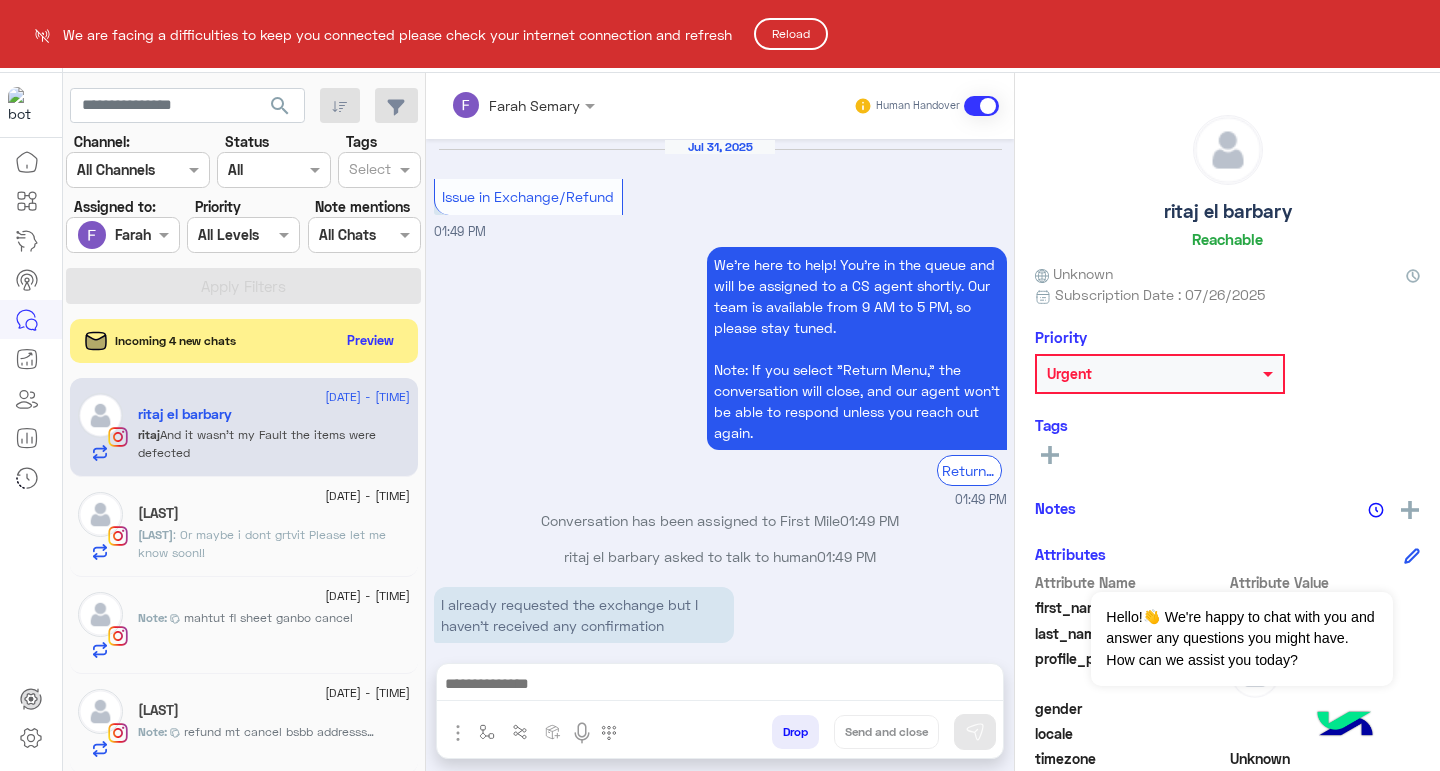 scroll, scrollTop: 0, scrollLeft: 0, axis: both 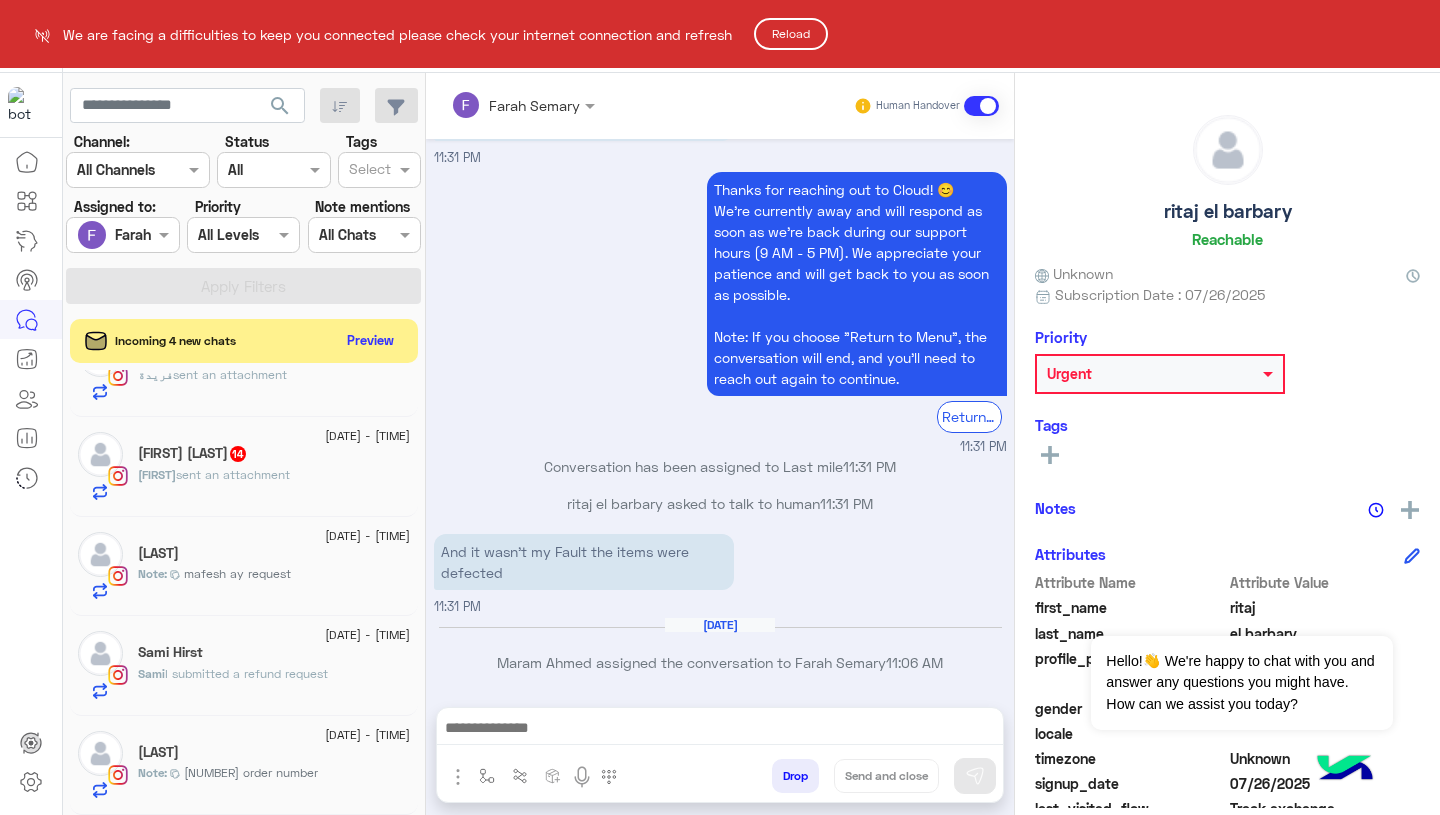 click on "Reload" 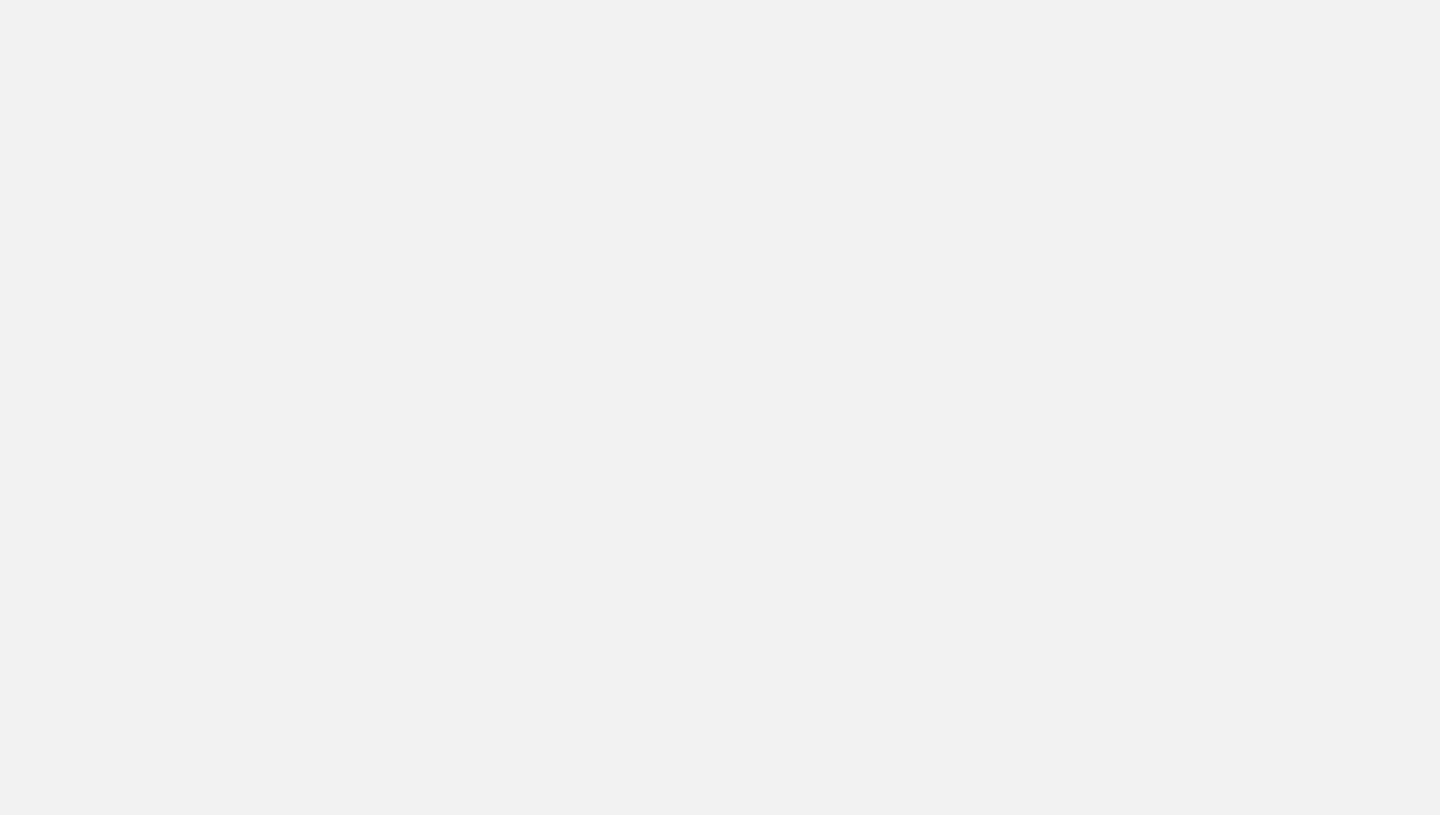 scroll, scrollTop: 0, scrollLeft: 0, axis: both 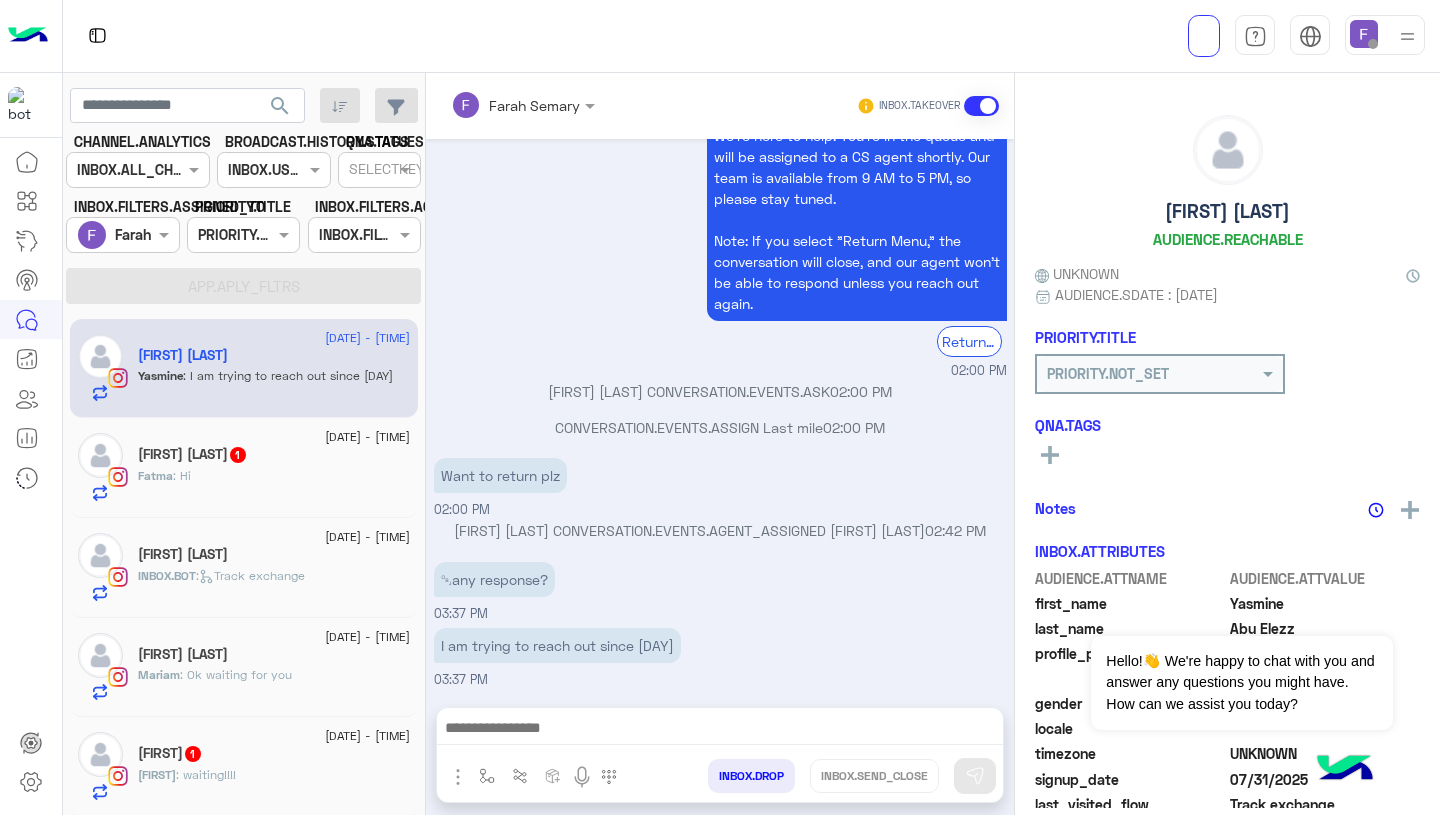 click at bounding box center (1364, 34) 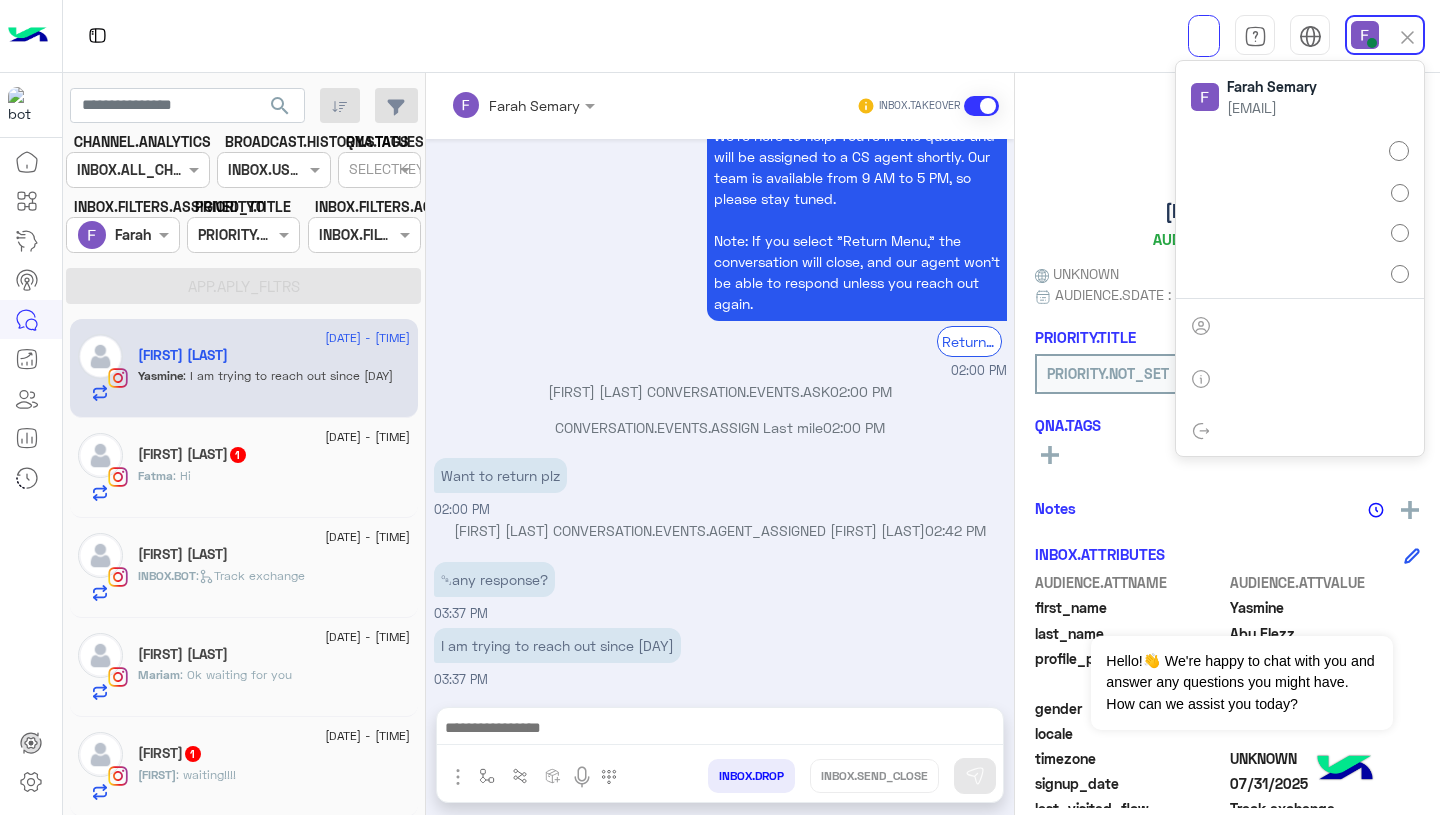 click on "Yasmine Abu Elezz CONVERSATION.EVENTS.ASK   02:00 PM" at bounding box center [720, 391] 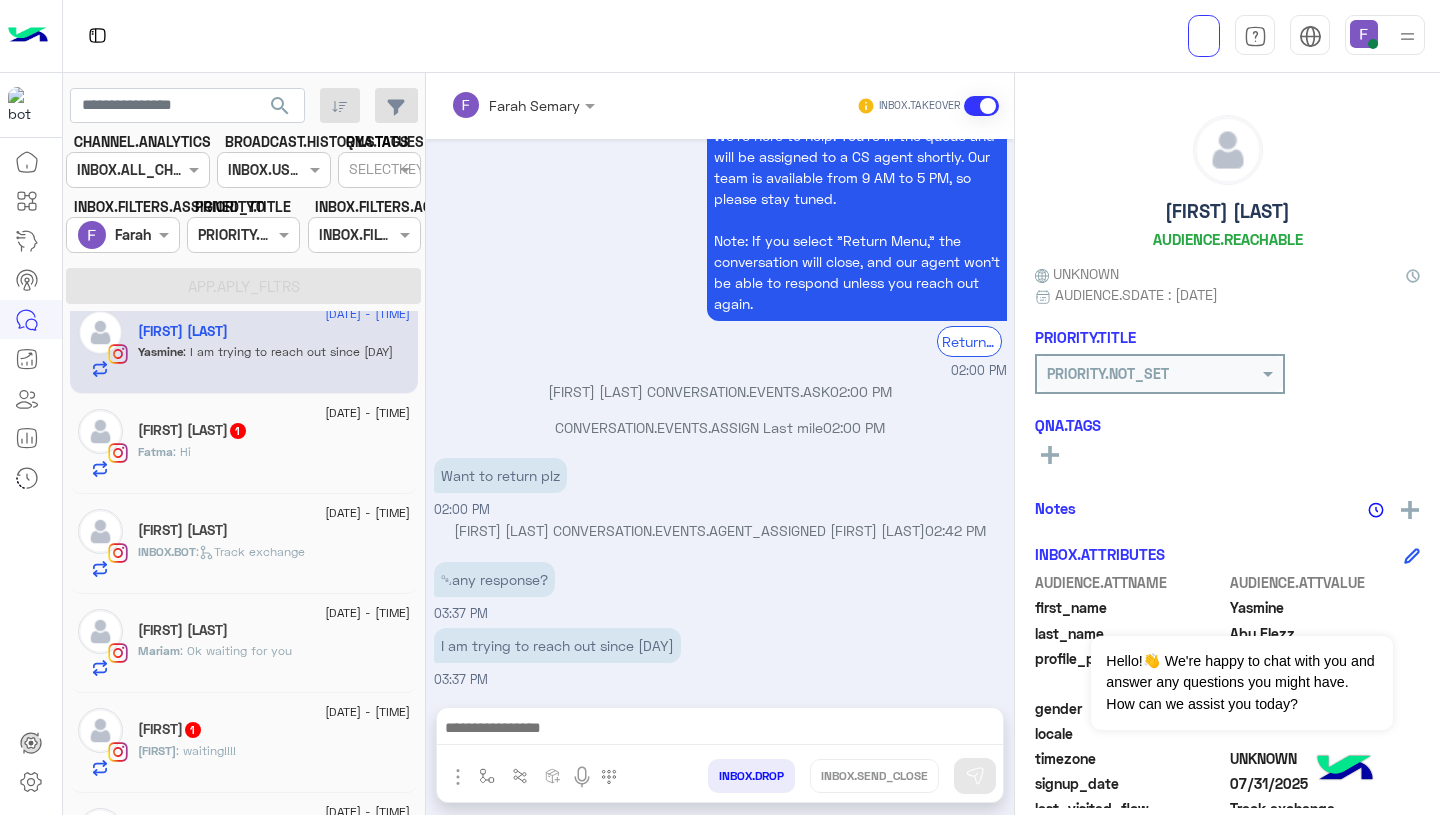 scroll, scrollTop: 0, scrollLeft: 0, axis: both 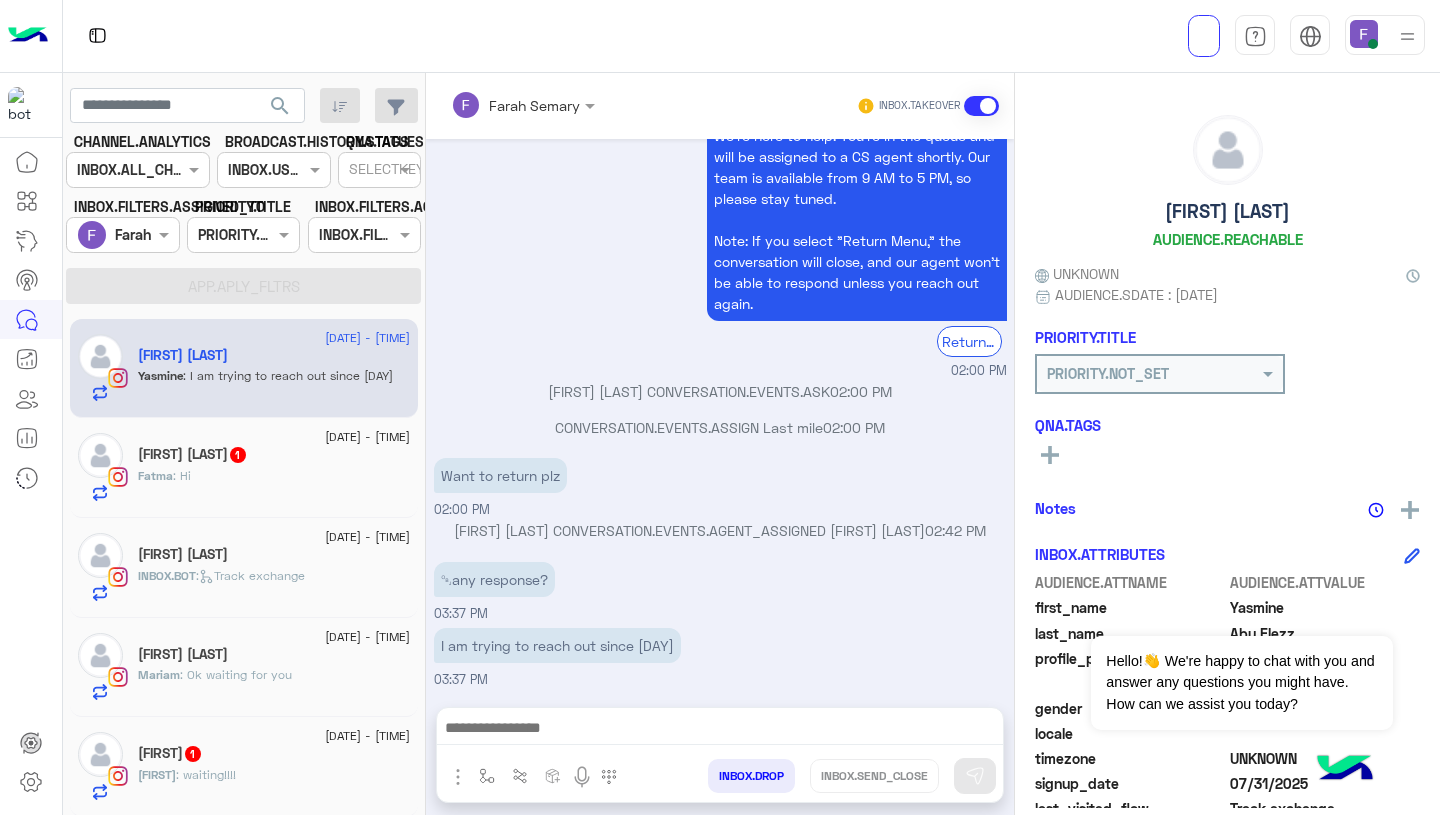 click on "We're here to help! You’re in the queue and will be assigned to a CS agent shortly. Our team is available from 9 AM to 5 PM, so please stay tuned. Note: If you select "Return Menu," the conversation will close, and our agent won’t be able to respond unless you reach out again.  Return to main menu     02:00 PM" at bounding box center (720, 247) 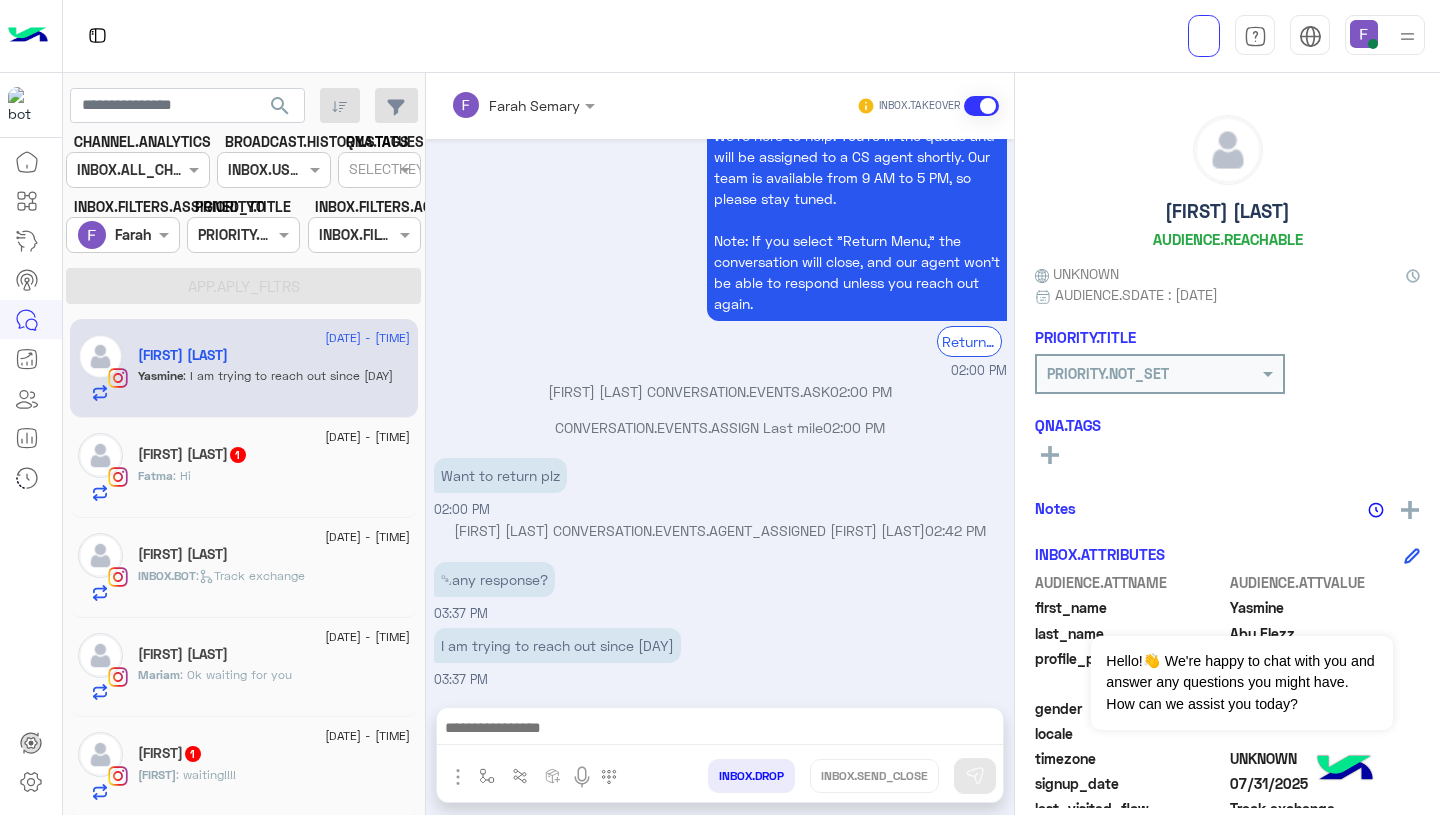 click at bounding box center [122, 234] 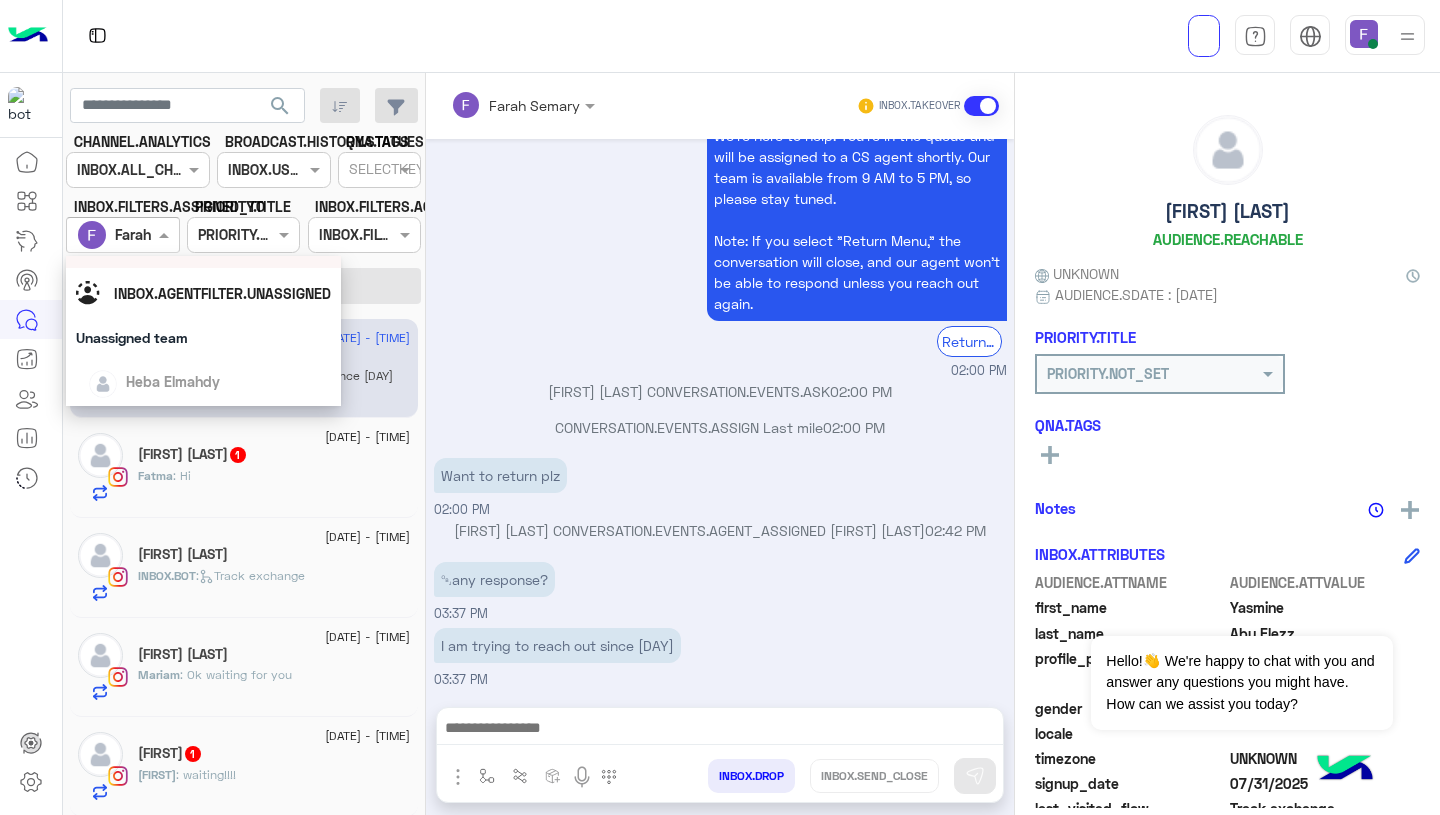 scroll, scrollTop: 0, scrollLeft: 0, axis: both 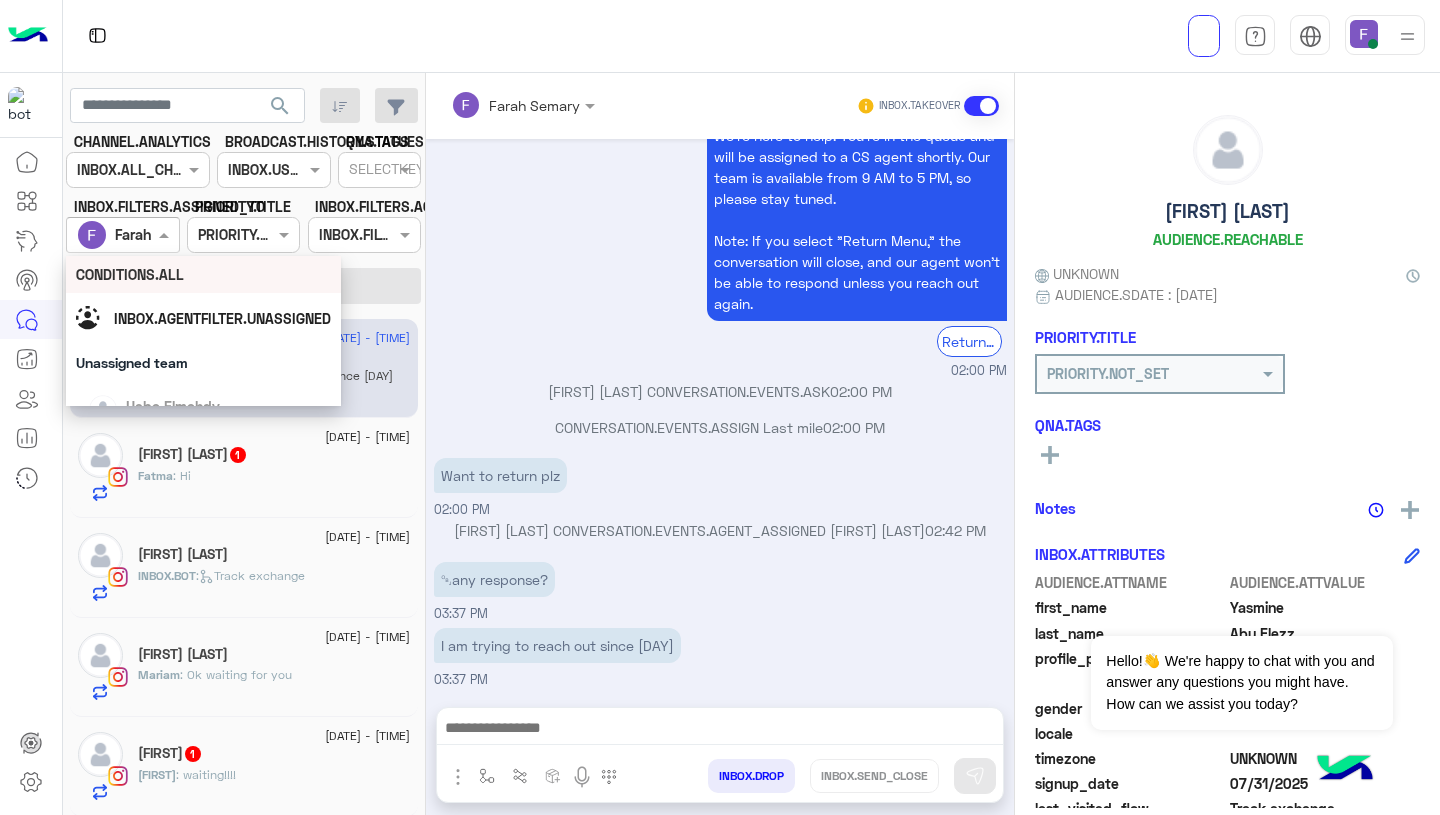 click on "We're here to help! You’re in the queue and will be assigned to a CS agent shortly. Our team is available from 9 AM to 5 PM, so please stay tuned. Note: If you select "Return Menu," the conversation will close, and our agent won’t be able to respond unless you reach out again.  Return to main menu     02:00 PM" at bounding box center [720, 247] 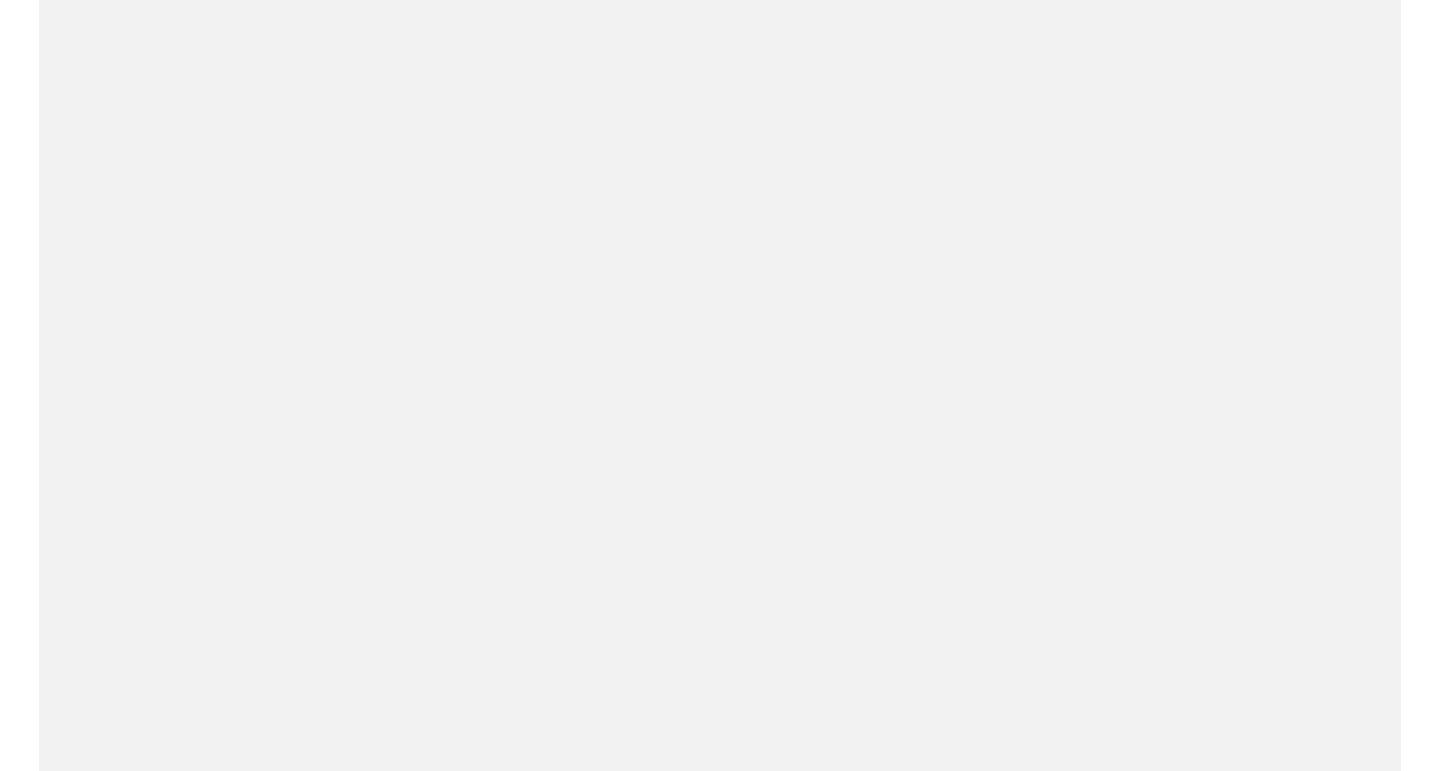 scroll, scrollTop: 0, scrollLeft: 0, axis: both 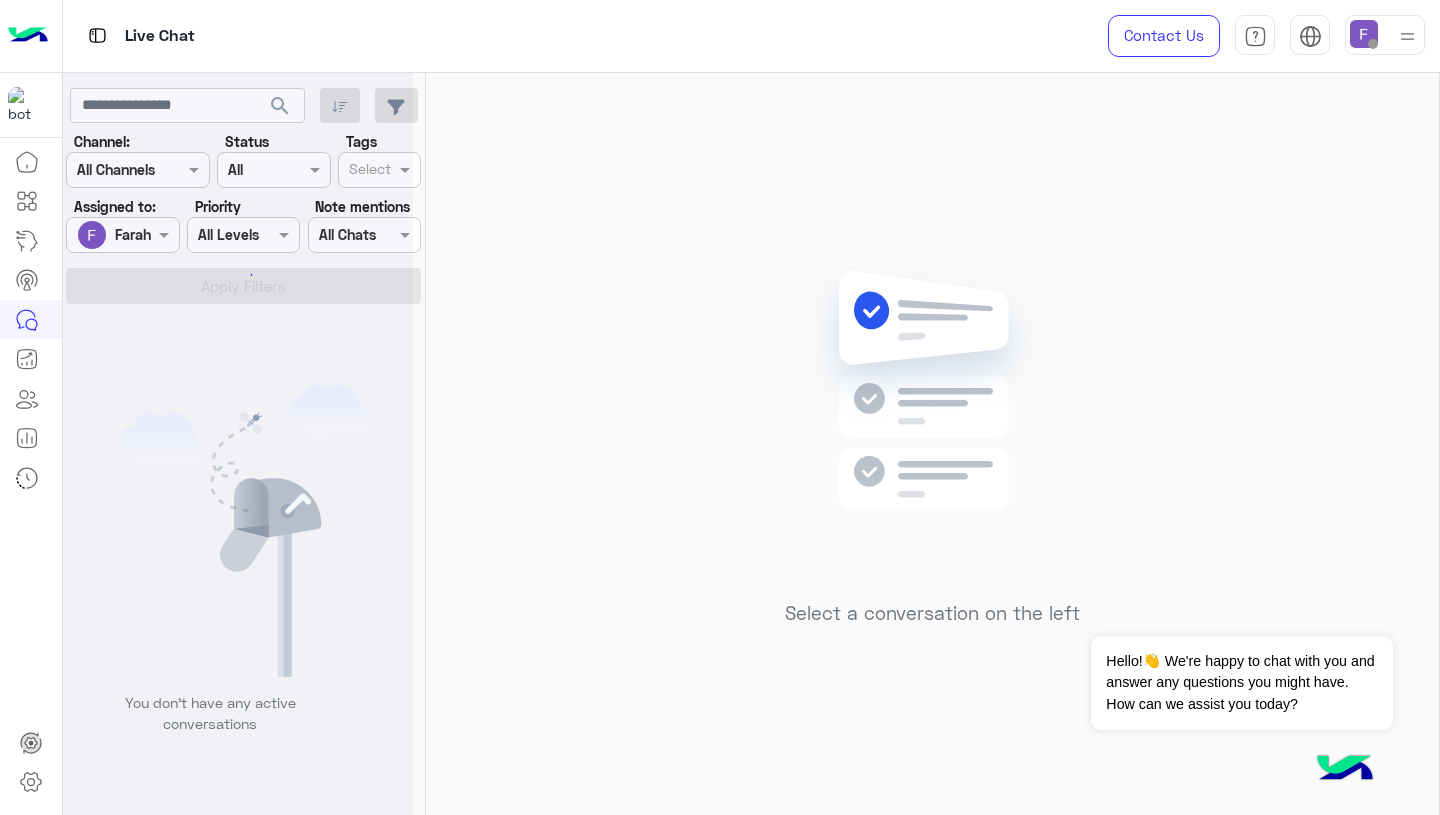 click at bounding box center (1385, 35) 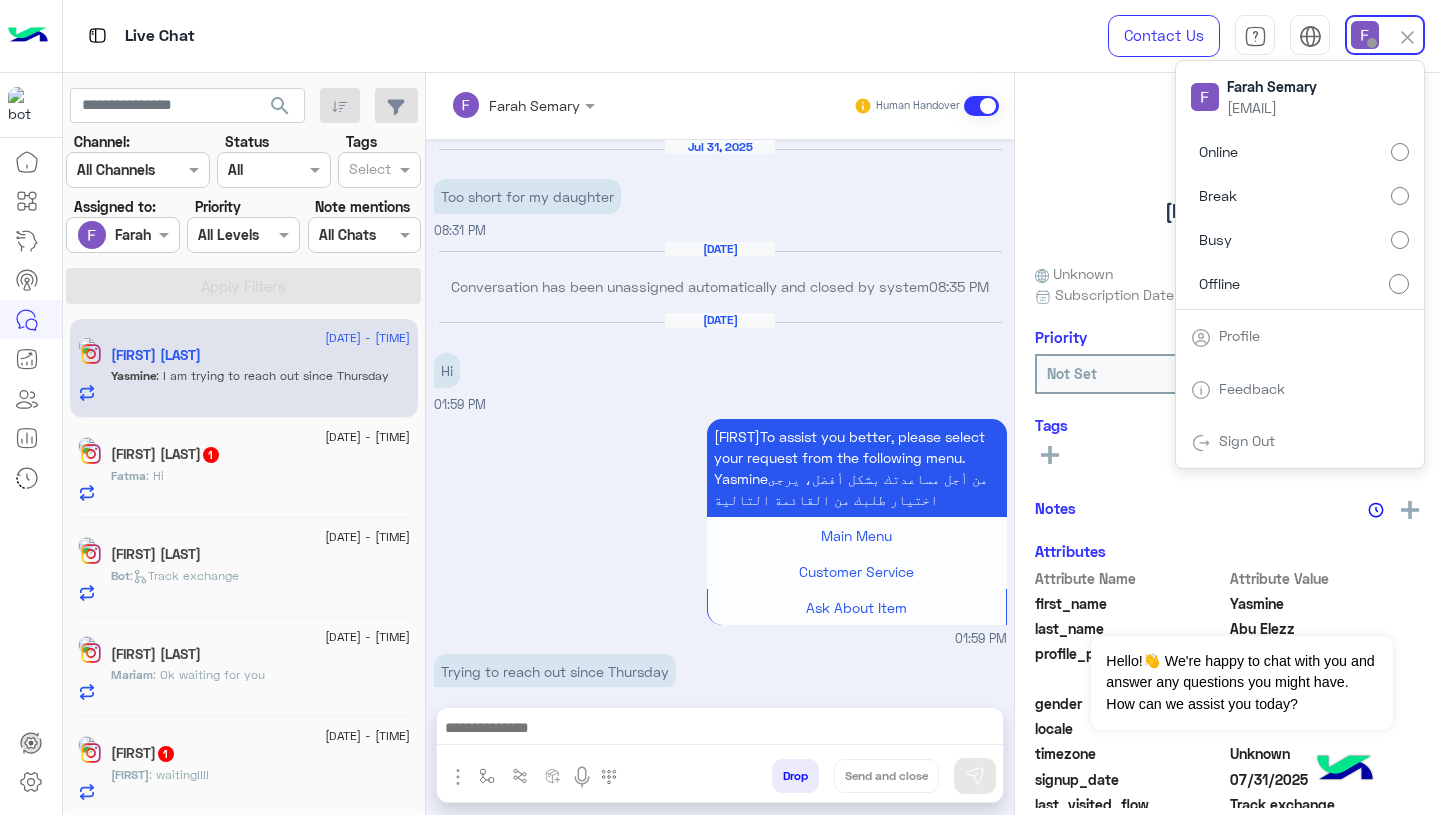 scroll, scrollTop: 1521, scrollLeft: 0, axis: vertical 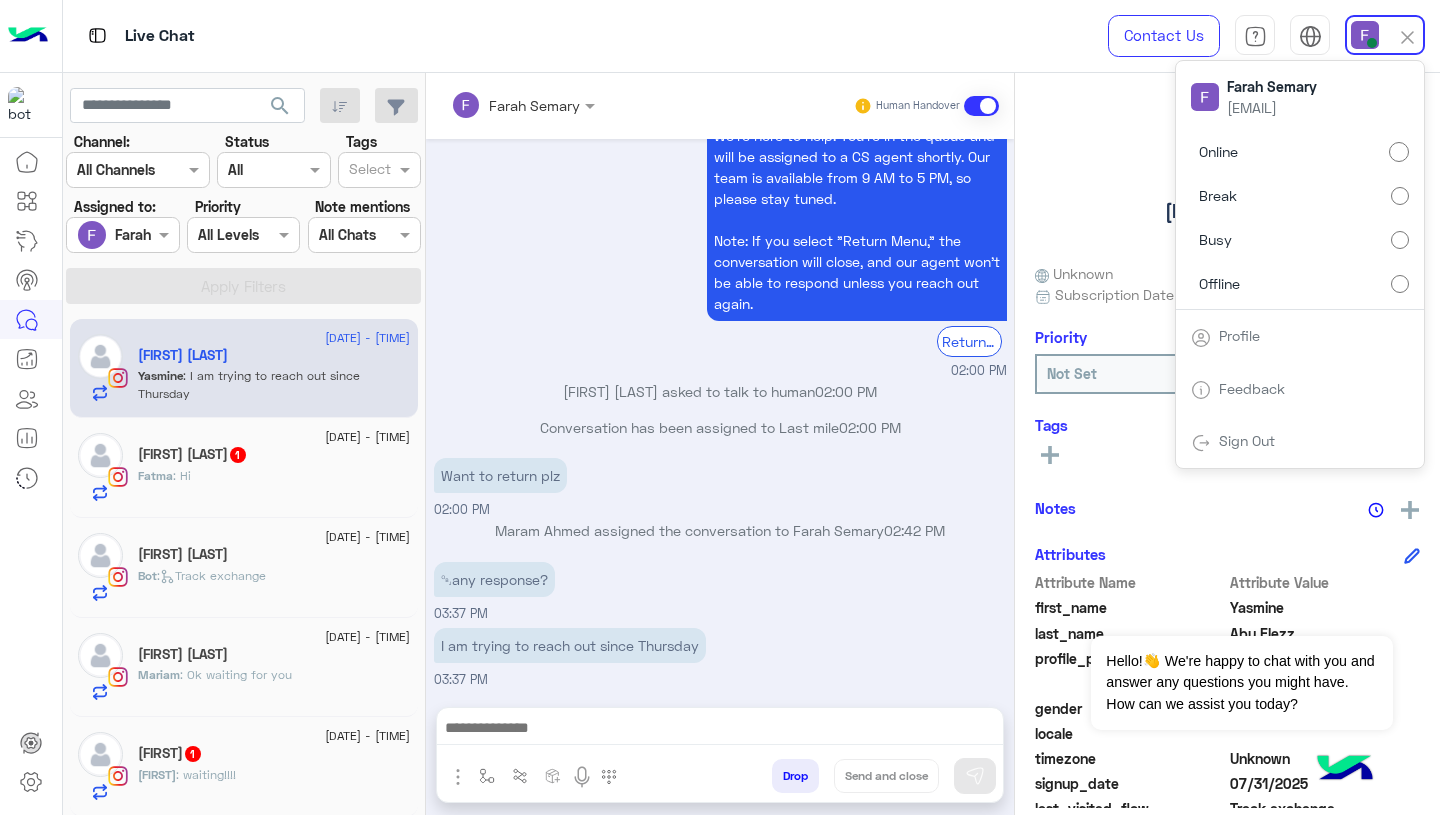 click on "[FIRST] [LAST] asked to talk to human   [TIME]" at bounding box center (720, 399) 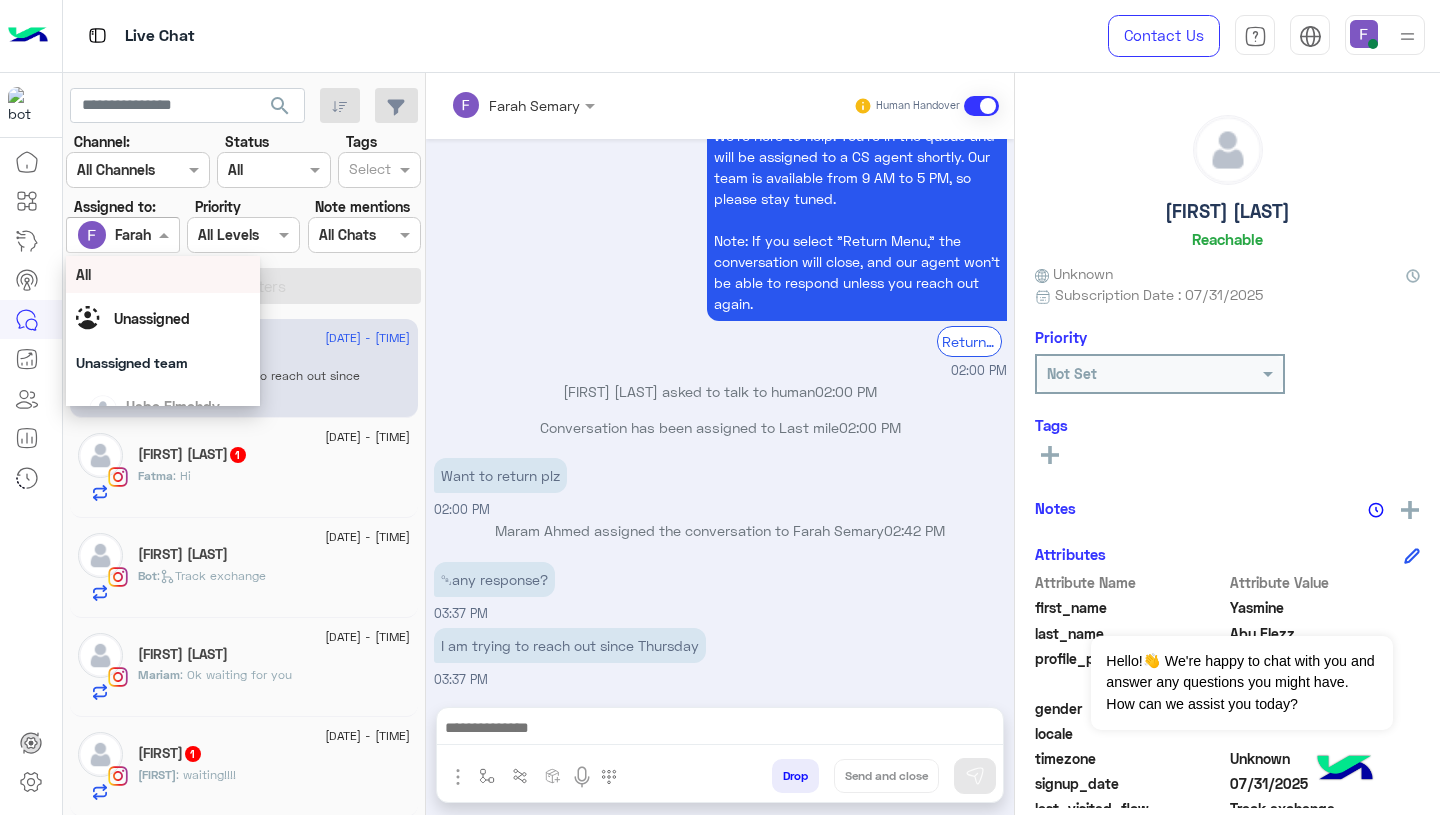 click on "Farah Semary" at bounding box center (160, 234) 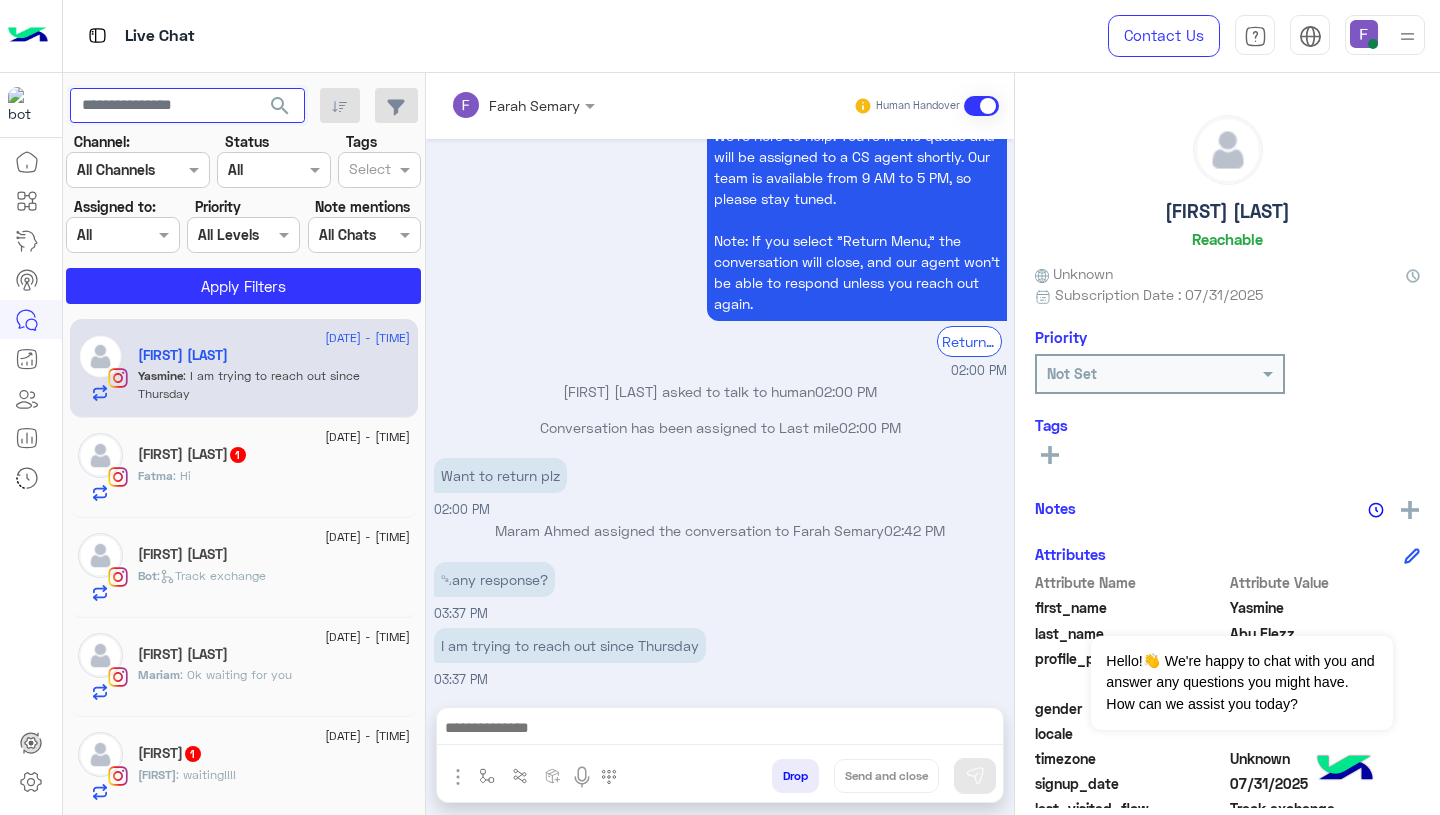 click at bounding box center [187, 106] 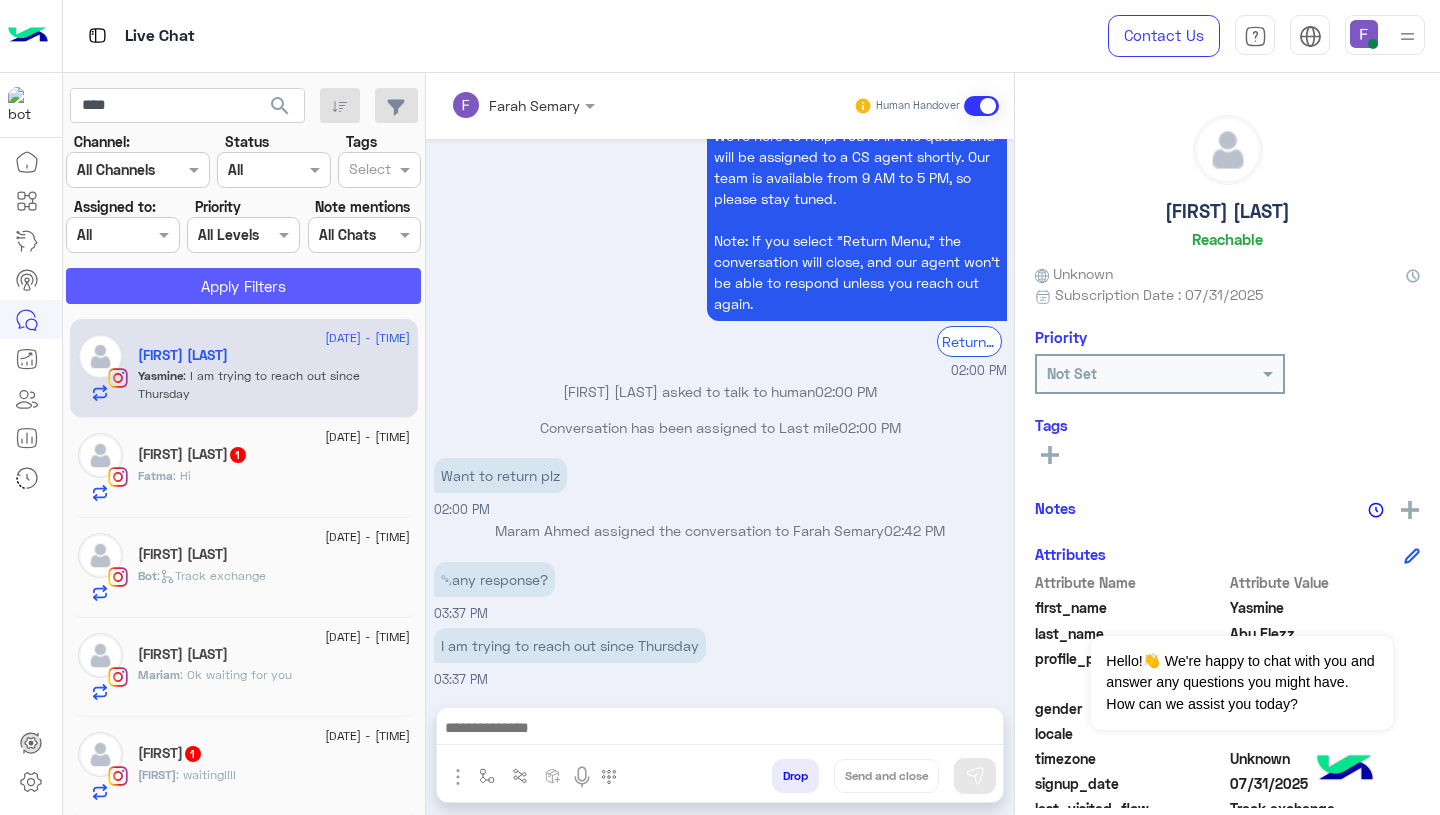 click on "Apply Filters" 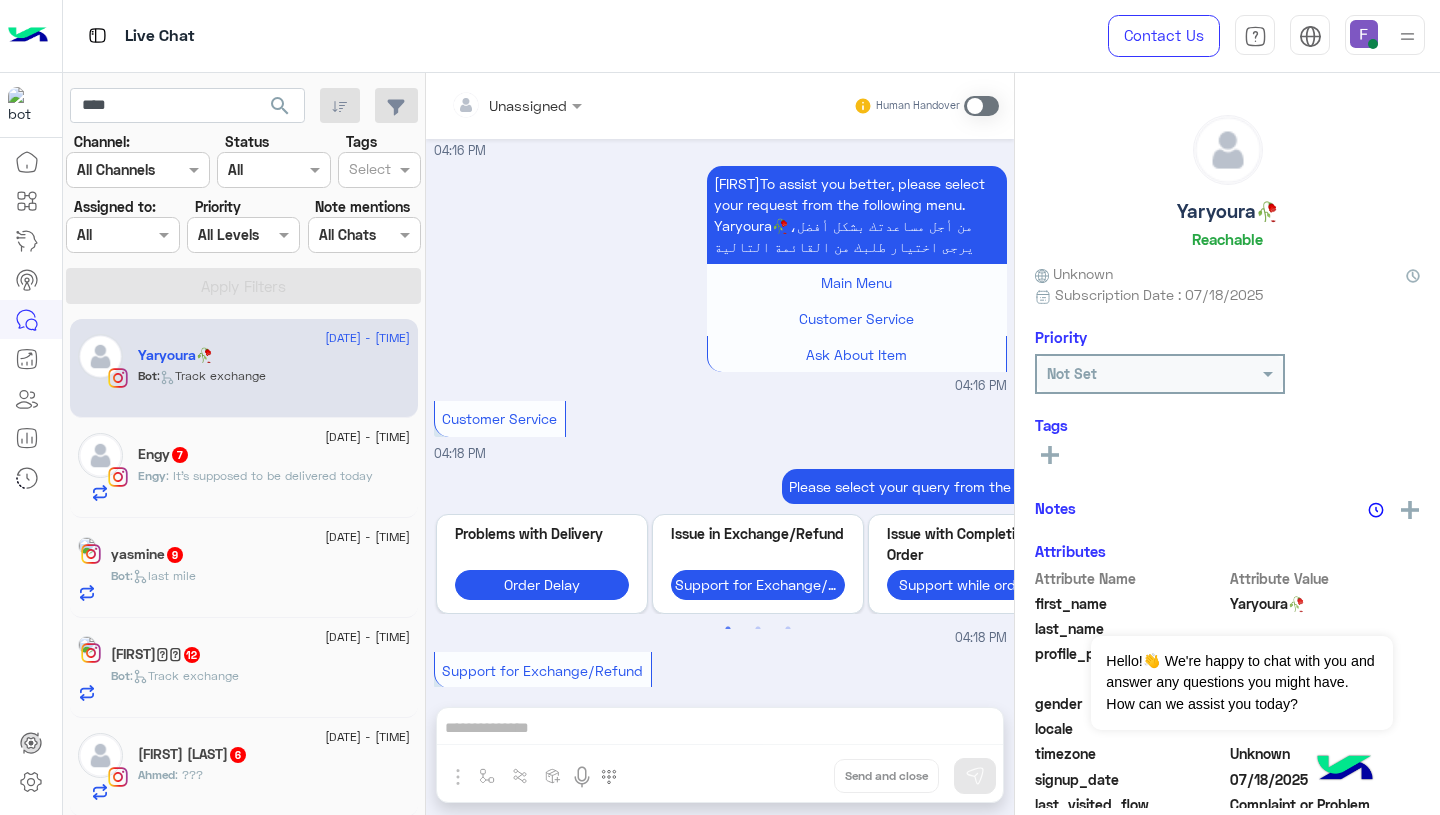 scroll, scrollTop: 2087, scrollLeft: 0, axis: vertical 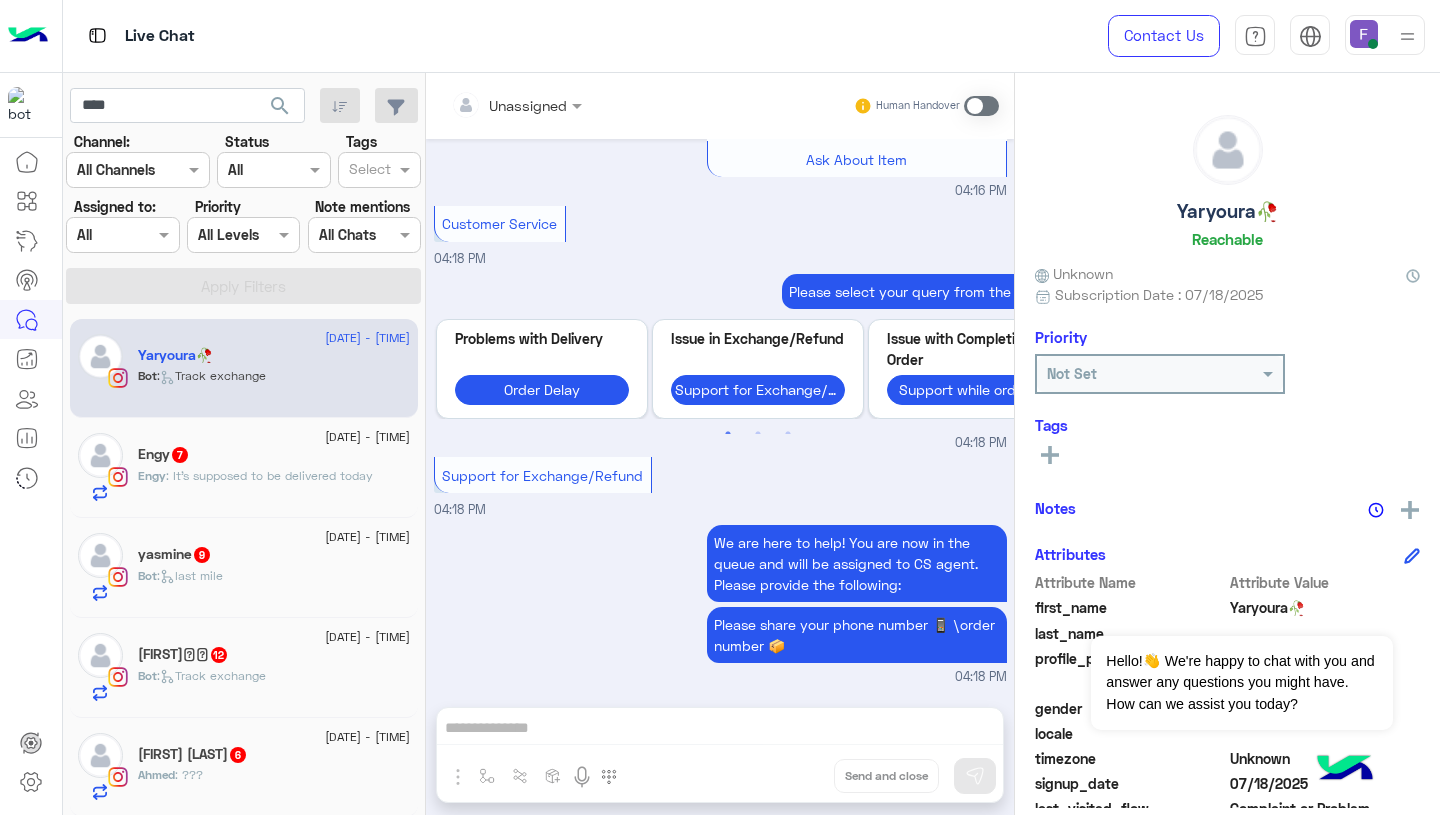click on "search" 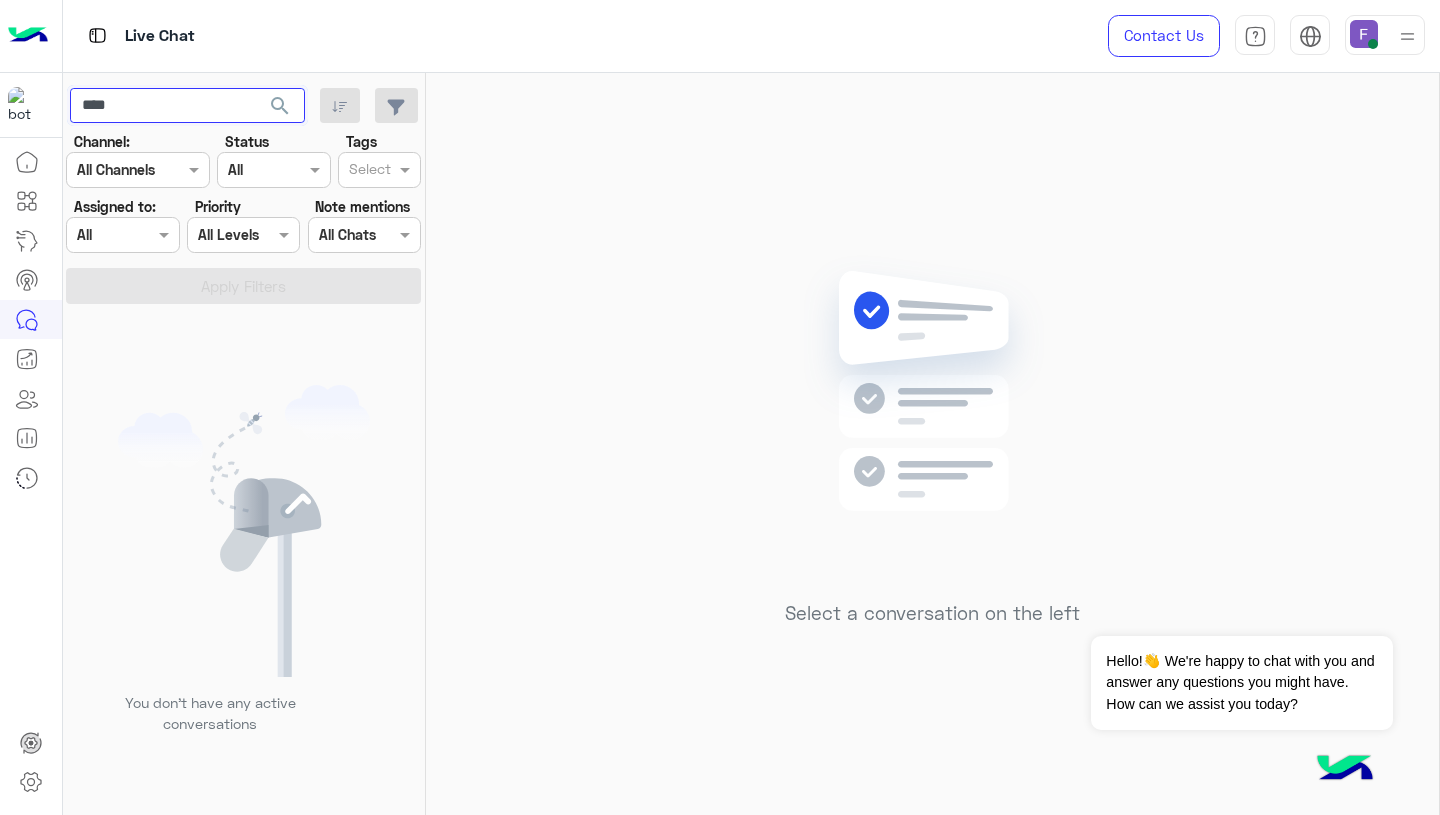 click on "****" at bounding box center [187, 106] 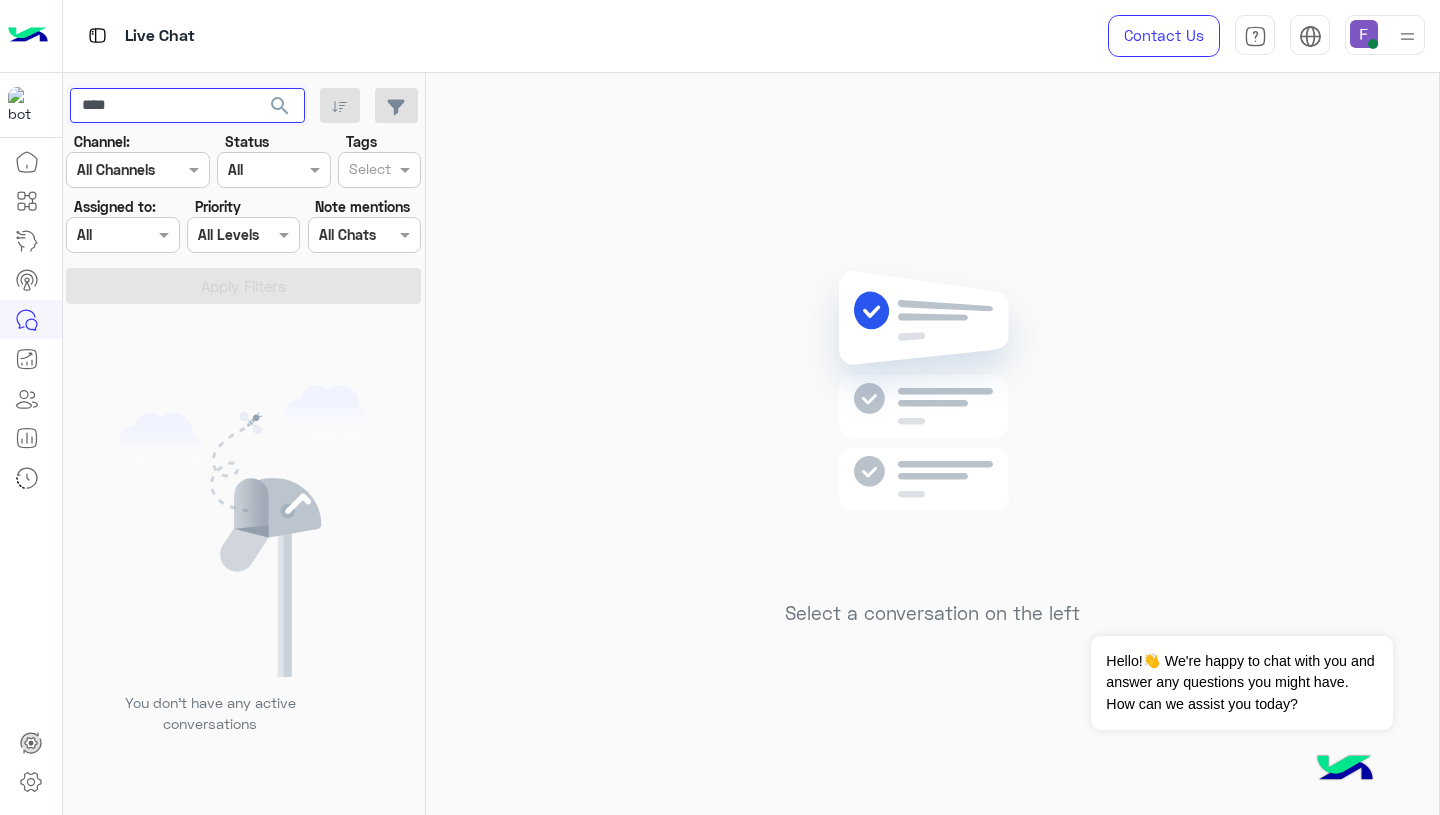 type on "****" 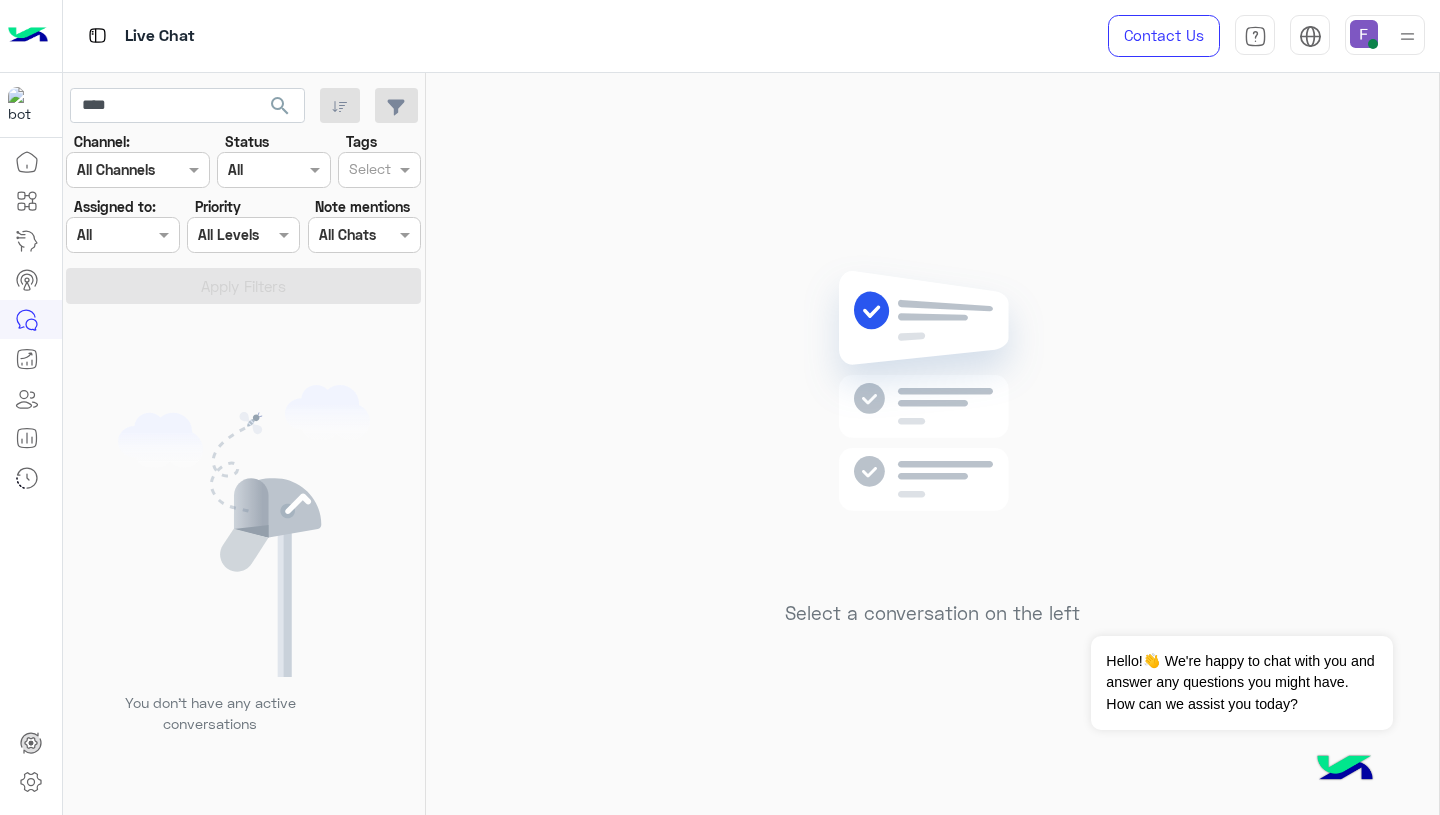 click on "search" 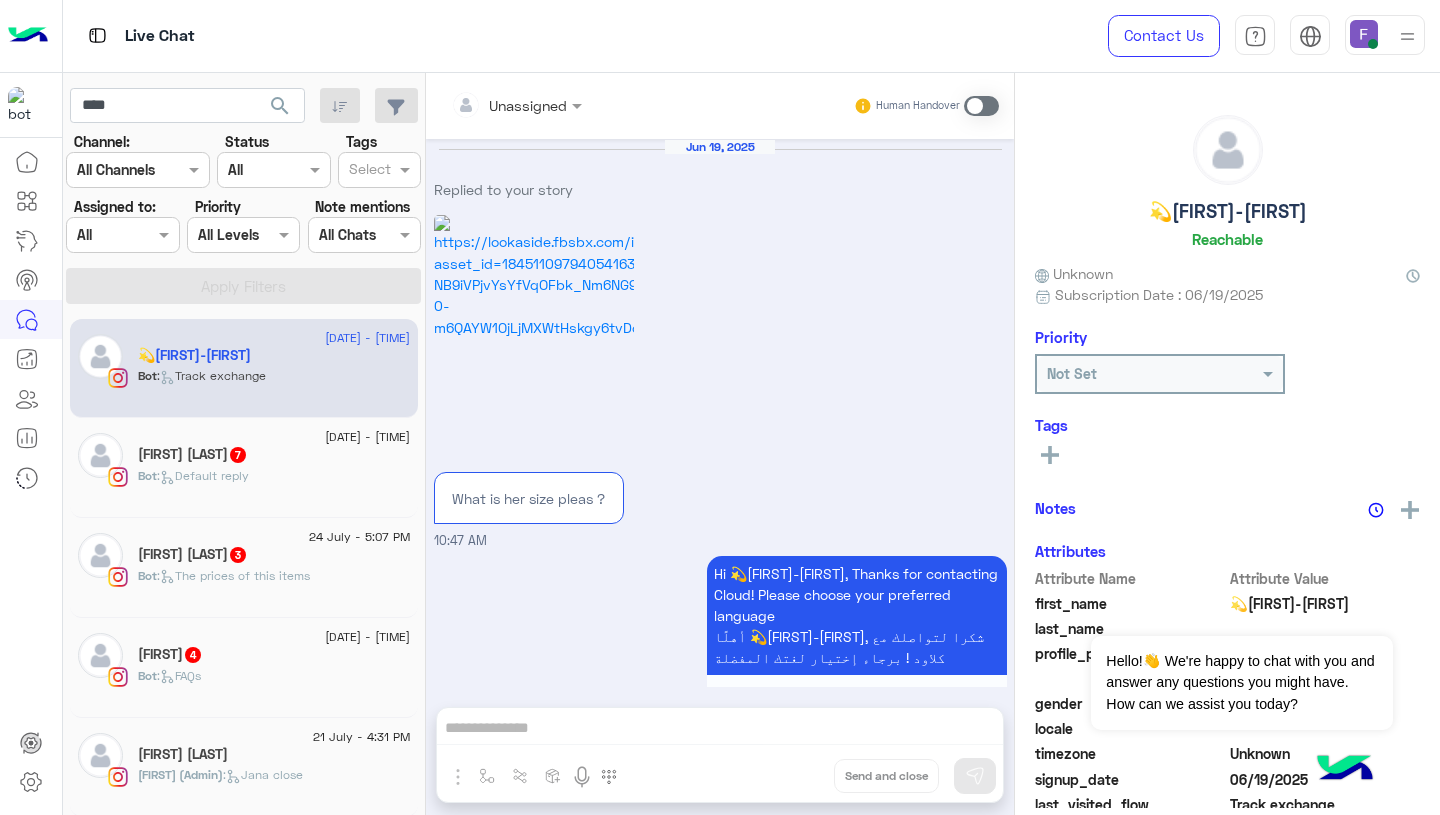 scroll, scrollTop: 2730, scrollLeft: 0, axis: vertical 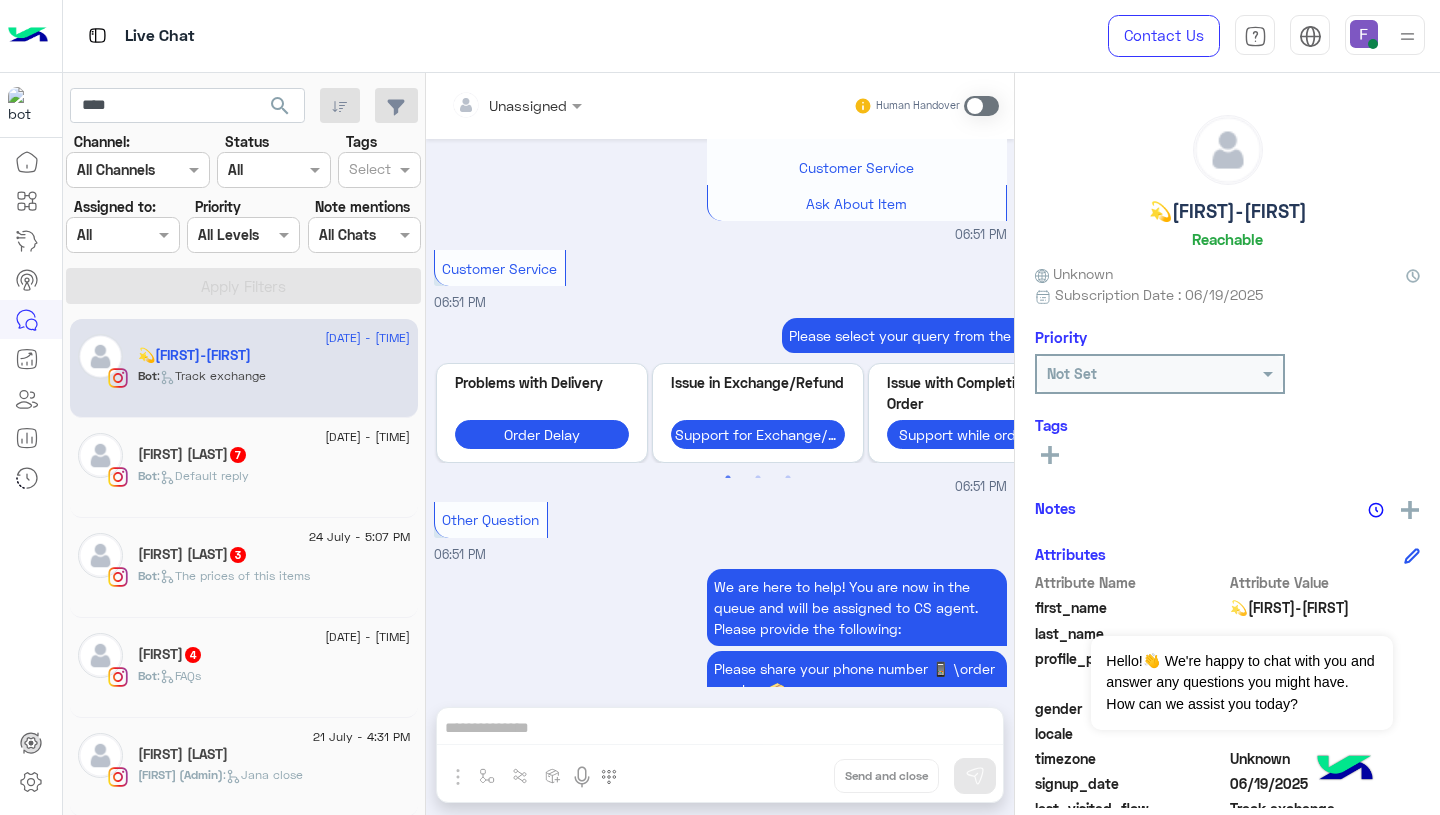 click on "7" 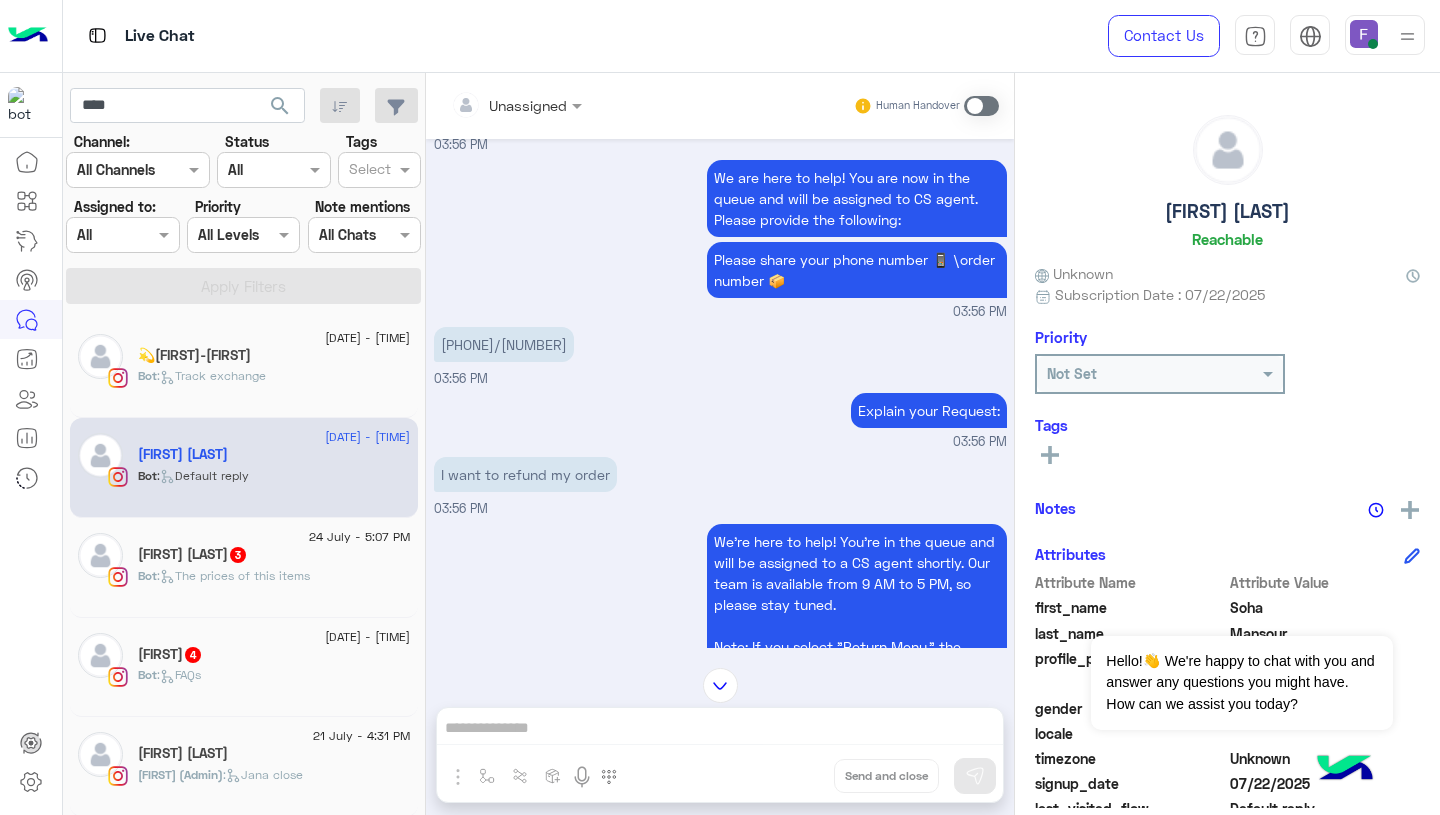 scroll, scrollTop: 1254, scrollLeft: 0, axis: vertical 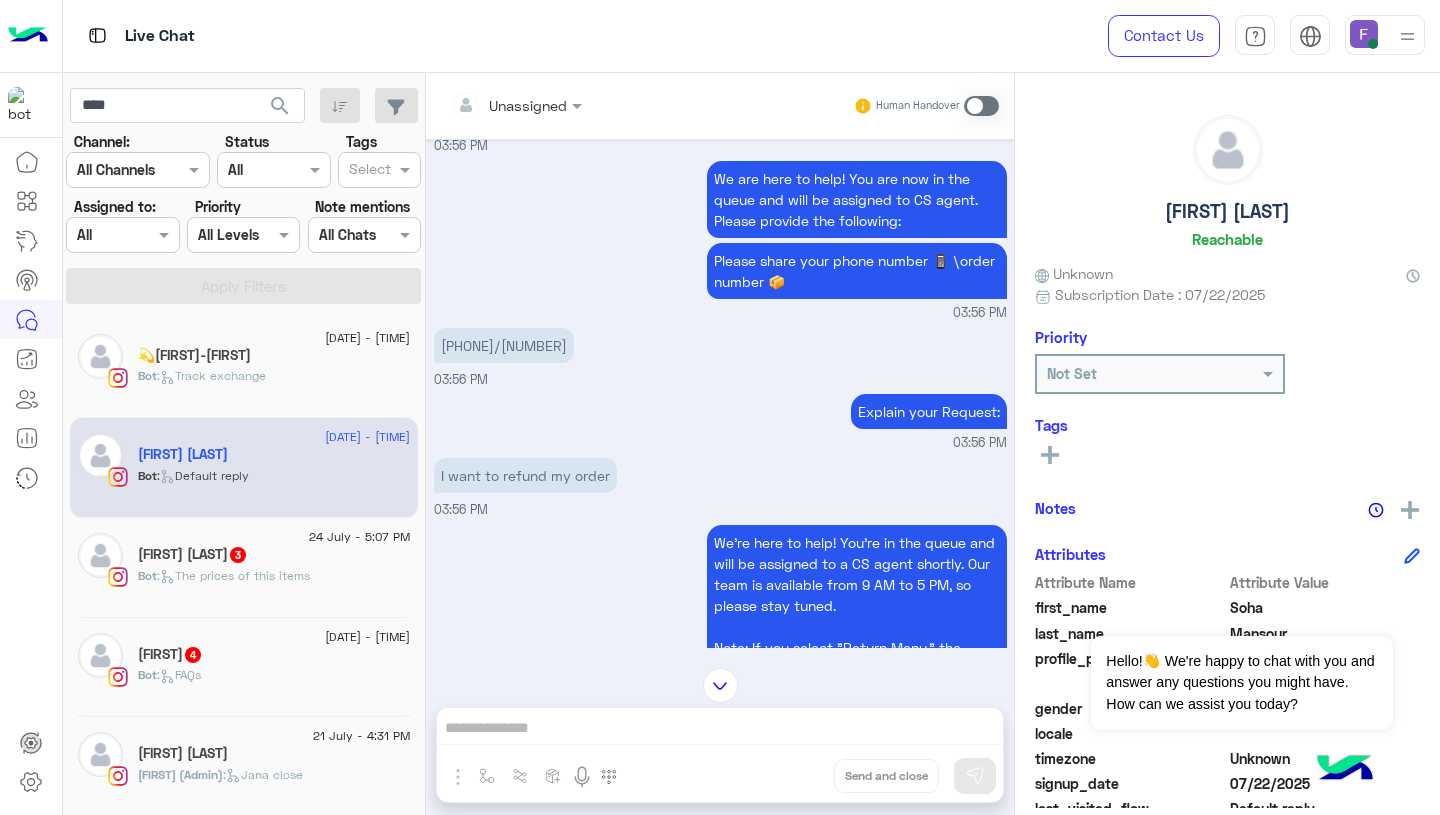 click on "01227000084/11515" at bounding box center [504, 345] 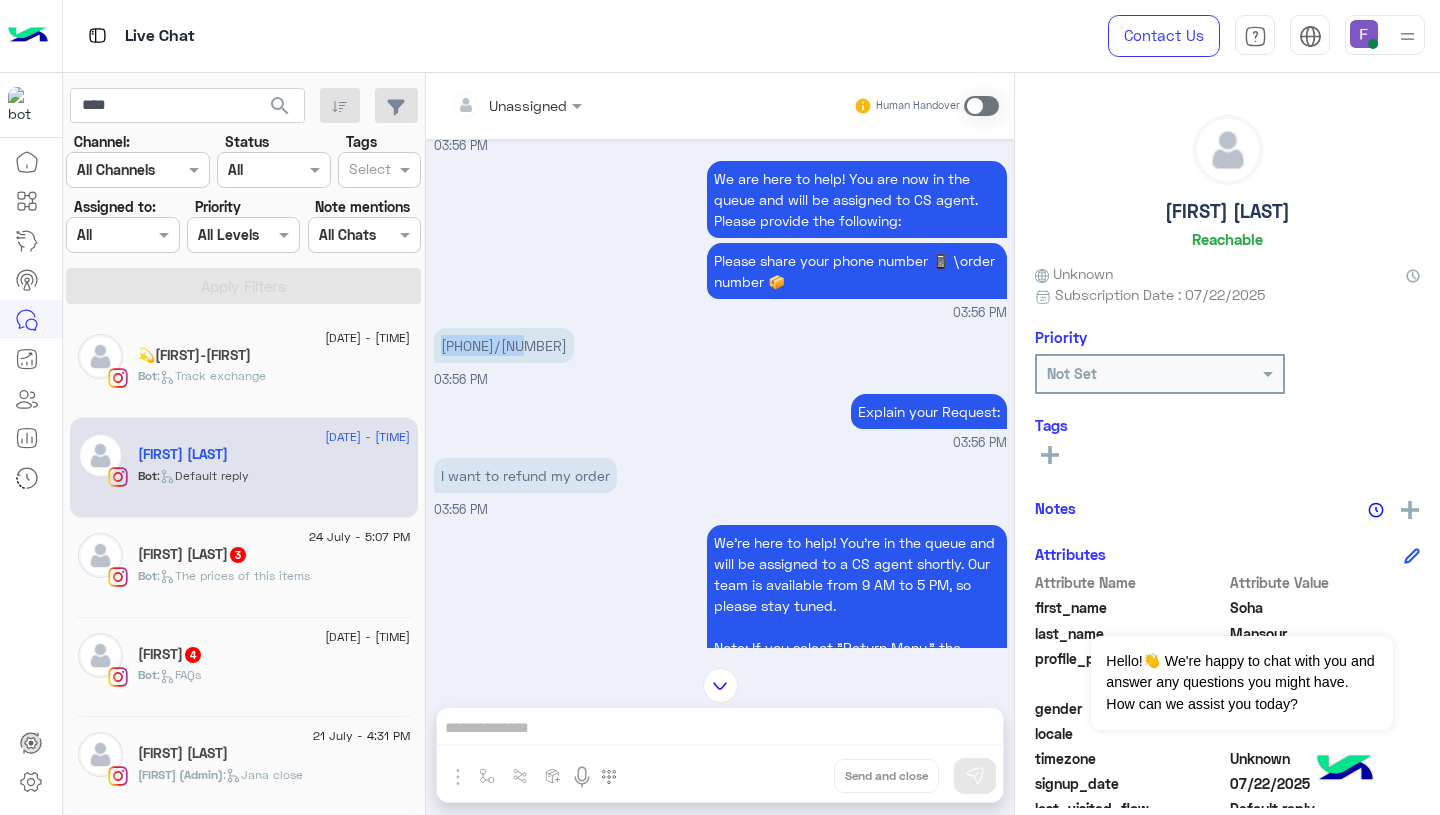 click on "01227000084/11515" at bounding box center (504, 345) 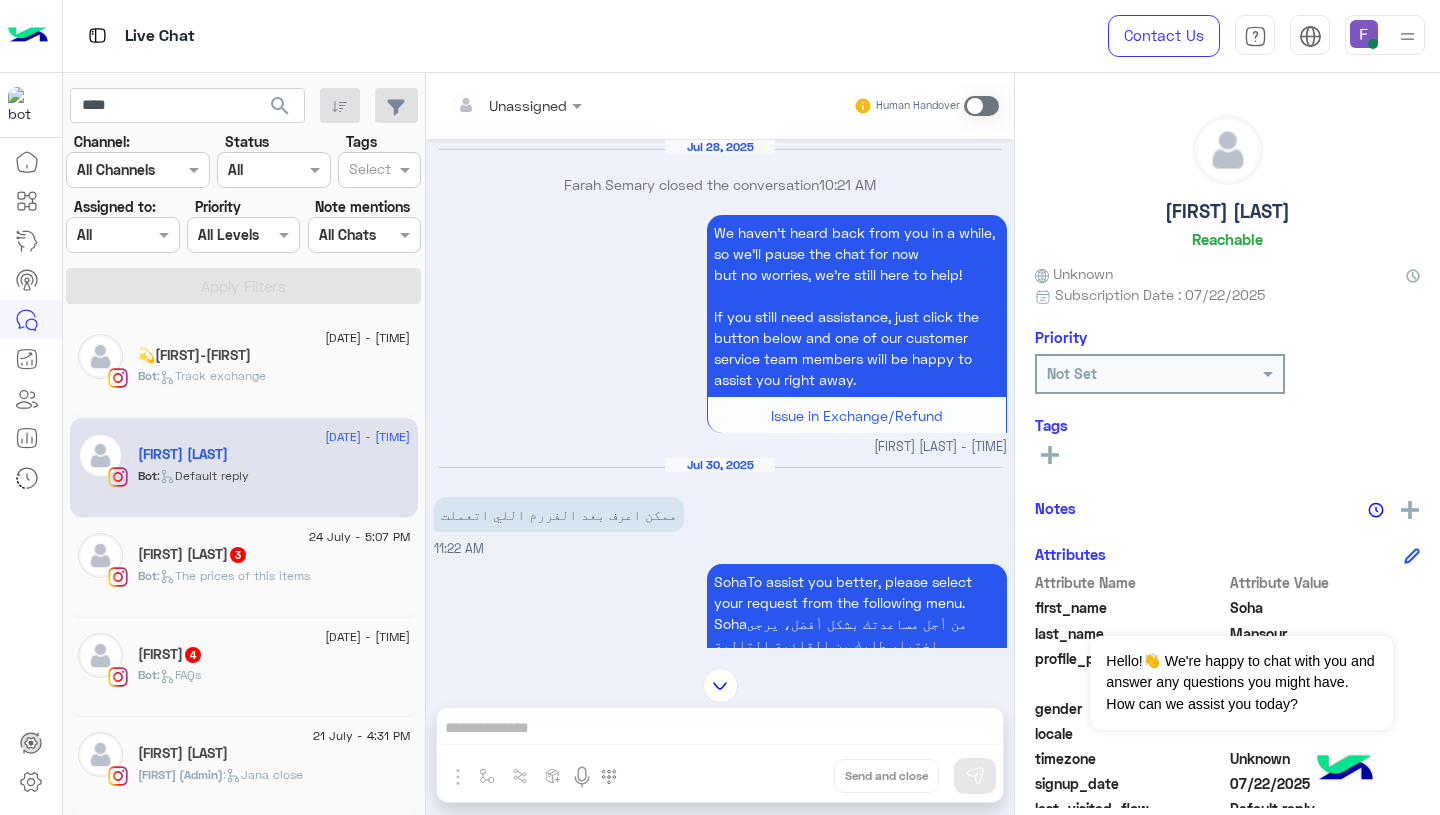 scroll, scrollTop: 2493, scrollLeft: 0, axis: vertical 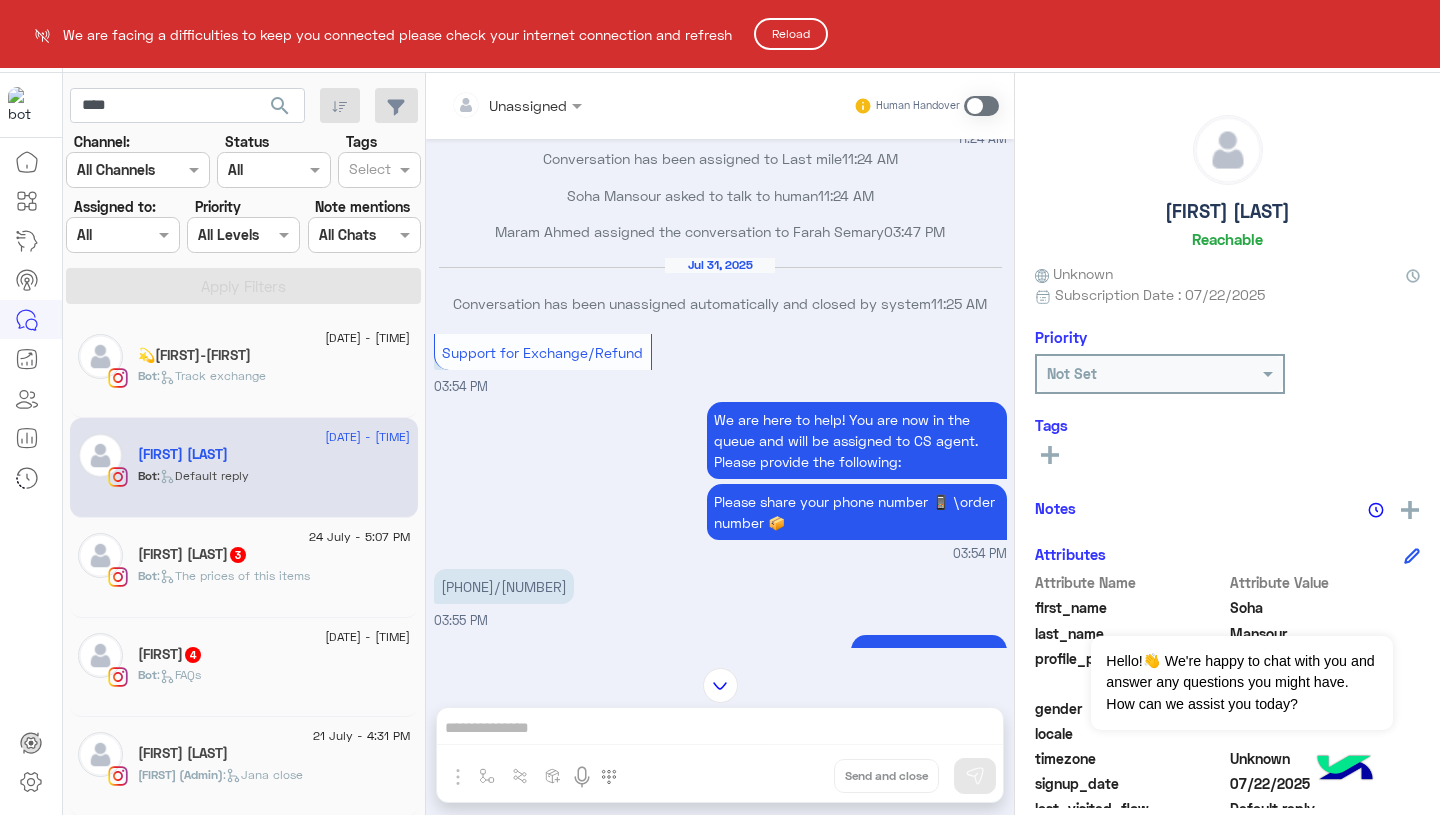 click on "We are facing a difficulties to keep you connected please check your internet connection and refresh Reload  Live Chat   Contact Us  Help Center عربي English **** search Channel: Channel All Channels Status Channel All Tags Select Assigned to: Assigned on All Priority All Levels All Levels Note mentions Select All Chats Apply Filters 1 August - 6:51 PM  💫سها-Soha   Bot :   Track exchange  31 July - 8:45 PM  Soha Mansour  Bot :   Default reply  24 July - 5:07 PM  Soha Abd El Basset  3 Bot :   The prices of this items  23 July - 1:40 PM  sohaila   4 Bot :   FAQs  21 July - 4:31 PM  Soha Abd El Hameed   Jana (Admin)  :   Jana close  15 July - 2:53 PM  Soha Hossam   You  :   Farah close  7 July - 4:33 PM  Sohaila Mahmoud  23 June - 11:48 AM  Sohayla Osama   Jana (Admin)  :   Jana close  7 June - 1:36 PM  Sohair ALi   Jana (Admin)  :   Jana close  7 June - 3:43 AM  Sohaila Tamer 💕  Bot :   delay order data  26 May - 4:03 PM  Sohaila M   Jana (Admin)  :   Jana close  19 May - 4:09 PM :  7 :" at bounding box center [720, 407] 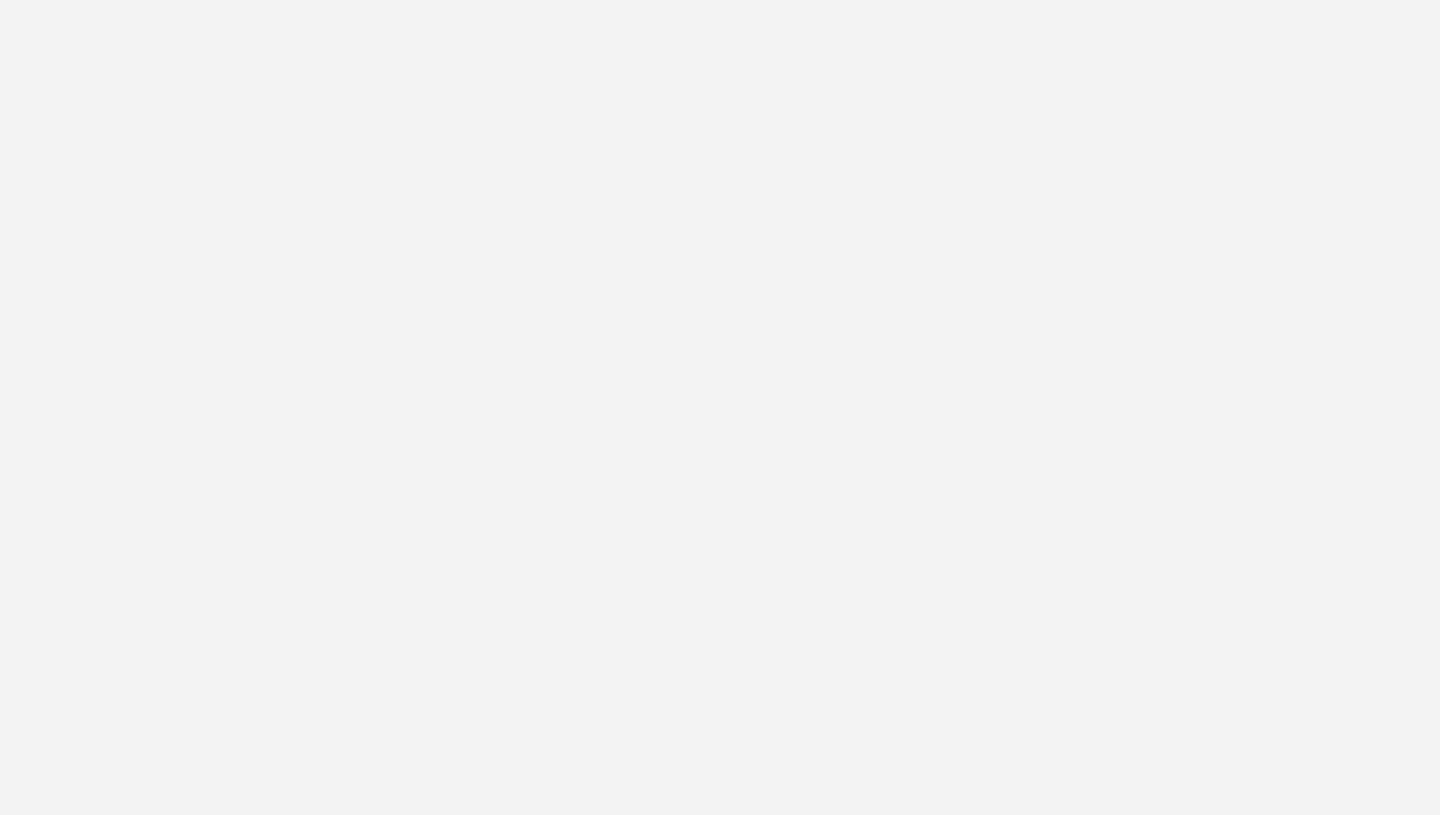 scroll, scrollTop: 0, scrollLeft: 0, axis: both 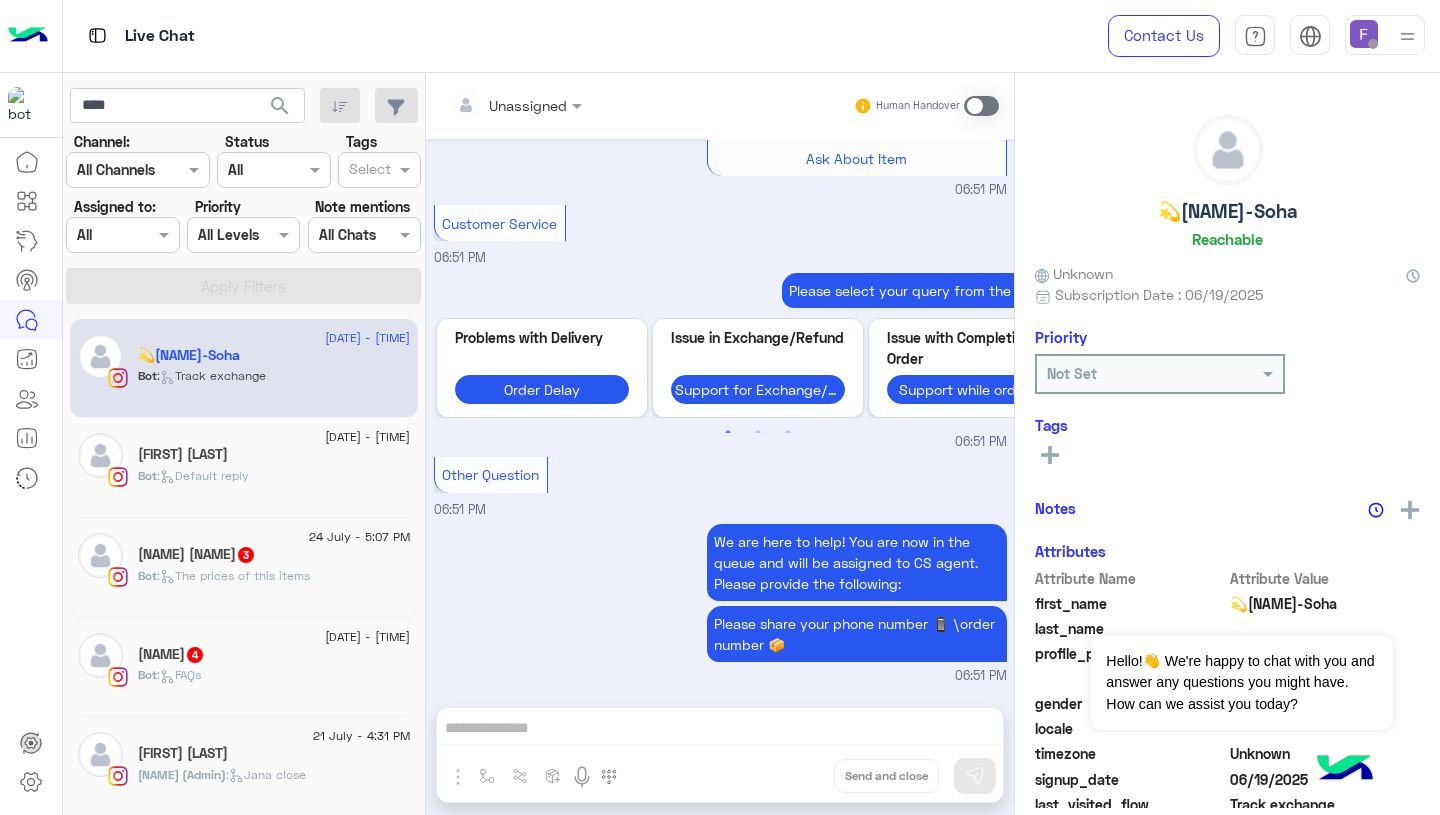 click at bounding box center (1364, 34) 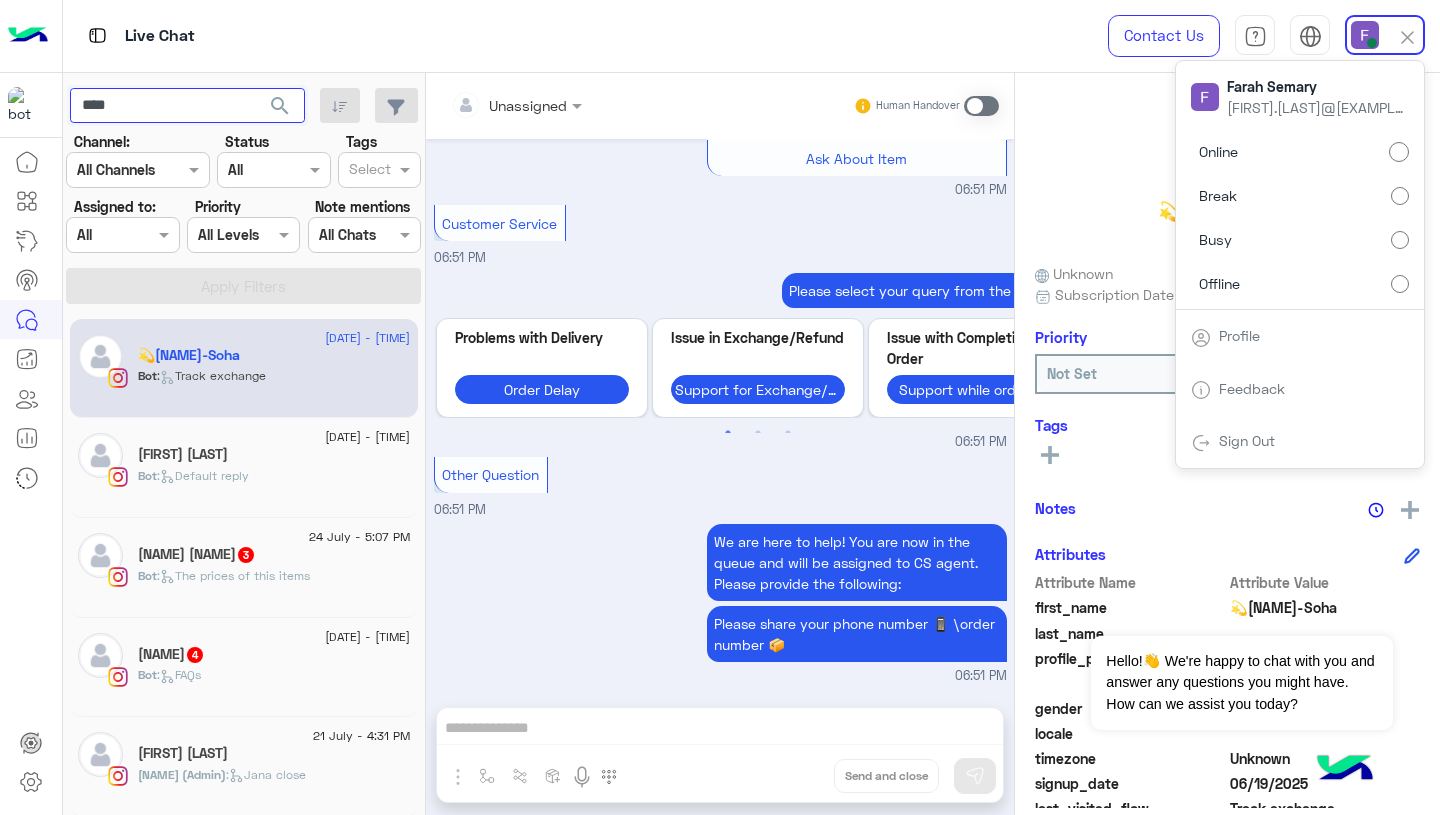 click on "****" at bounding box center [187, 106] 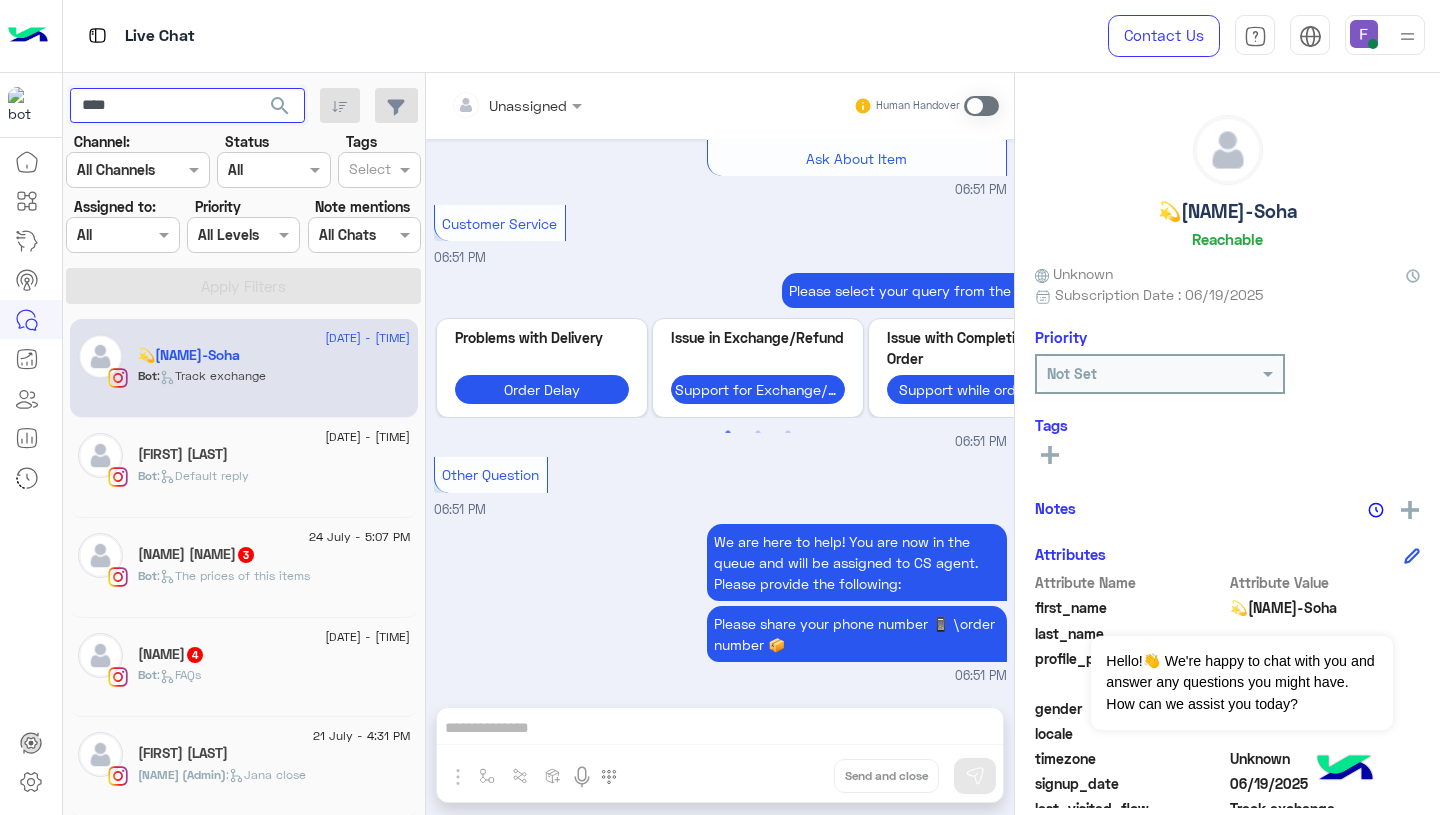 click on "****" at bounding box center (187, 106) 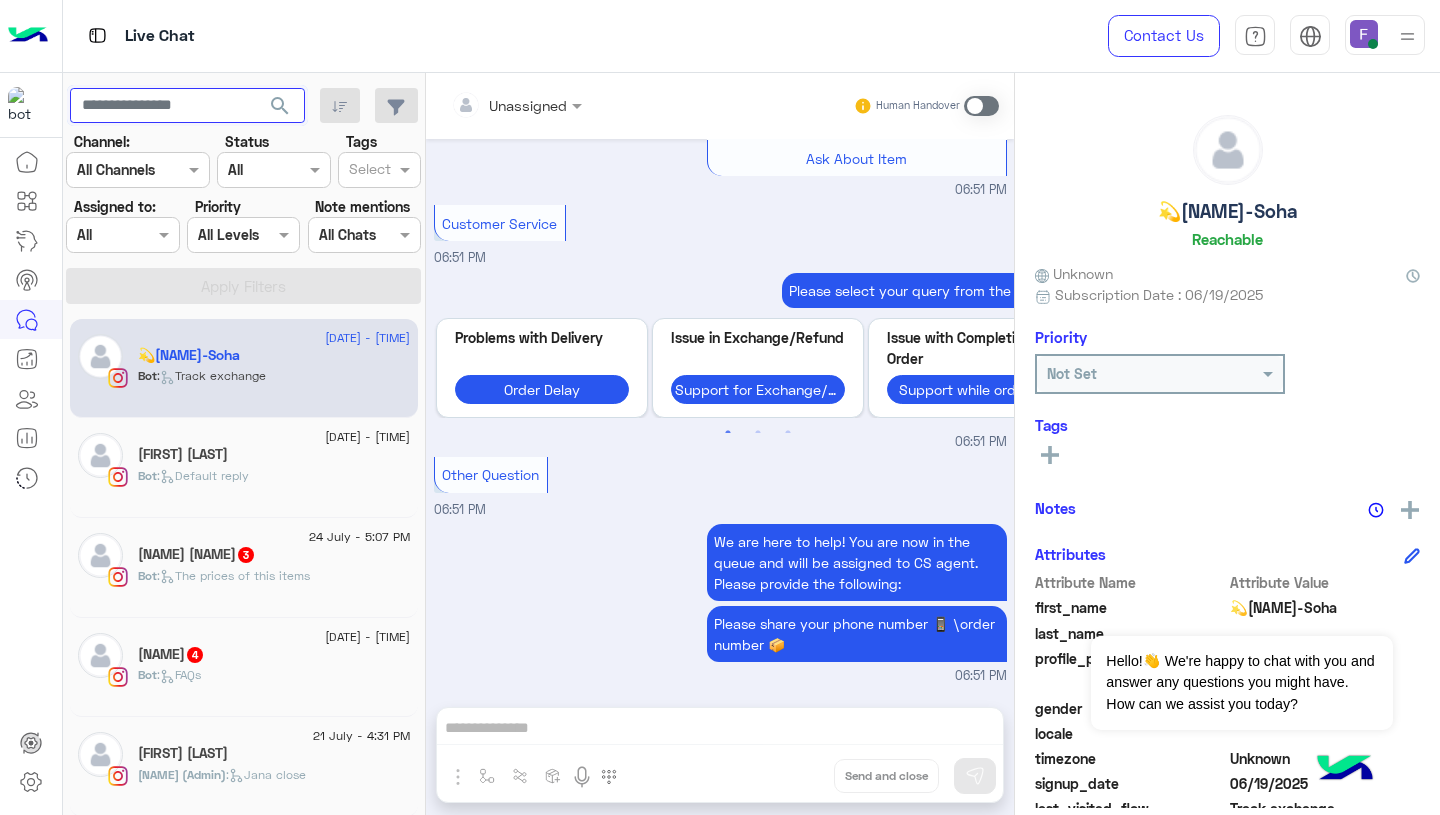 type 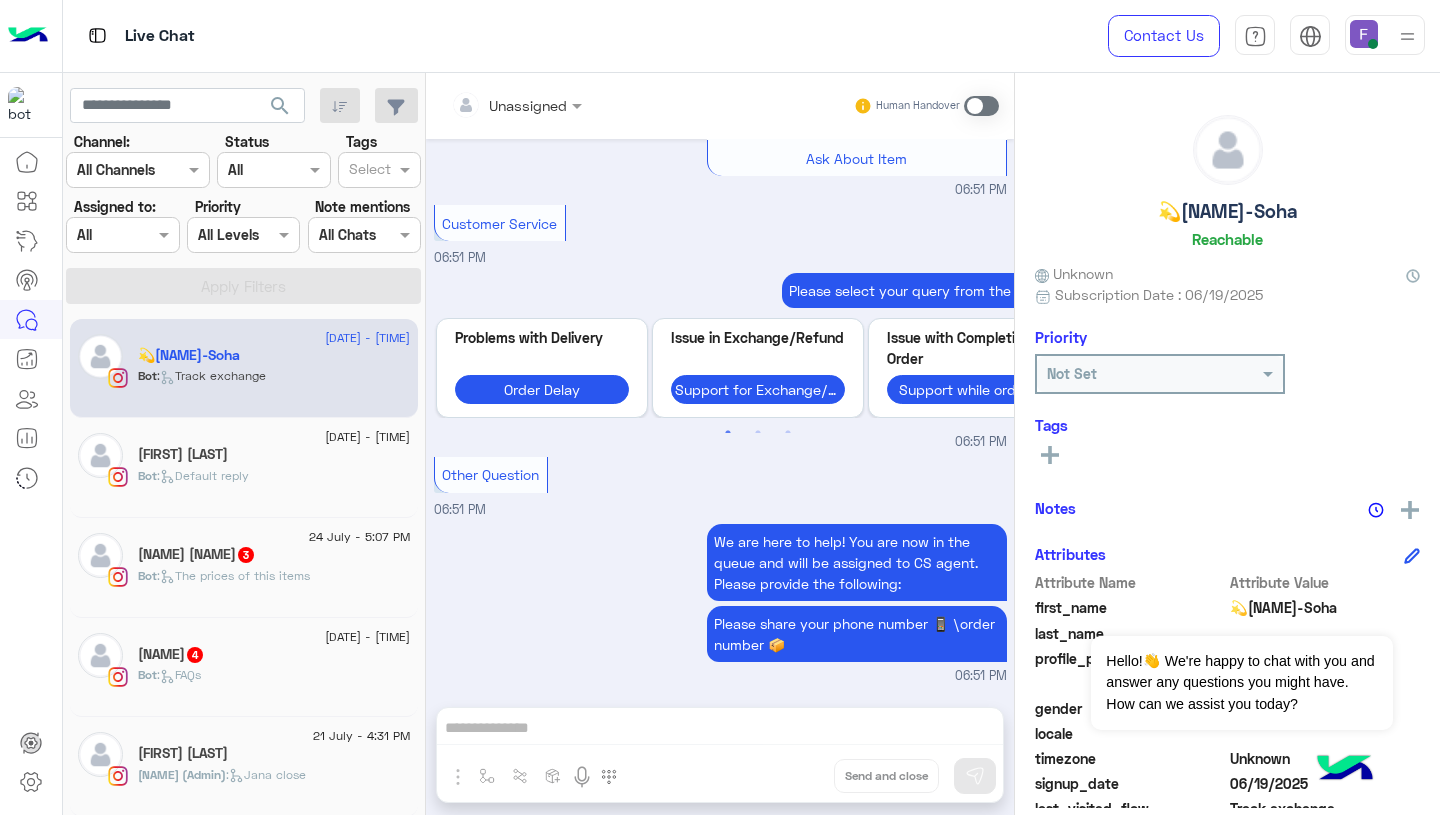 click on "search" 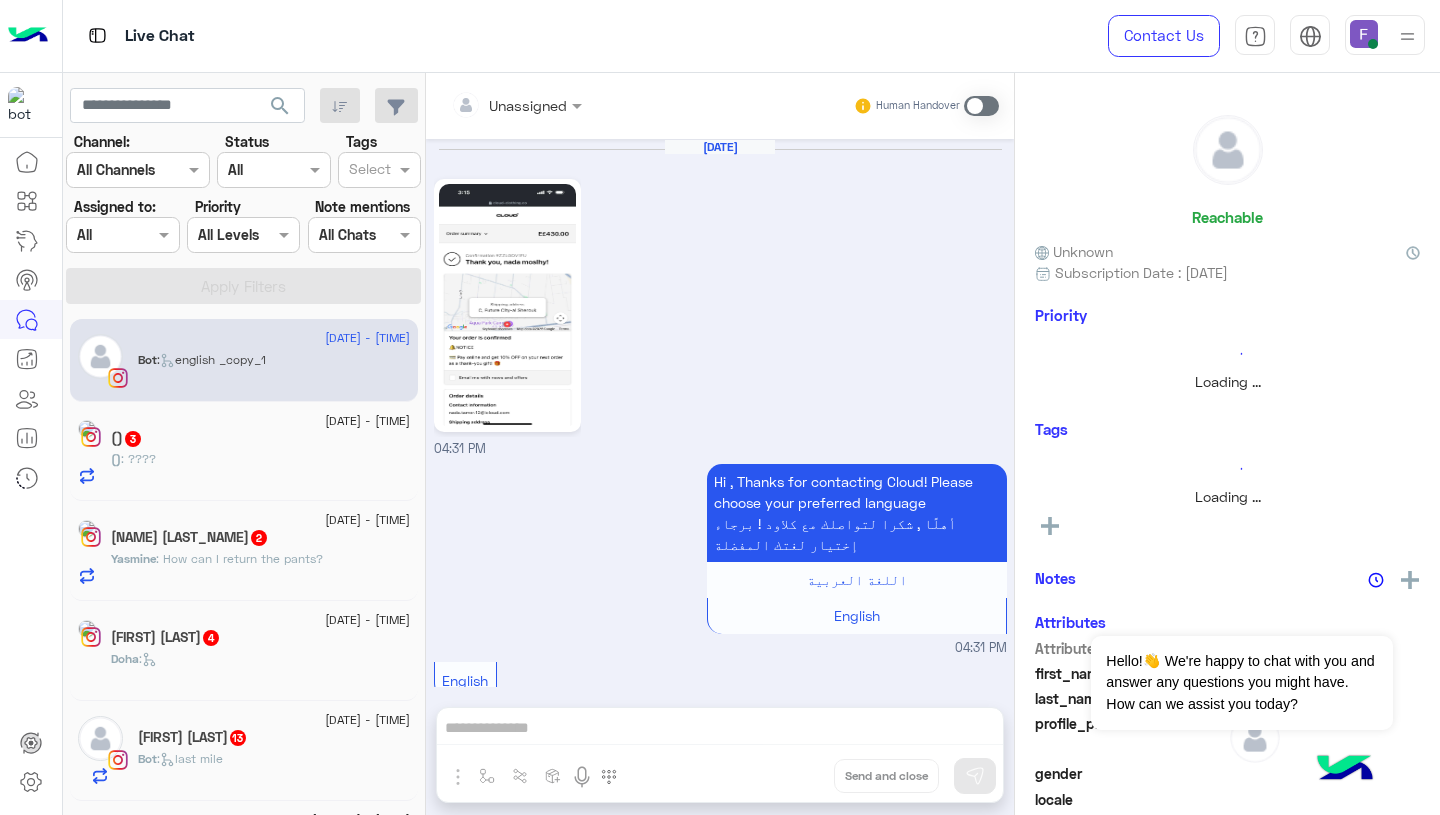 scroll, scrollTop: 243, scrollLeft: 0, axis: vertical 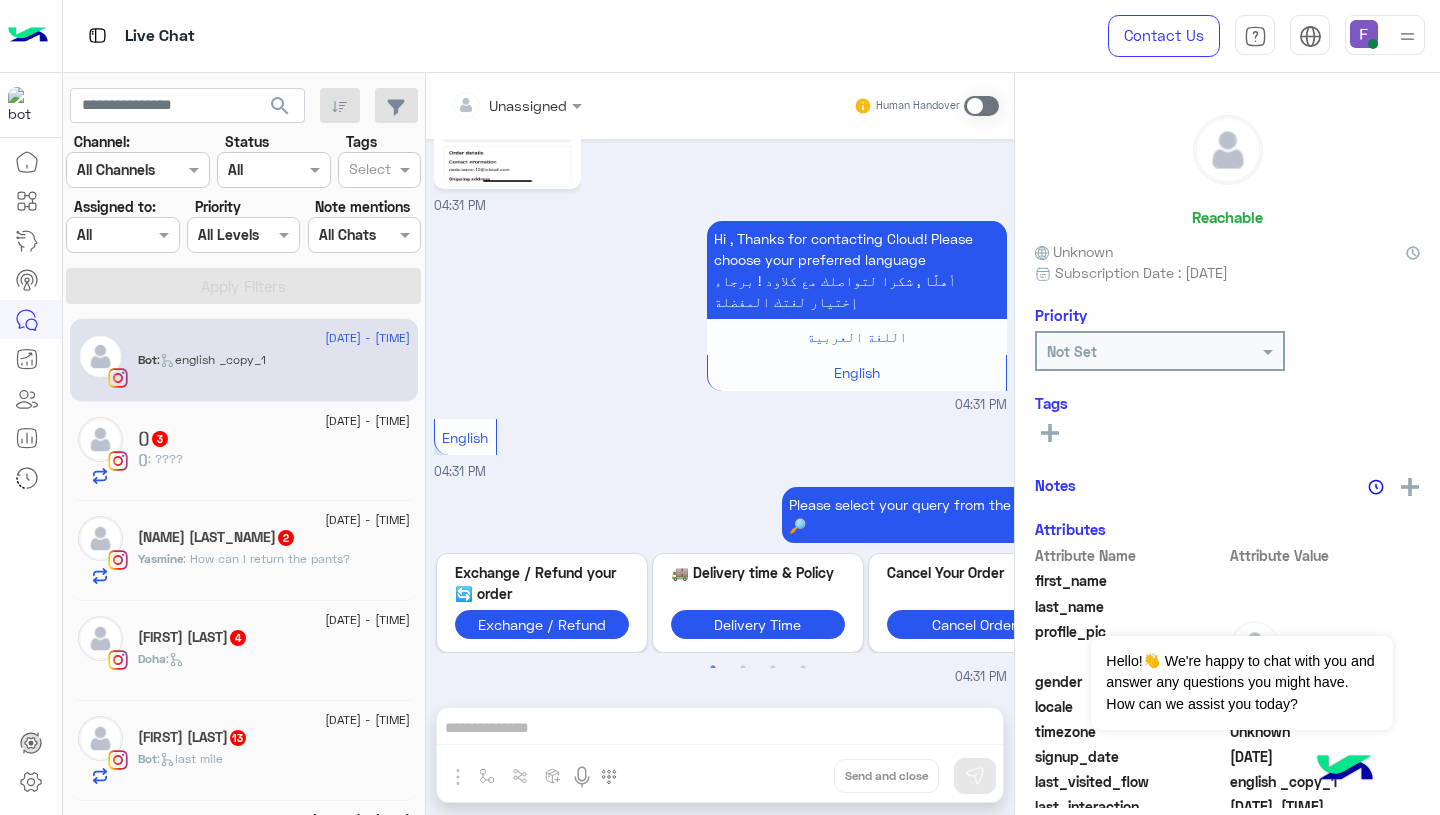 click at bounding box center (100, 235) 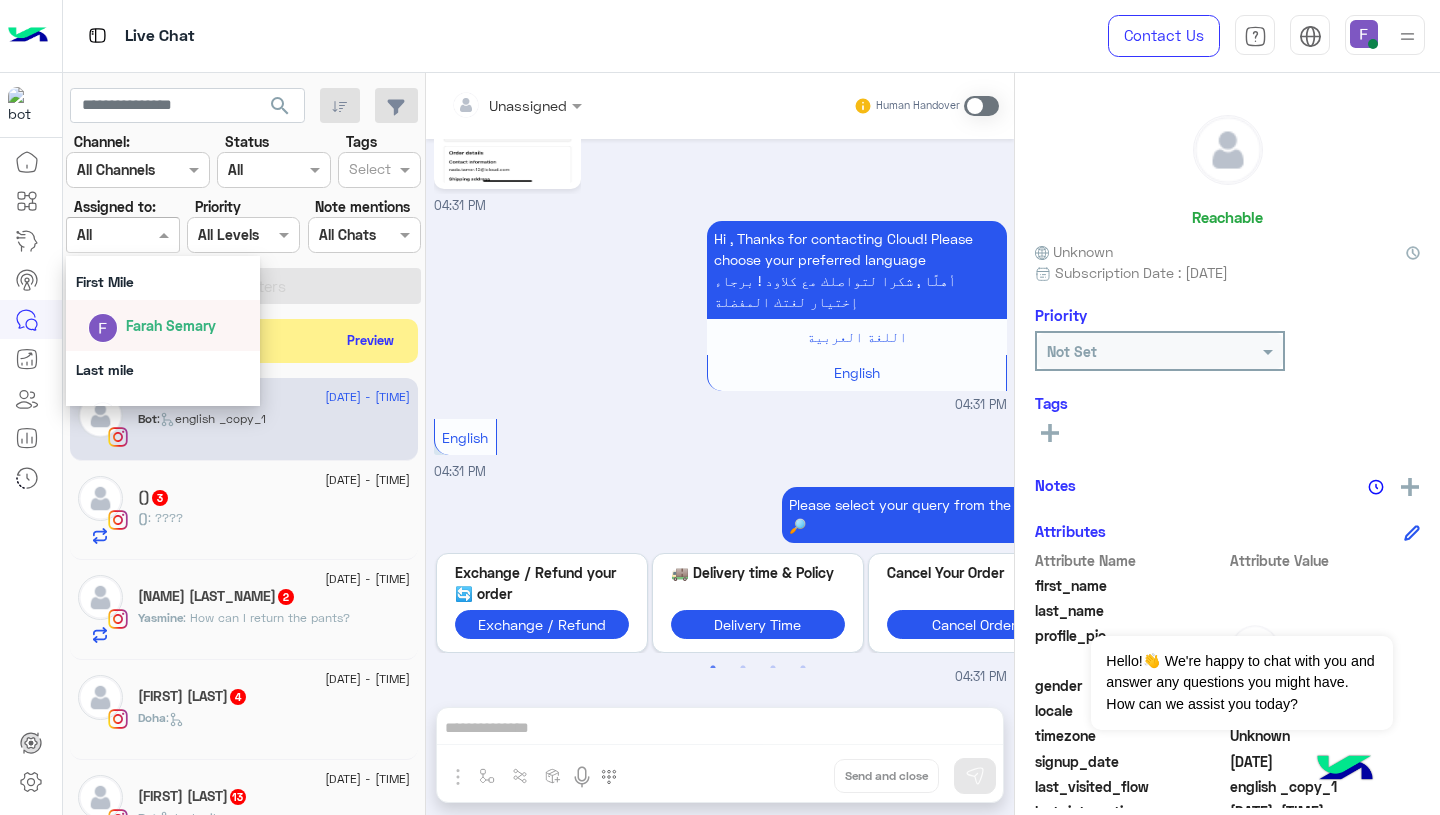scroll, scrollTop: 383, scrollLeft: 0, axis: vertical 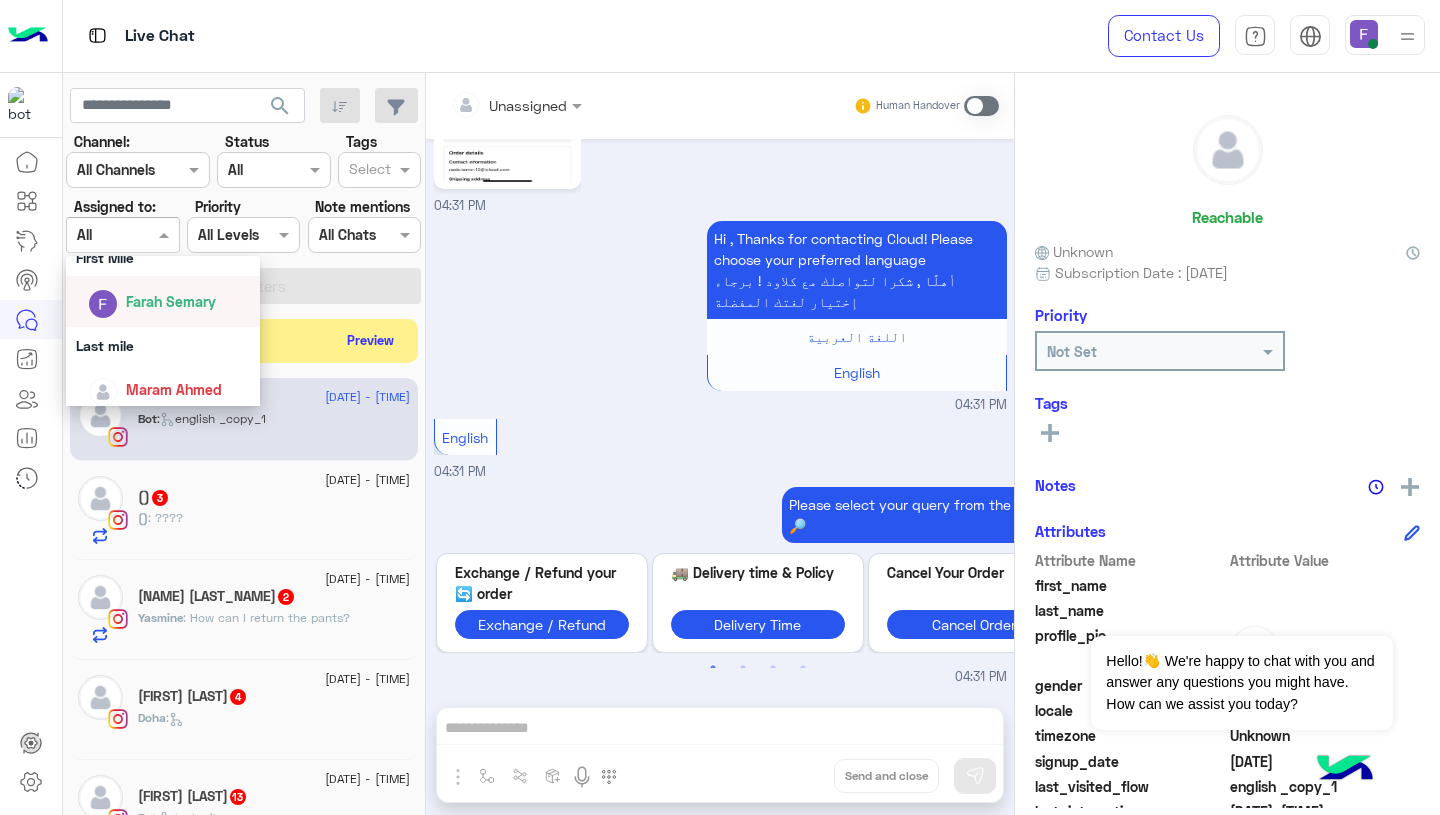 click on "Farah Semary" at bounding box center (169, 301) 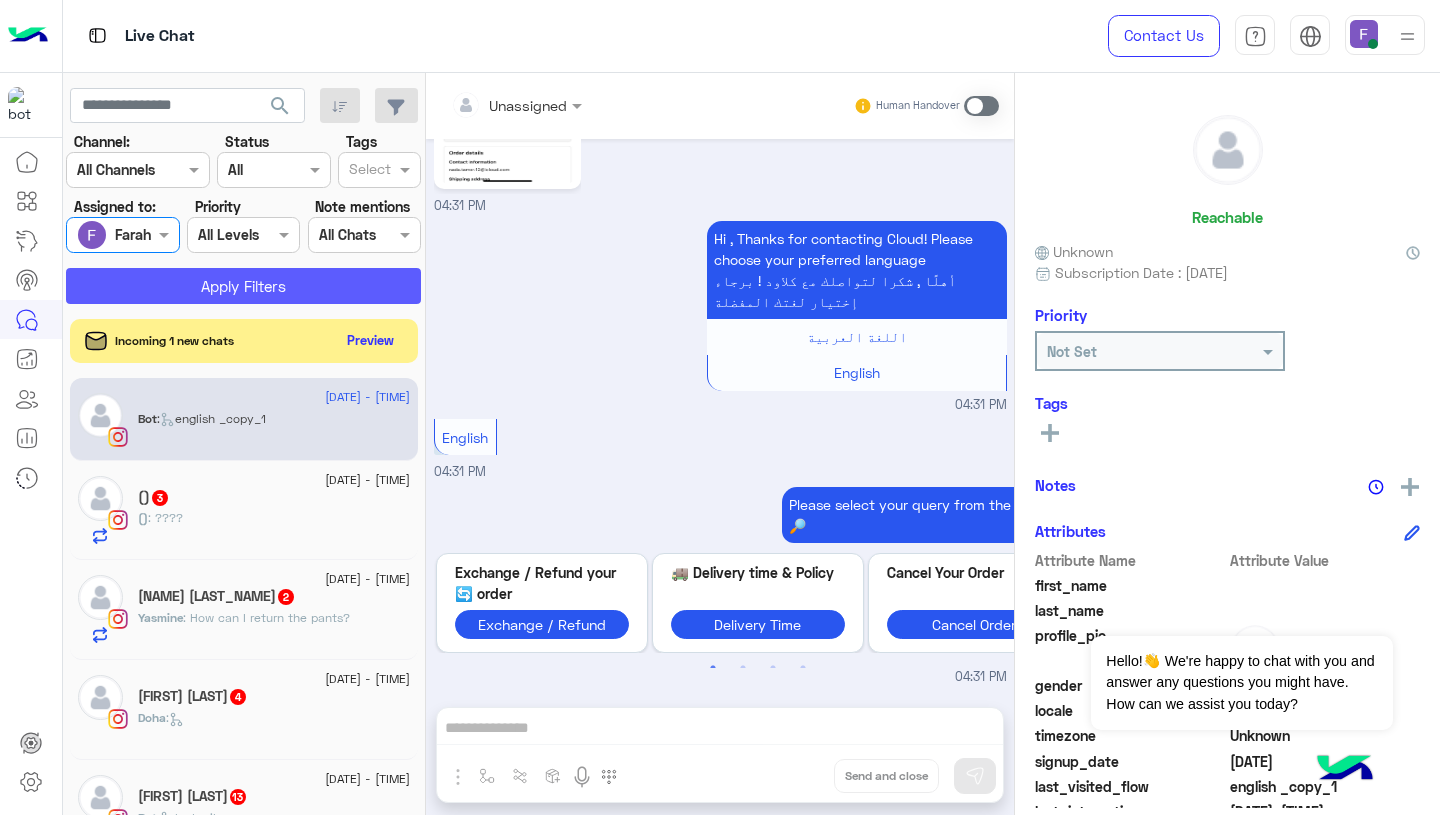click on "Apply Filters" 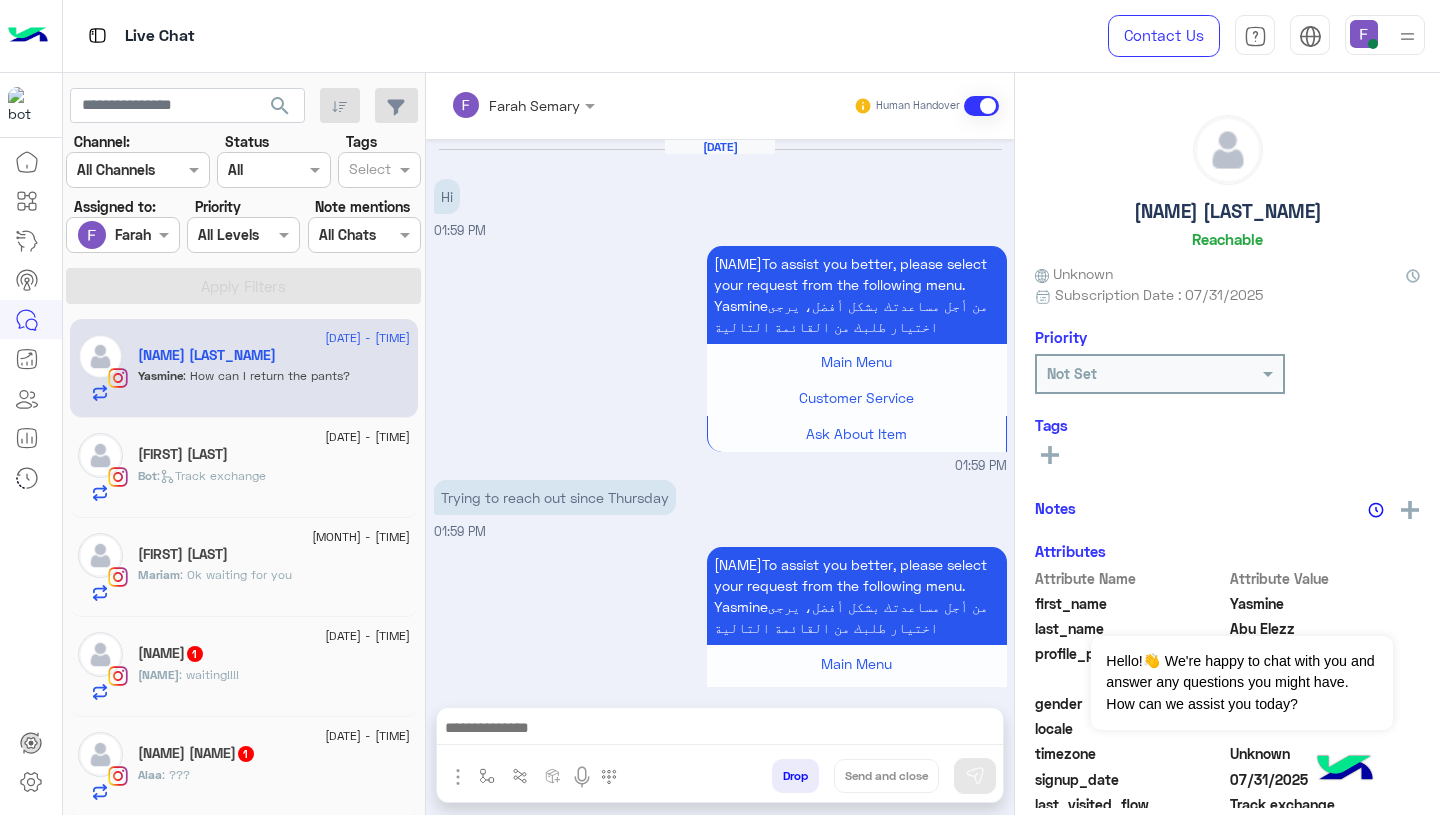 scroll, scrollTop: 1481, scrollLeft: 0, axis: vertical 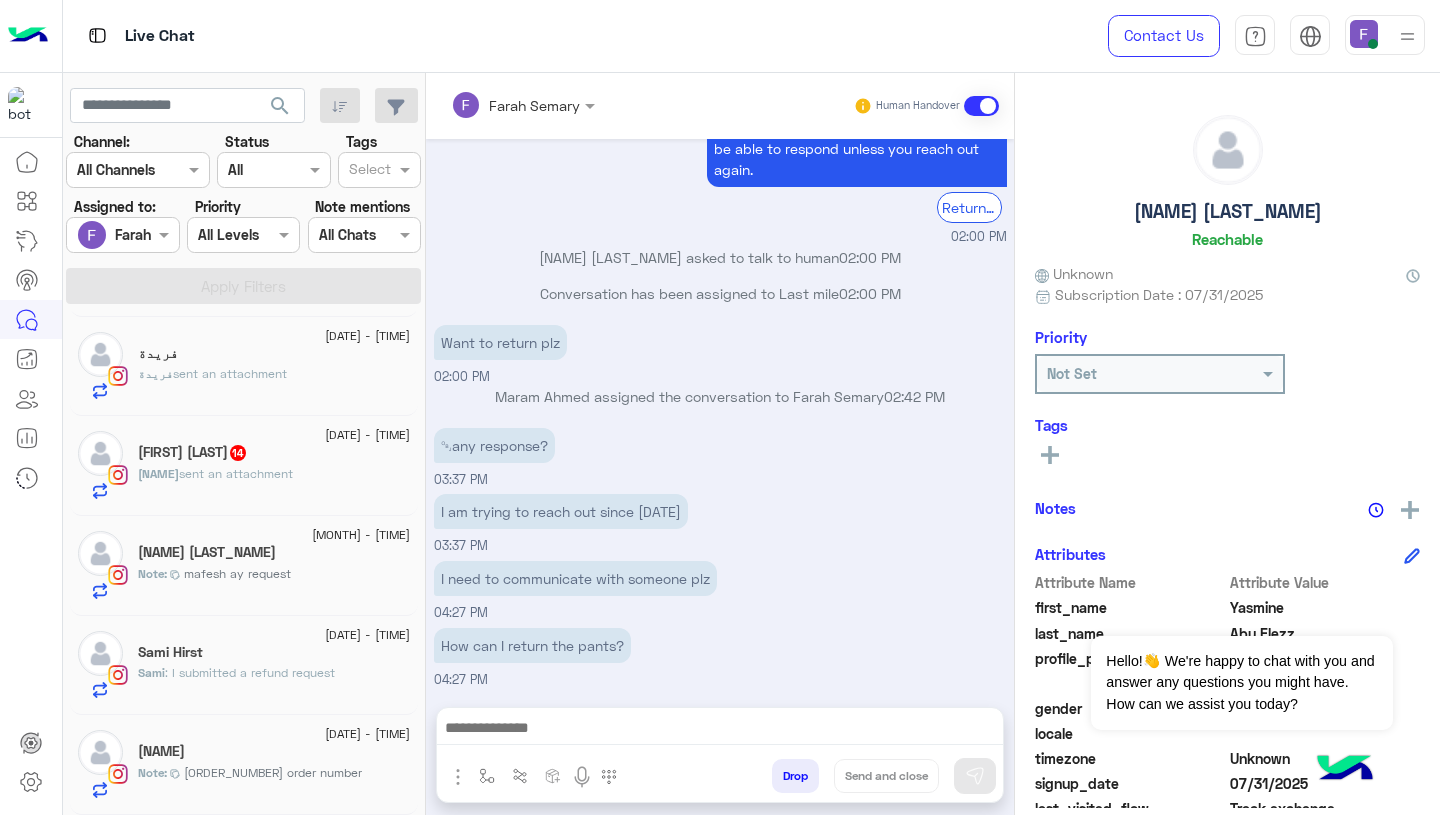 click on "[DATE] - [TIME]" 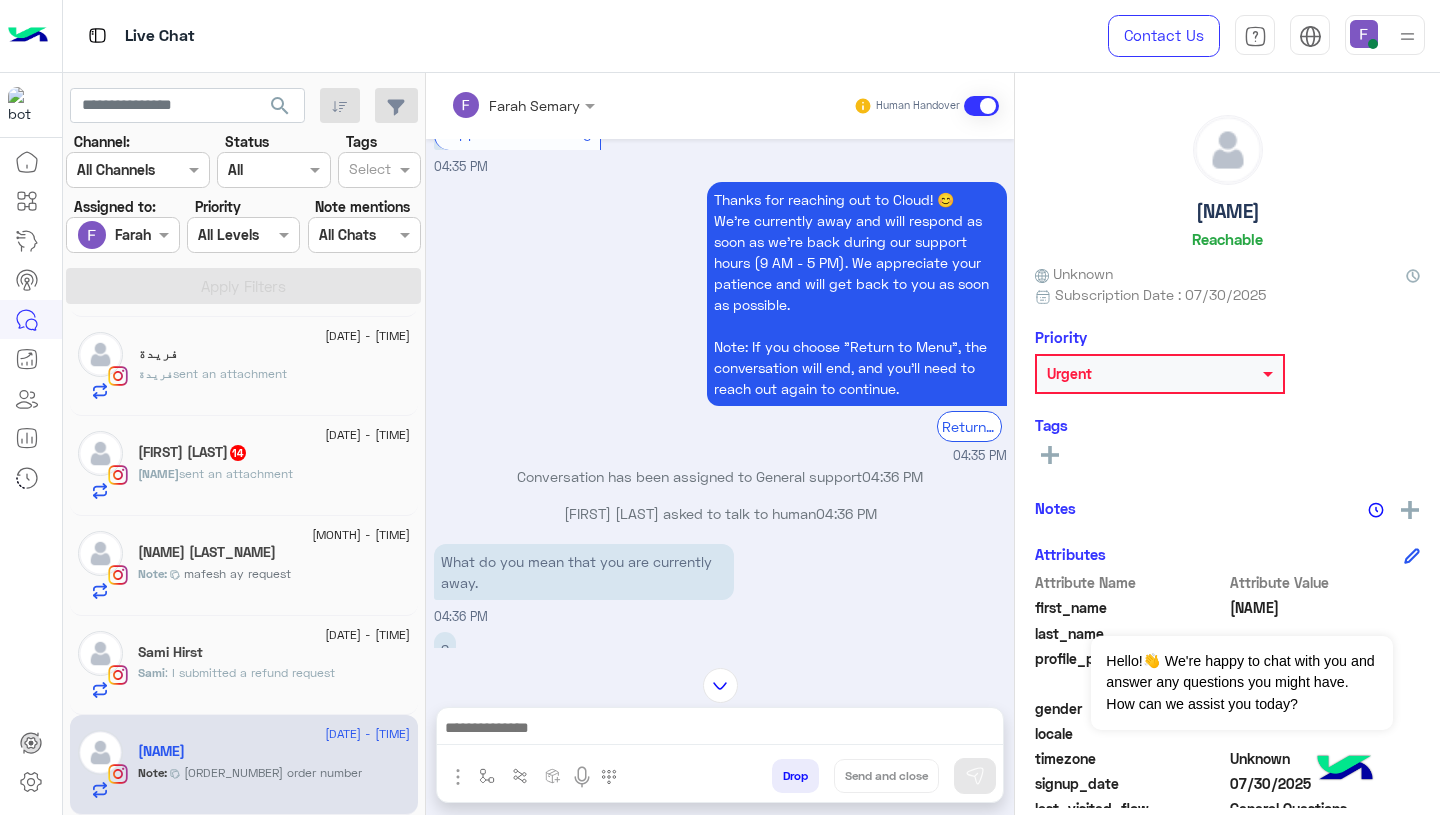 scroll, scrollTop: 4071, scrollLeft: 0, axis: vertical 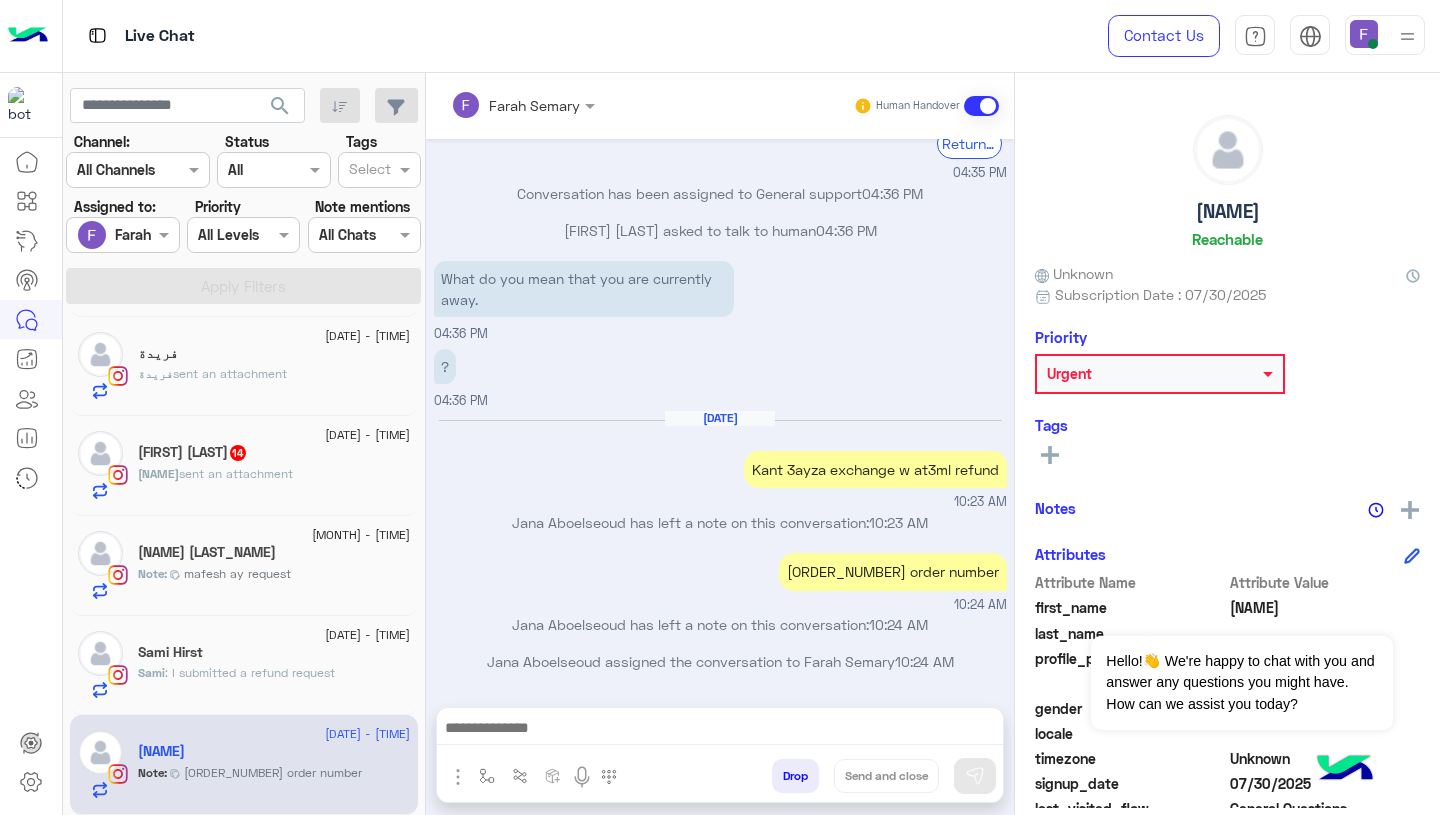 click on "[ORDER_NUMBER] order number" 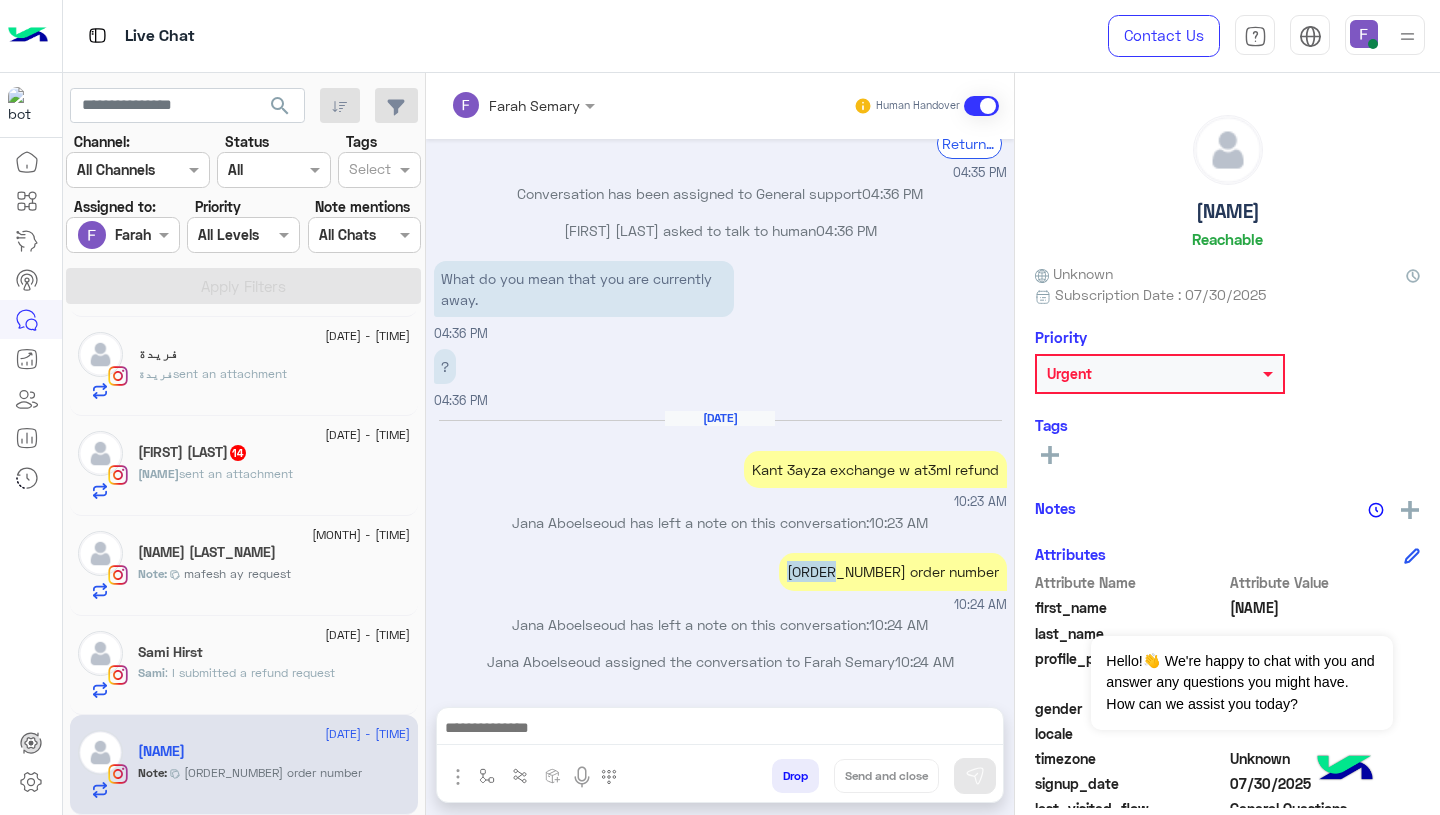 copy on "[NUMBER]" 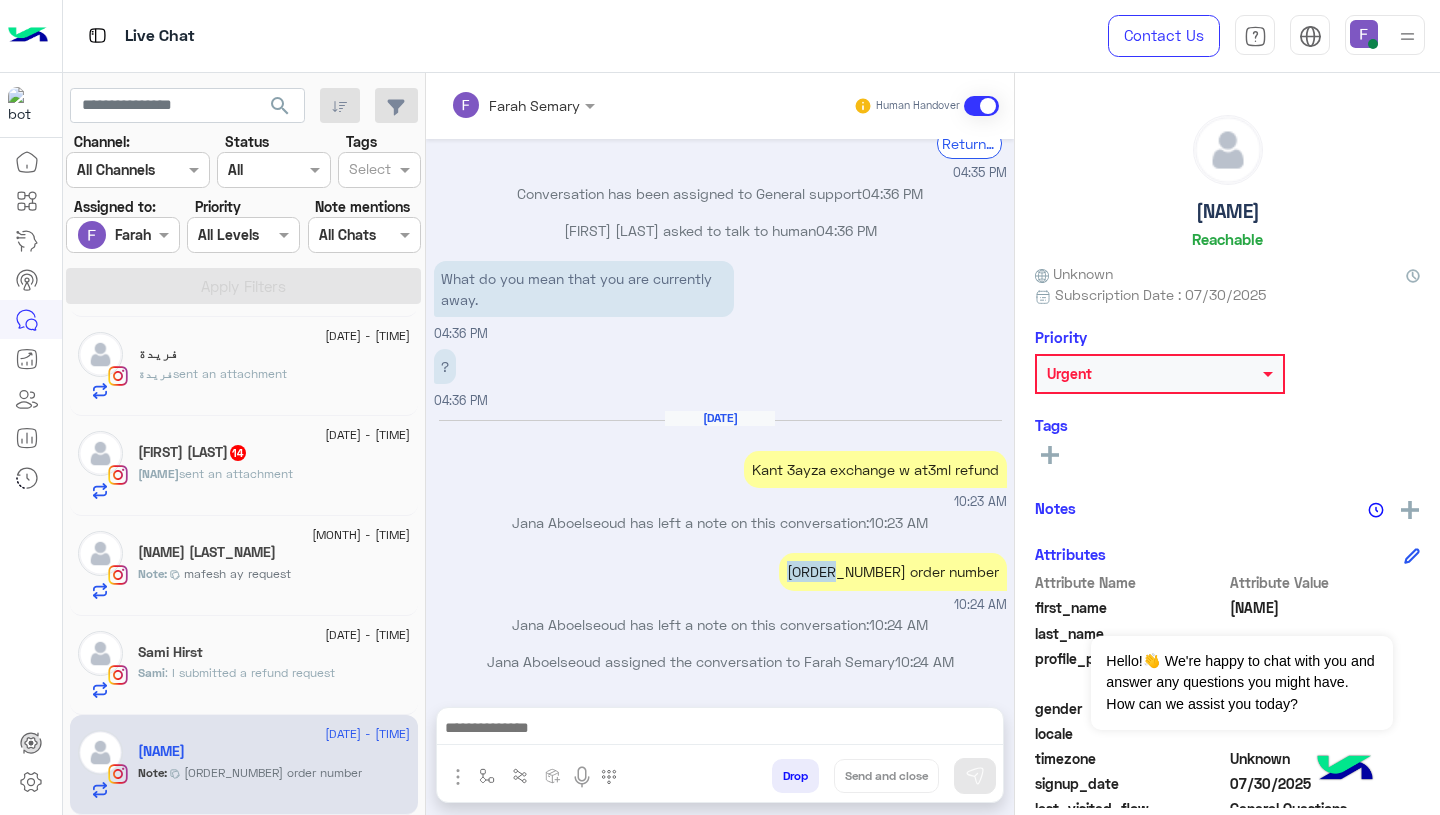 click on "[DATE]" at bounding box center (720, 427) 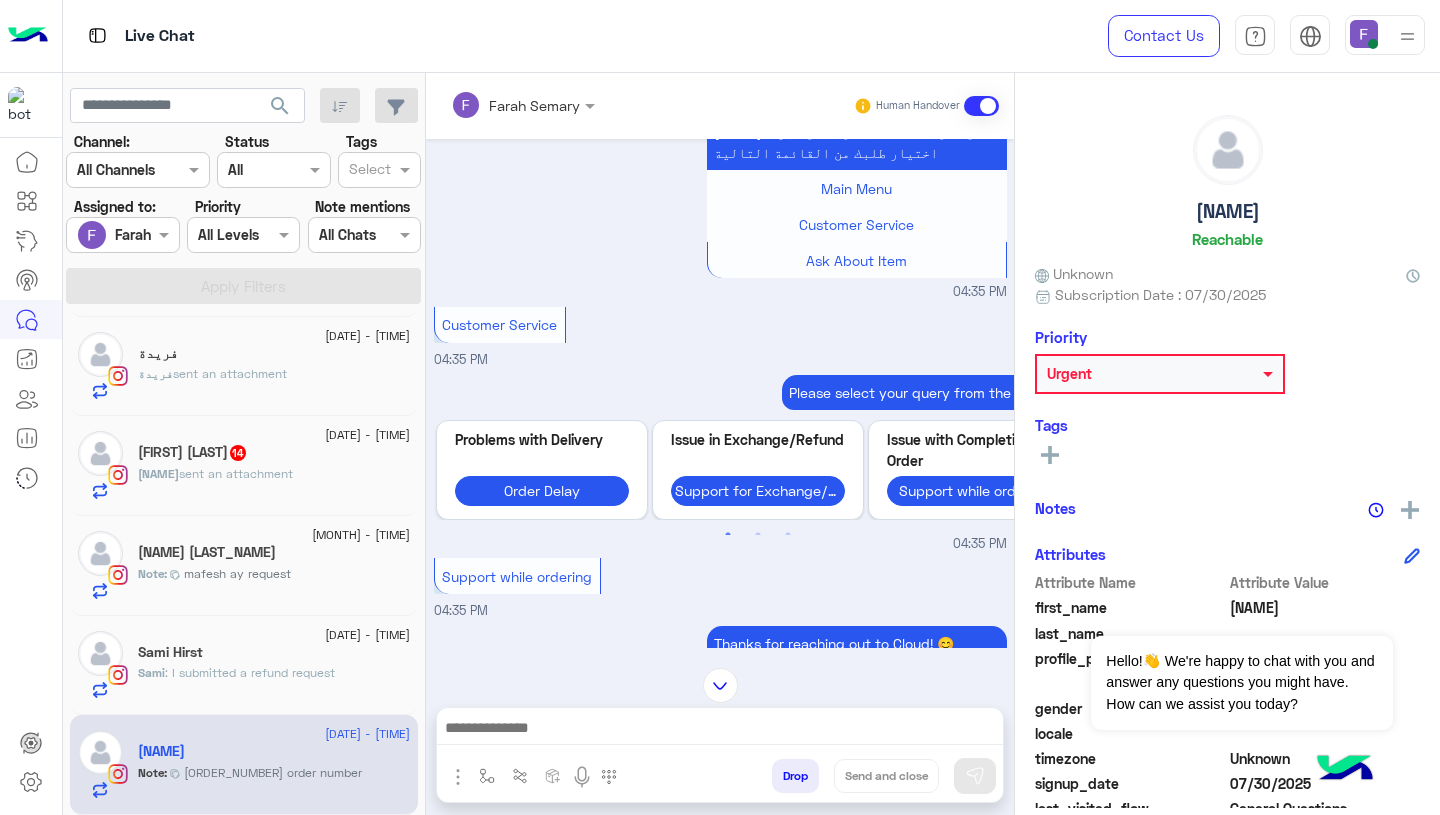 scroll, scrollTop: 4071, scrollLeft: 0, axis: vertical 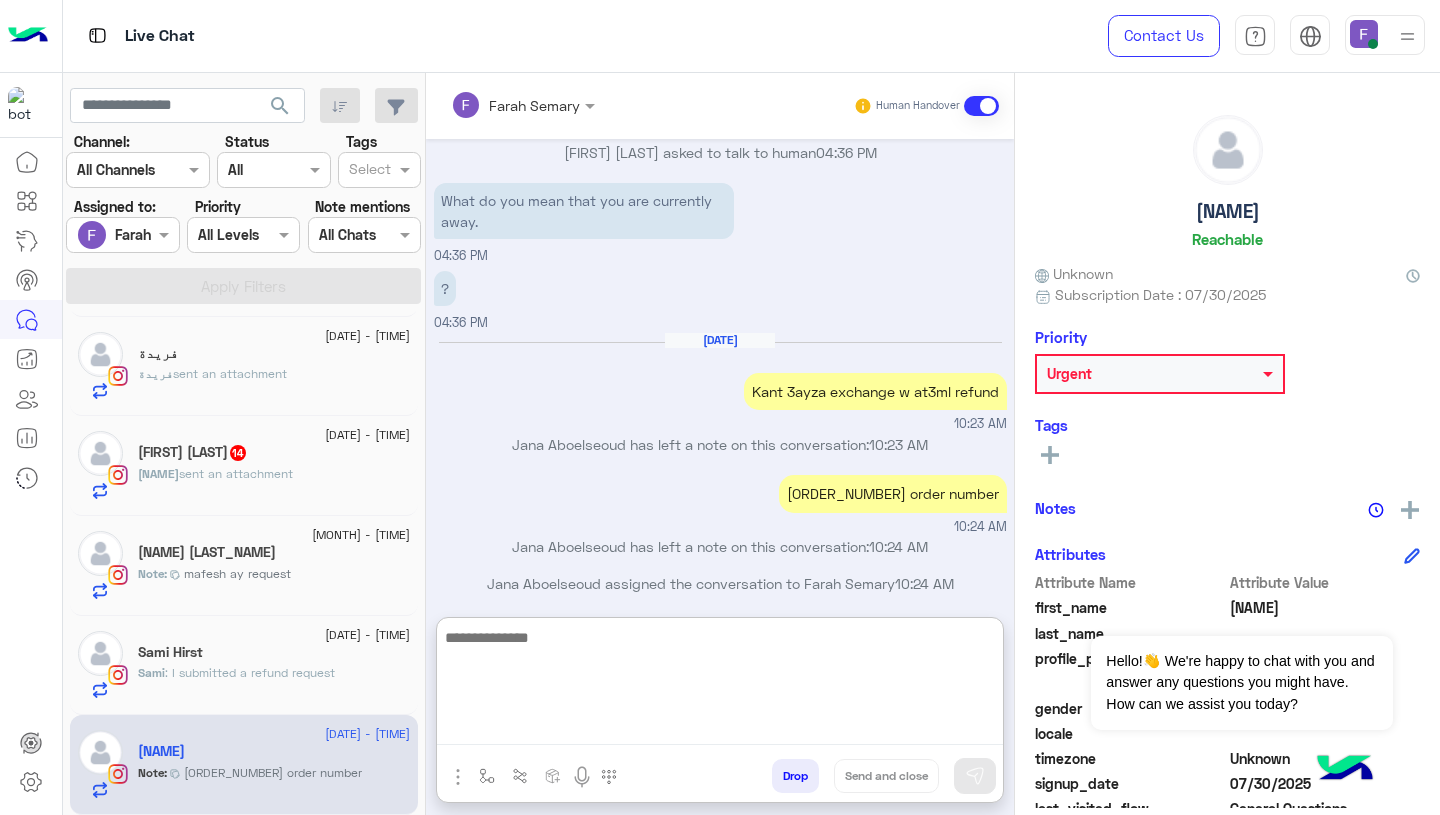 click at bounding box center [720, 685] 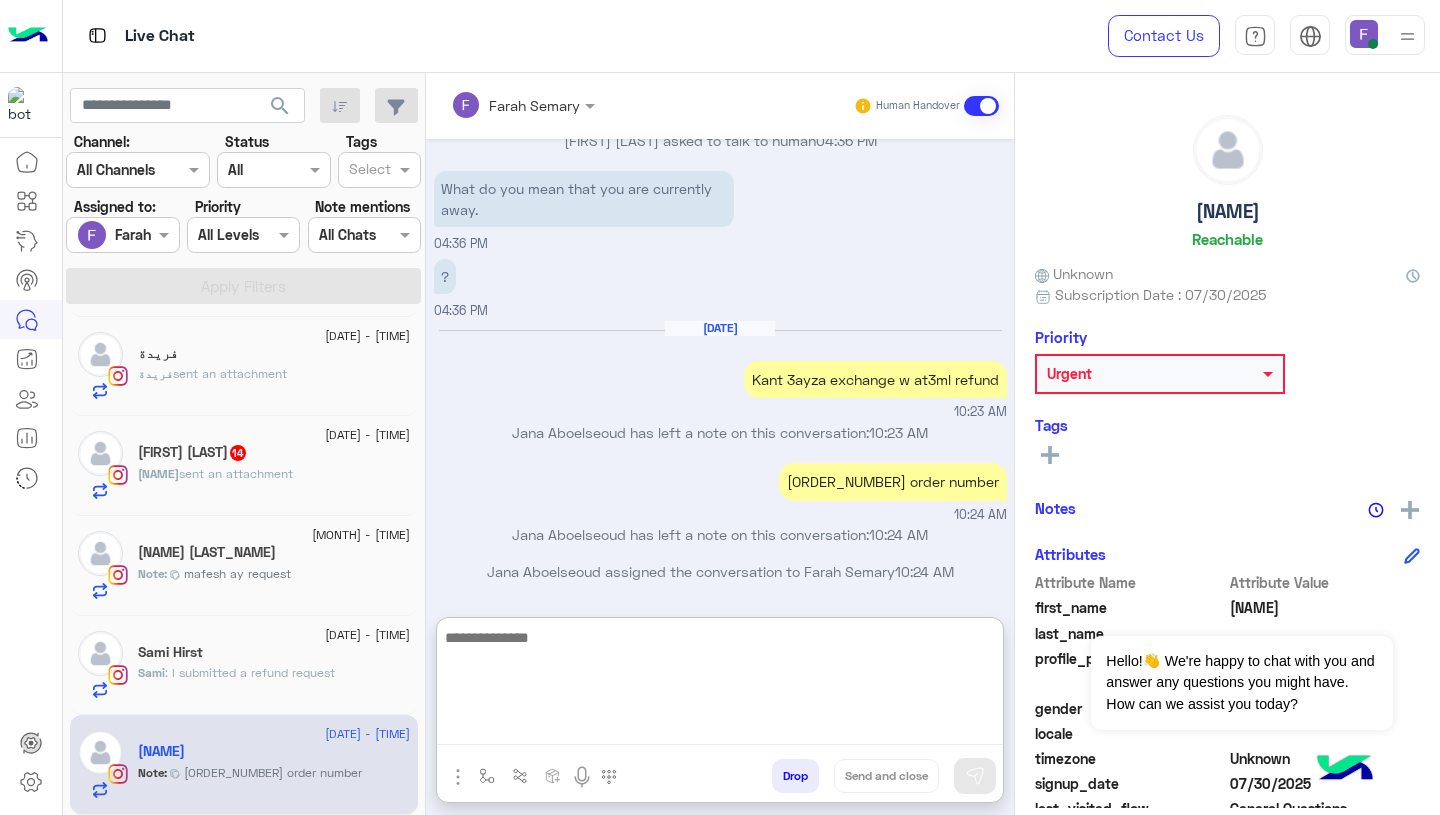 paste on "**********" 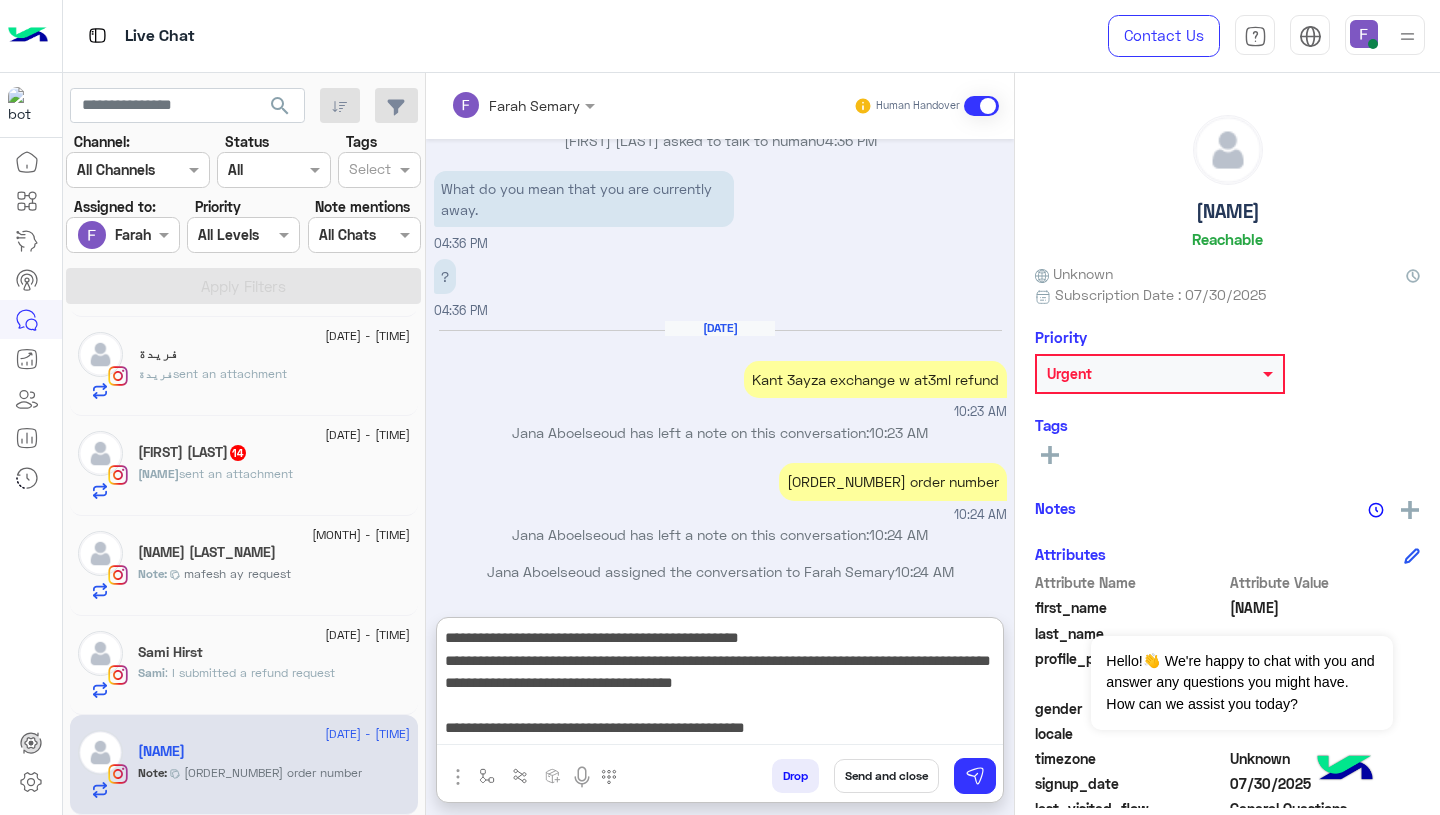 scroll, scrollTop: 151, scrollLeft: 0, axis: vertical 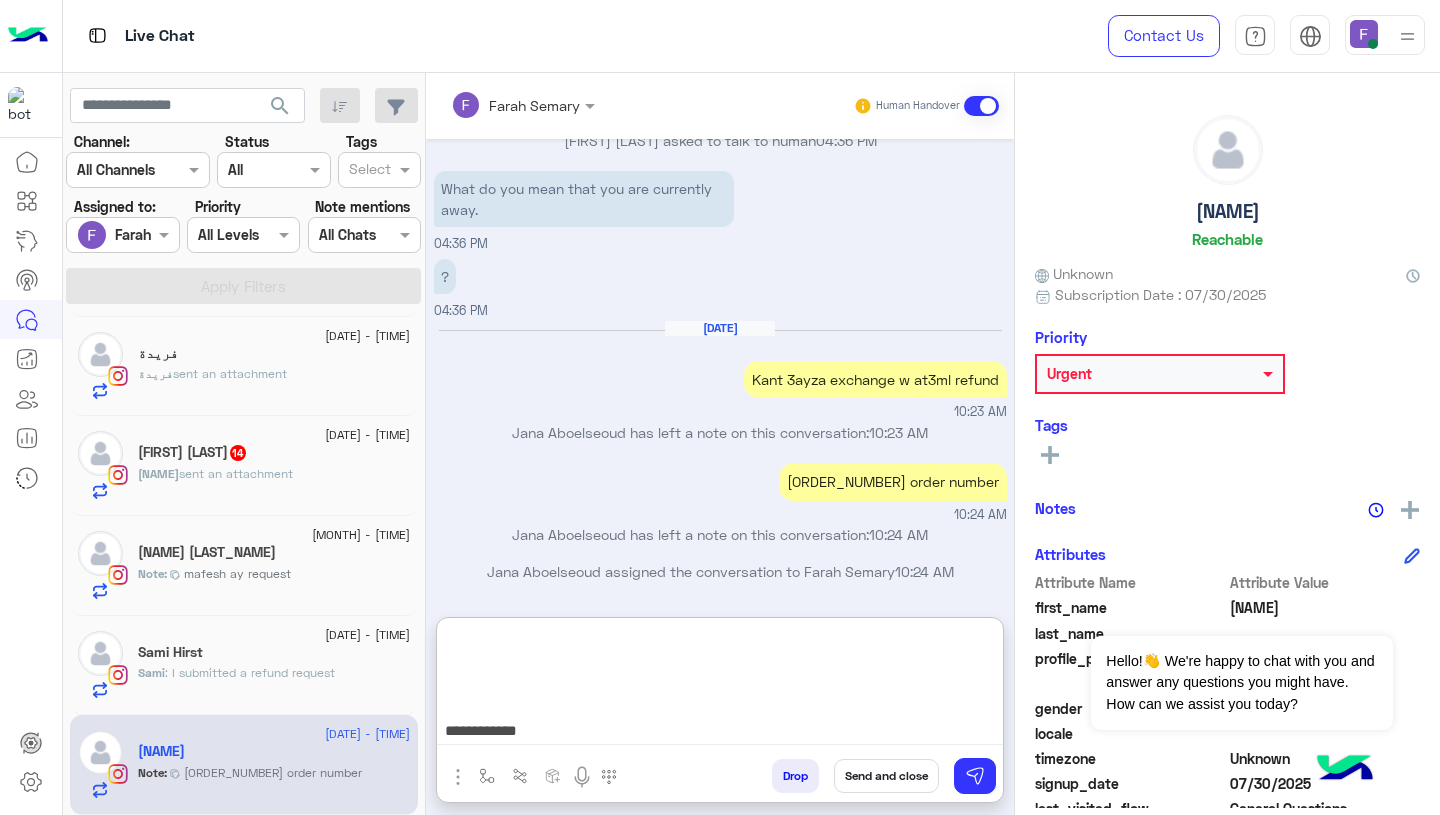 click on "**********" at bounding box center (720, 685) 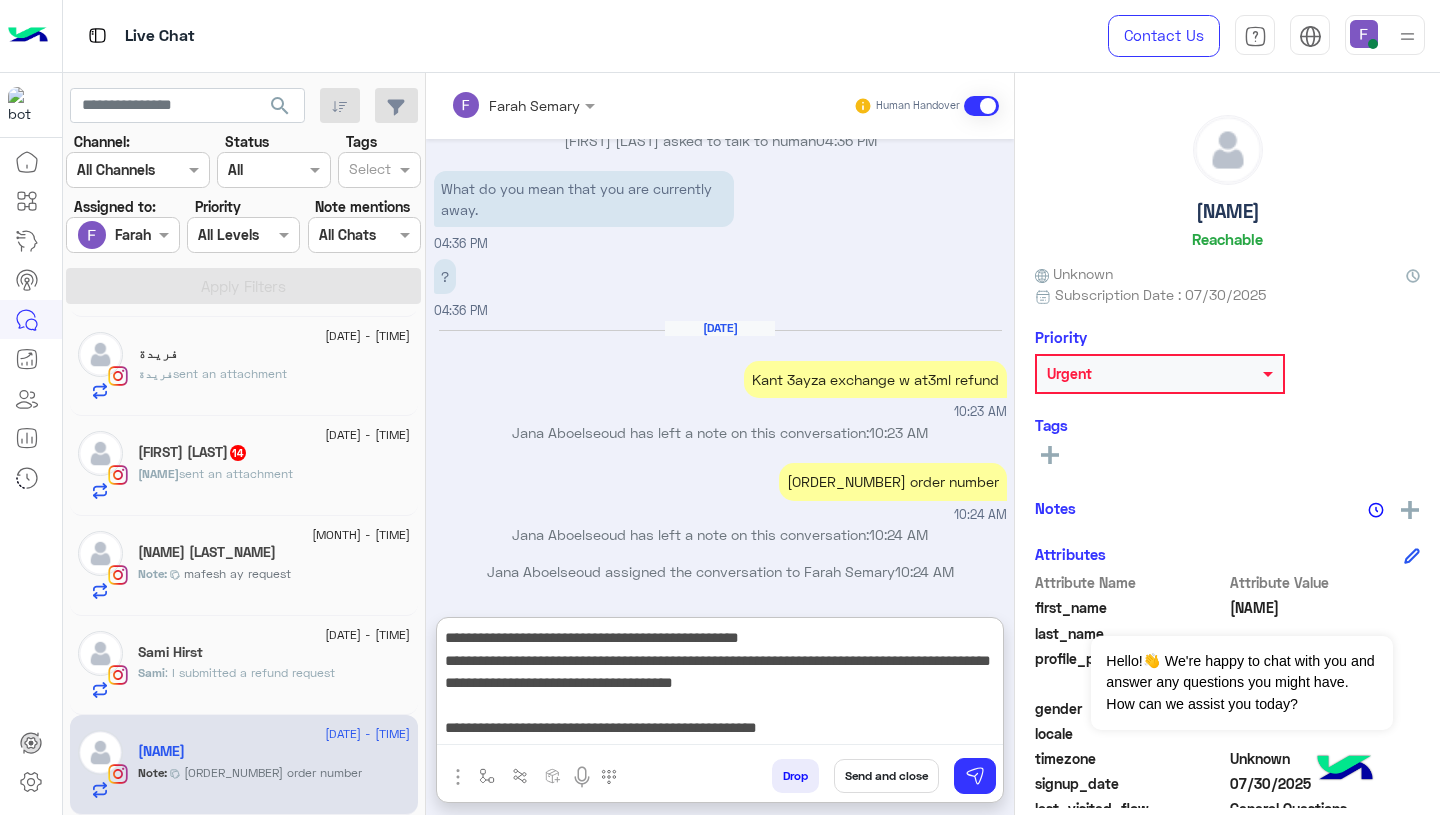 type on "**********" 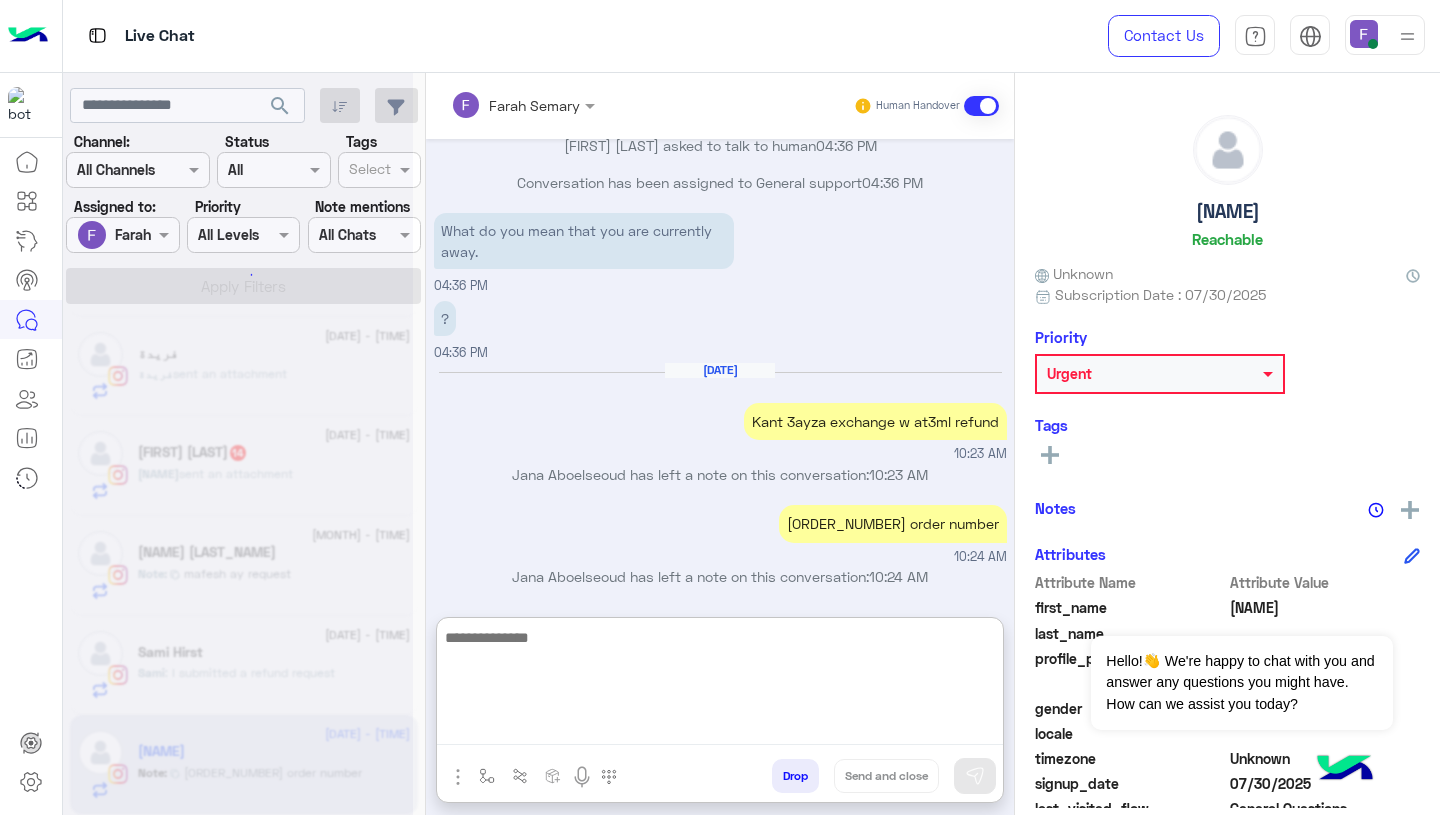 scroll, scrollTop: 0, scrollLeft: 0, axis: both 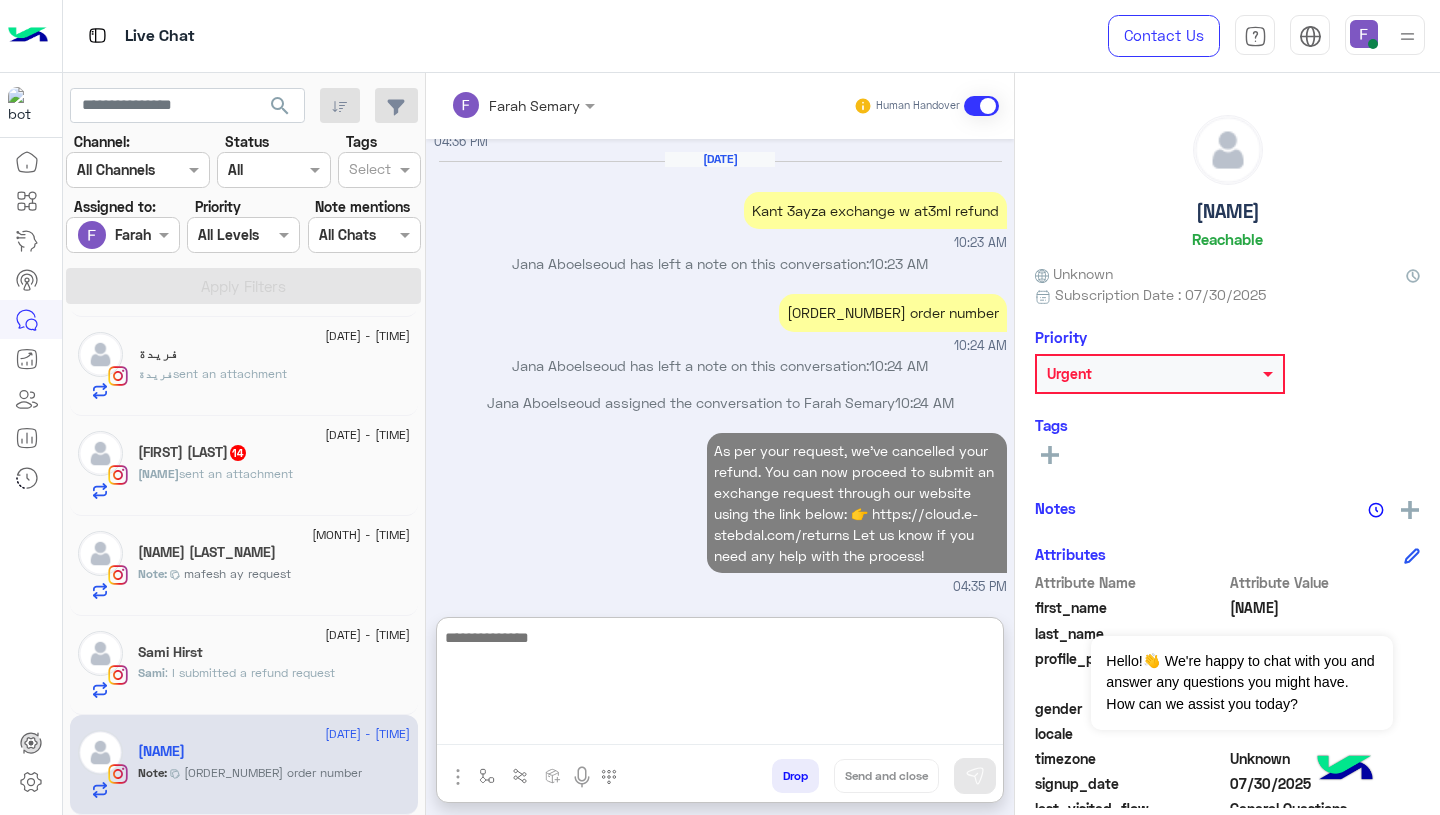 click on "As per your request, we’ve cancelled your refund.
You can now proceed to submit an exchange request through our website using the link below:
👉 https://cloud.e-stebdal.com/returns
Let us know if you need any help with the process! [TIME]" at bounding box center (720, 512) 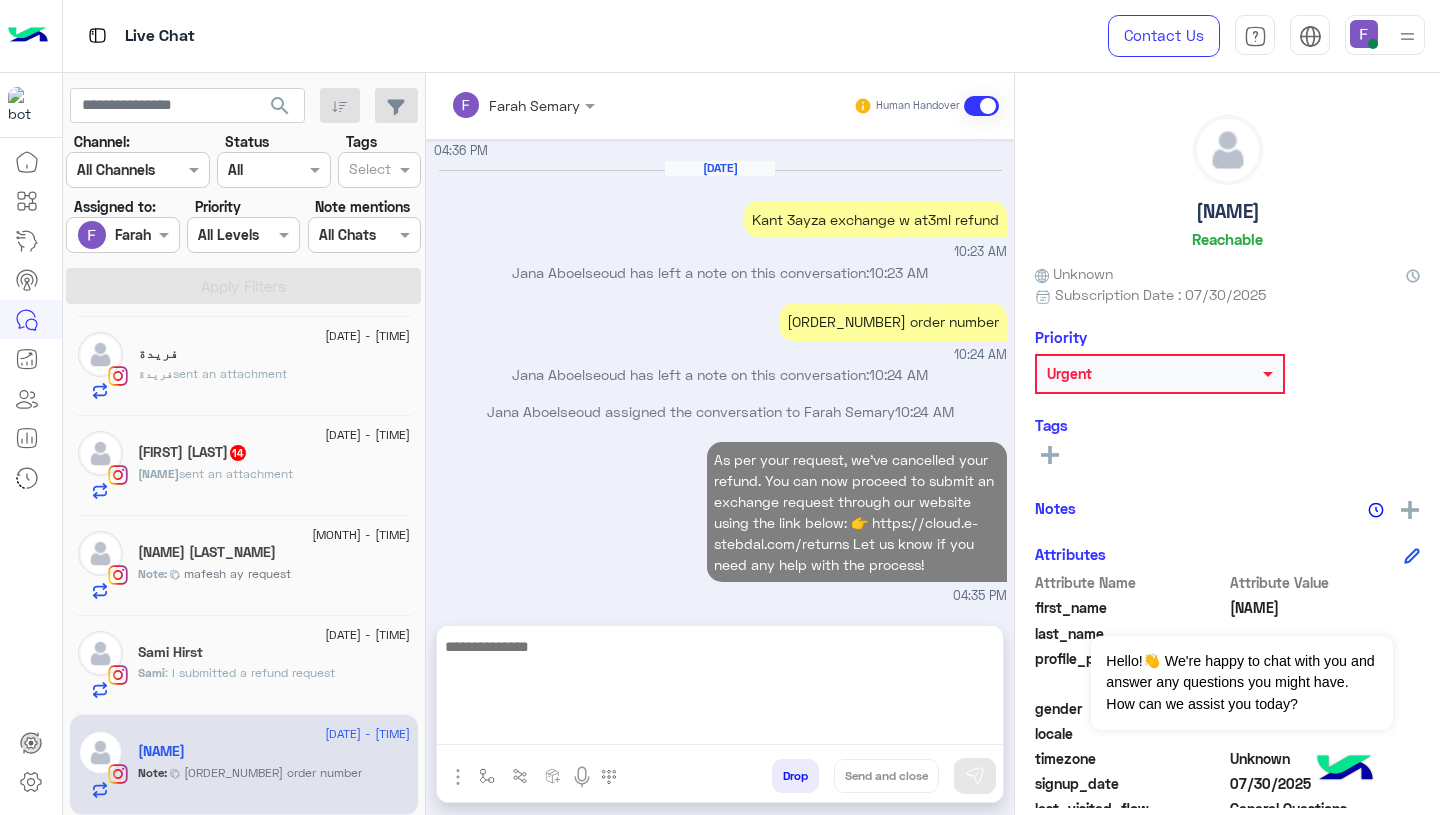 scroll, scrollTop: 4276, scrollLeft: 0, axis: vertical 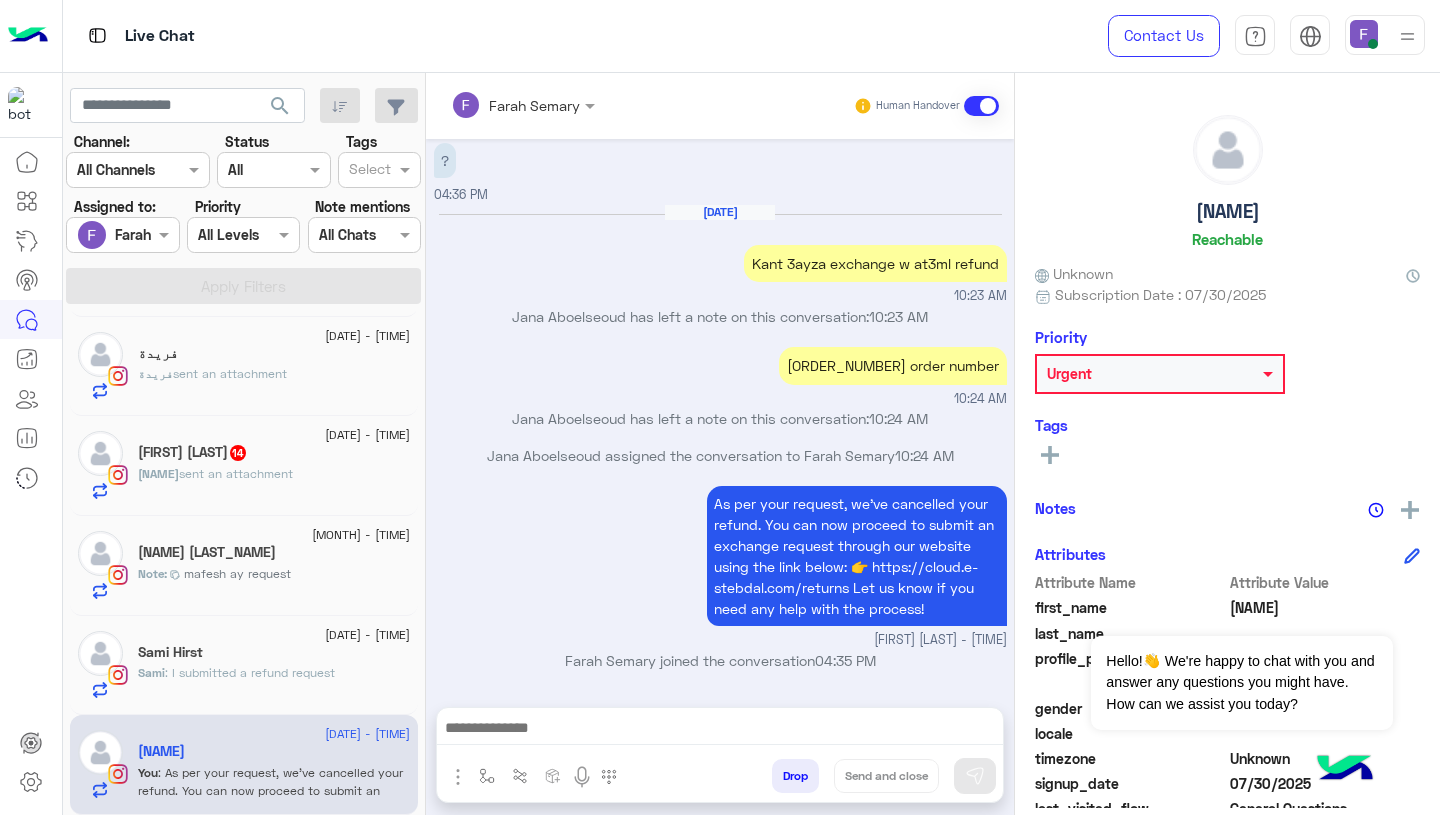 click on ": I submitted a refund request" 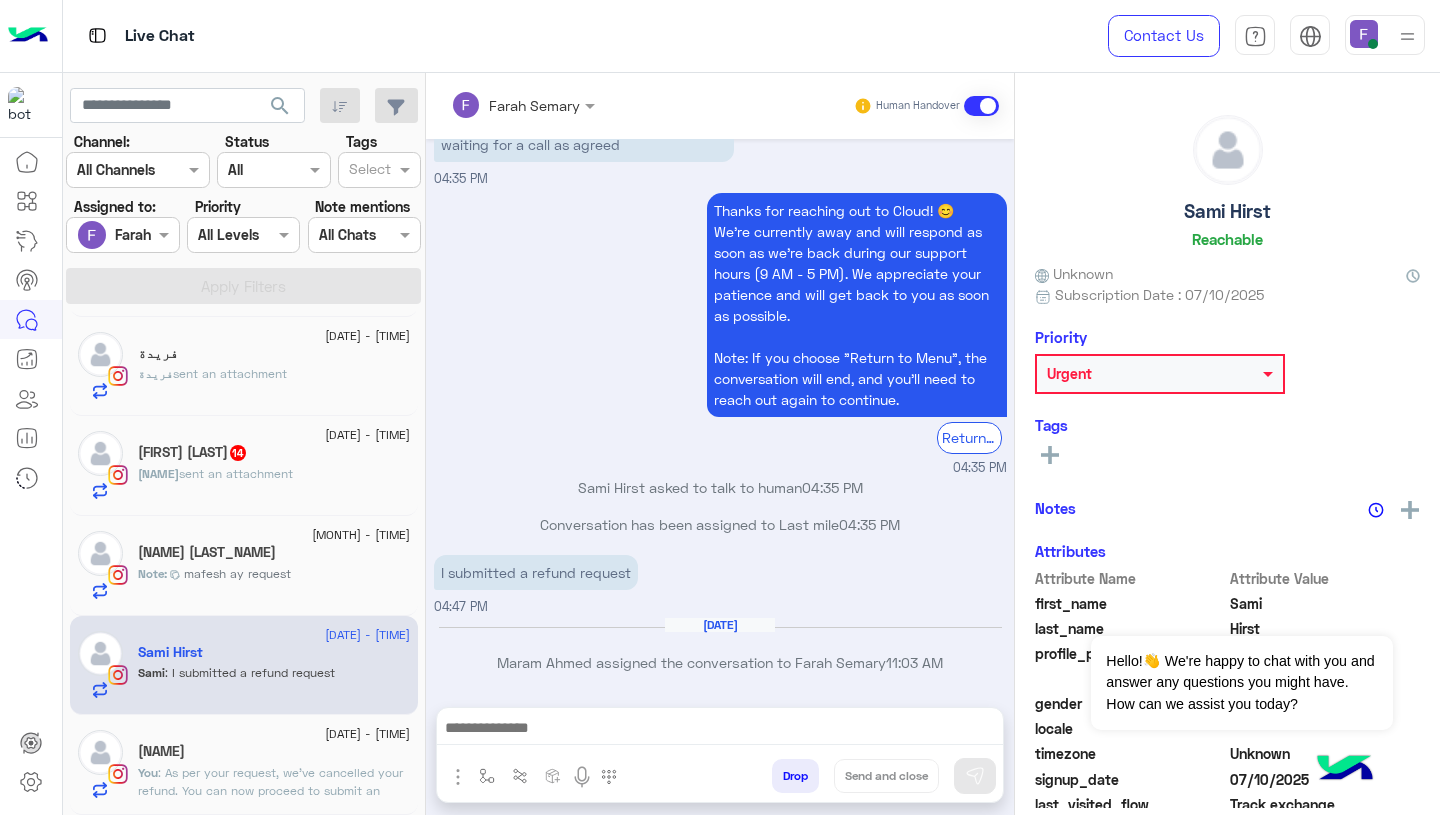 scroll, scrollTop: 1342, scrollLeft: 0, axis: vertical 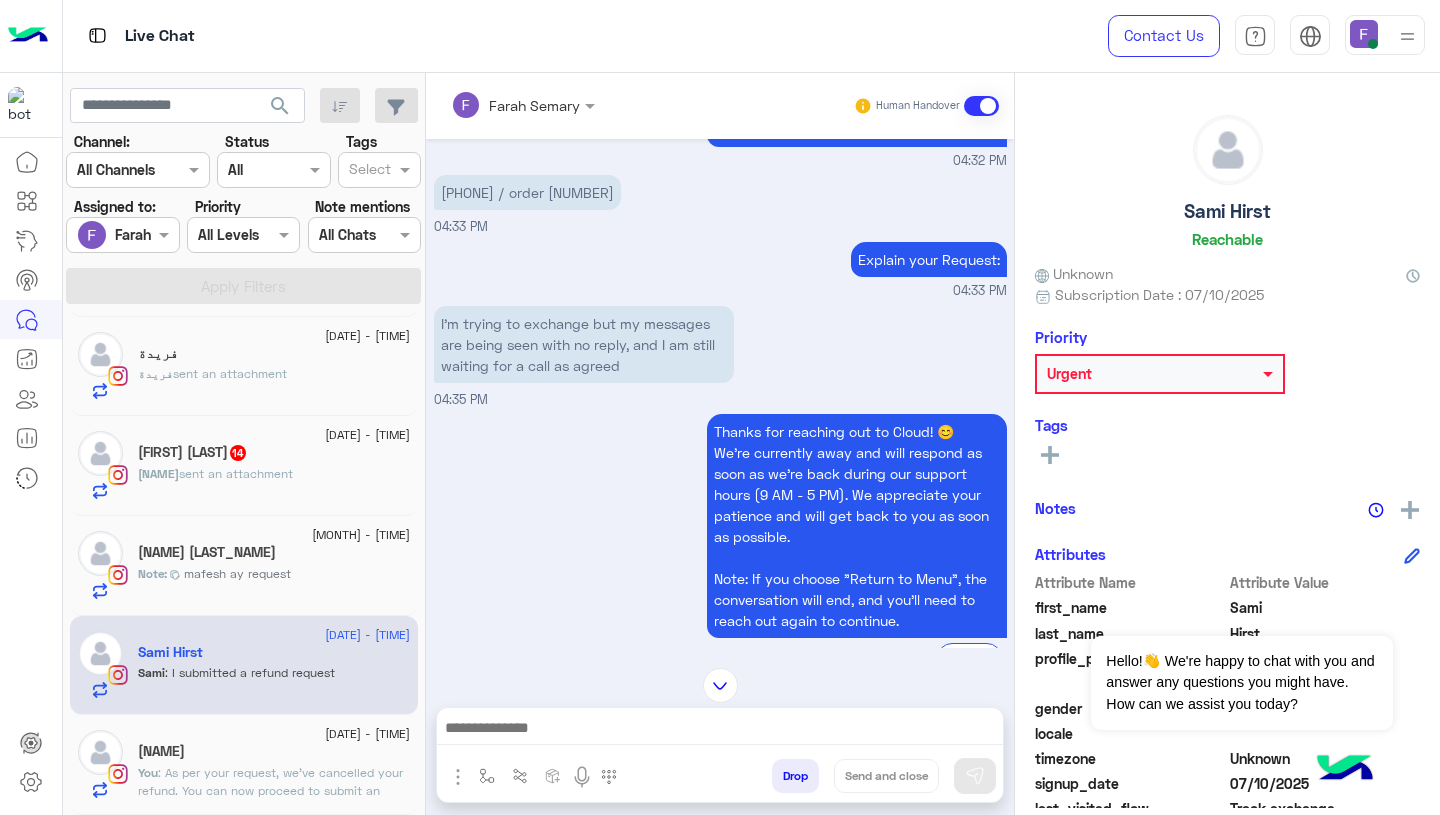 click on "[PHONE] / order [NUMBER]" at bounding box center [527, 192] 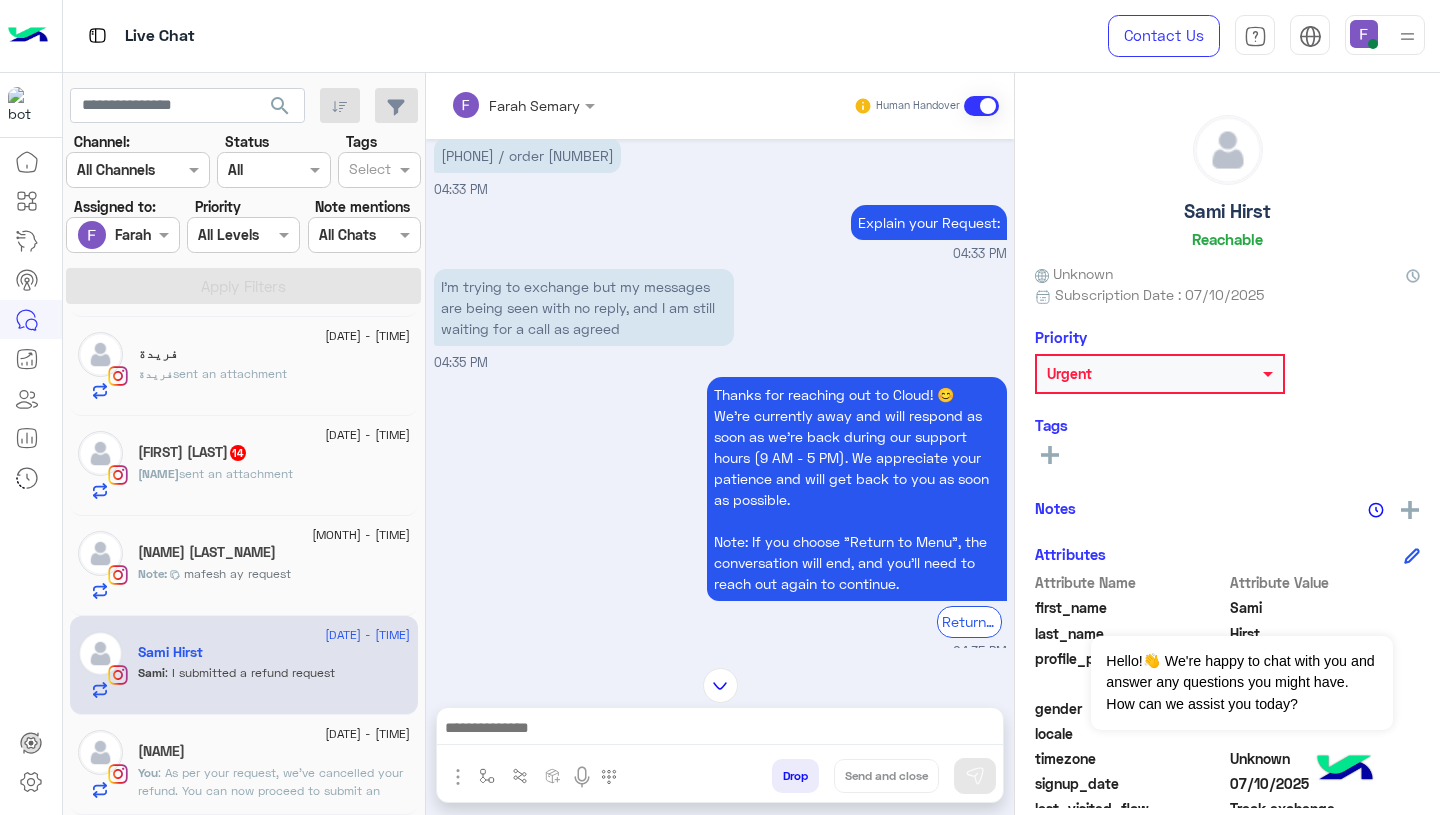 scroll, scrollTop: 1381, scrollLeft: 0, axis: vertical 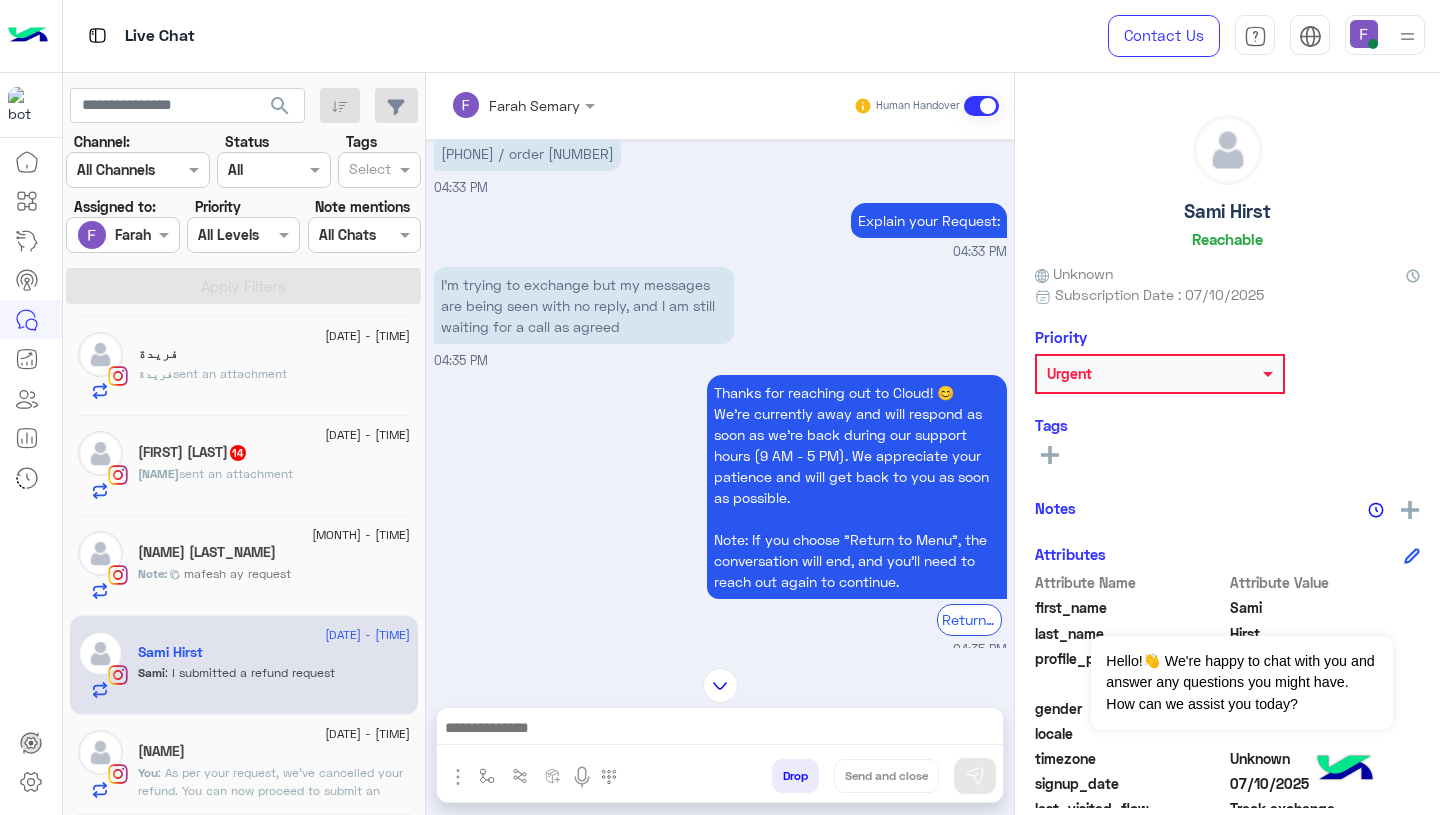 click at bounding box center [720, 730] 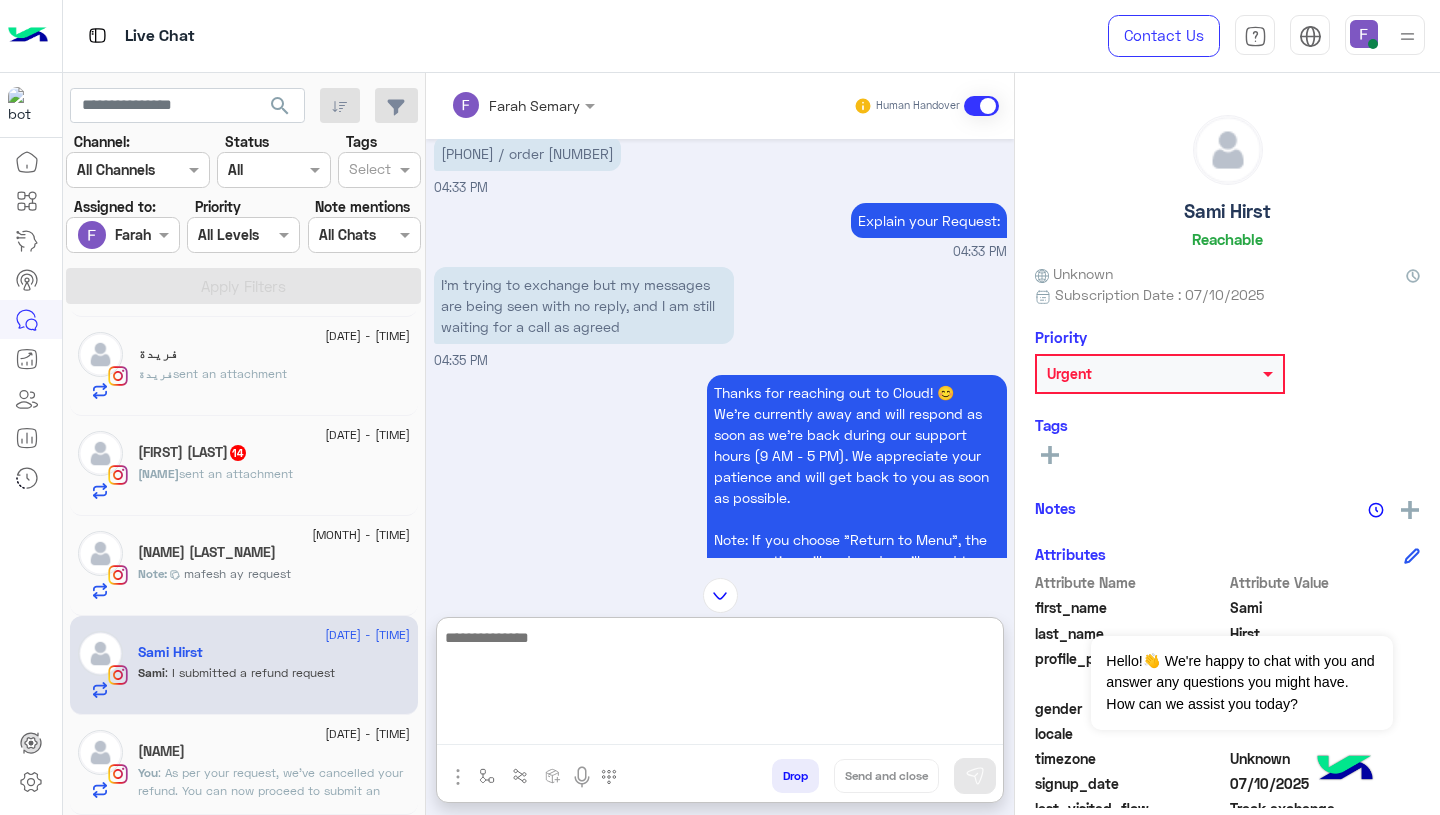 paste on "**********" 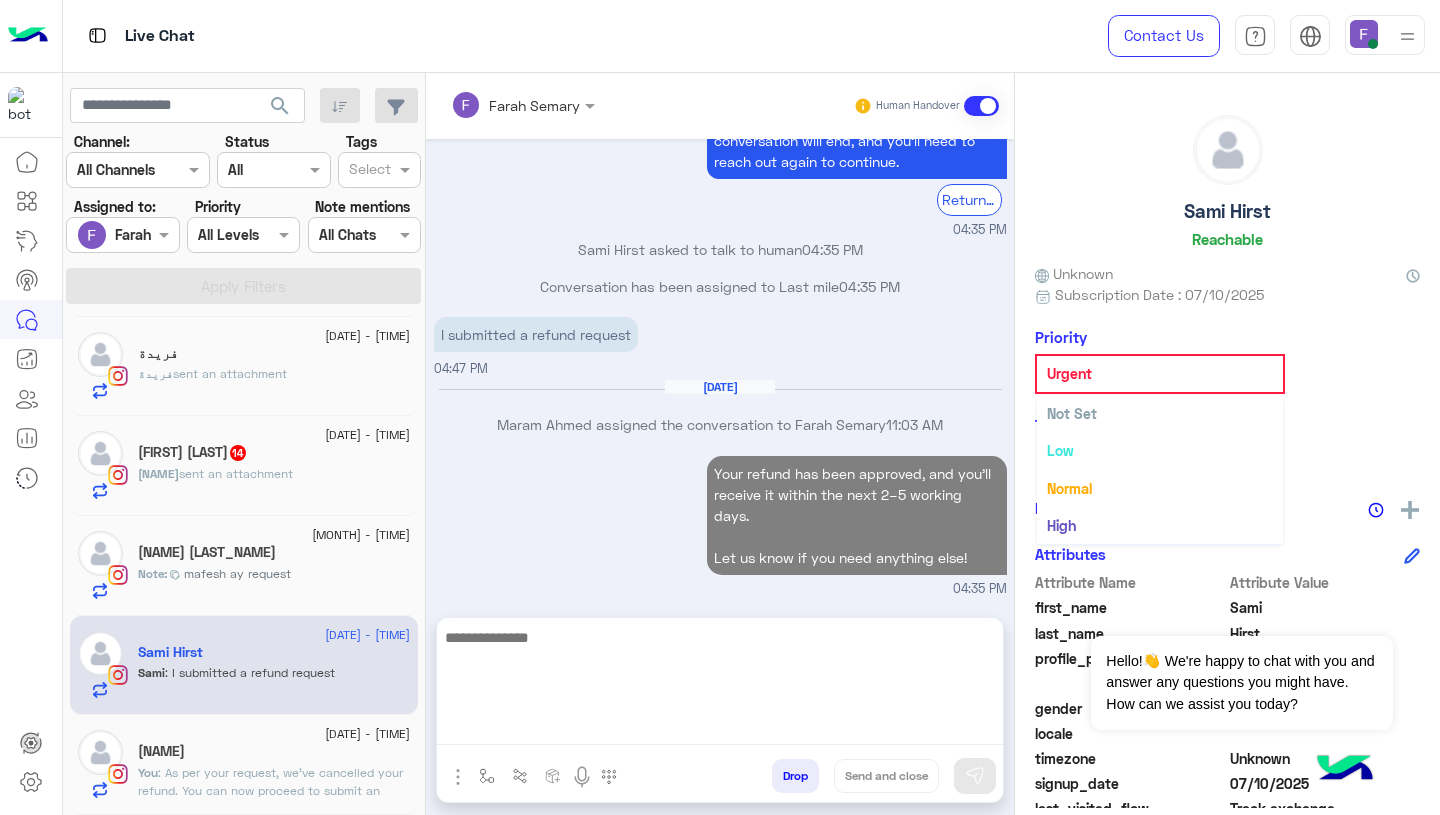 click 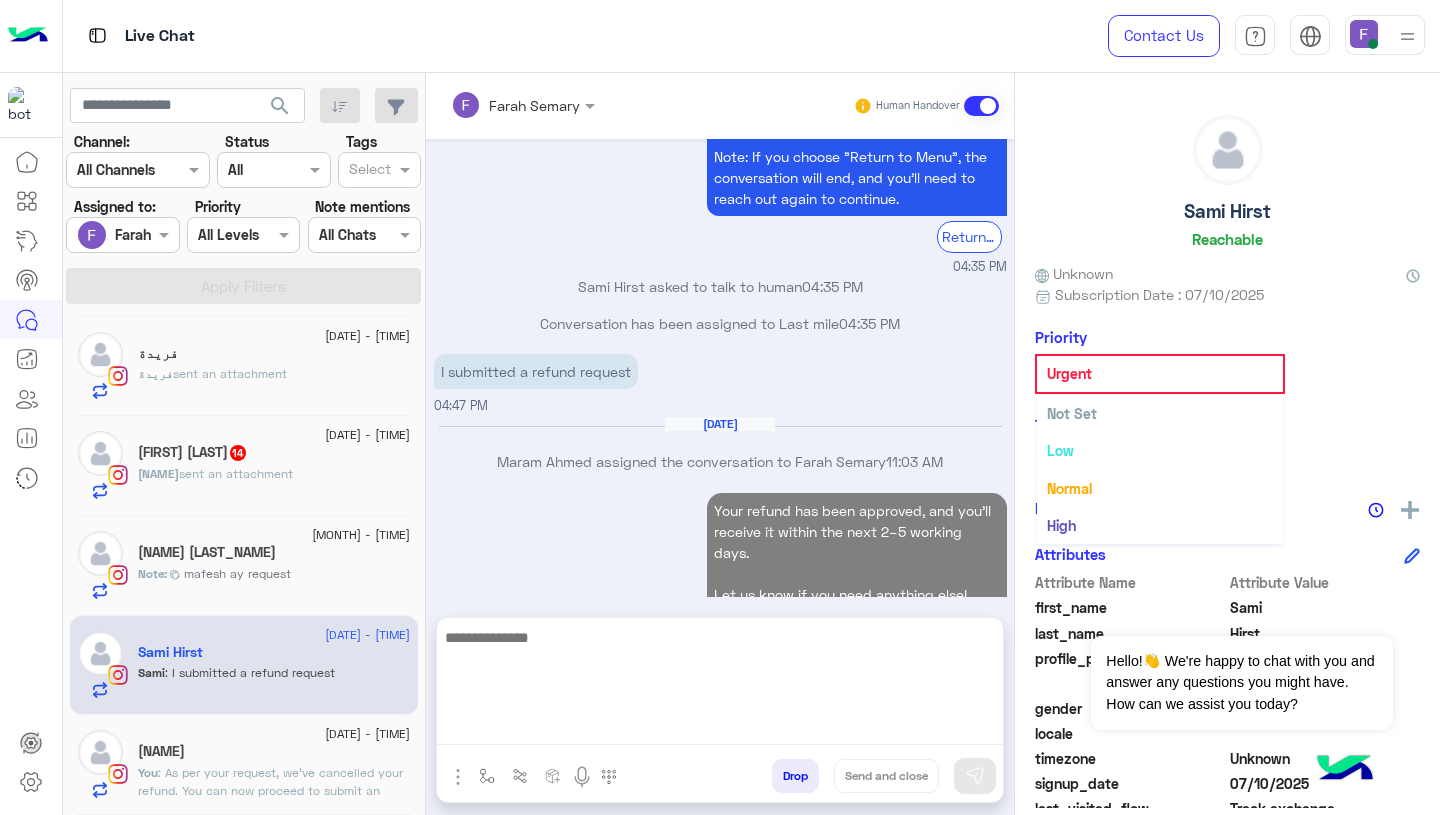 scroll, scrollTop: 37, scrollLeft: 0, axis: vertical 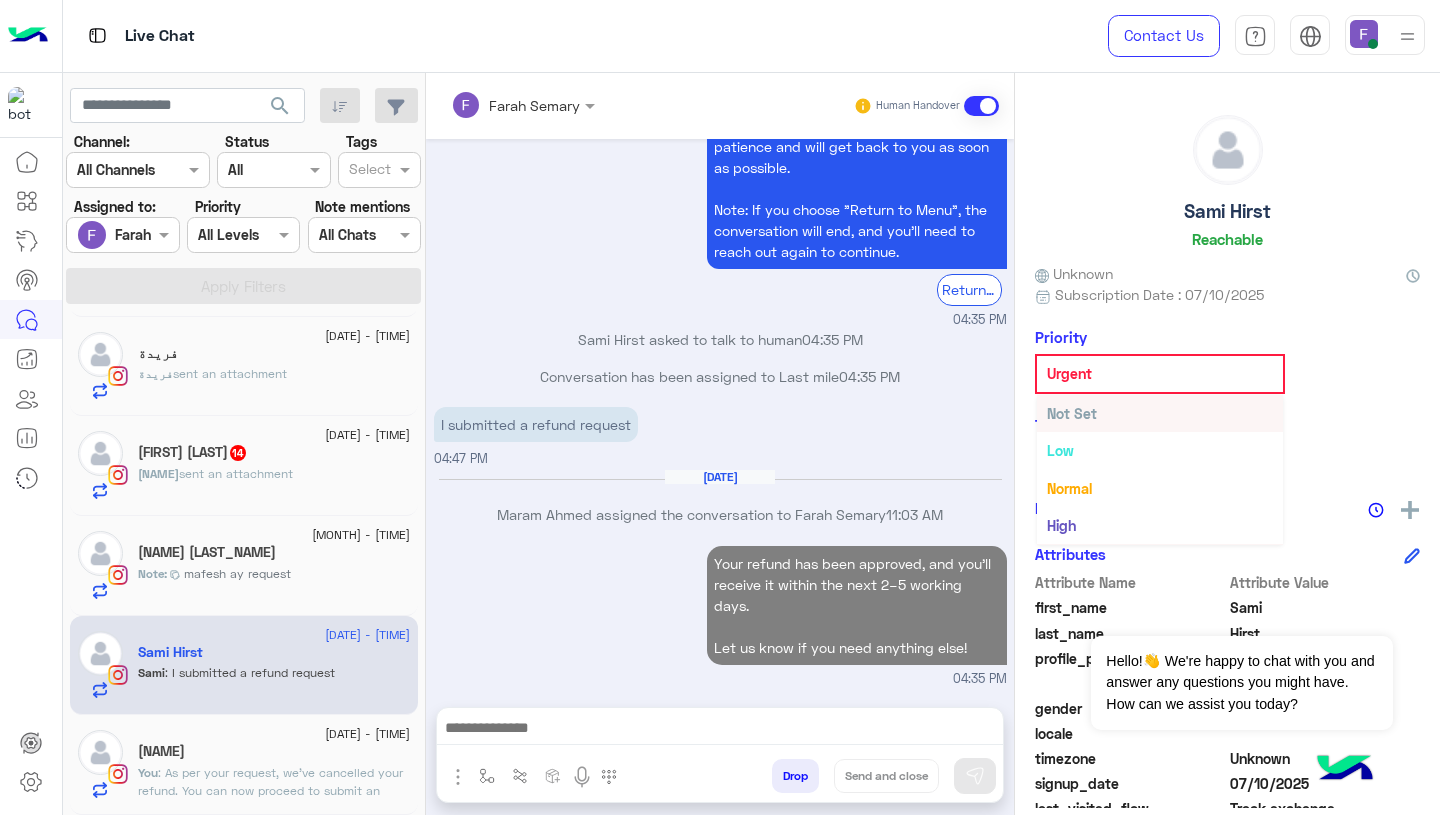 click on "Not Set" at bounding box center [1160, 413] 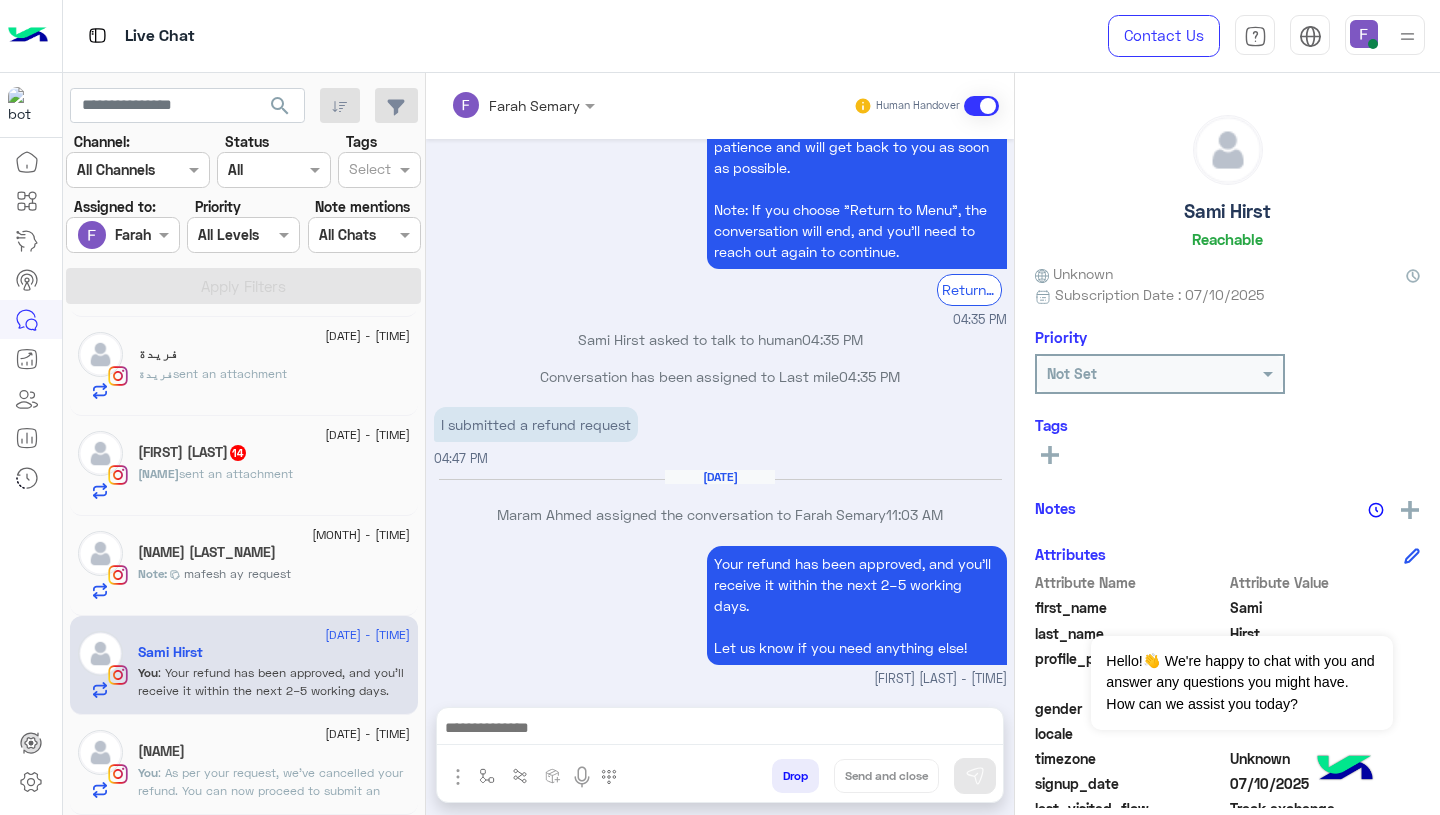 click on "[NAME] [LAST_NAME]" 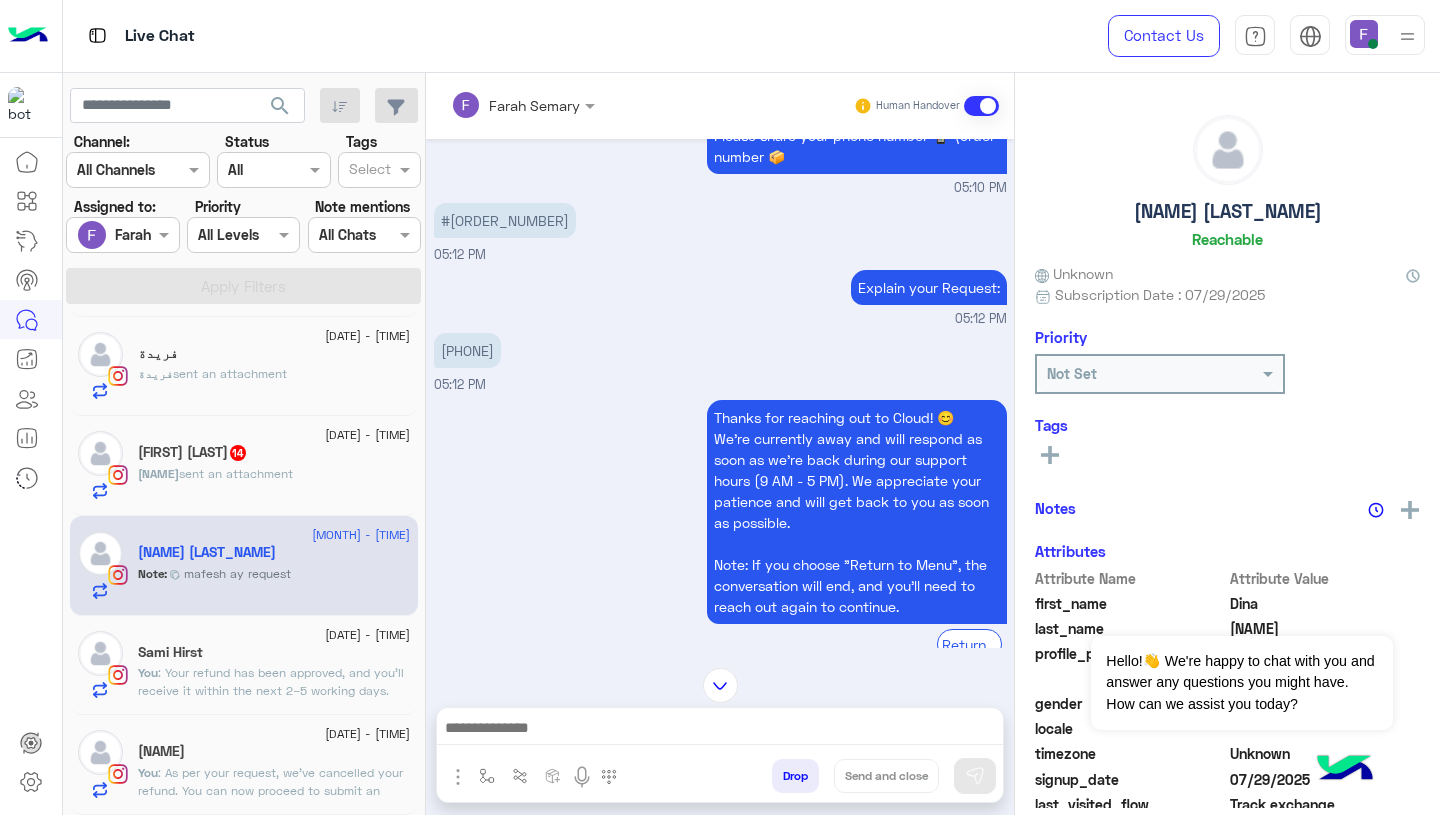scroll, scrollTop: 1121, scrollLeft: 0, axis: vertical 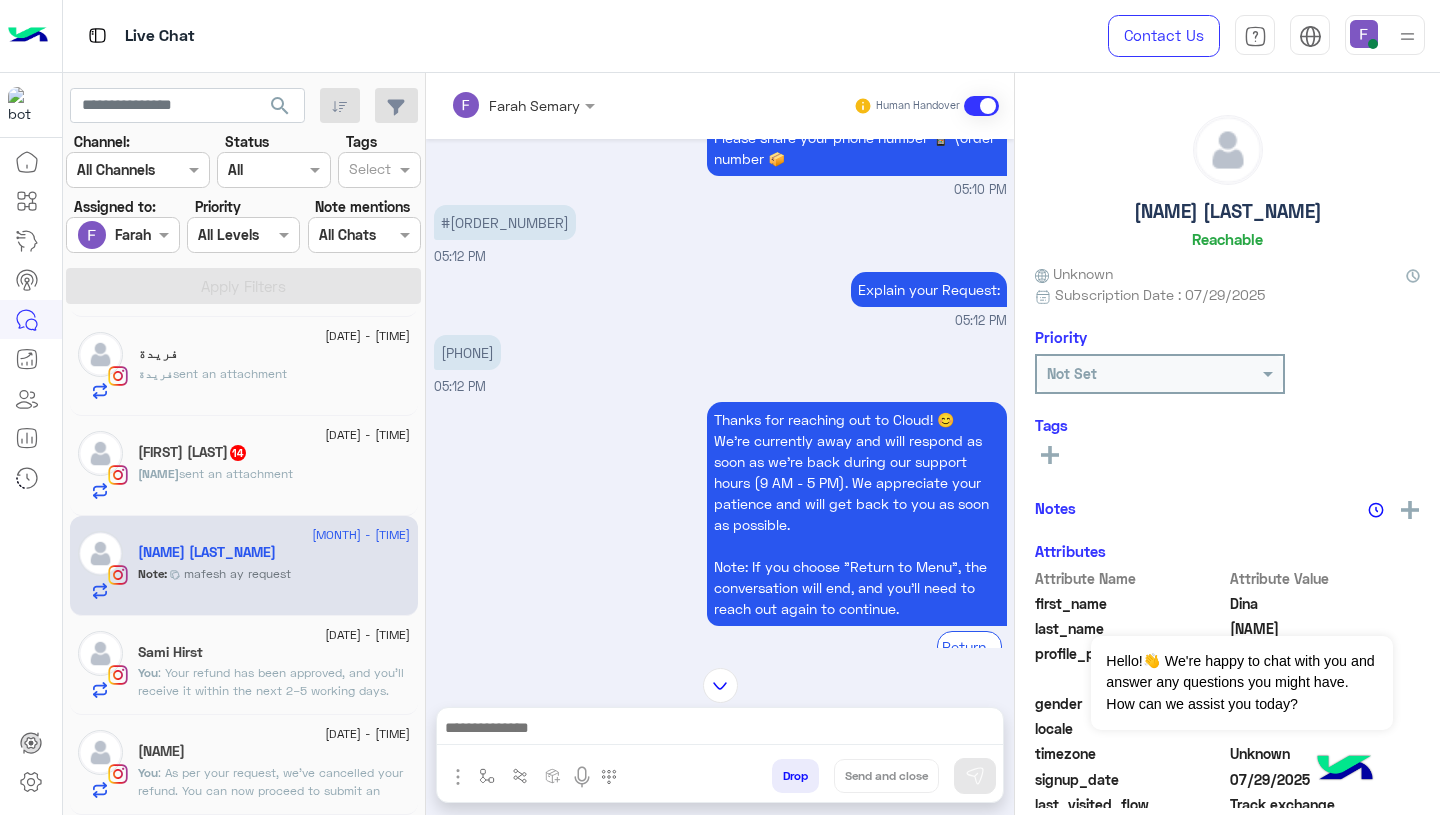 click on "#[ORDER_NUMBER]" at bounding box center (505, 222) 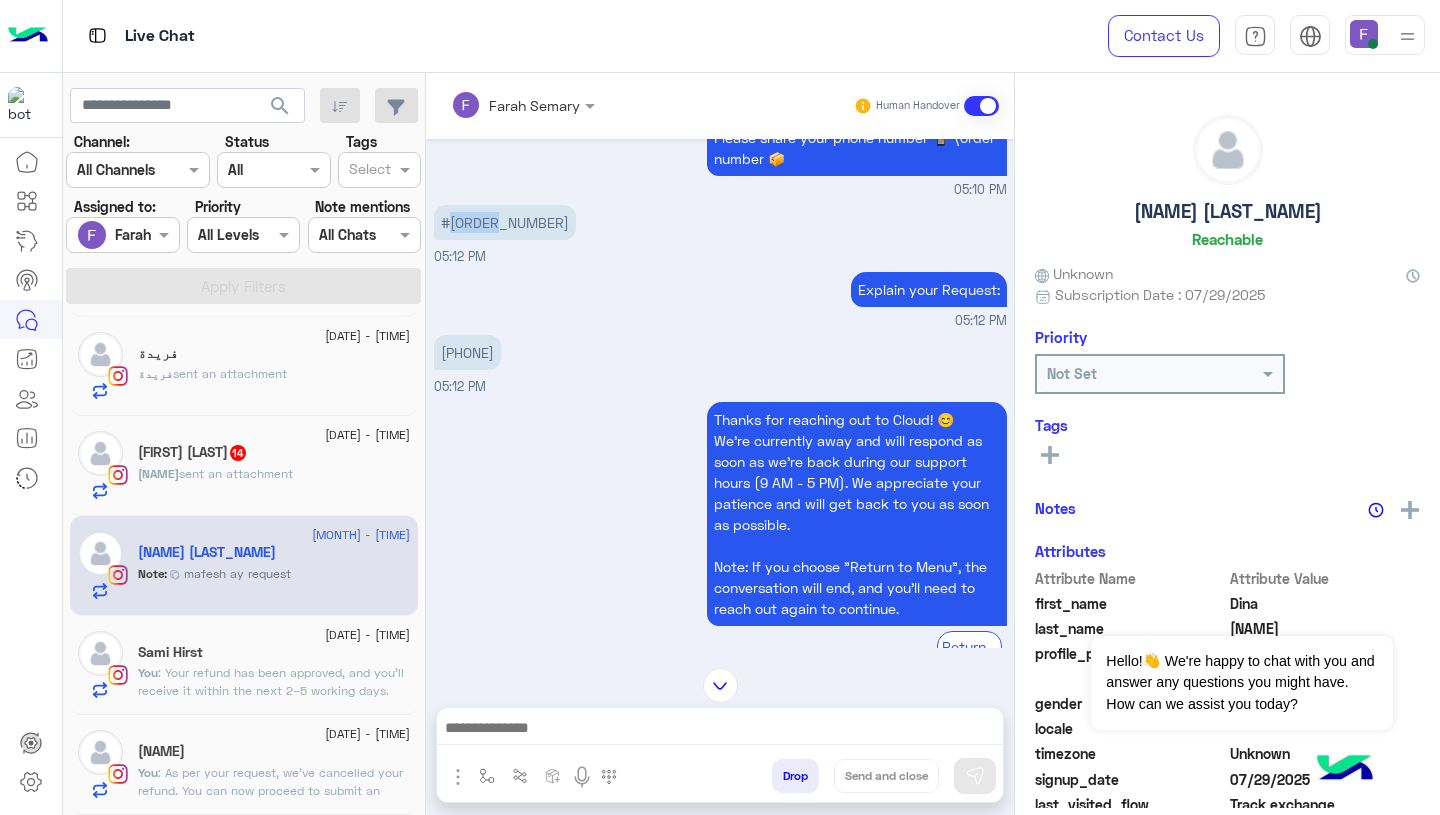 click on "#[ORDER_NUMBER]" at bounding box center (505, 222) 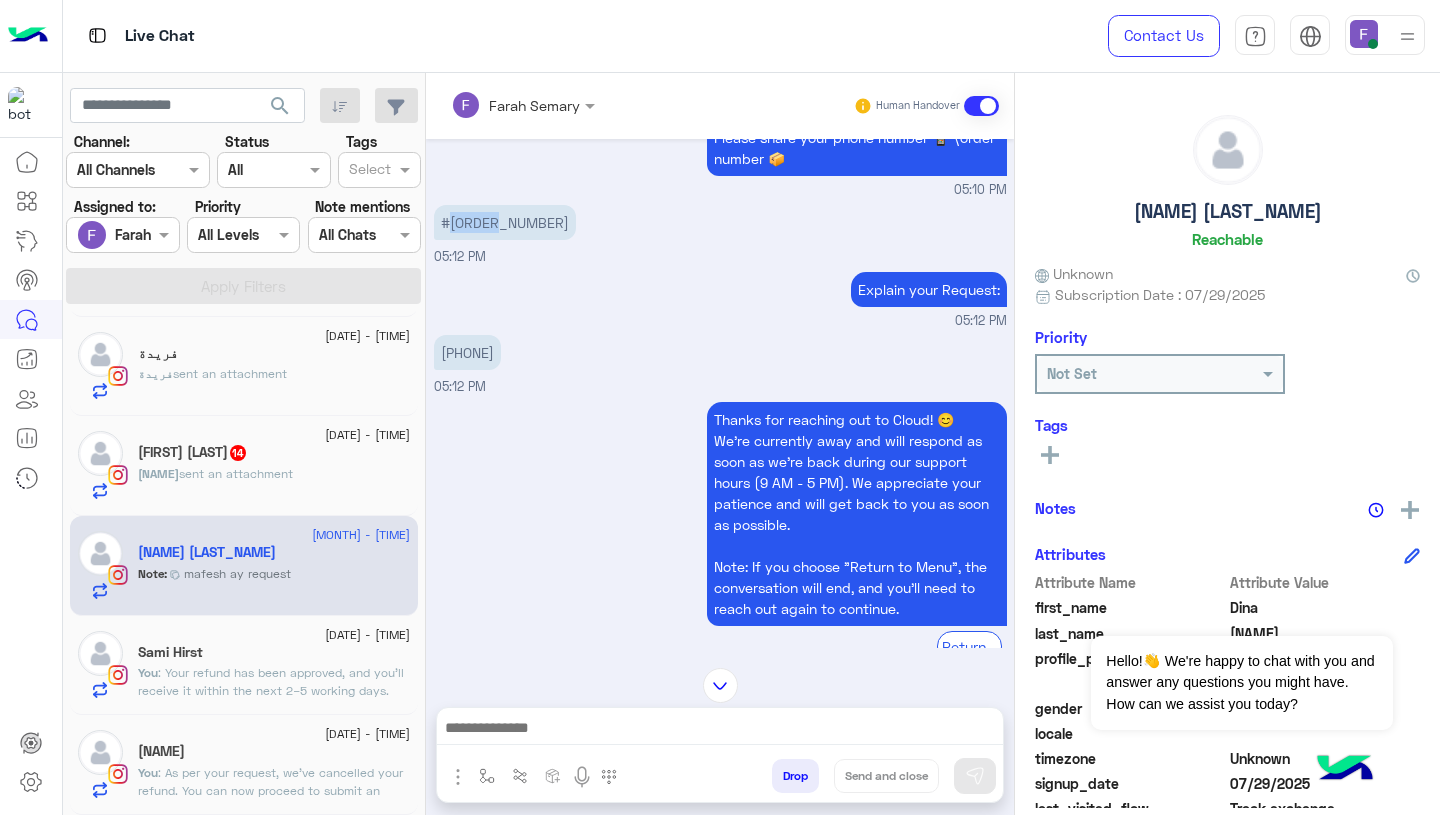 copy on "[ORDER_NUMBER]" 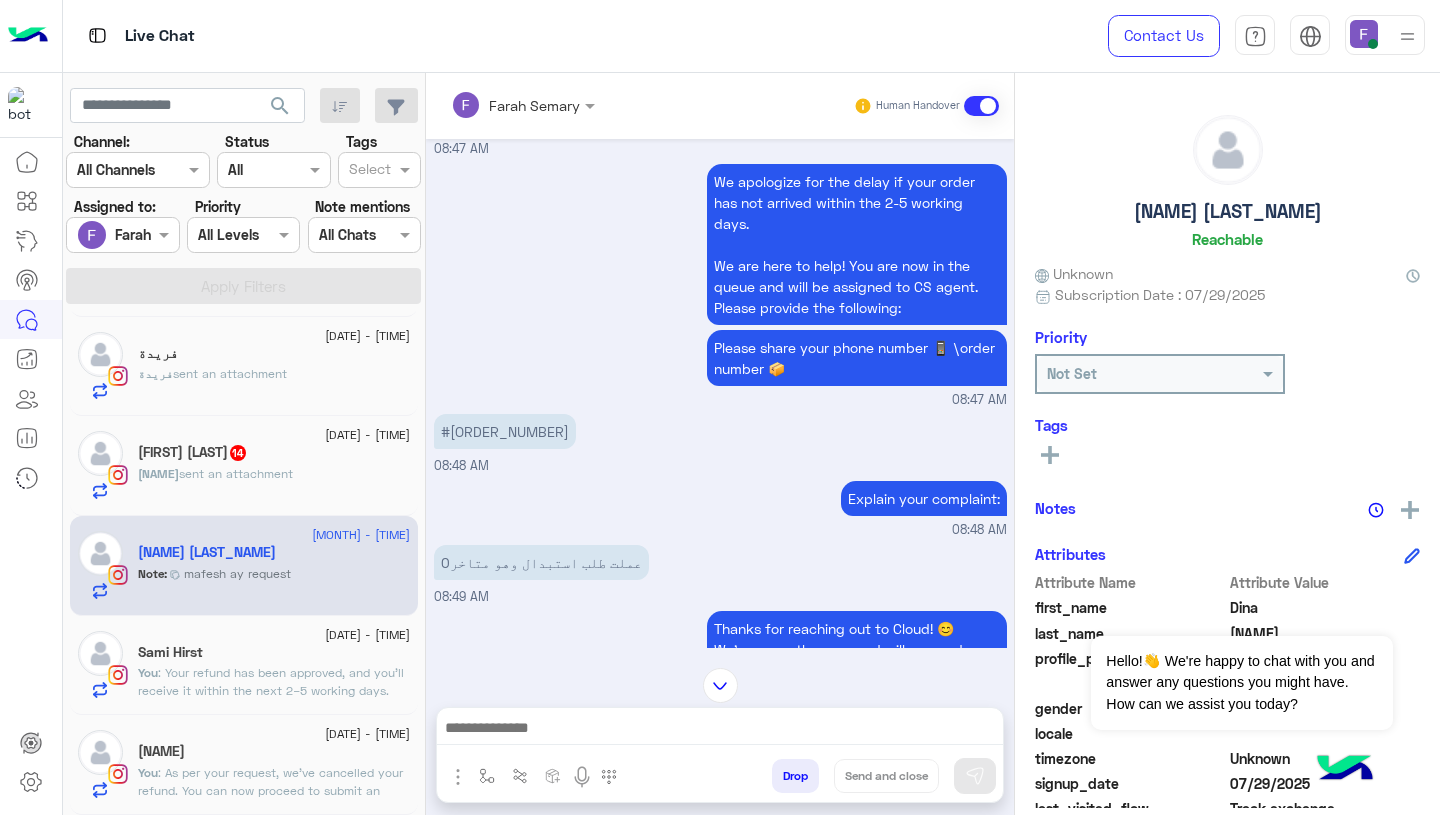 scroll, scrollTop: 1810, scrollLeft: 0, axis: vertical 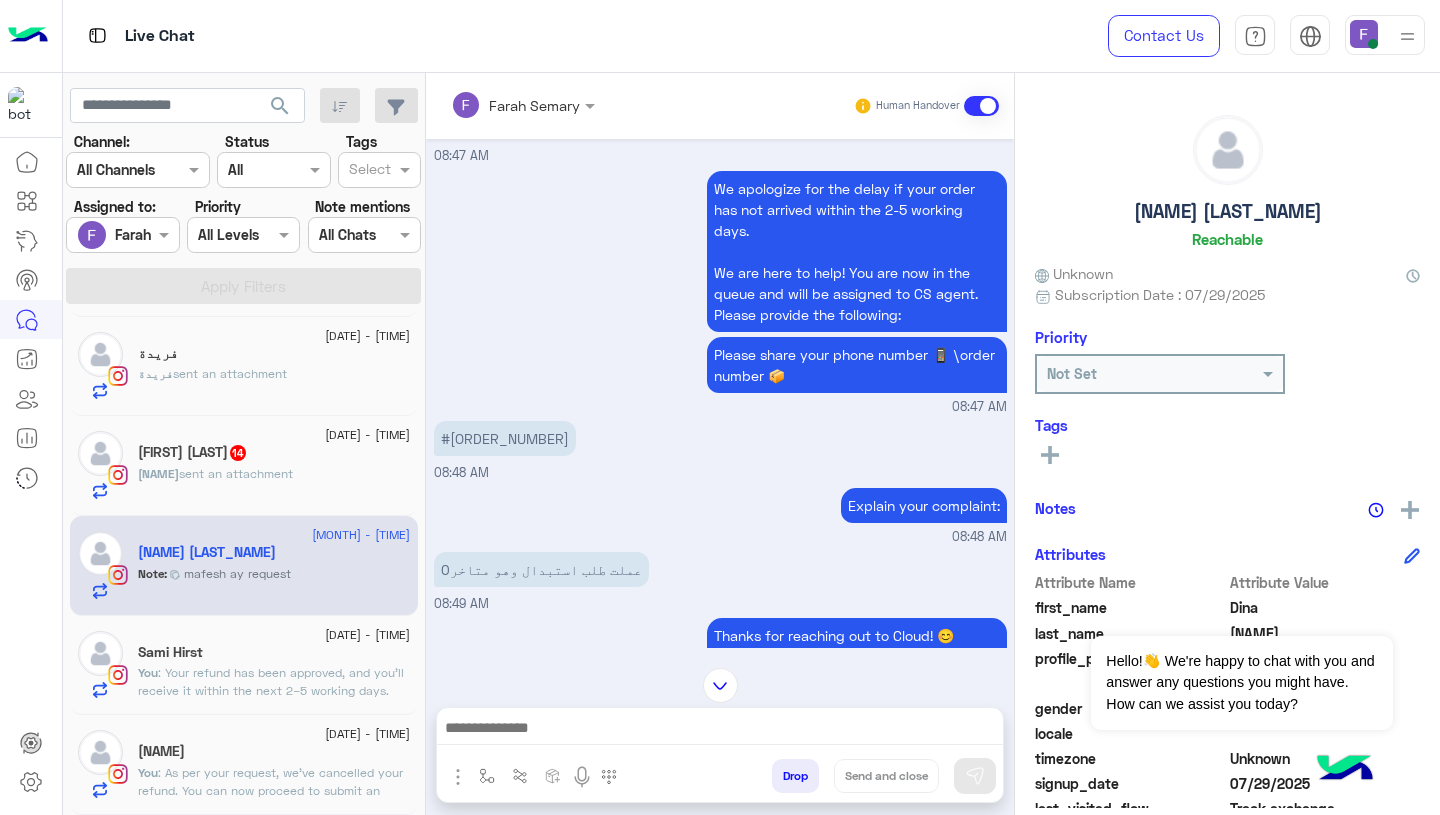 click at bounding box center (720, 730) 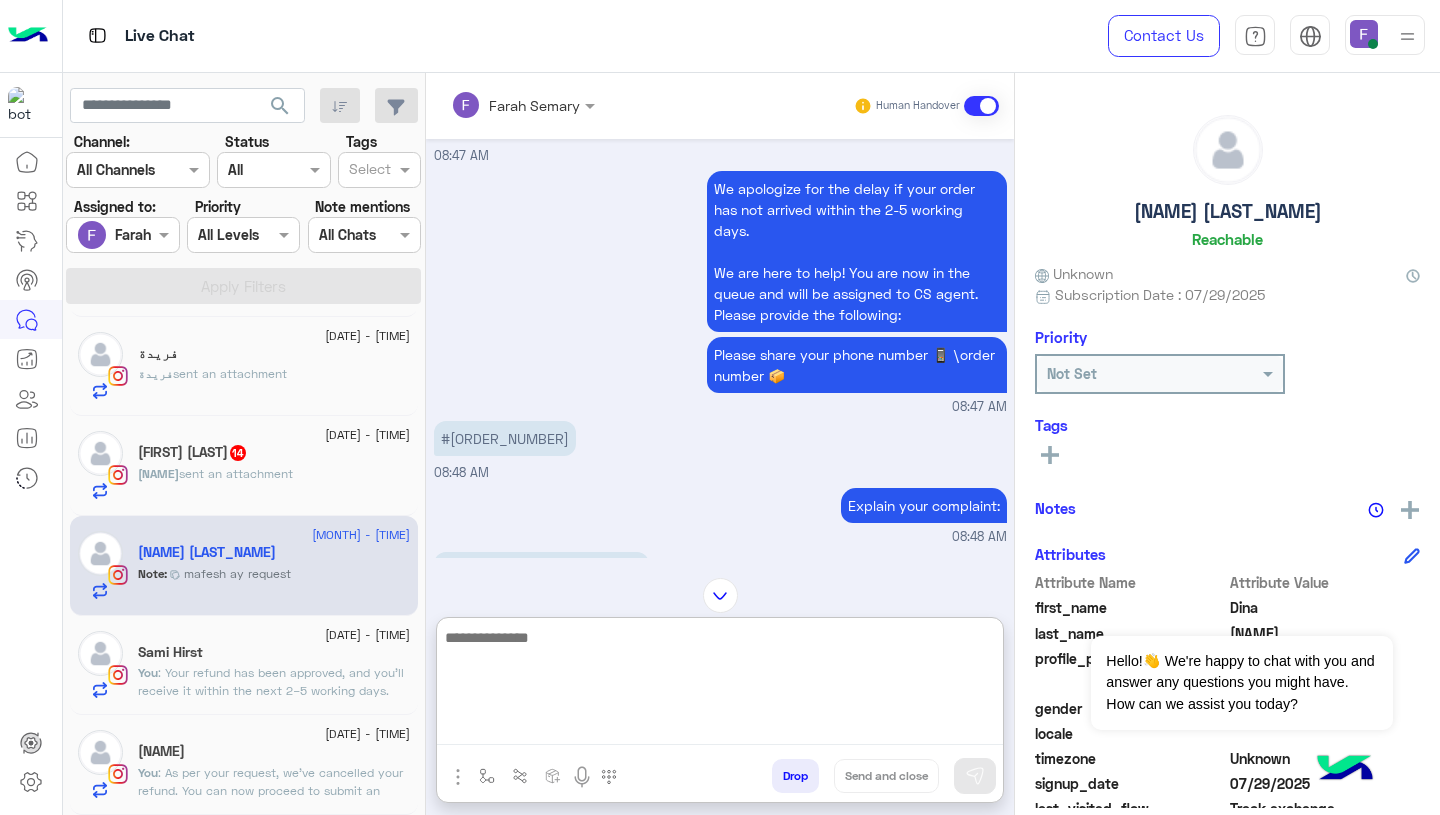 paste on "**********" 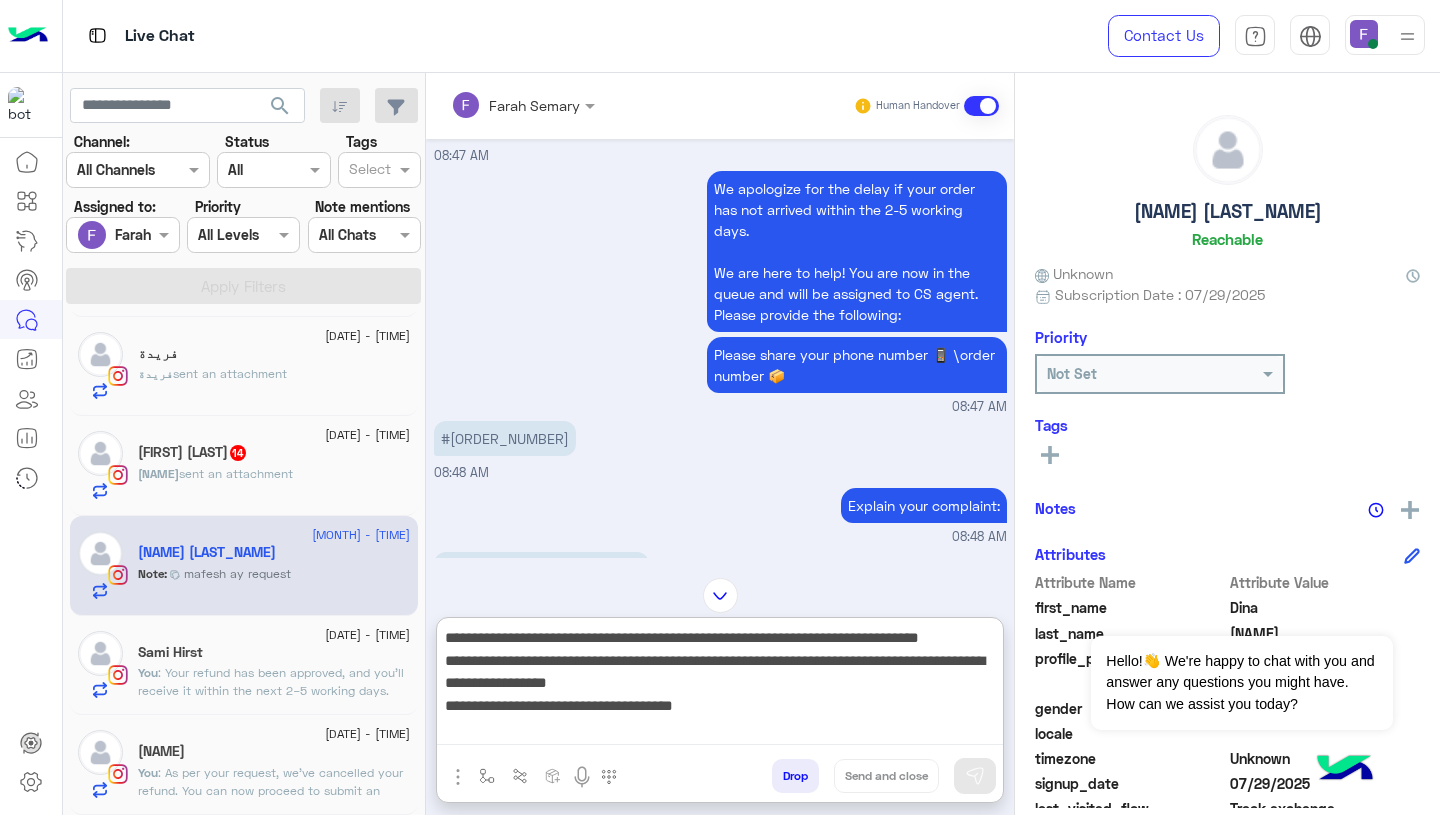 scroll, scrollTop: 173, scrollLeft: 0, axis: vertical 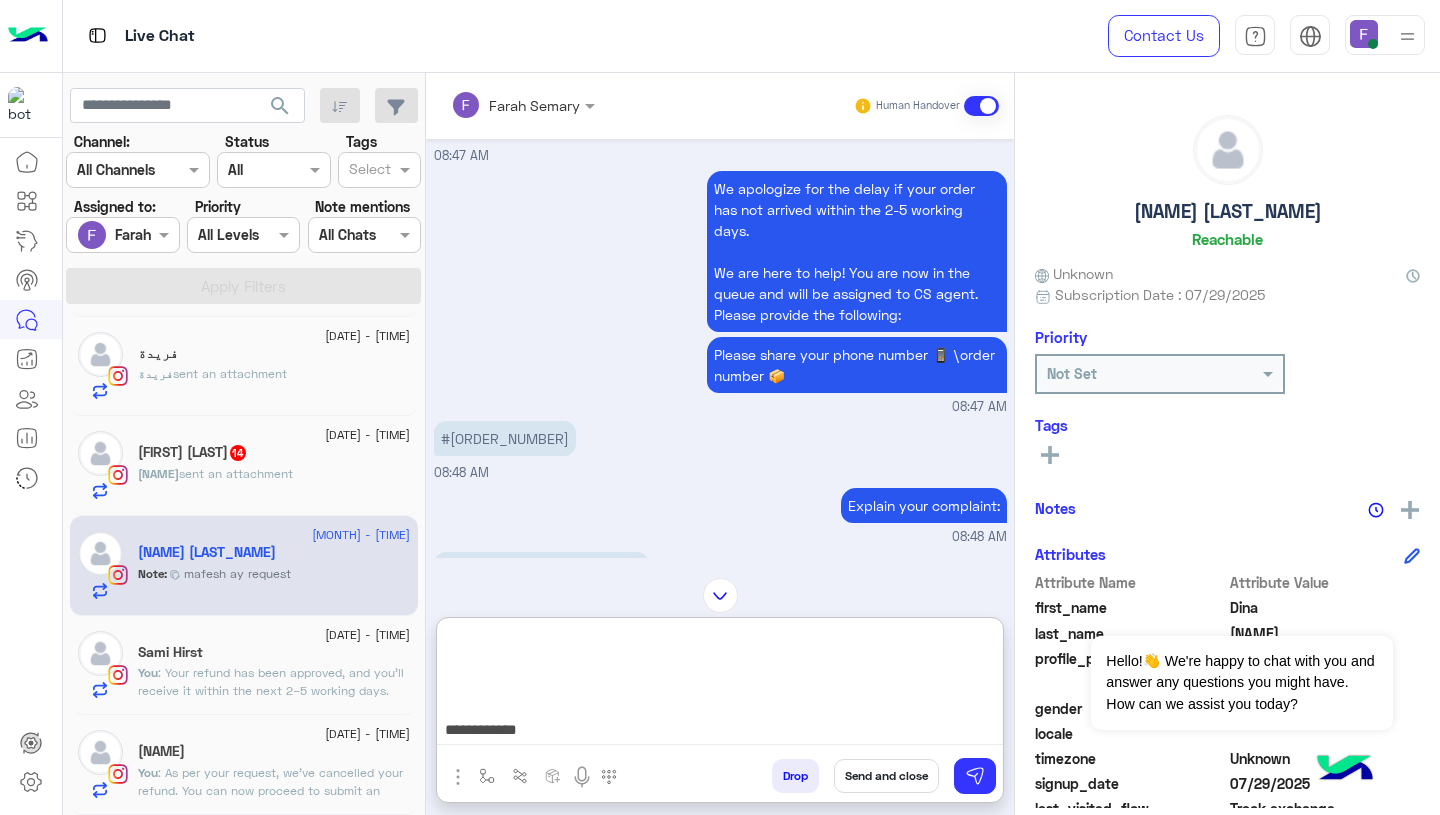 click on "**********" at bounding box center (720, 685) 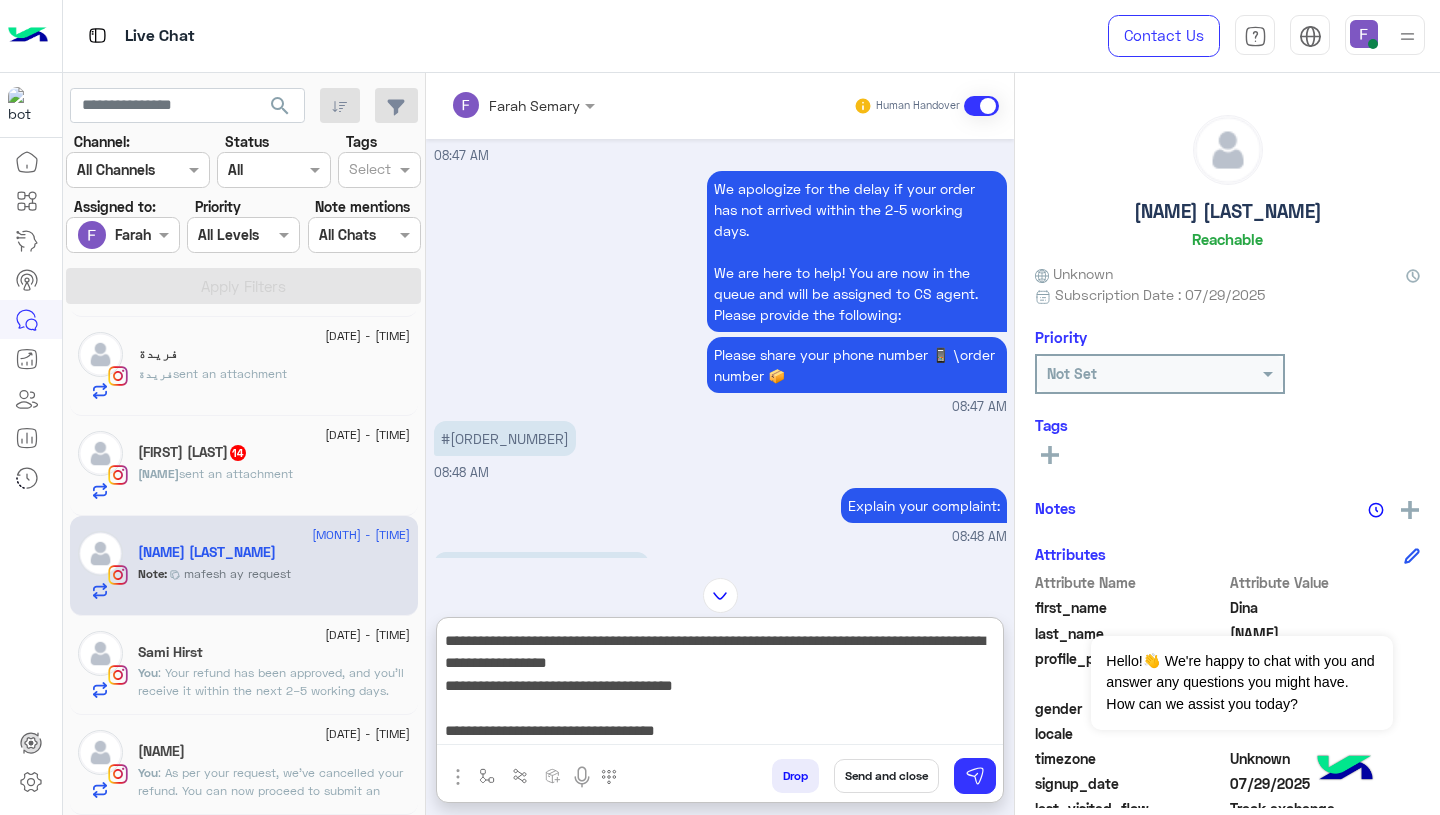 type on "**********" 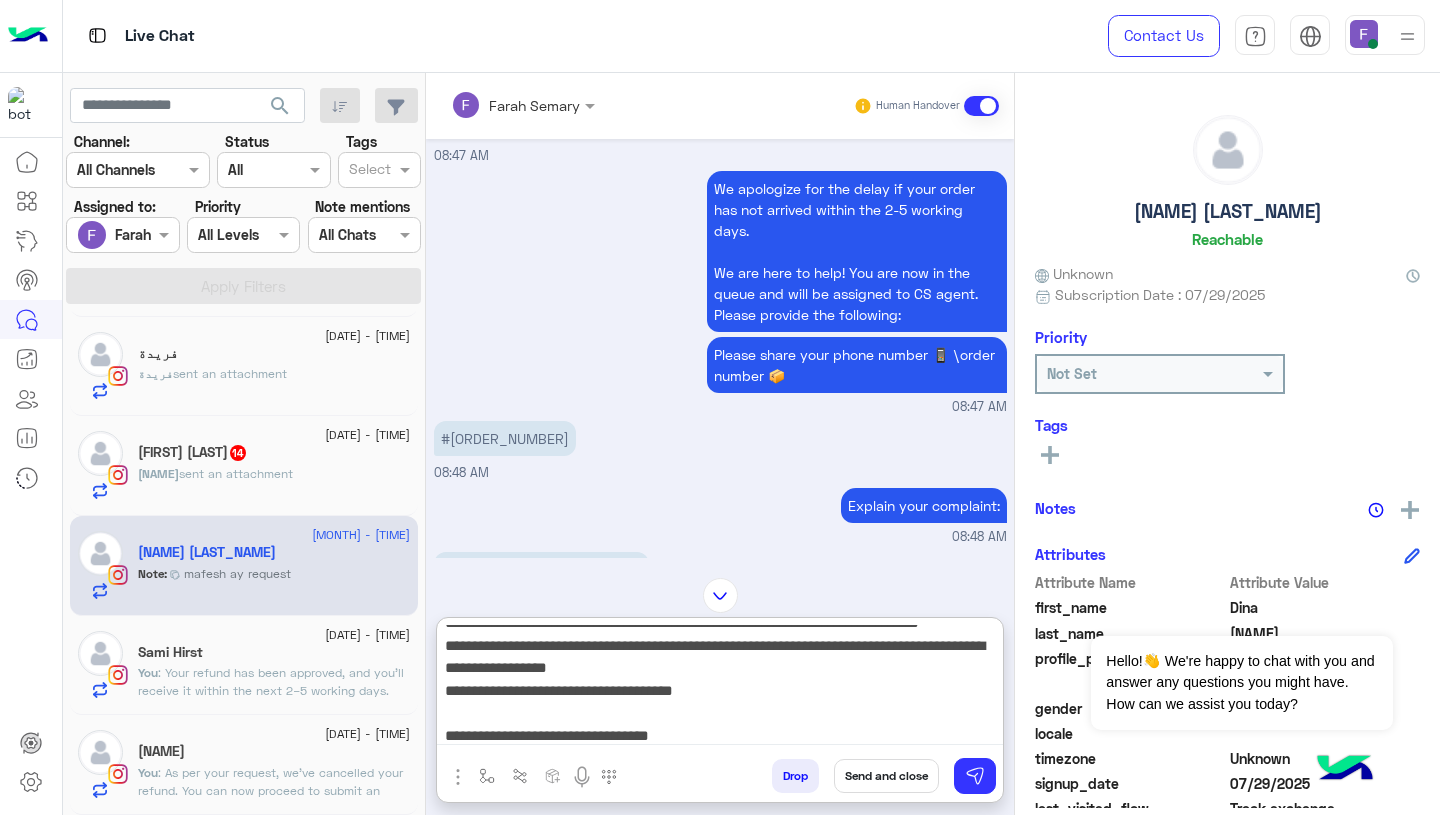 scroll, scrollTop: 0, scrollLeft: 0, axis: both 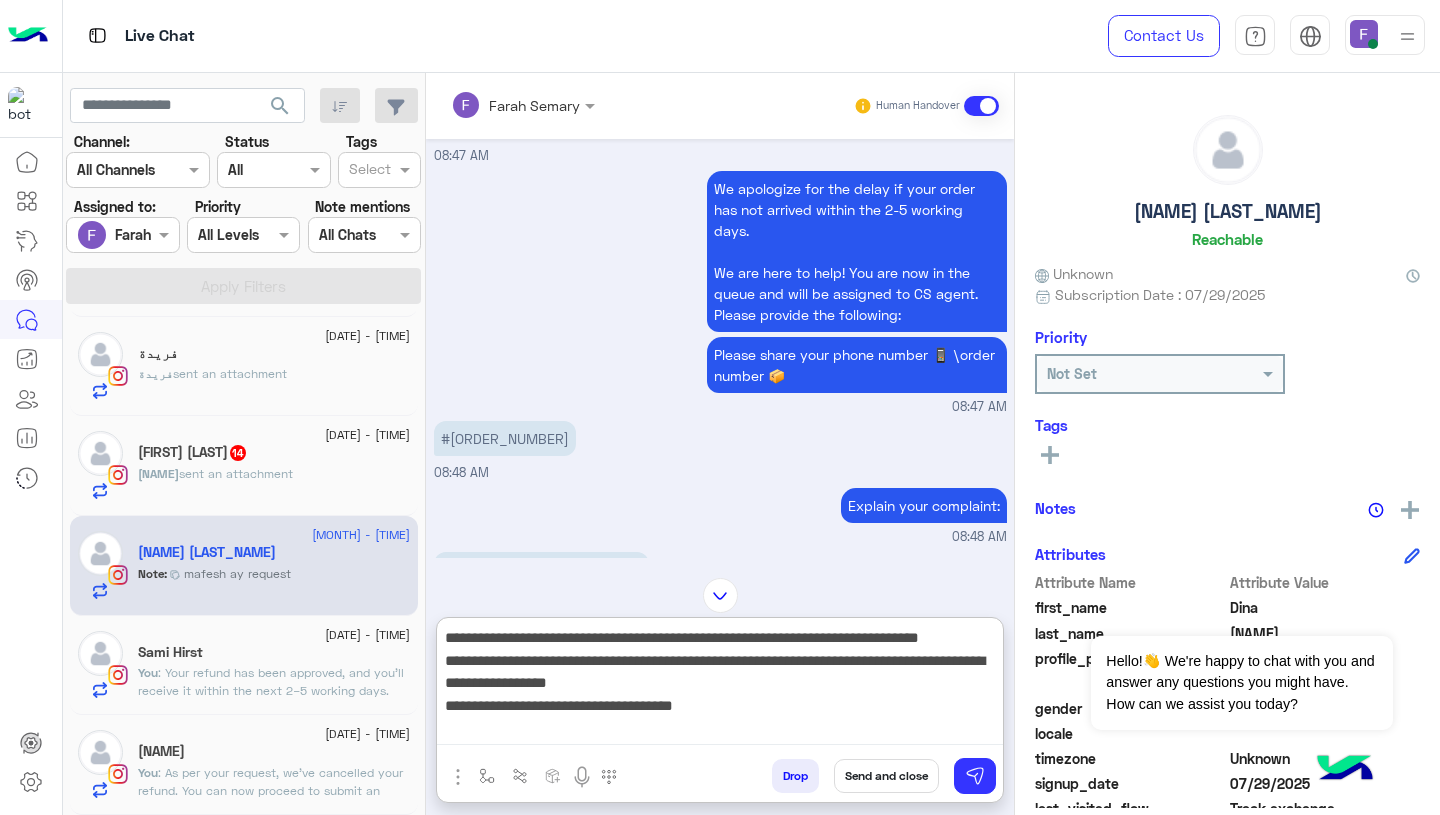 type 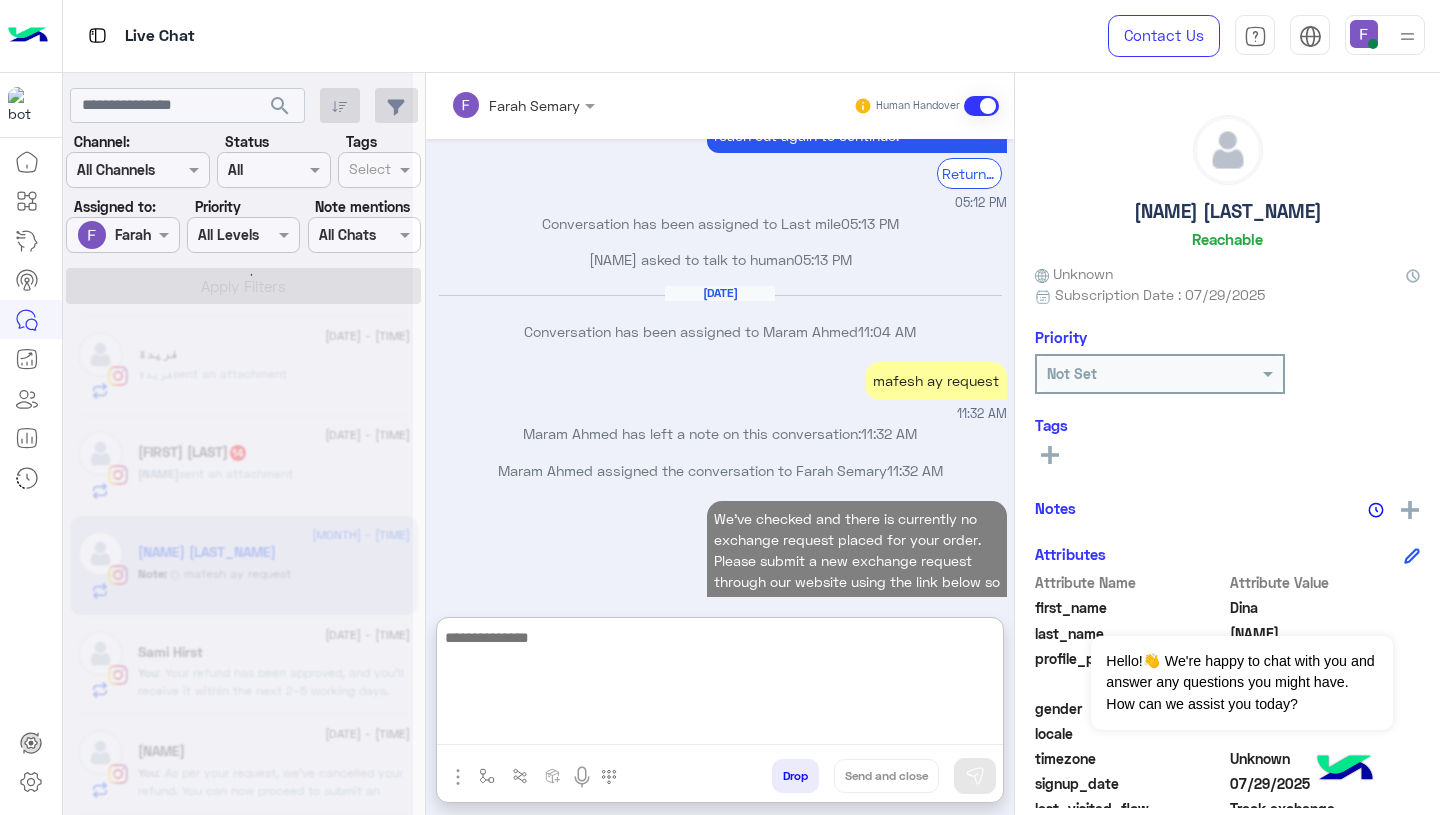 click on "We’ve checked and there is currently no exchange request placed for your order.
Please submit a new exchange request through our website using the link below so we can process it for you:
👉 https://cloud.e-stebdal.com/returns
Let us know if you need any help! [TIME]" at bounding box center (720, 591) 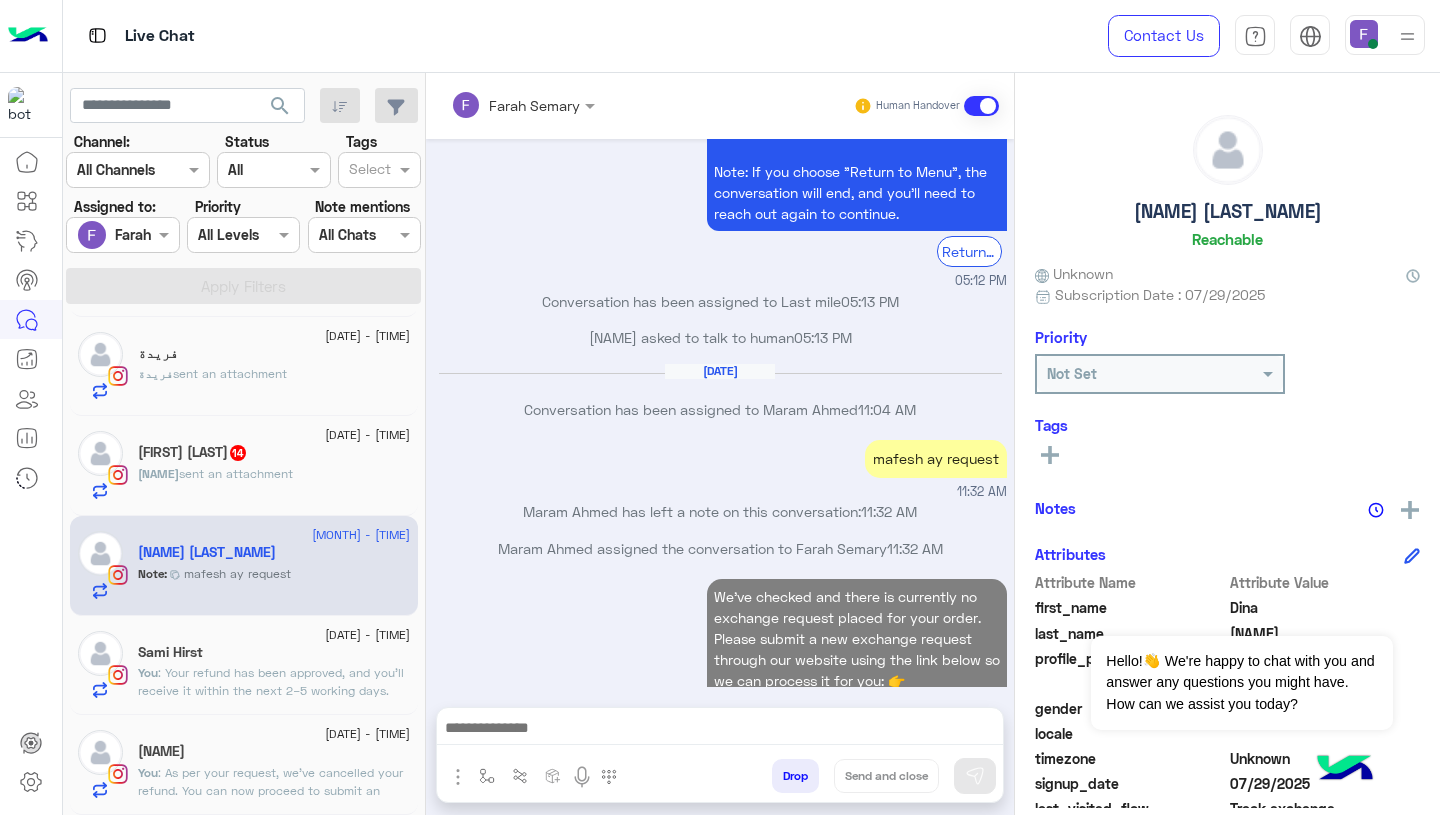 scroll, scrollTop: 4043, scrollLeft: 0, axis: vertical 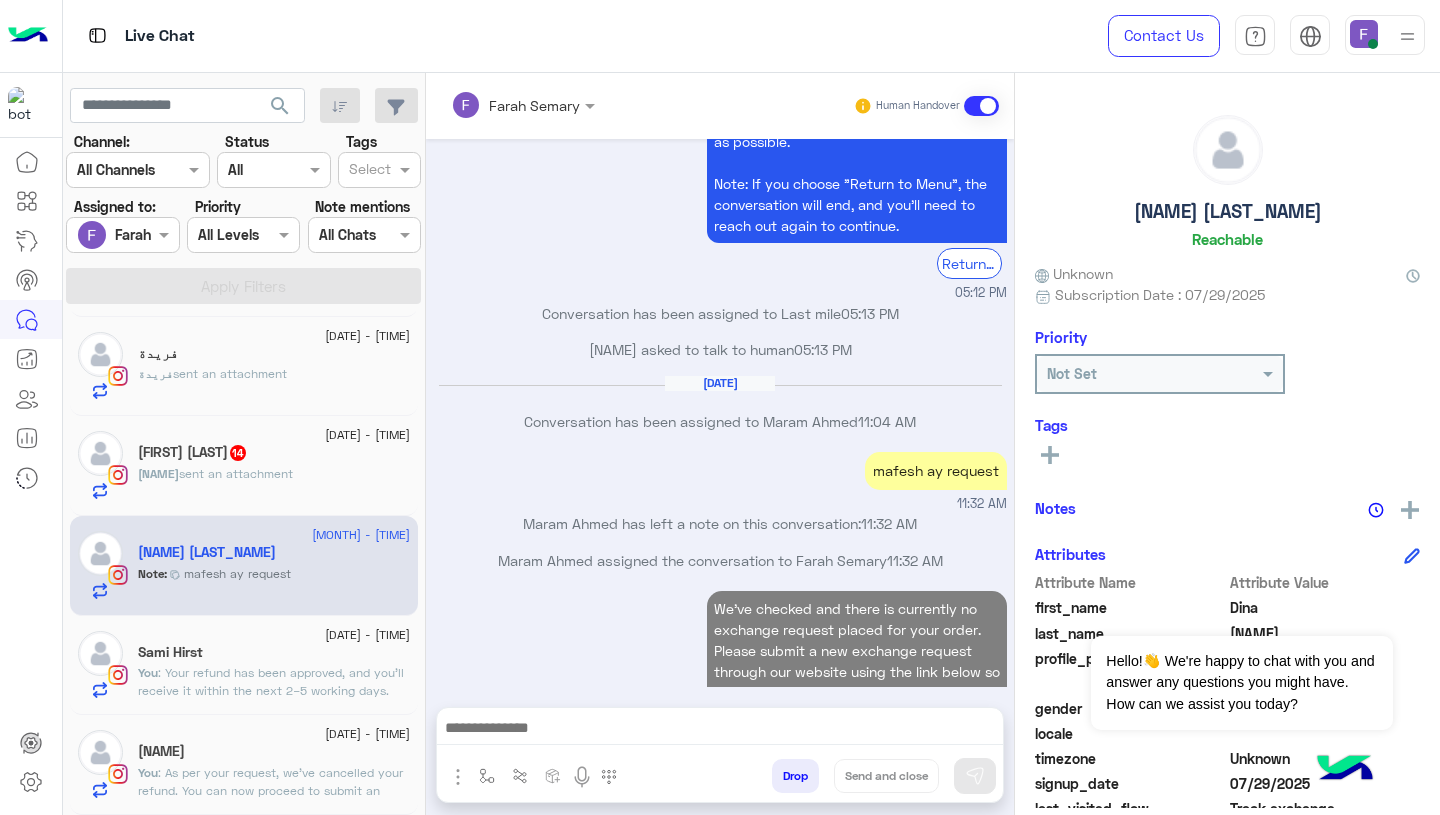 click on "[DATE] - [TIME] [FIRST] [LAST] 14 [FIRST] sent an attachment" 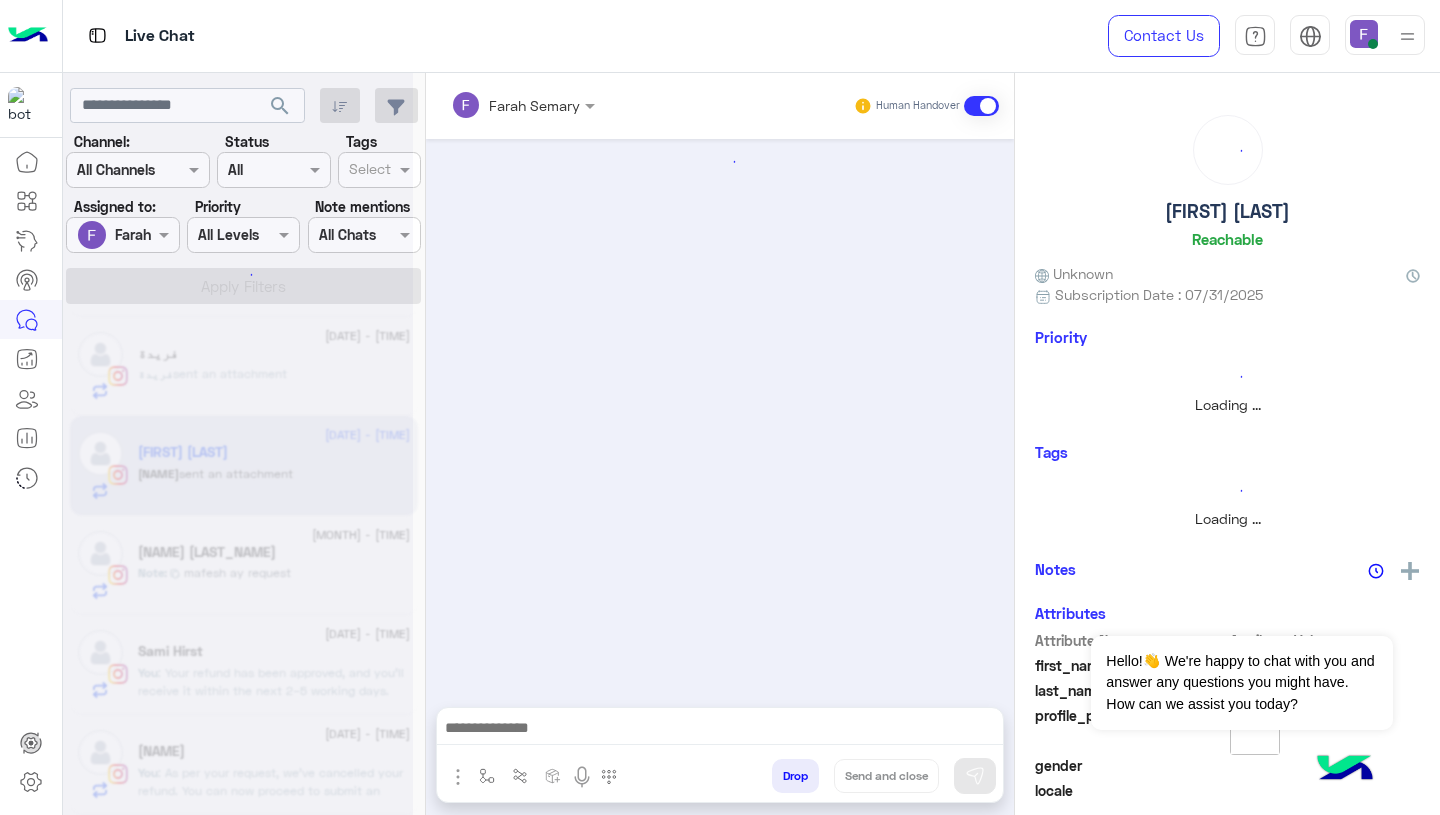 scroll, scrollTop: 2384, scrollLeft: 0, axis: vertical 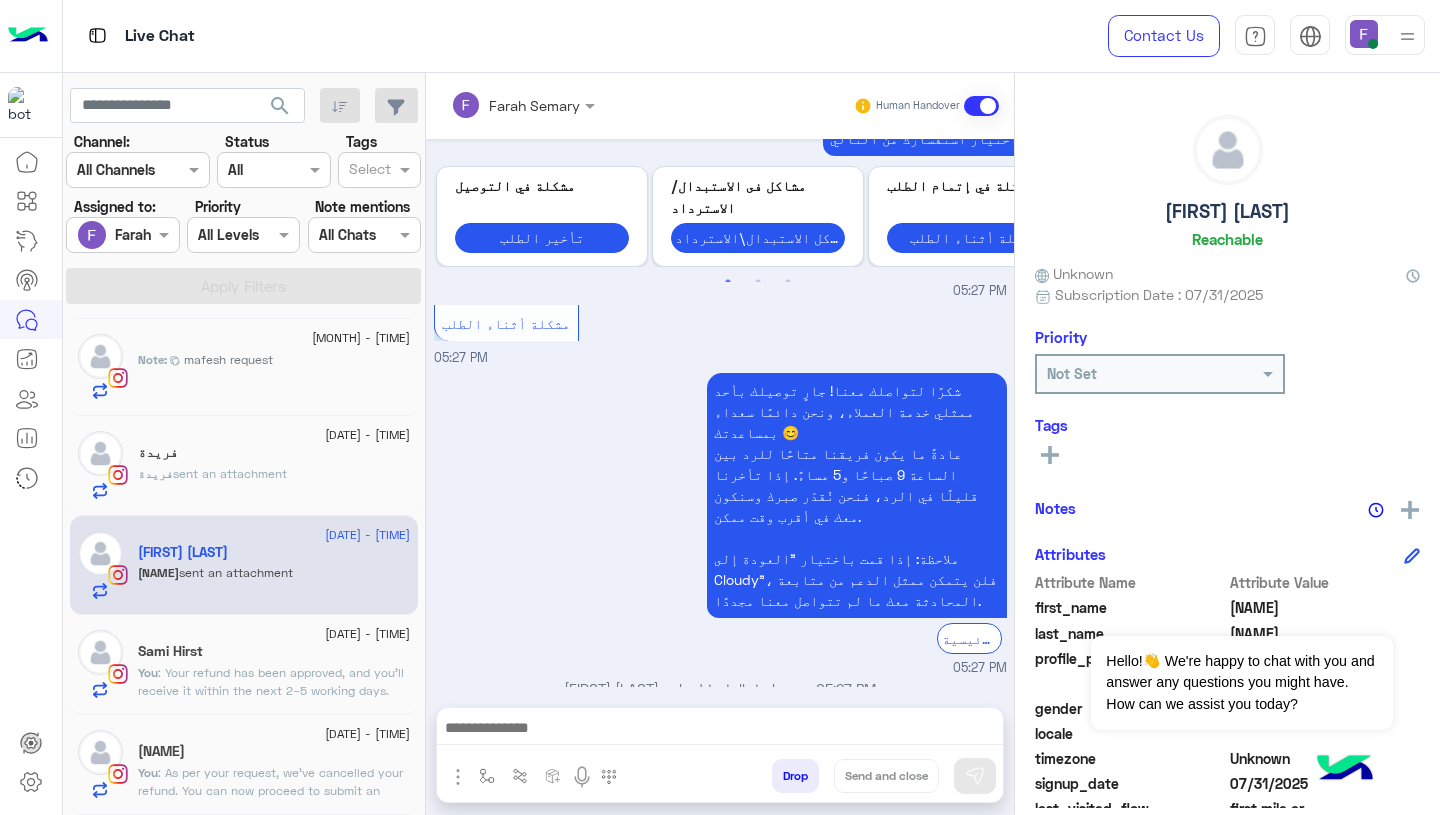 type 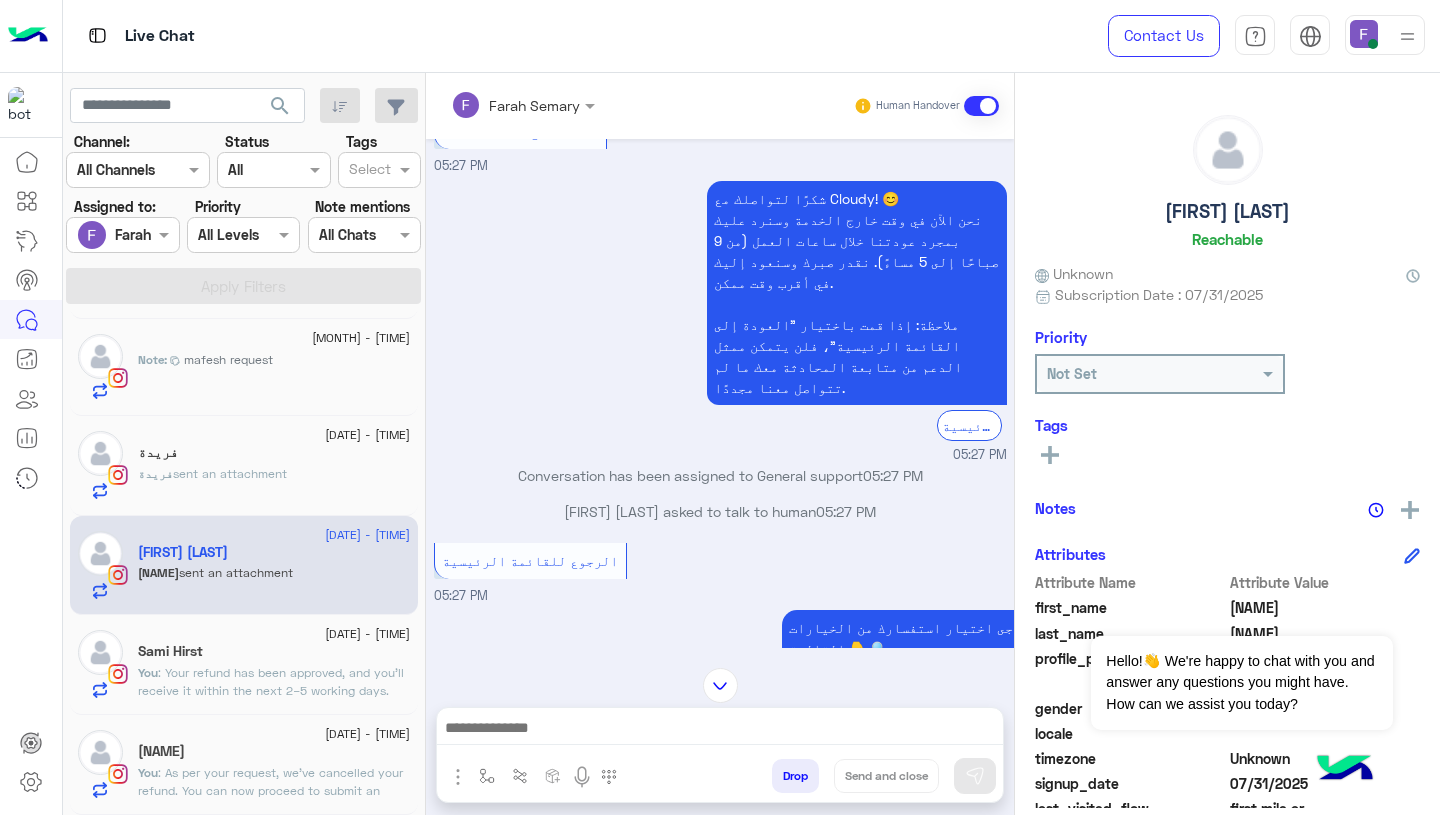 scroll, scrollTop: 702, scrollLeft: 0, axis: vertical 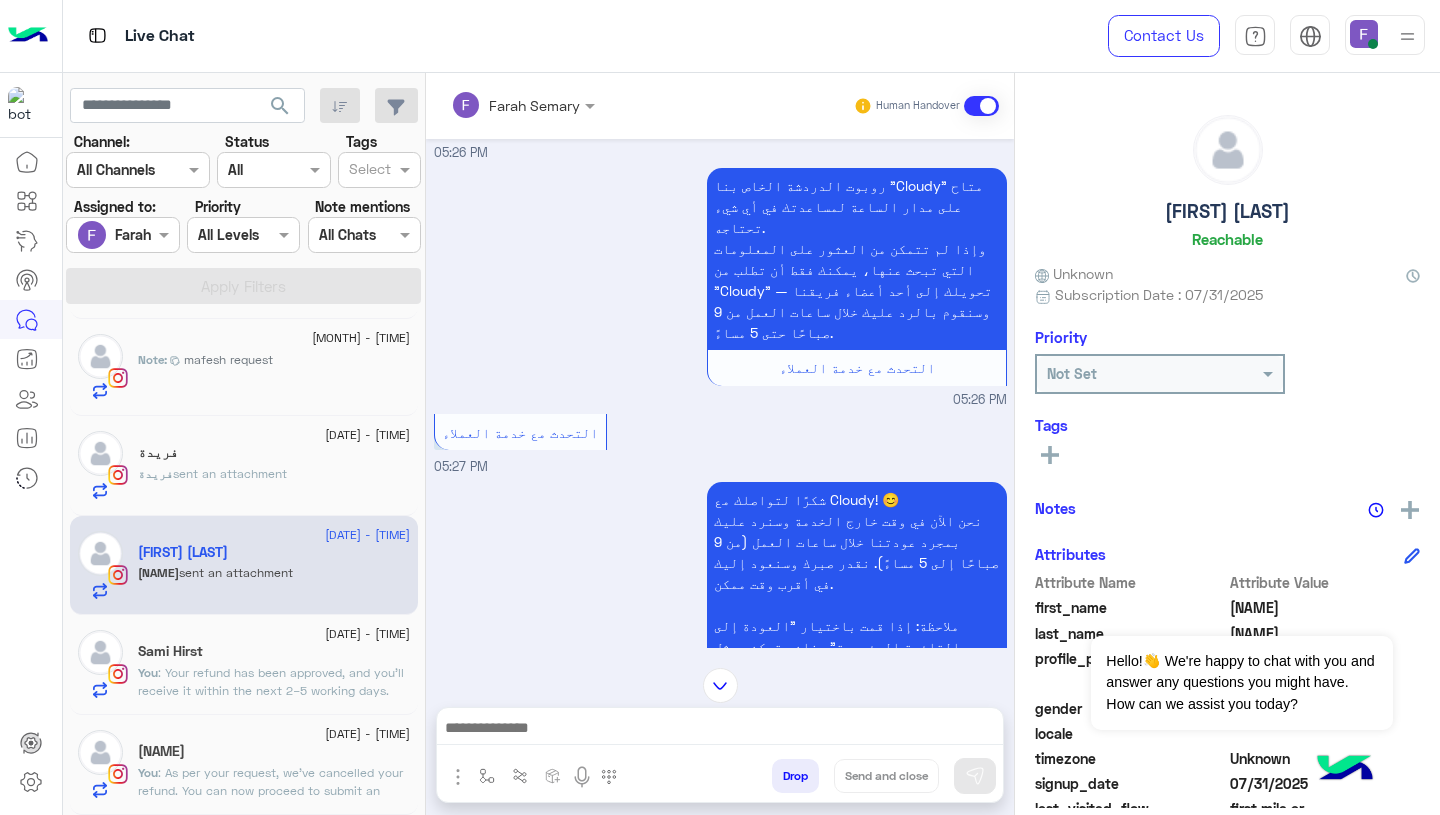 click on "[NAME] [LAST_NAME] [ROLE]" at bounding box center [720, 106] 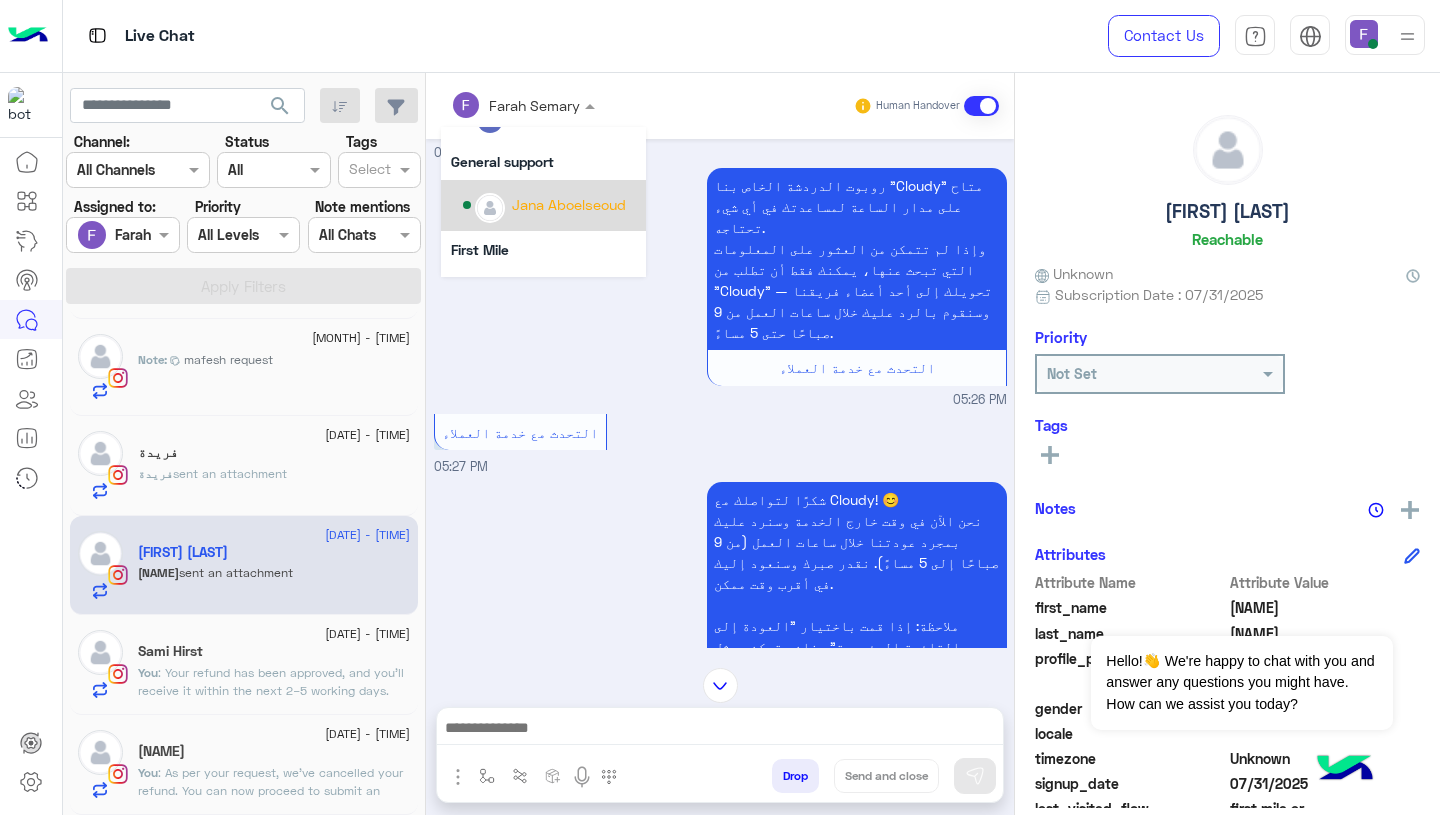 scroll, scrollTop: 229, scrollLeft: 0, axis: vertical 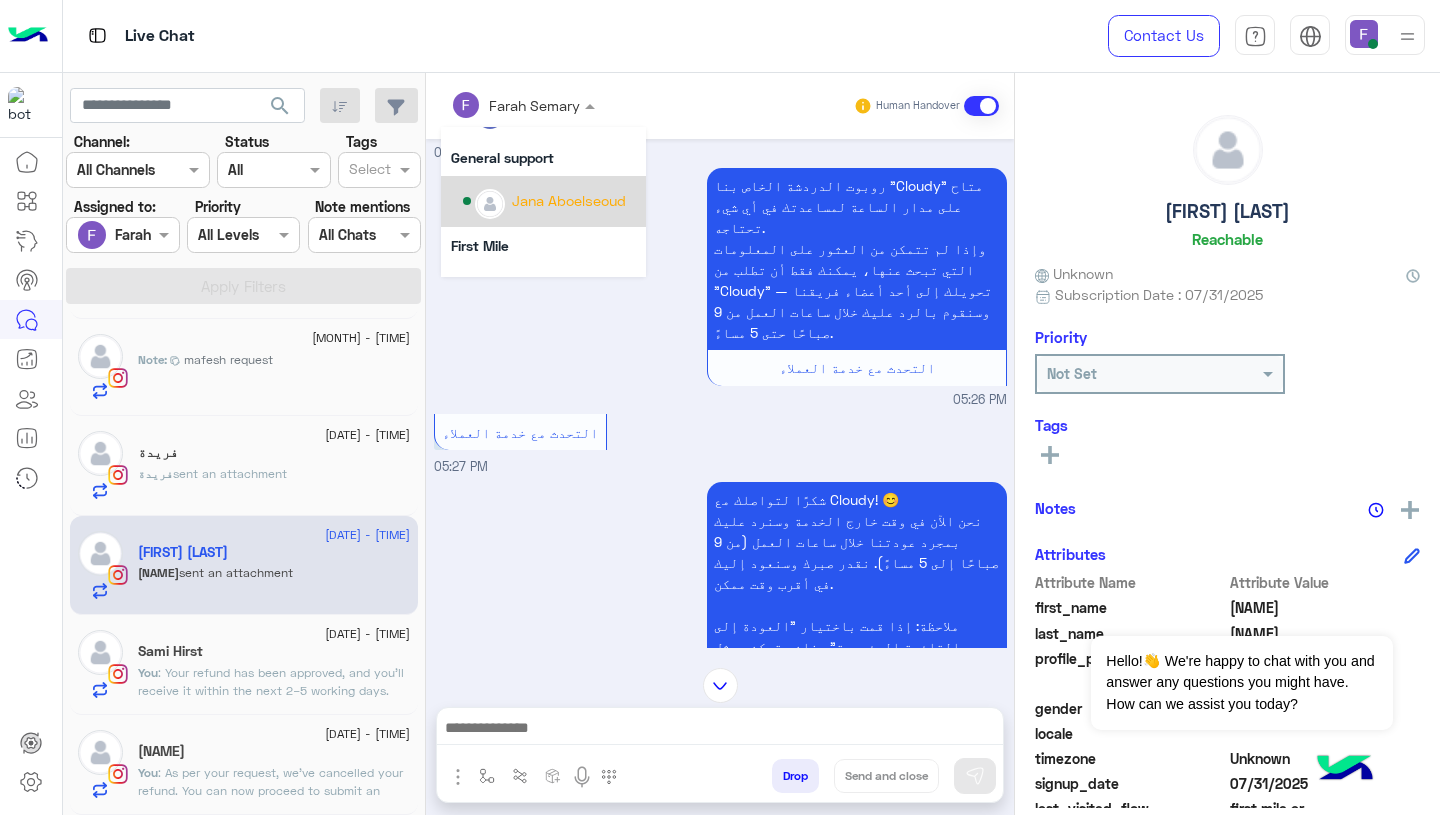 click on "Jana Aboelseoud" at bounding box center (569, 200) 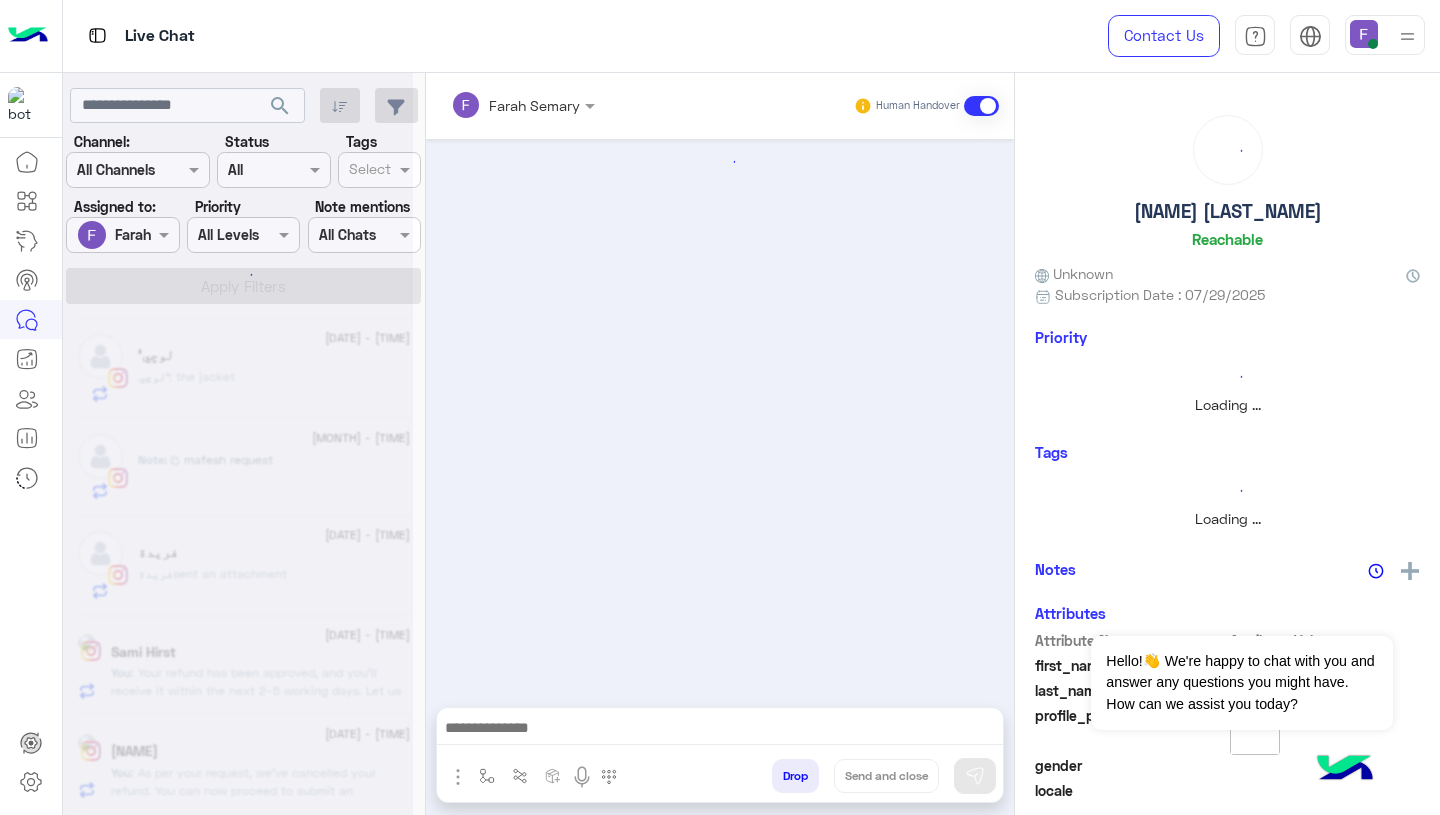 scroll, scrollTop: 2284, scrollLeft: 0, axis: vertical 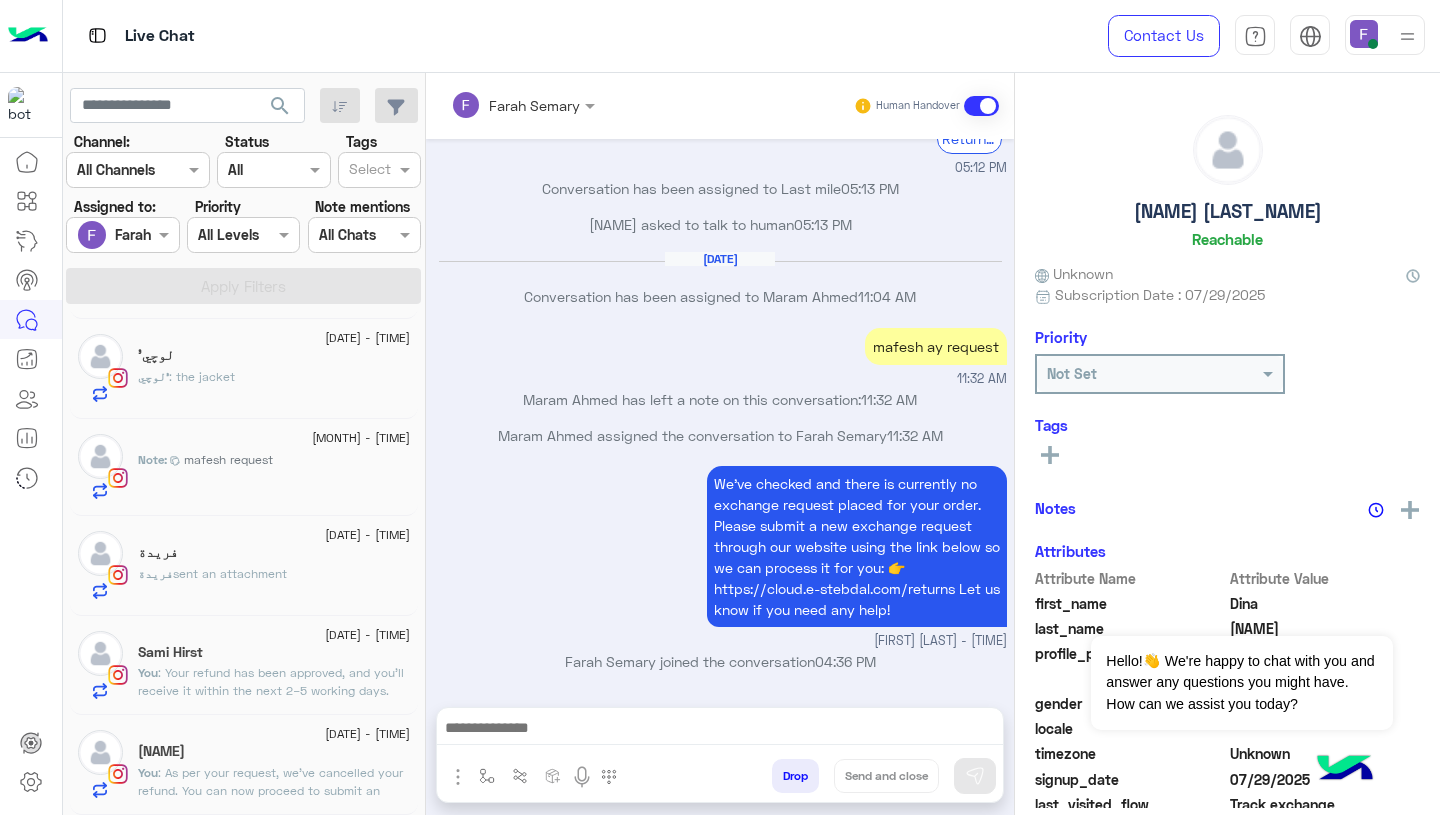 click on "فريدة" 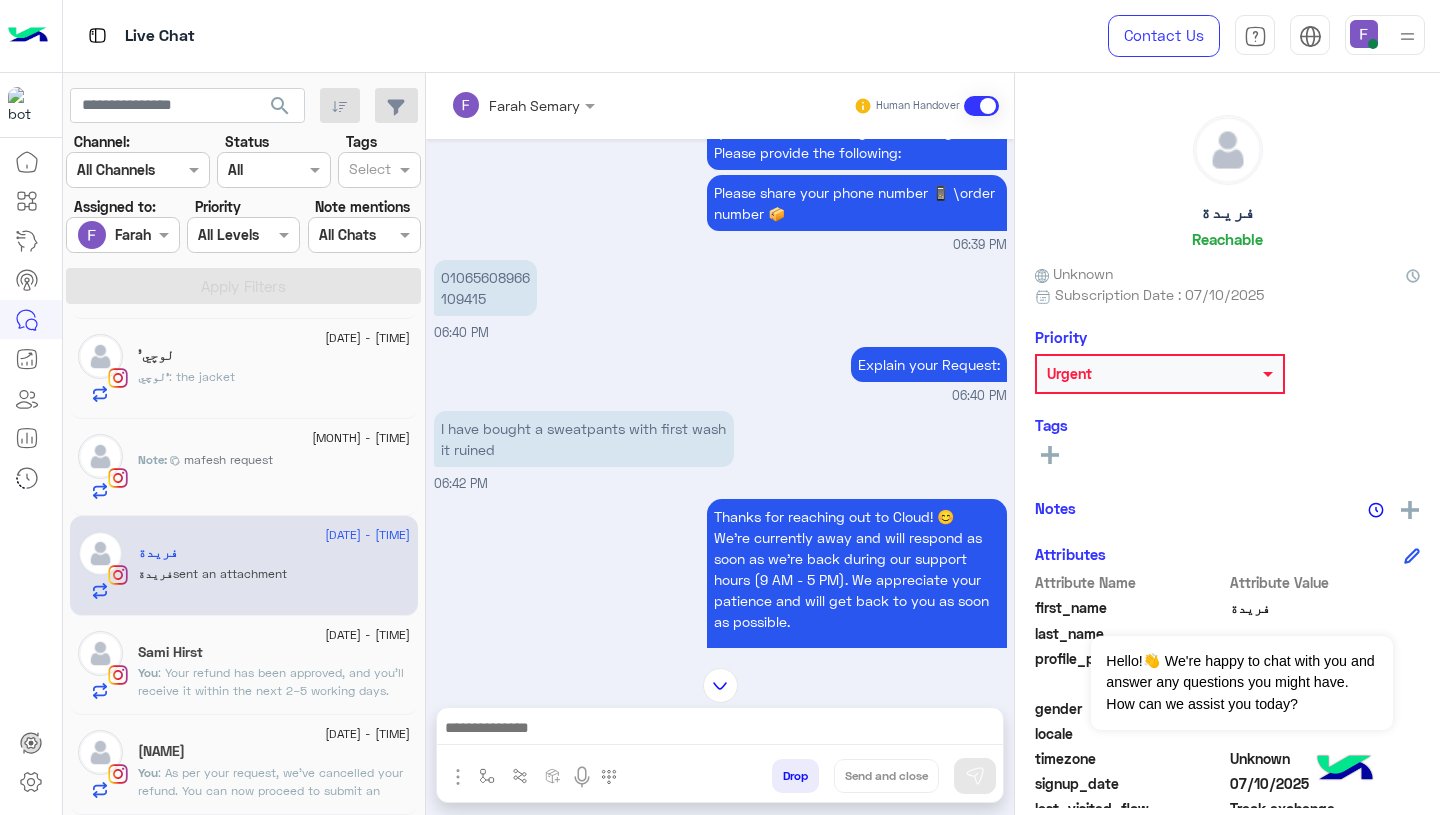 scroll, scrollTop: 2181, scrollLeft: 0, axis: vertical 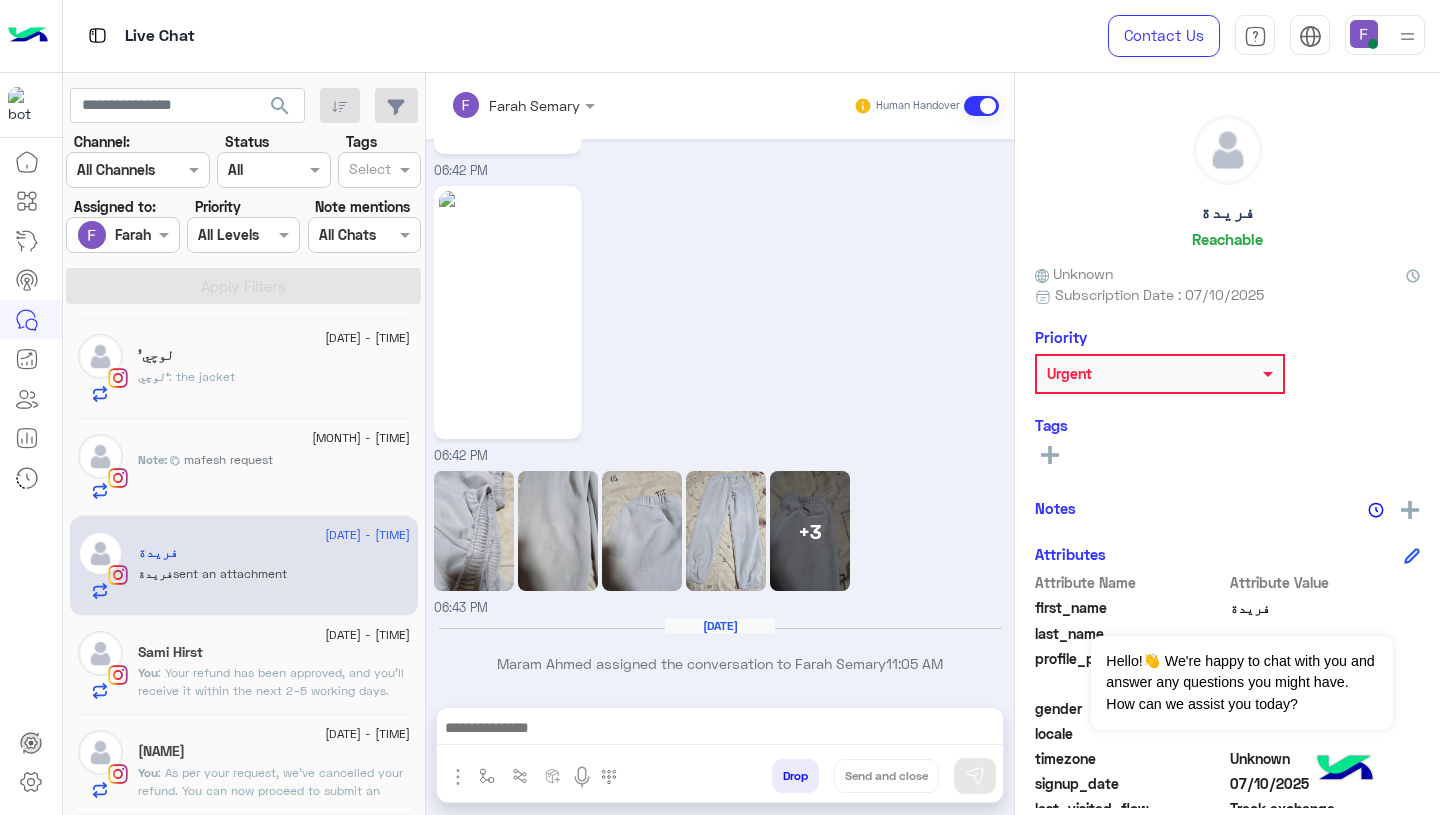 click 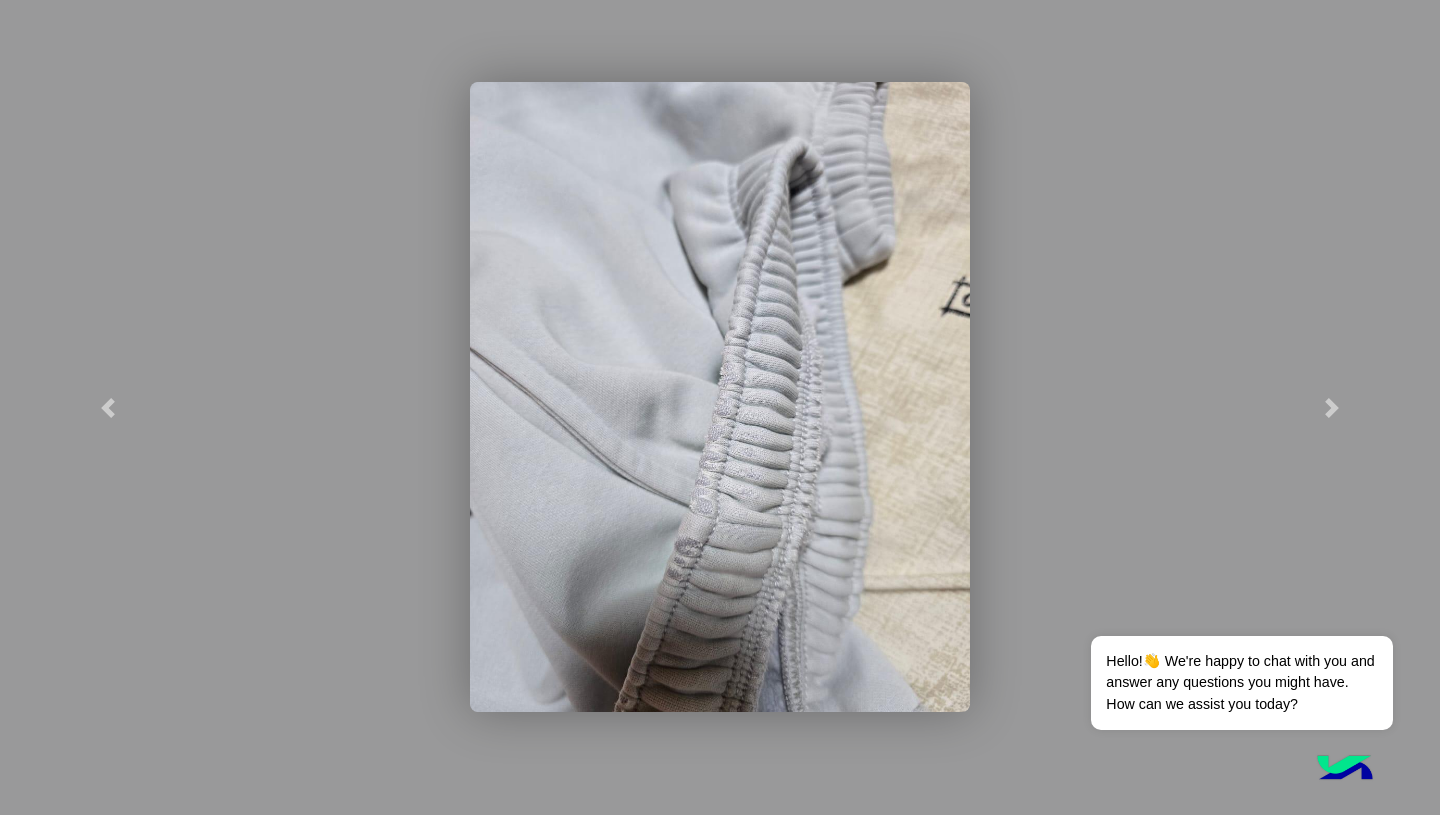 click 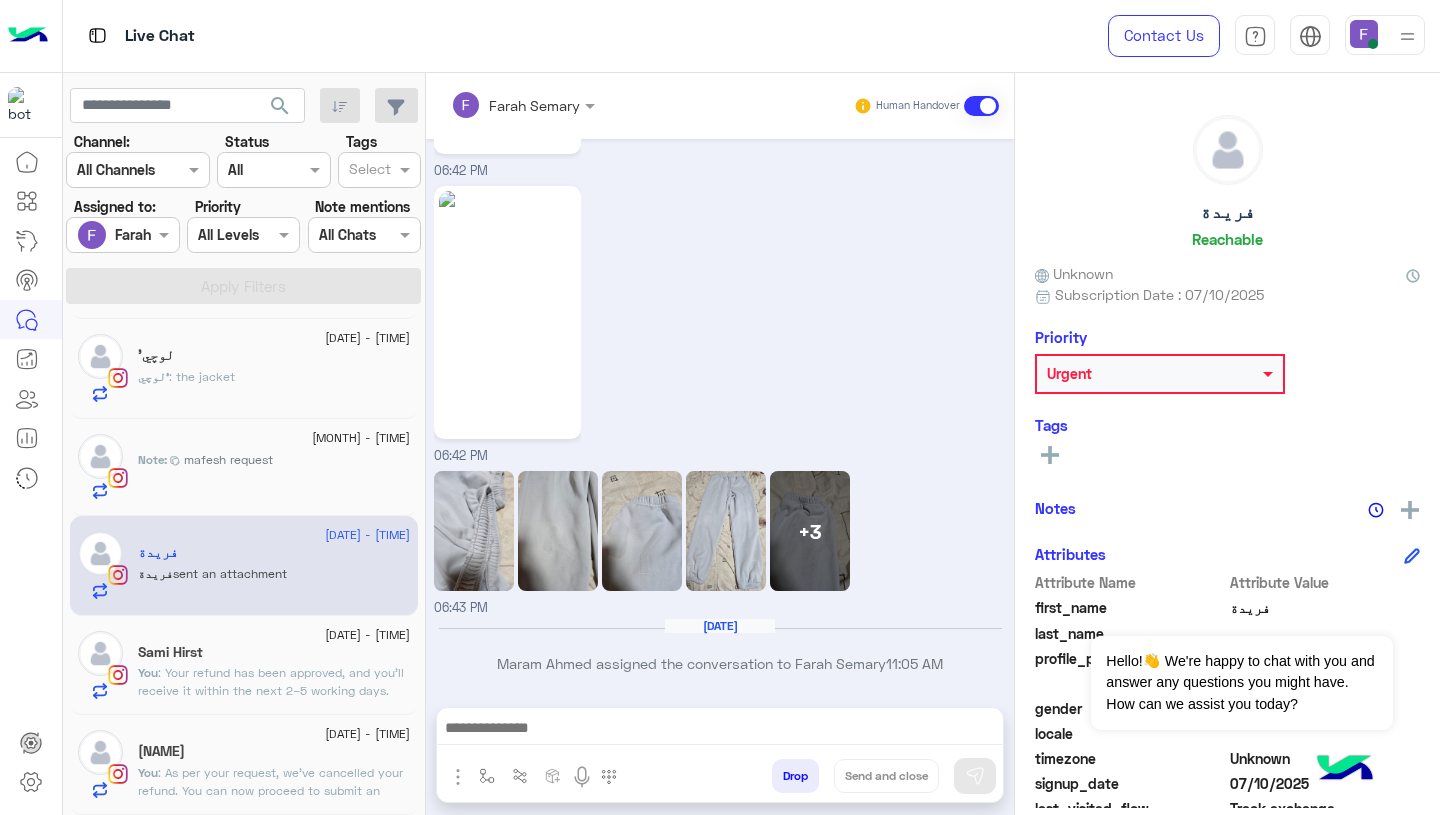 click 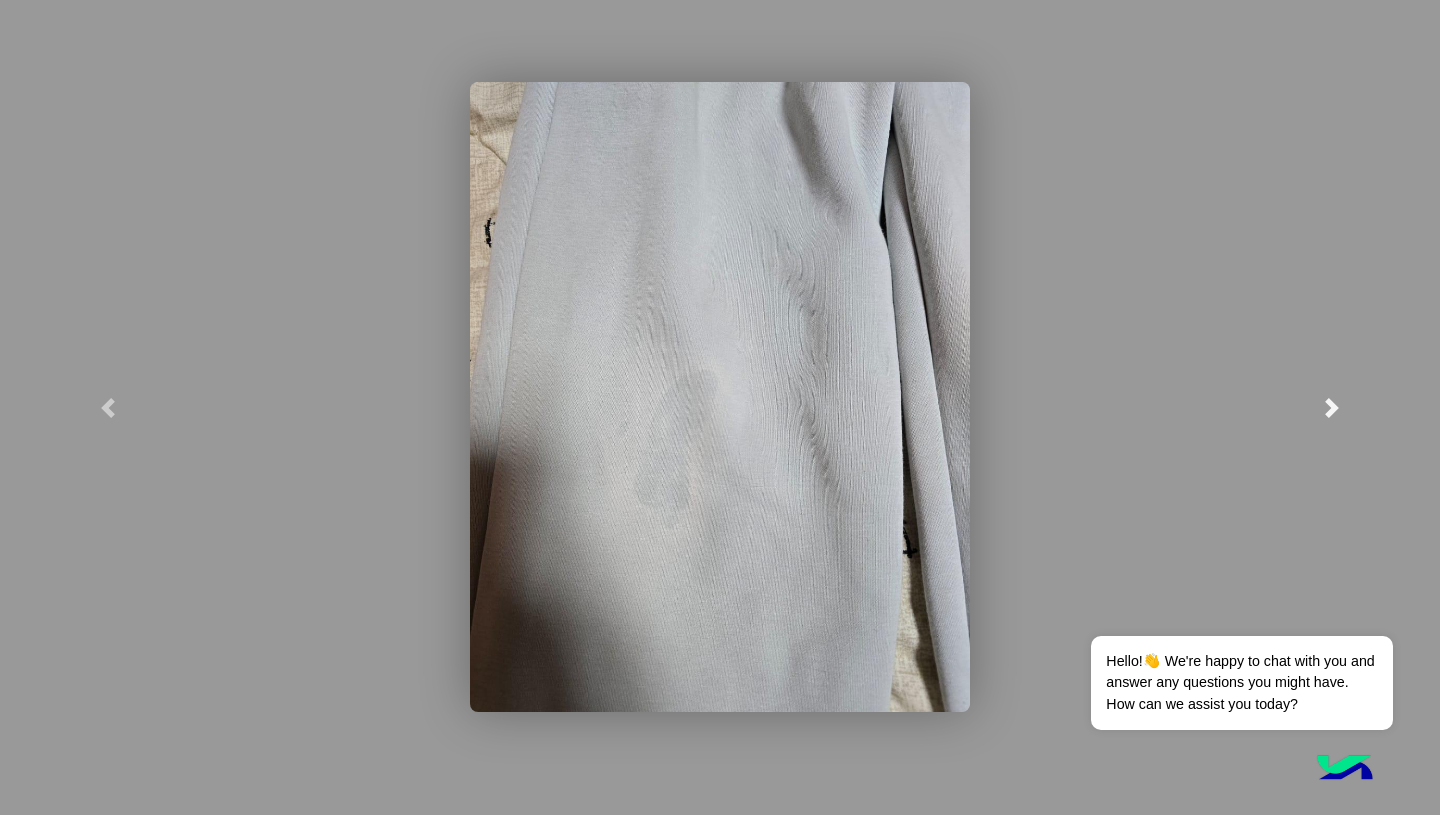 click at bounding box center [1332, 407] 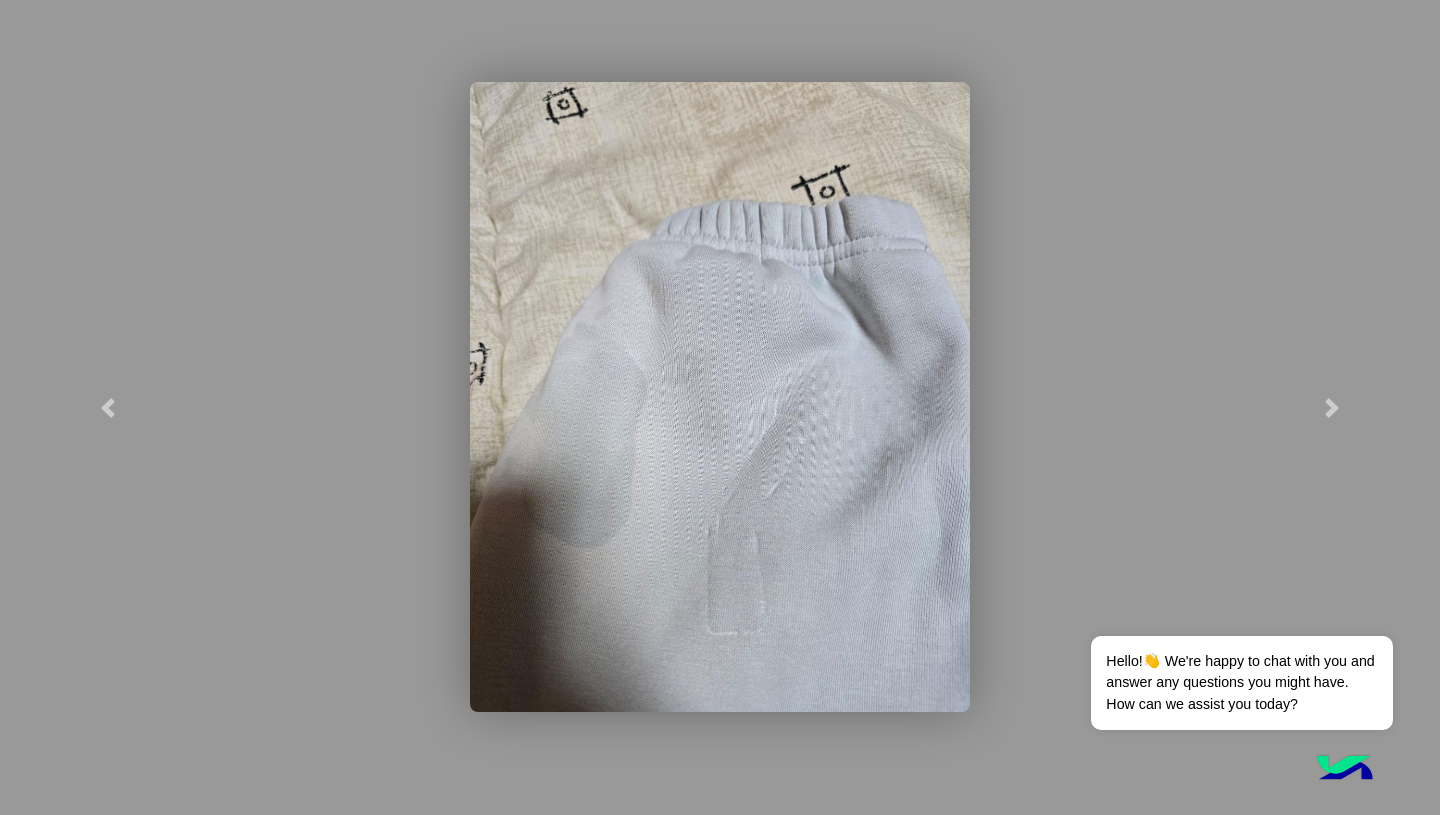 click 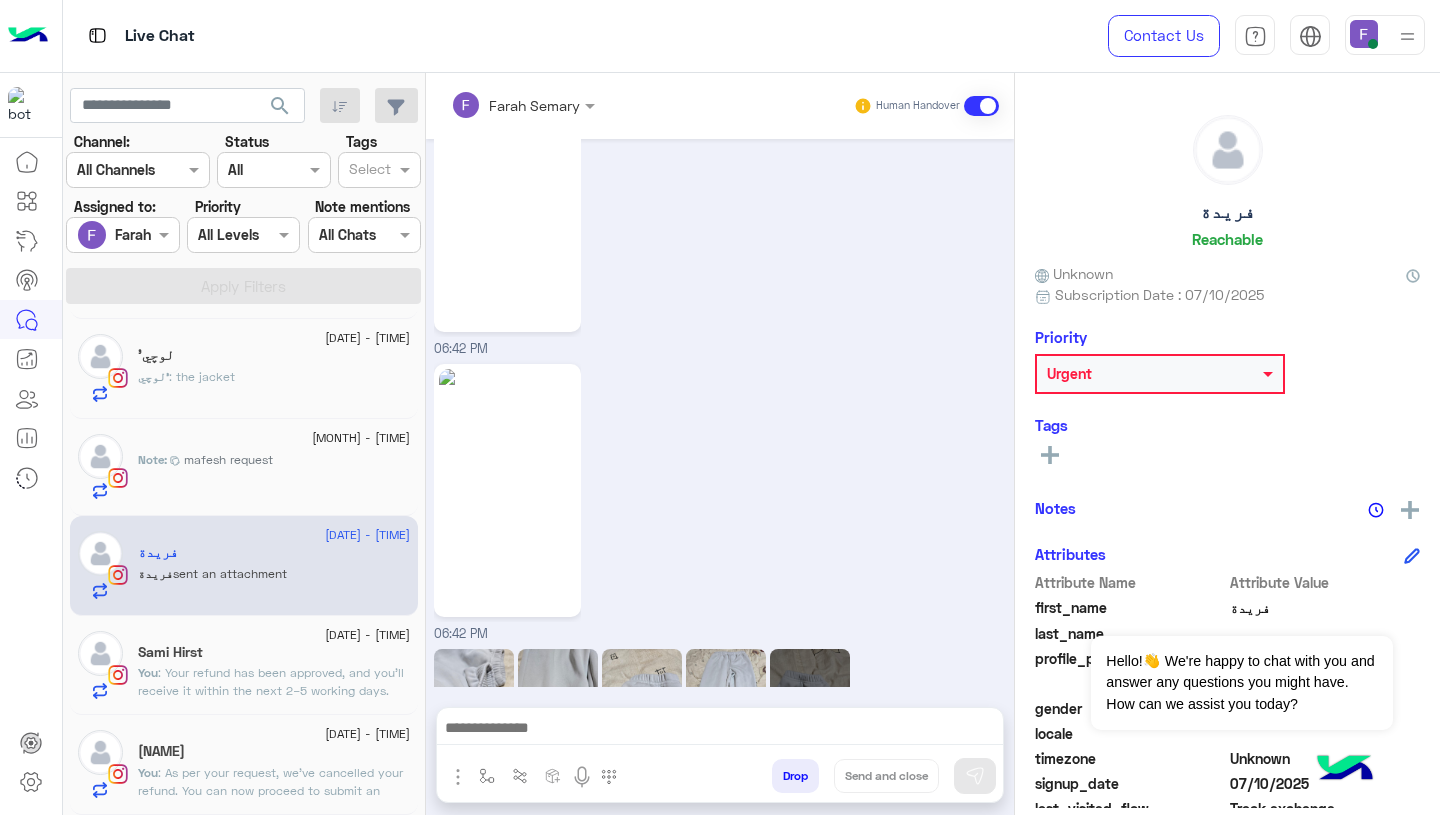 scroll, scrollTop: 2181, scrollLeft: 0, axis: vertical 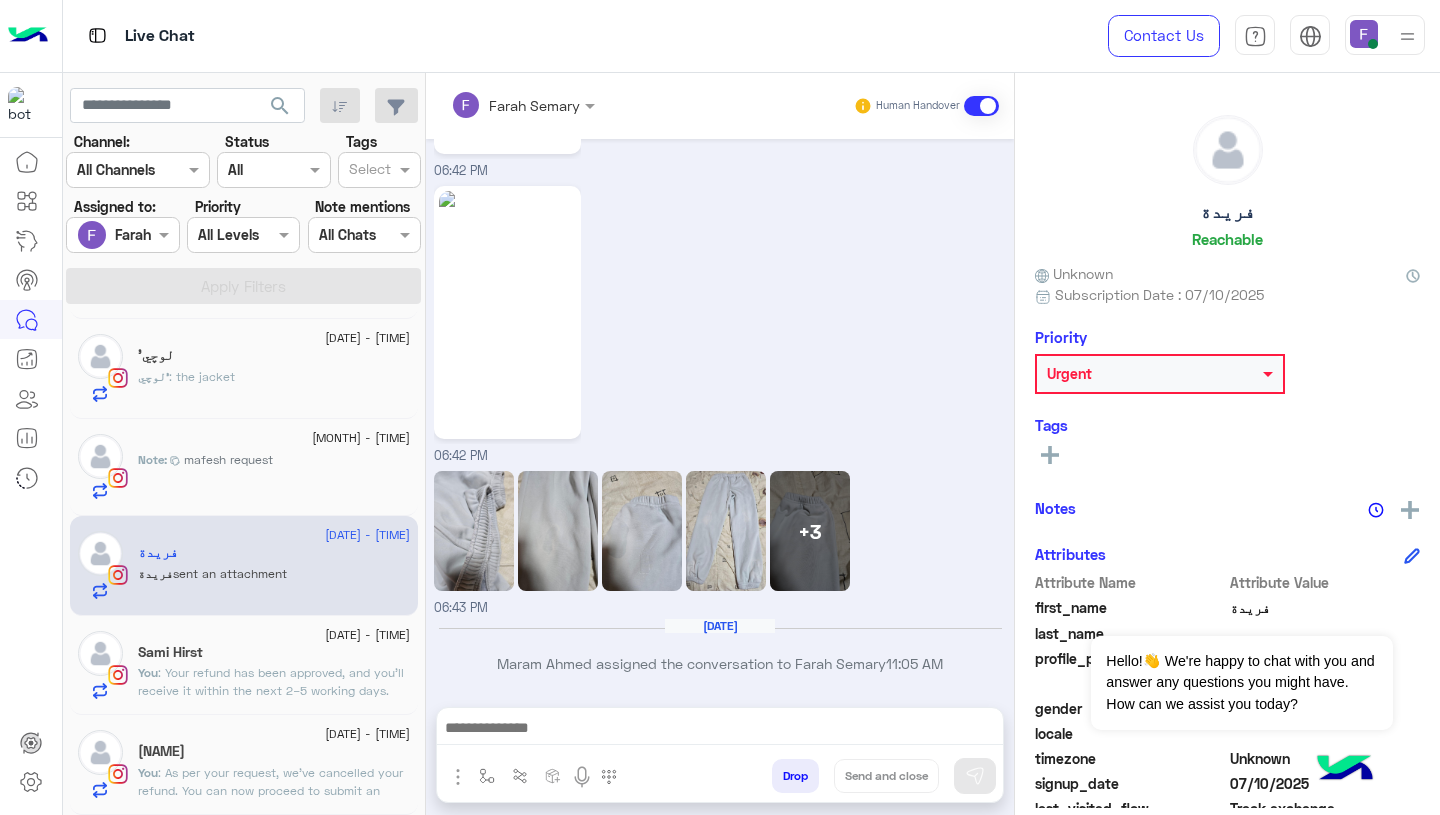 click 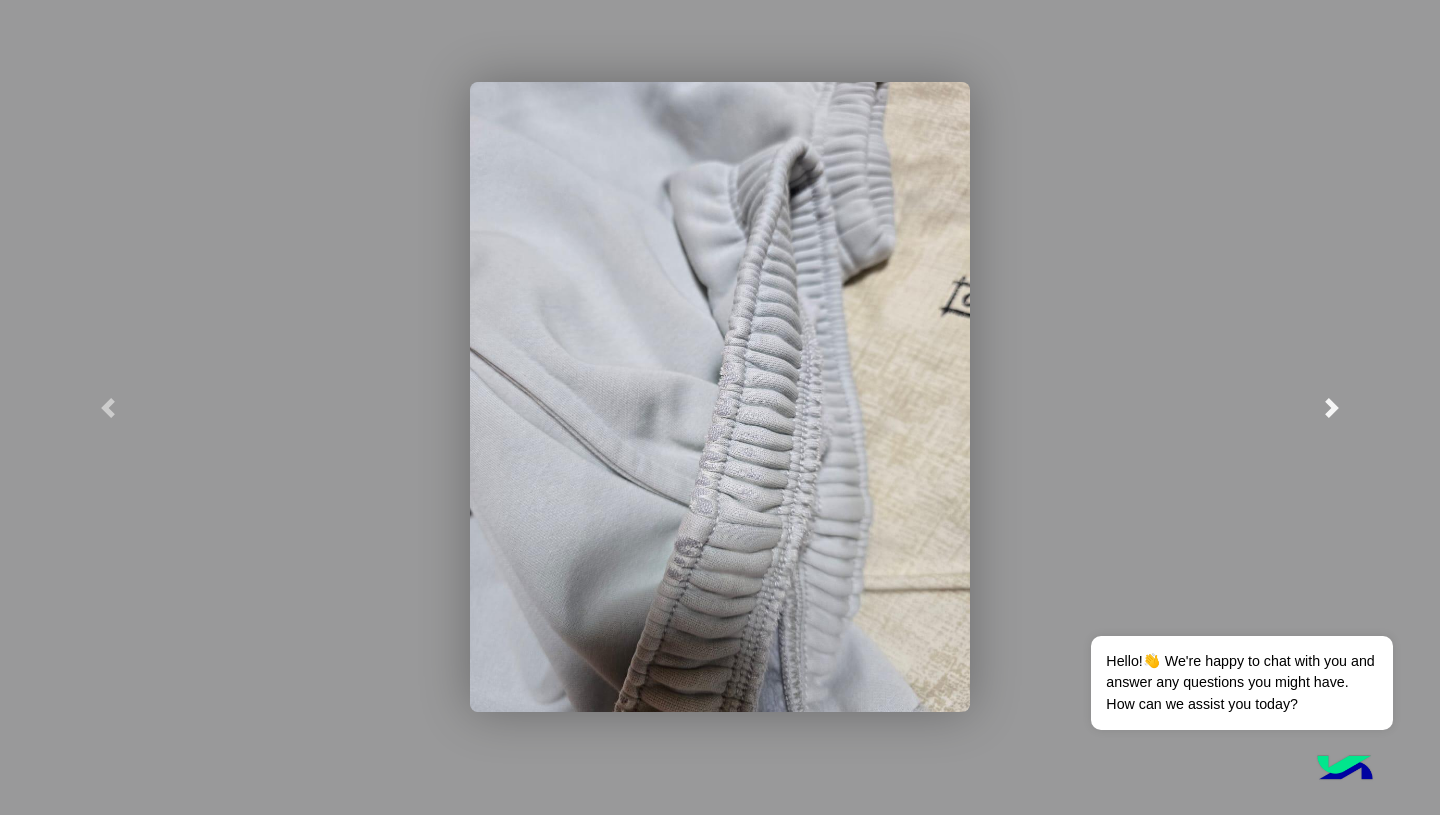 click at bounding box center (1332, 408) 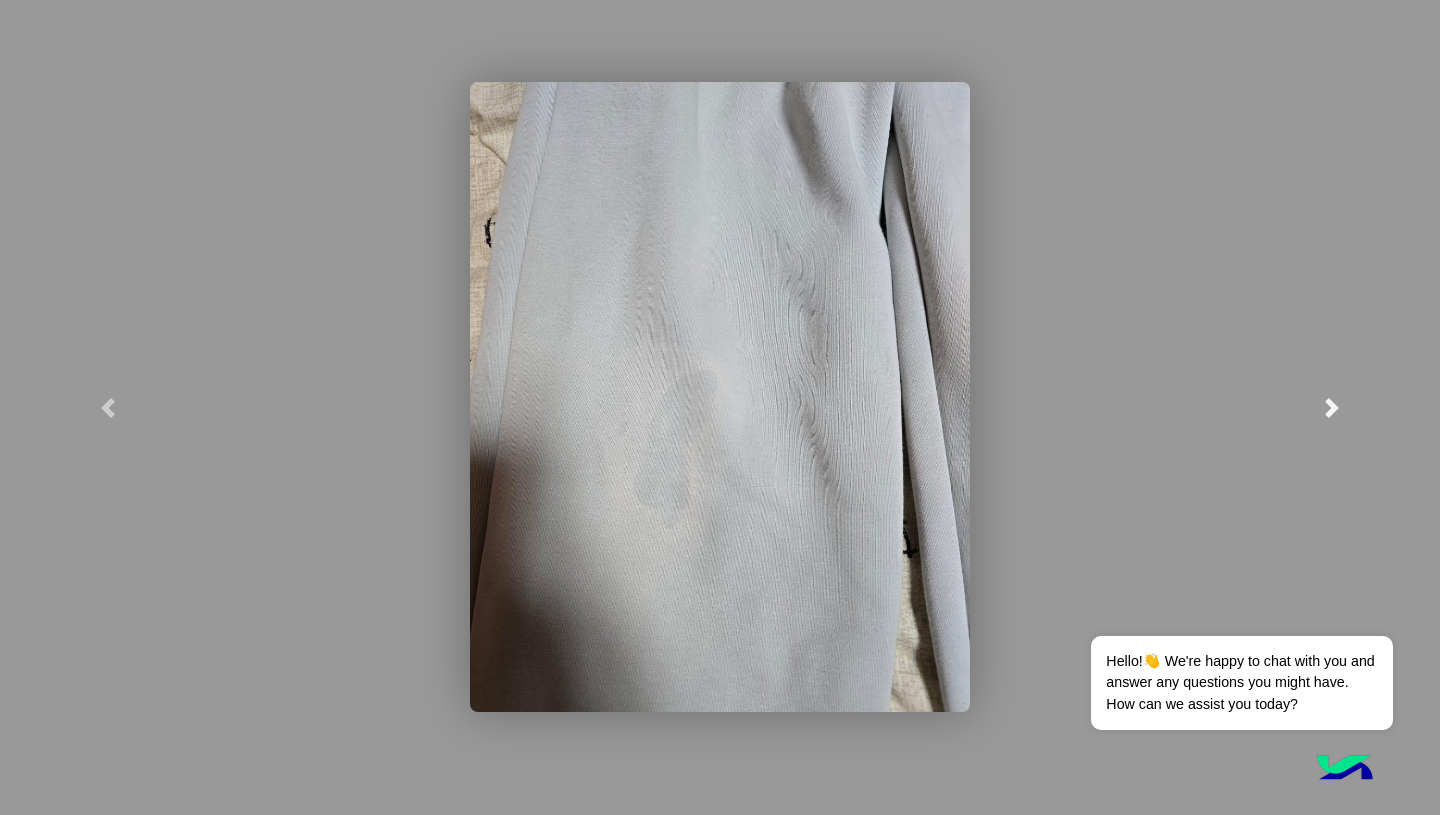 click at bounding box center [1332, 408] 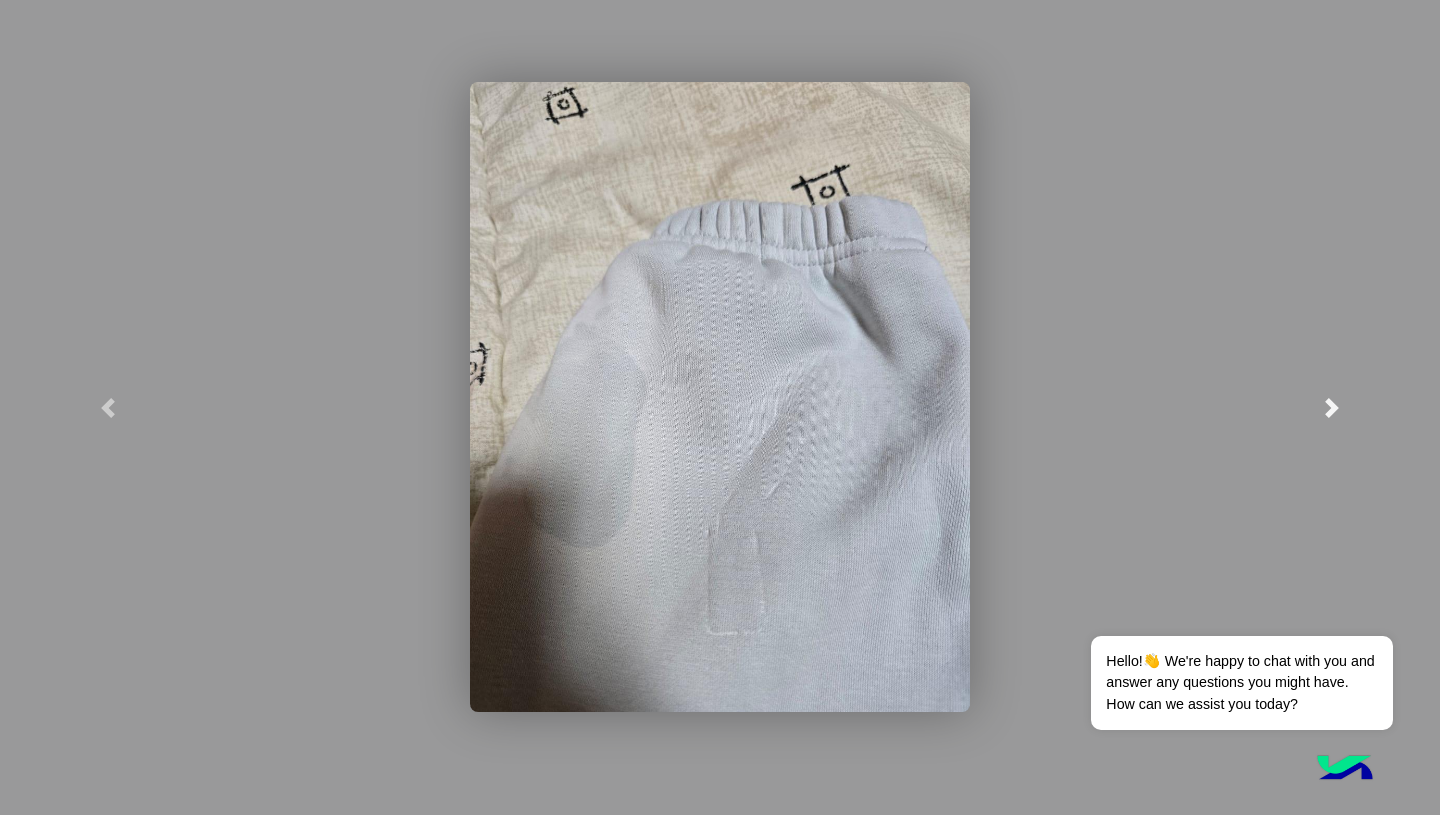 click at bounding box center (1332, 408) 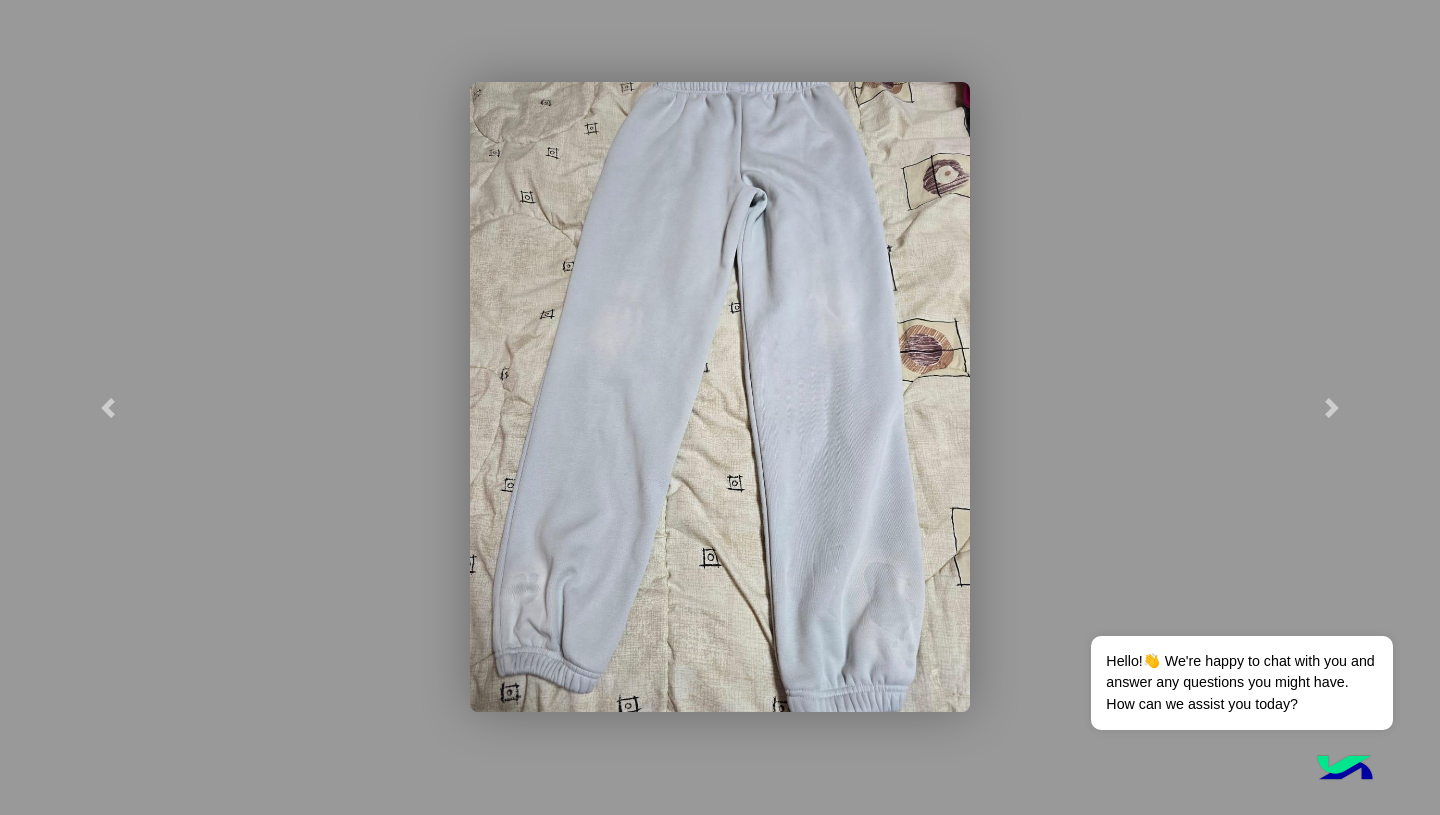 click 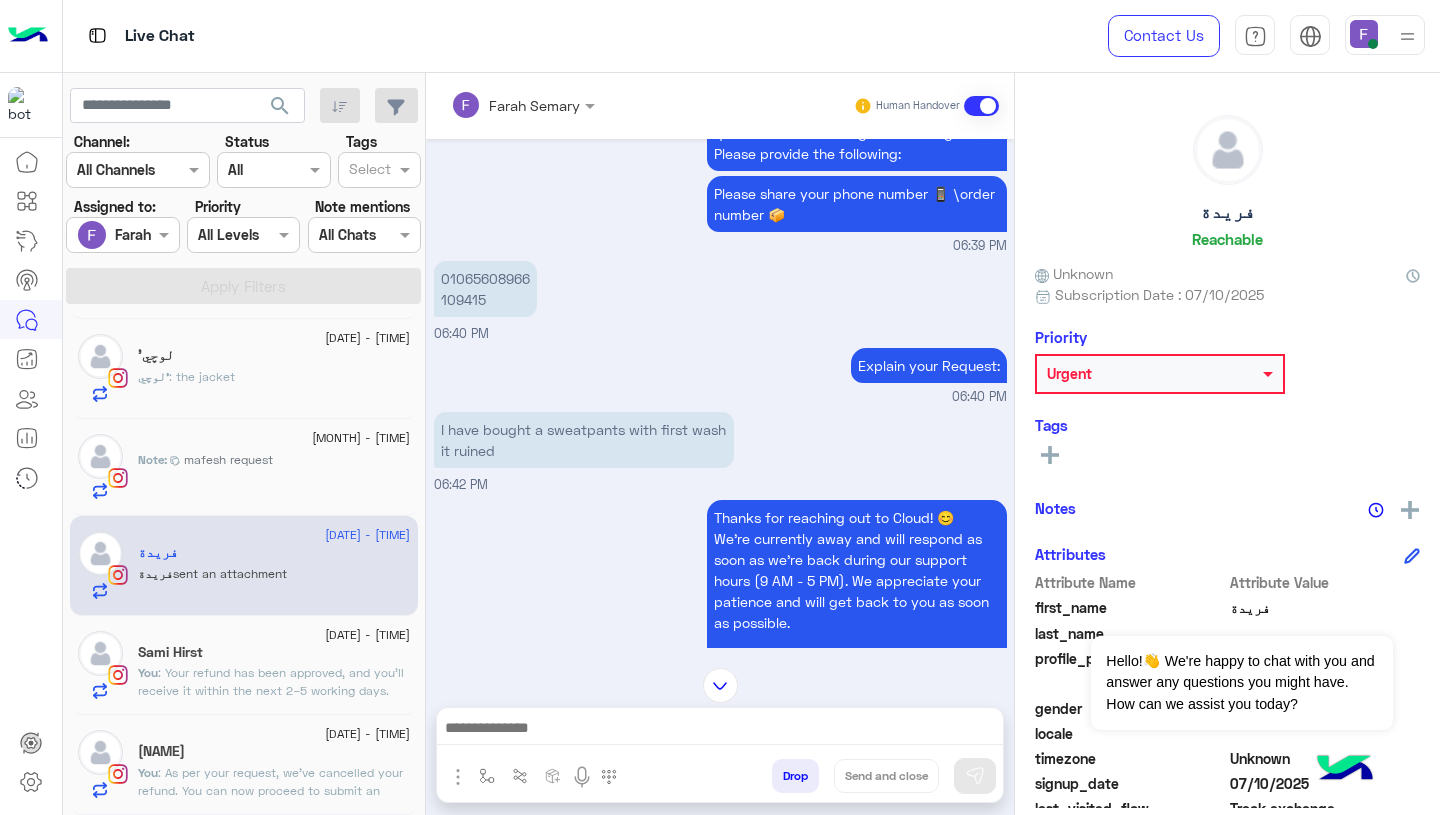 scroll, scrollTop: 1218, scrollLeft: 0, axis: vertical 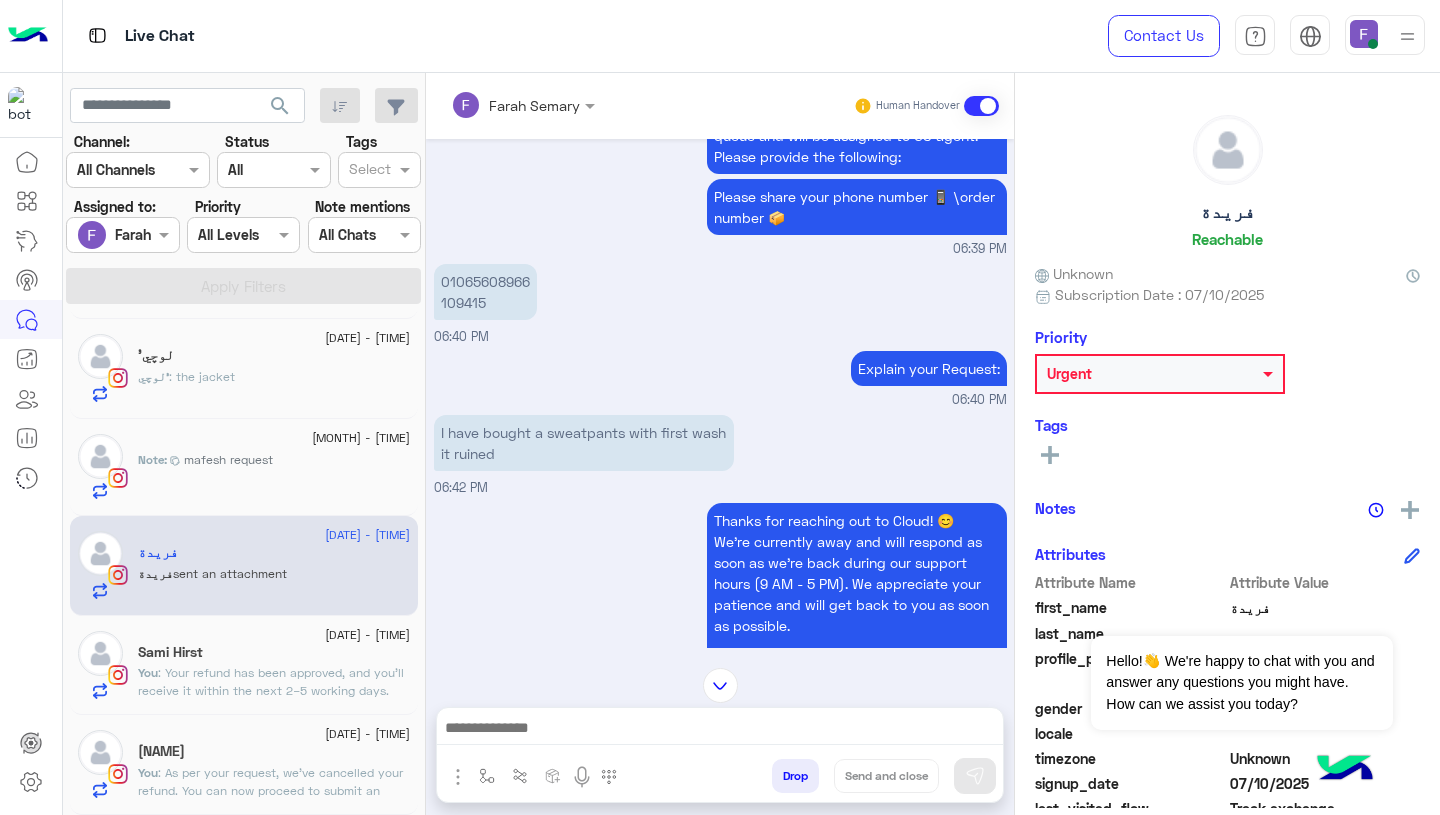 click at bounding box center (720, 730) 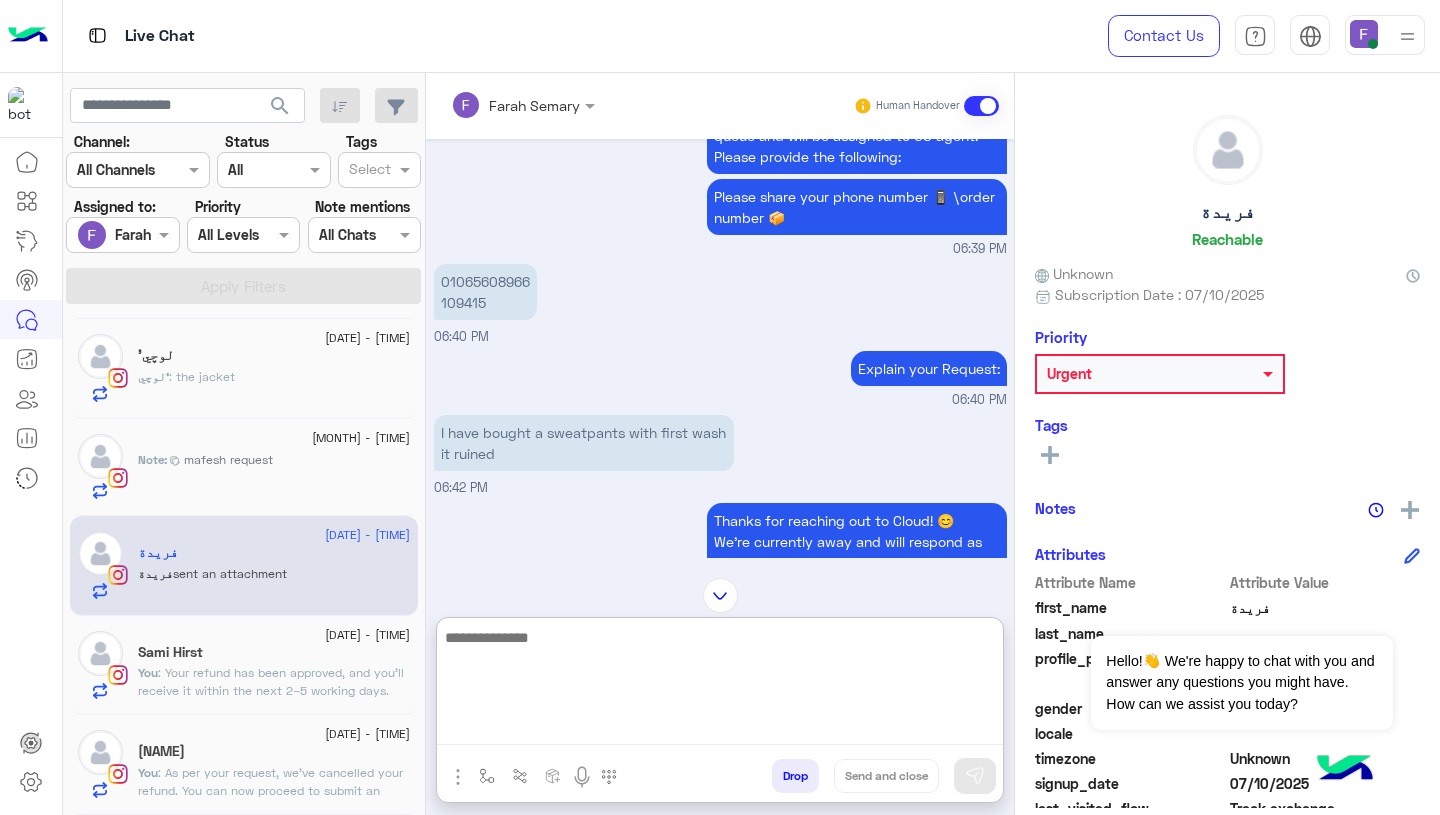 paste on "**********" 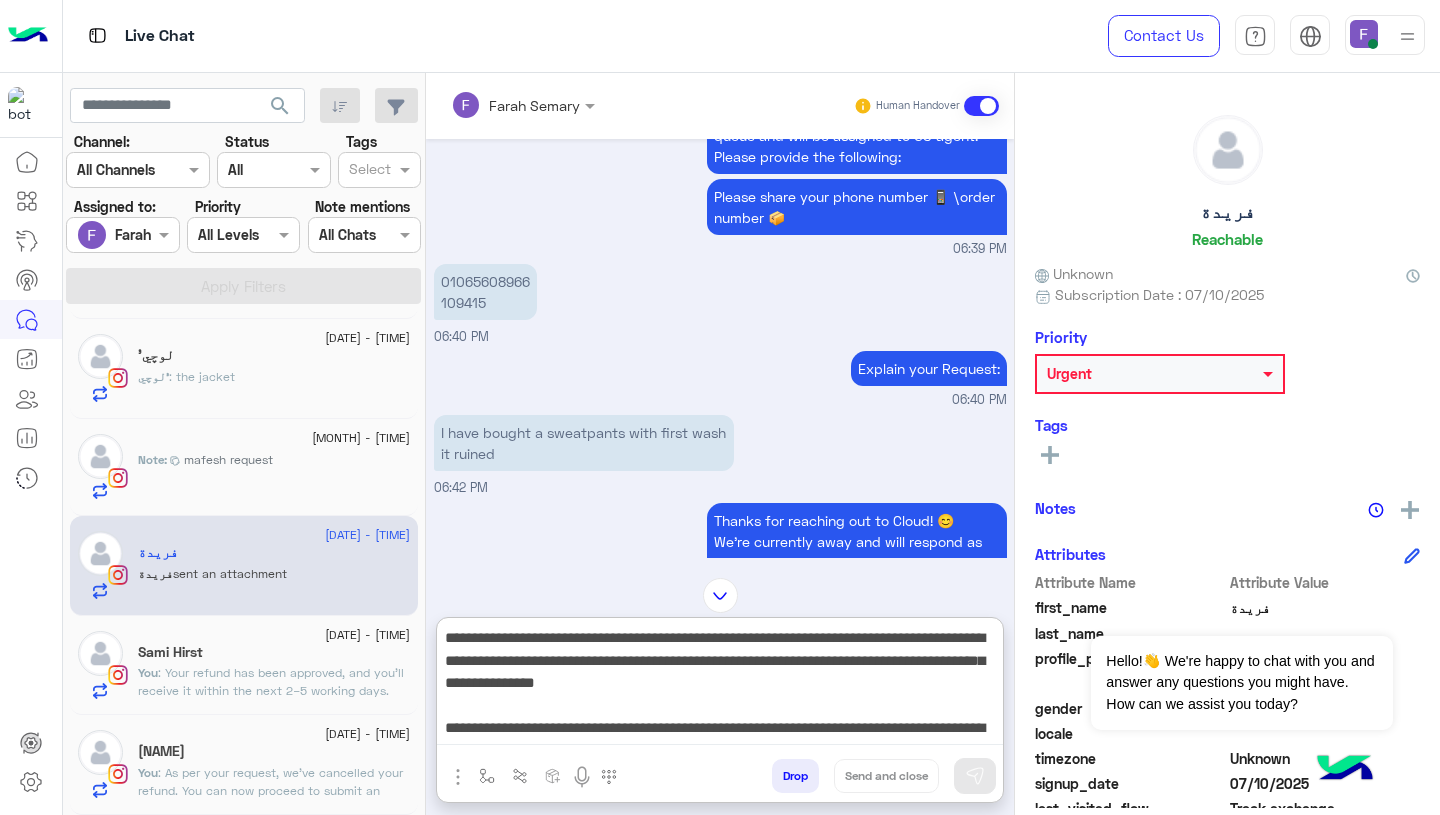 scroll, scrollTop: 151, scrollLeft: 0, axis: vertical 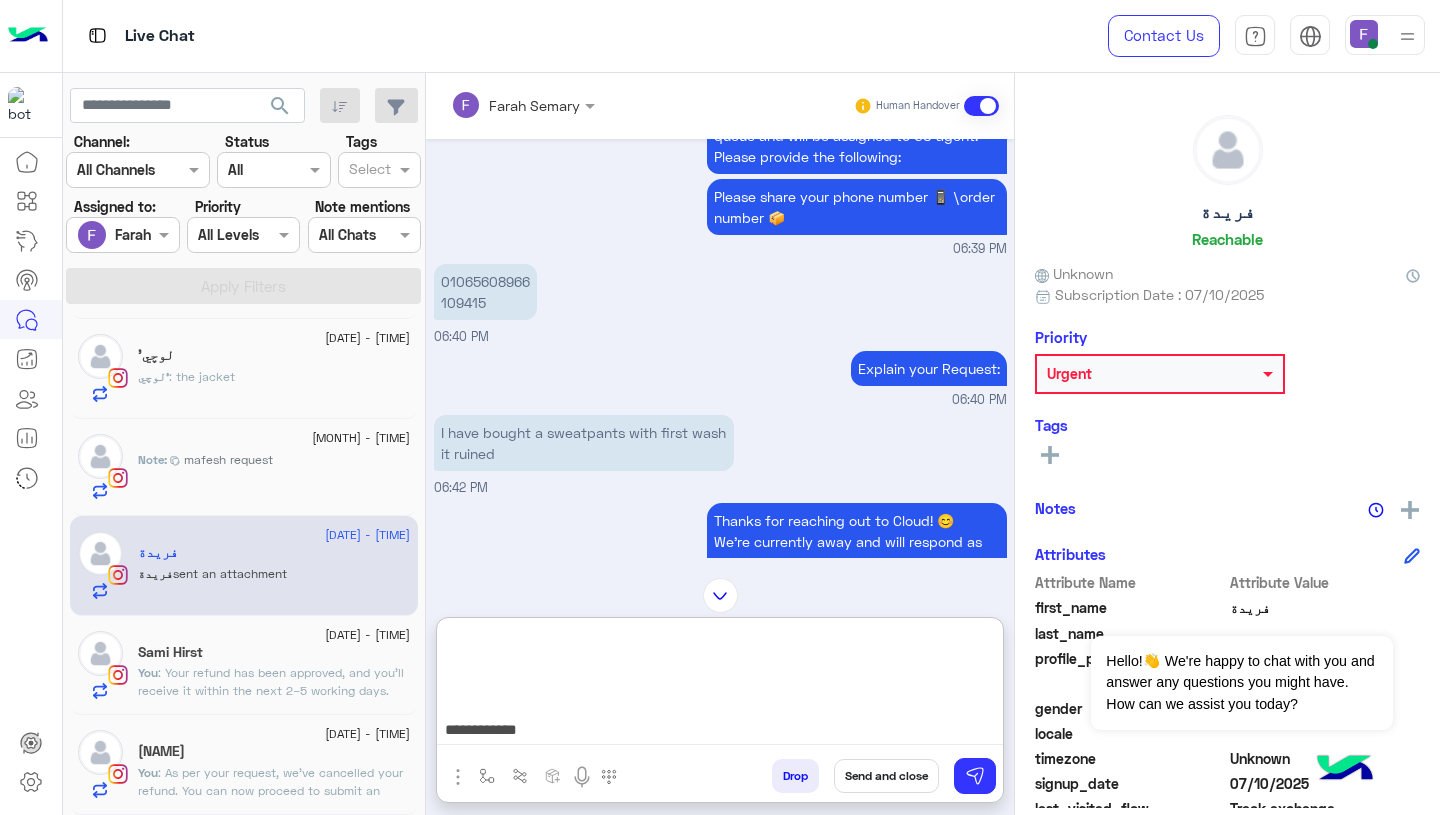 click on "**********" at bounding box center [720, 685] 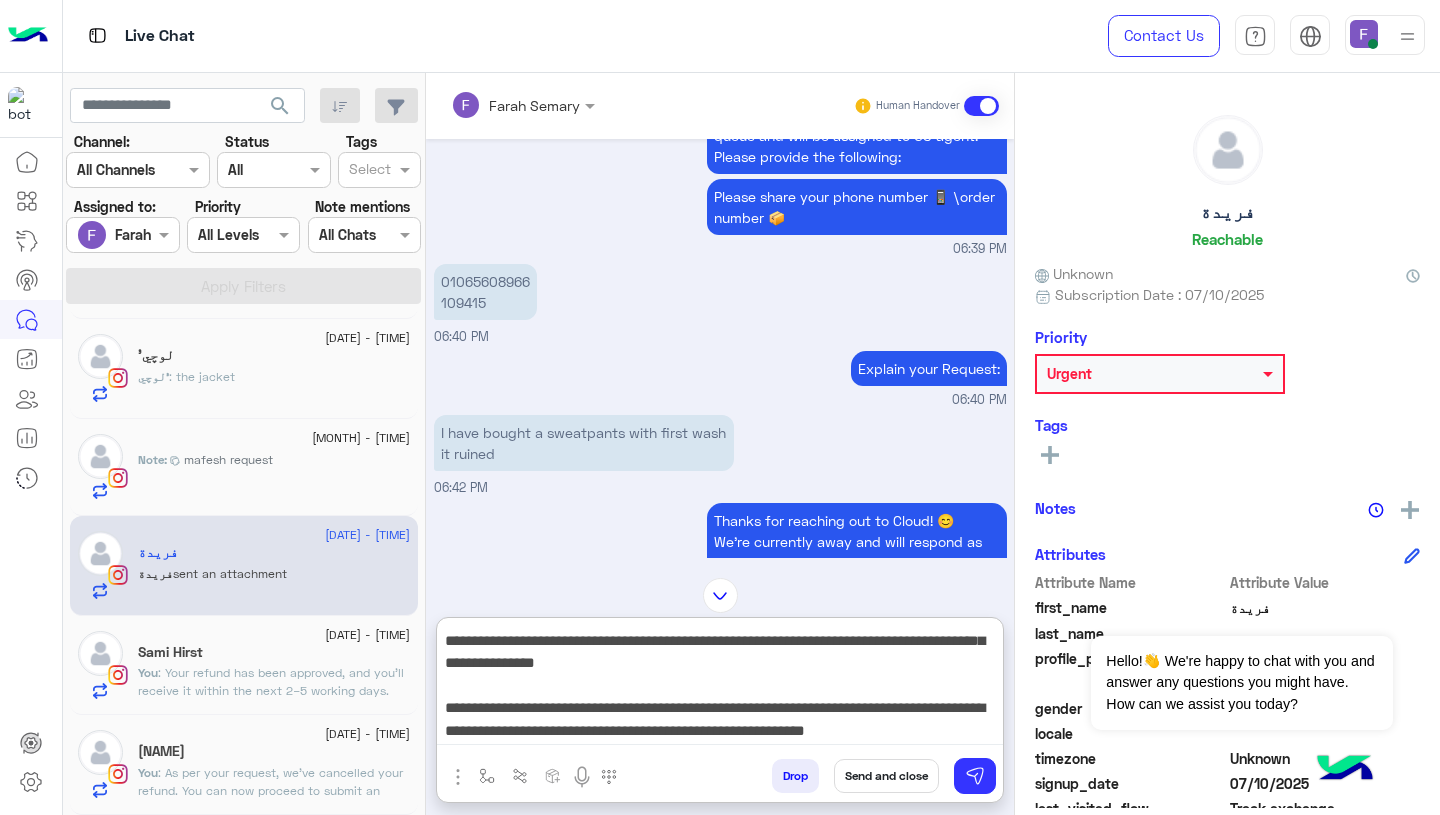 scroll, scrollTop: 0, scrollLeft: 0, axis: both 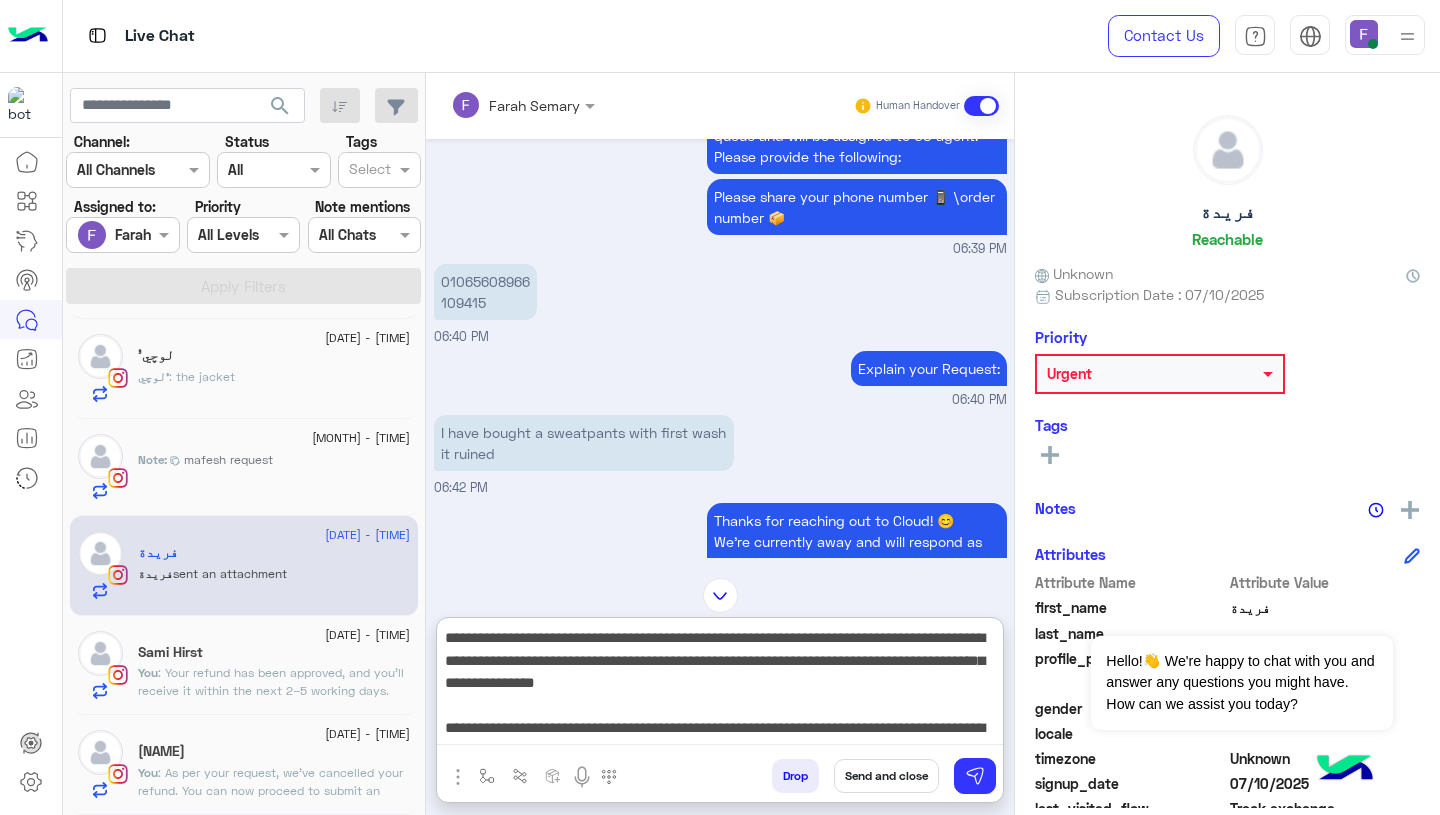 click on "**********" at bounding box center (720, 685) 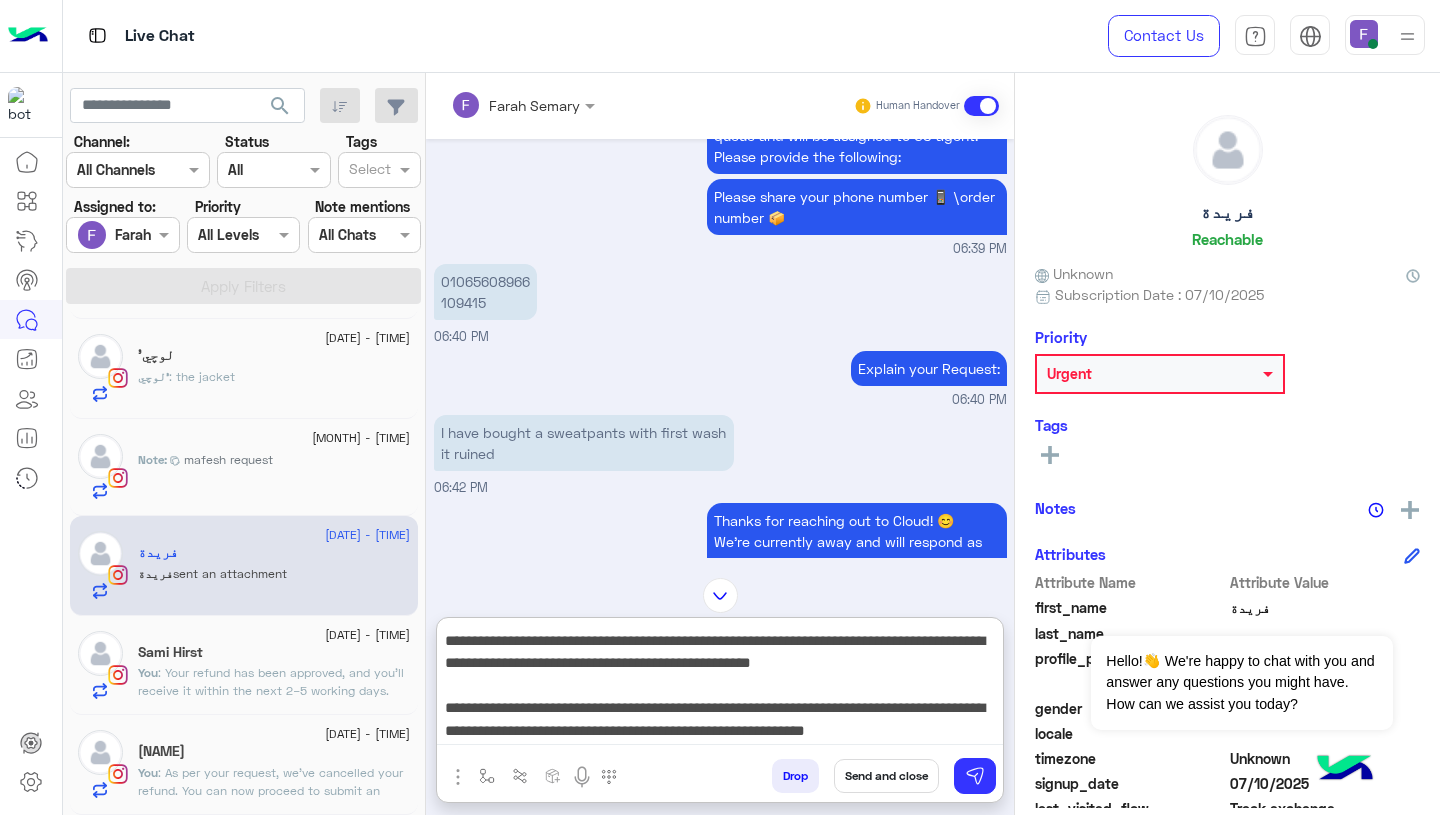 scroll, scrollTop: 65, scrollLeft: 0, axis: vertical 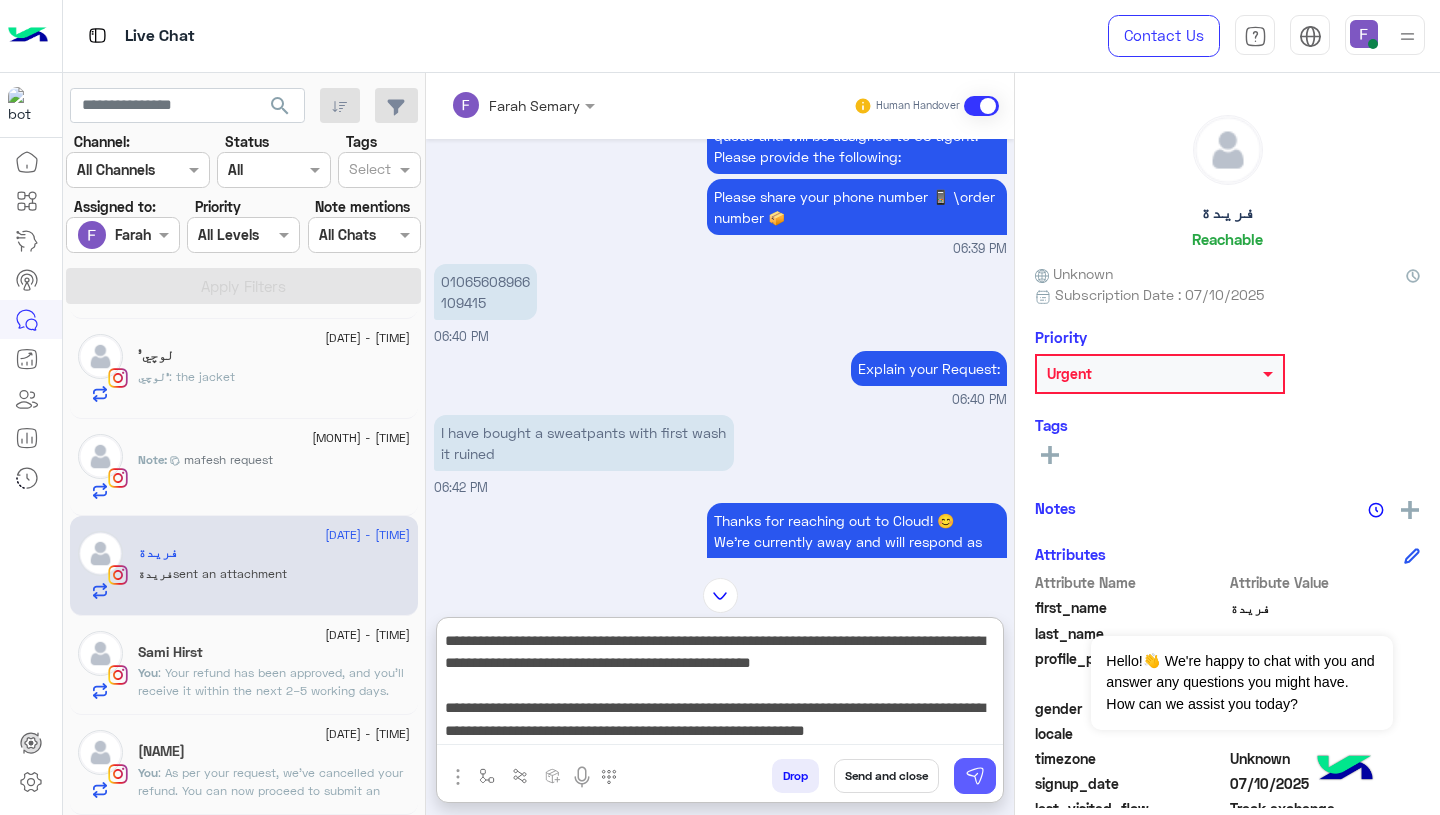 type on "**********" 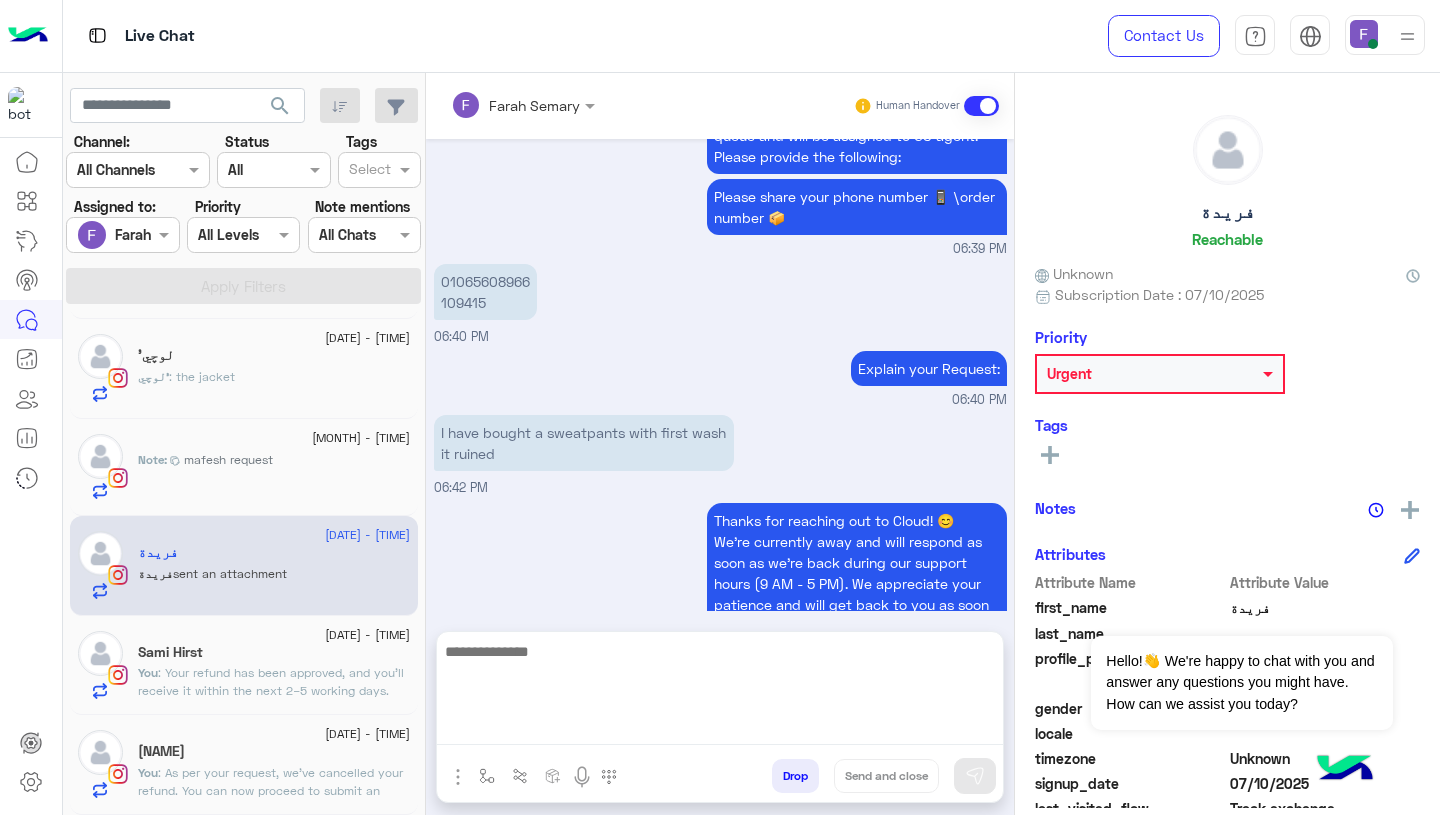 scroll, scrollTop: 0, scrollLeft: 0, axis: both 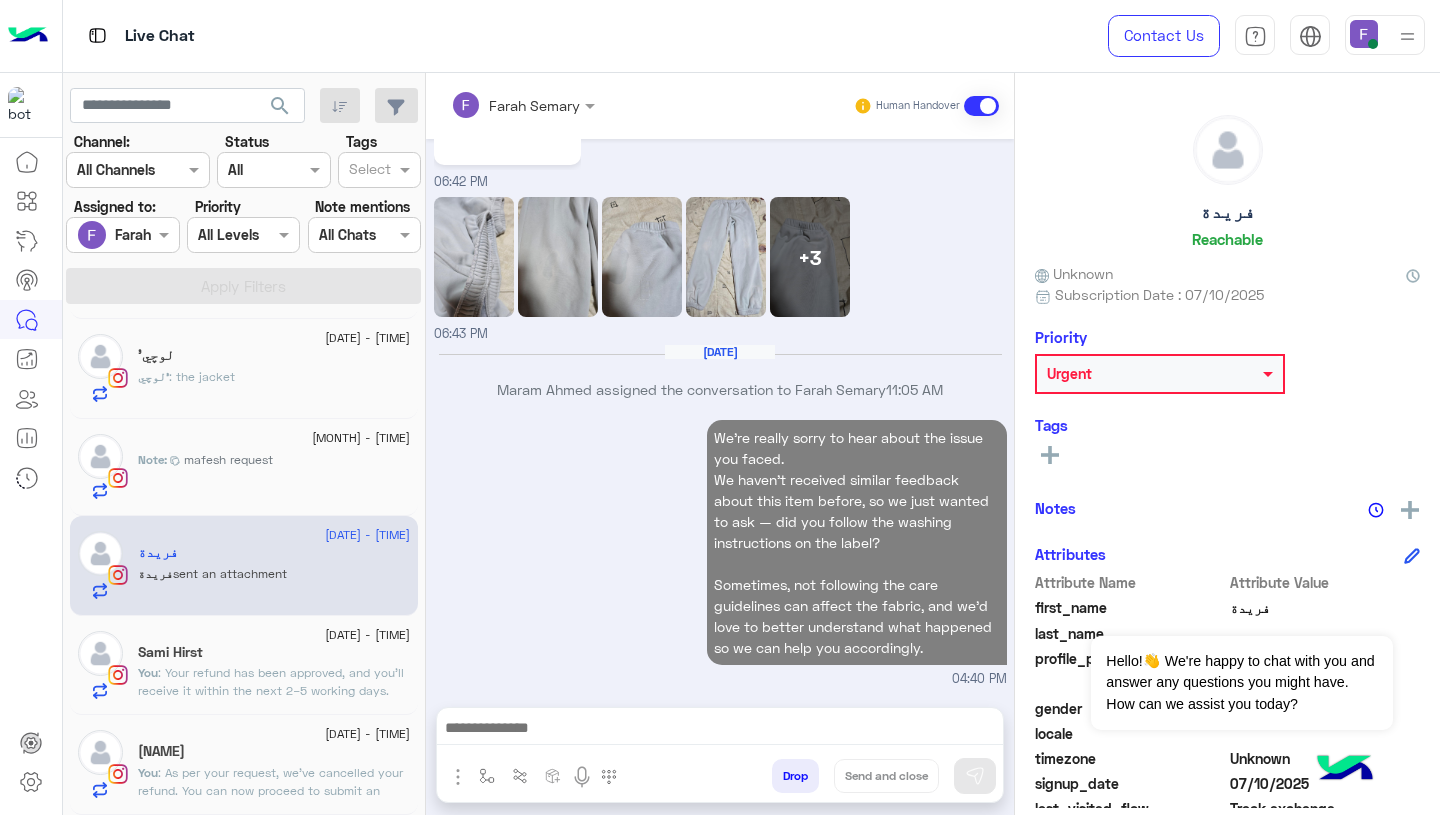 click 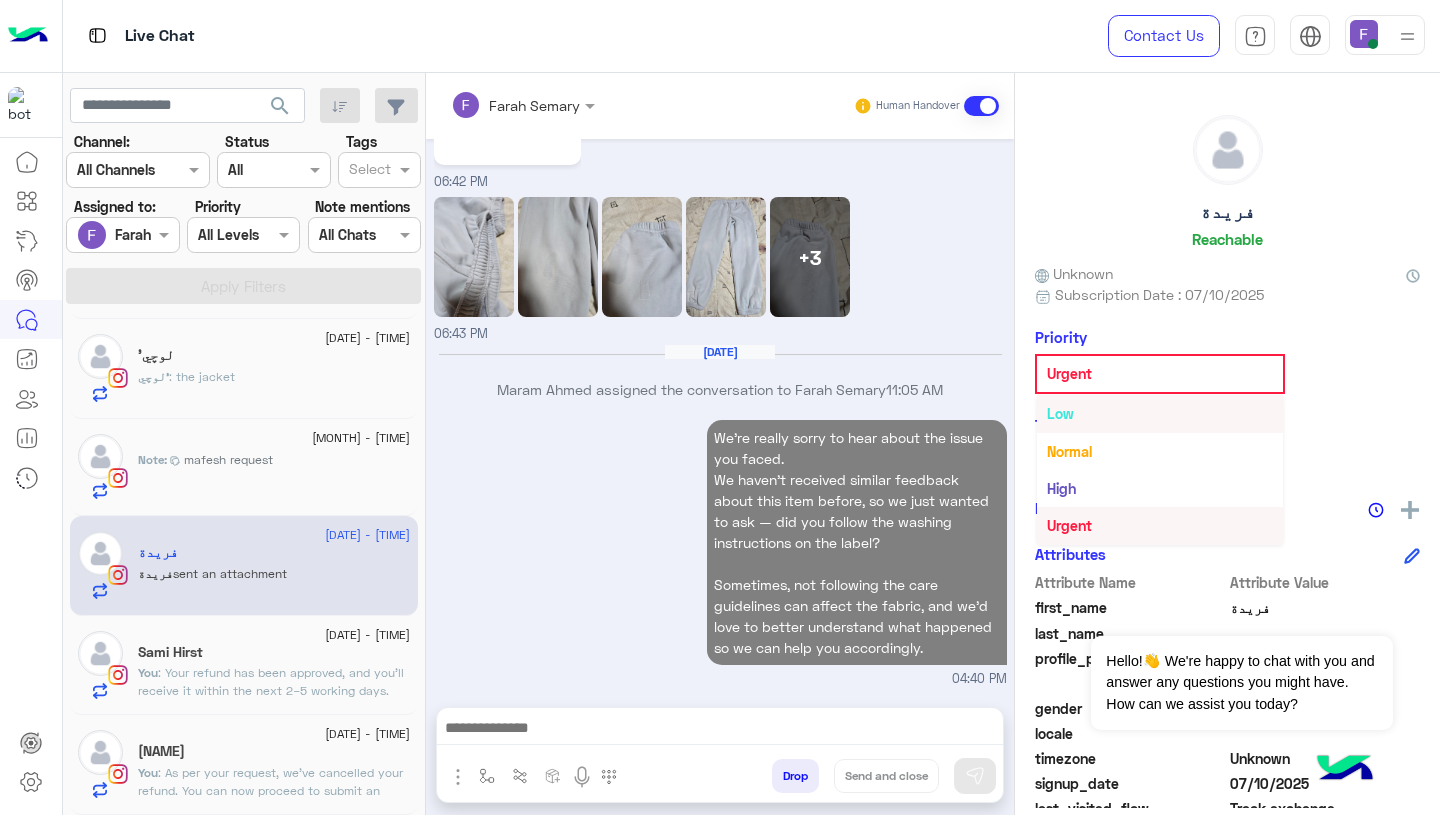 scroll, scrollTop: 0, scrollLeft: 0, axis: both 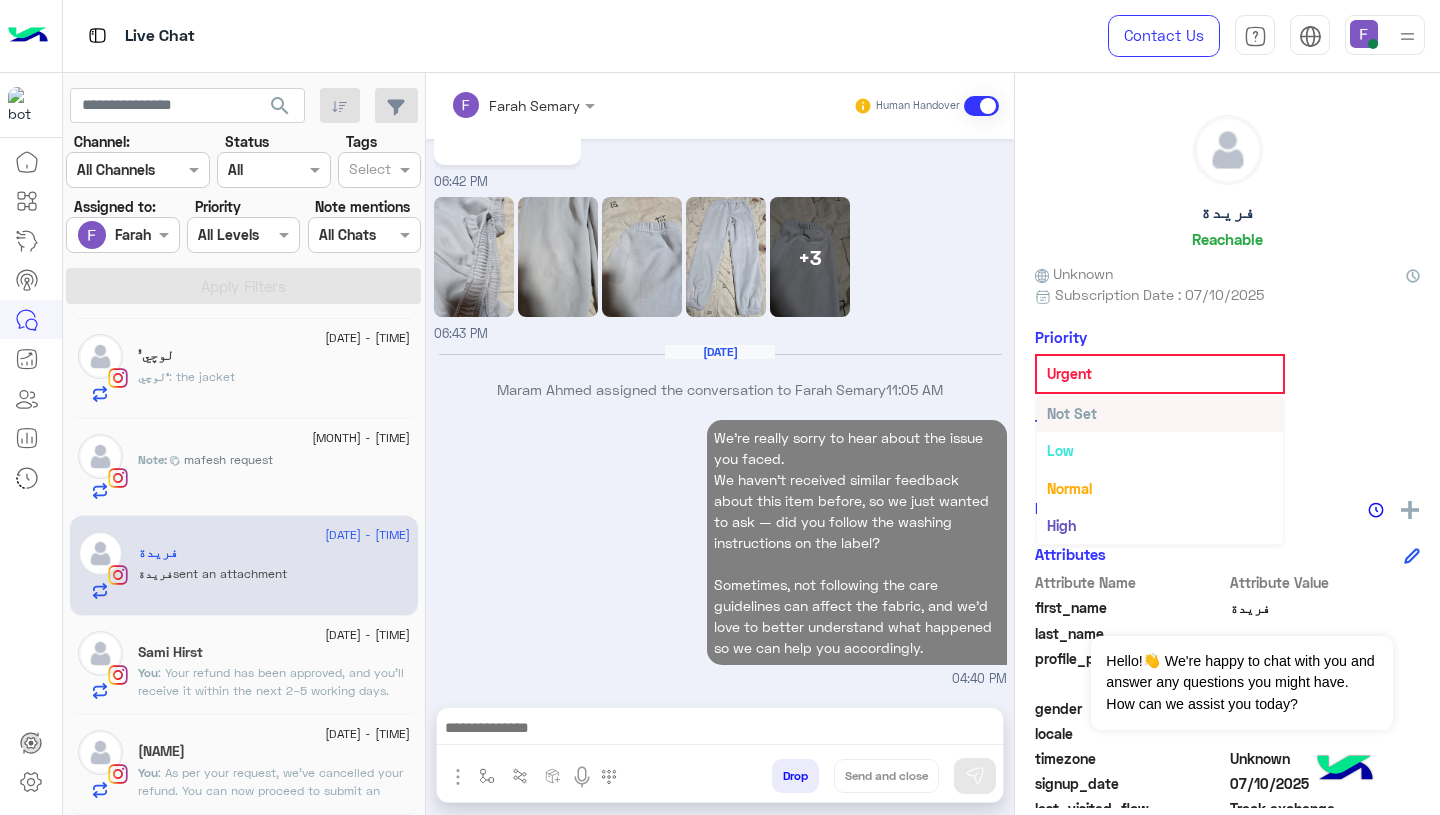 click on "Not Set" at bounding box center [1072, 413] 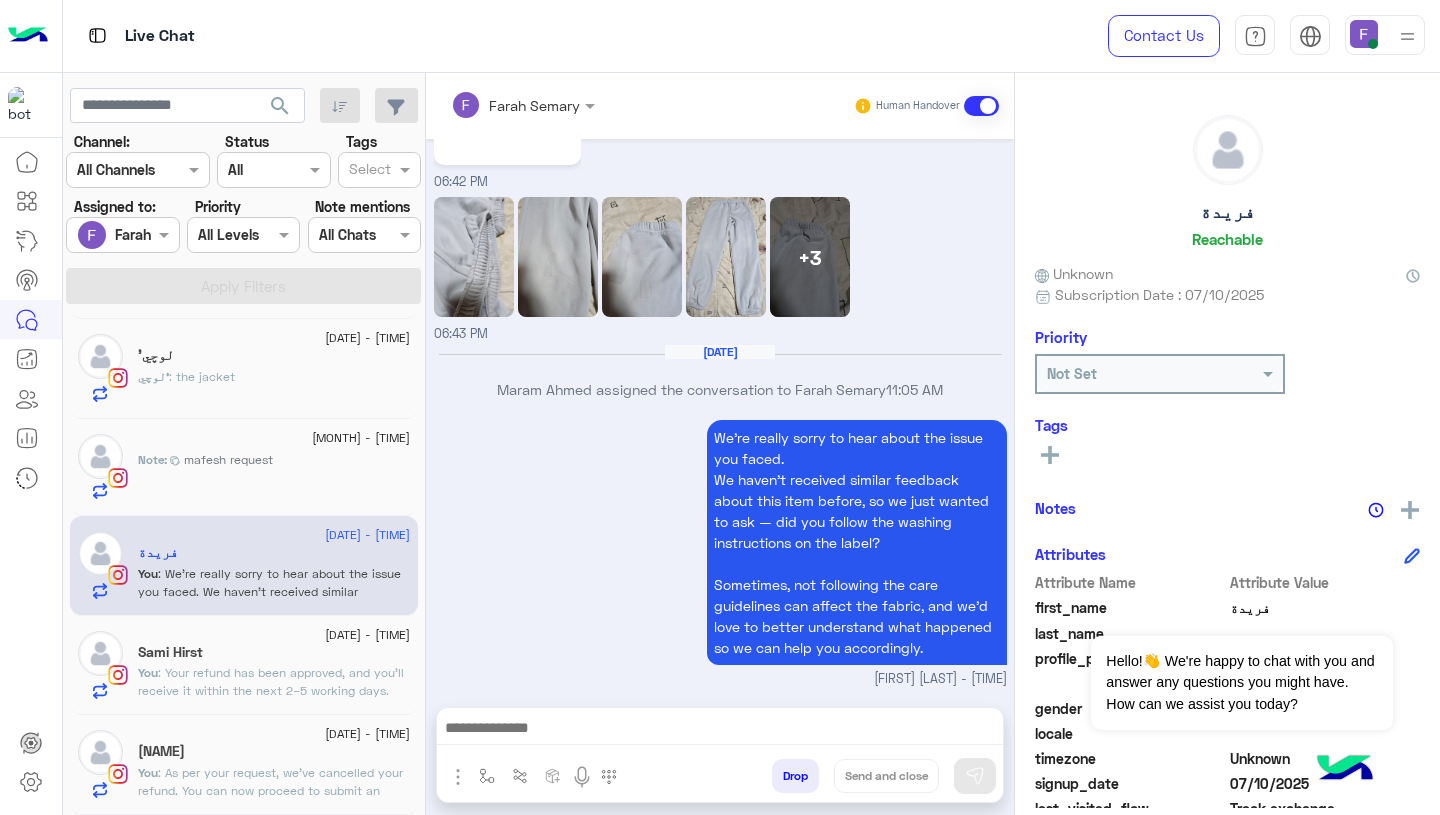 scroll, scrollTop: 2491, scrollLeft: 0, axis: vertical 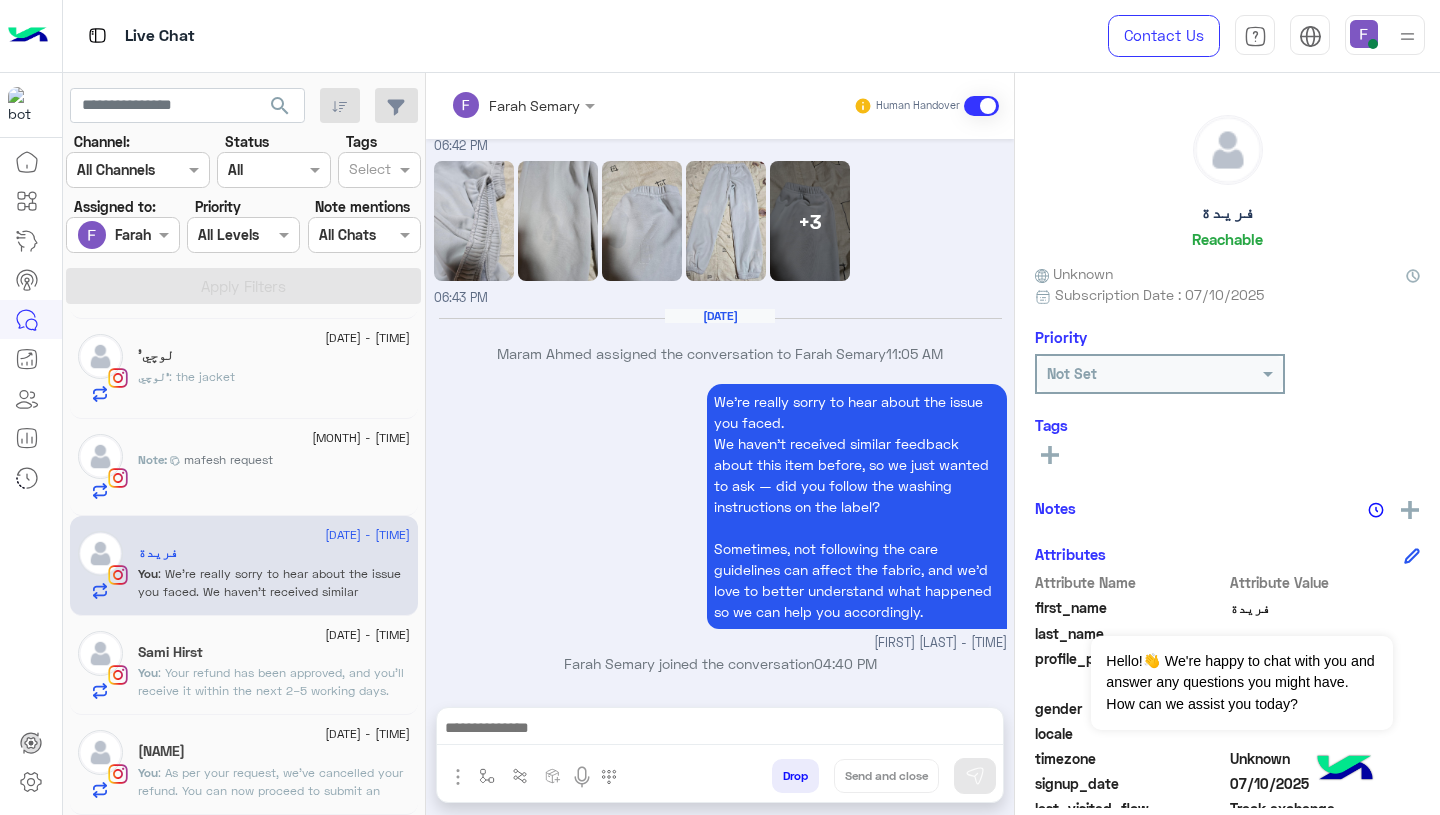 click on "Note :  mafesh request" 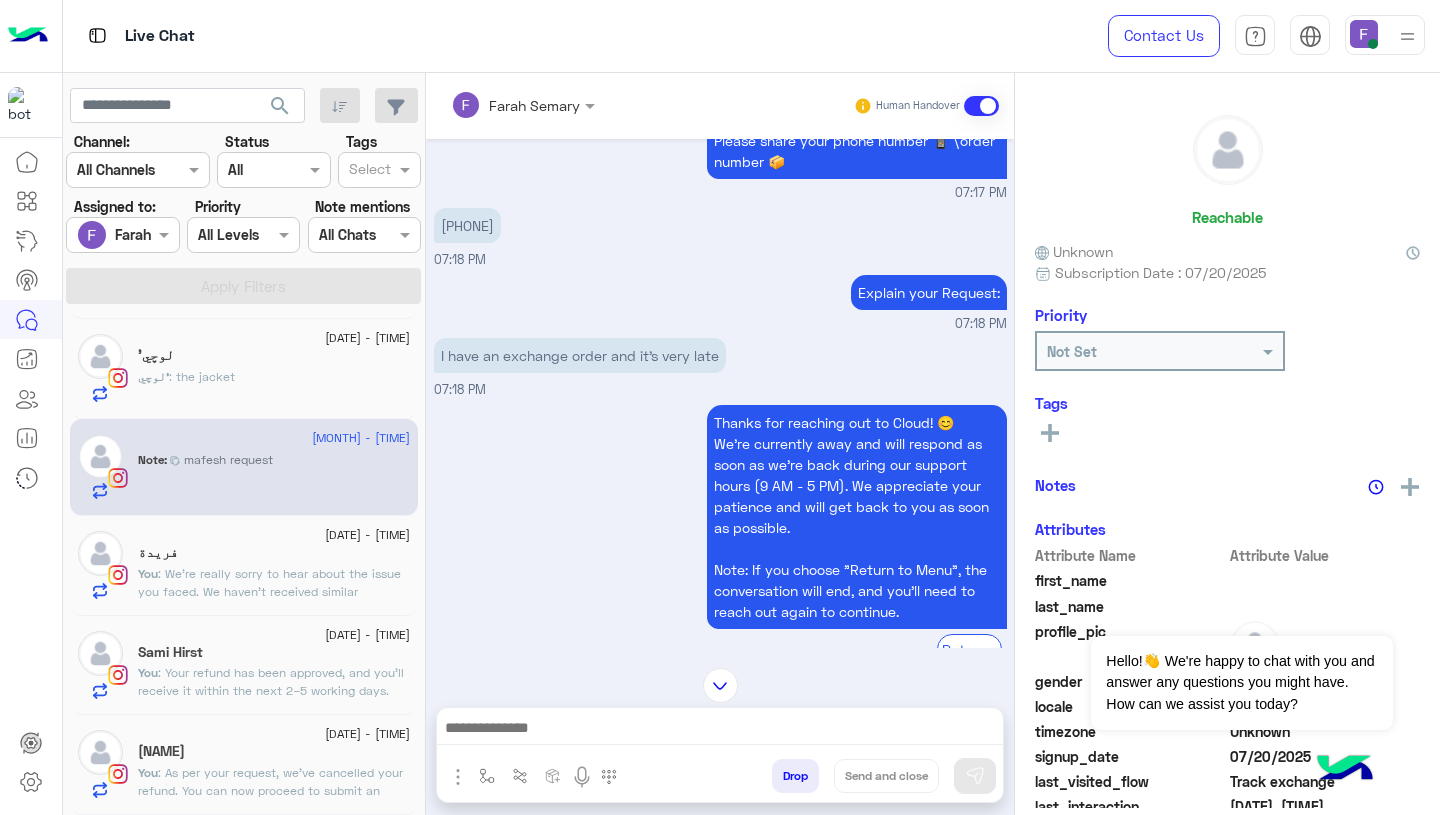 scroll, scrollTop: 1044, scrollLeft: 0, axis: vertical 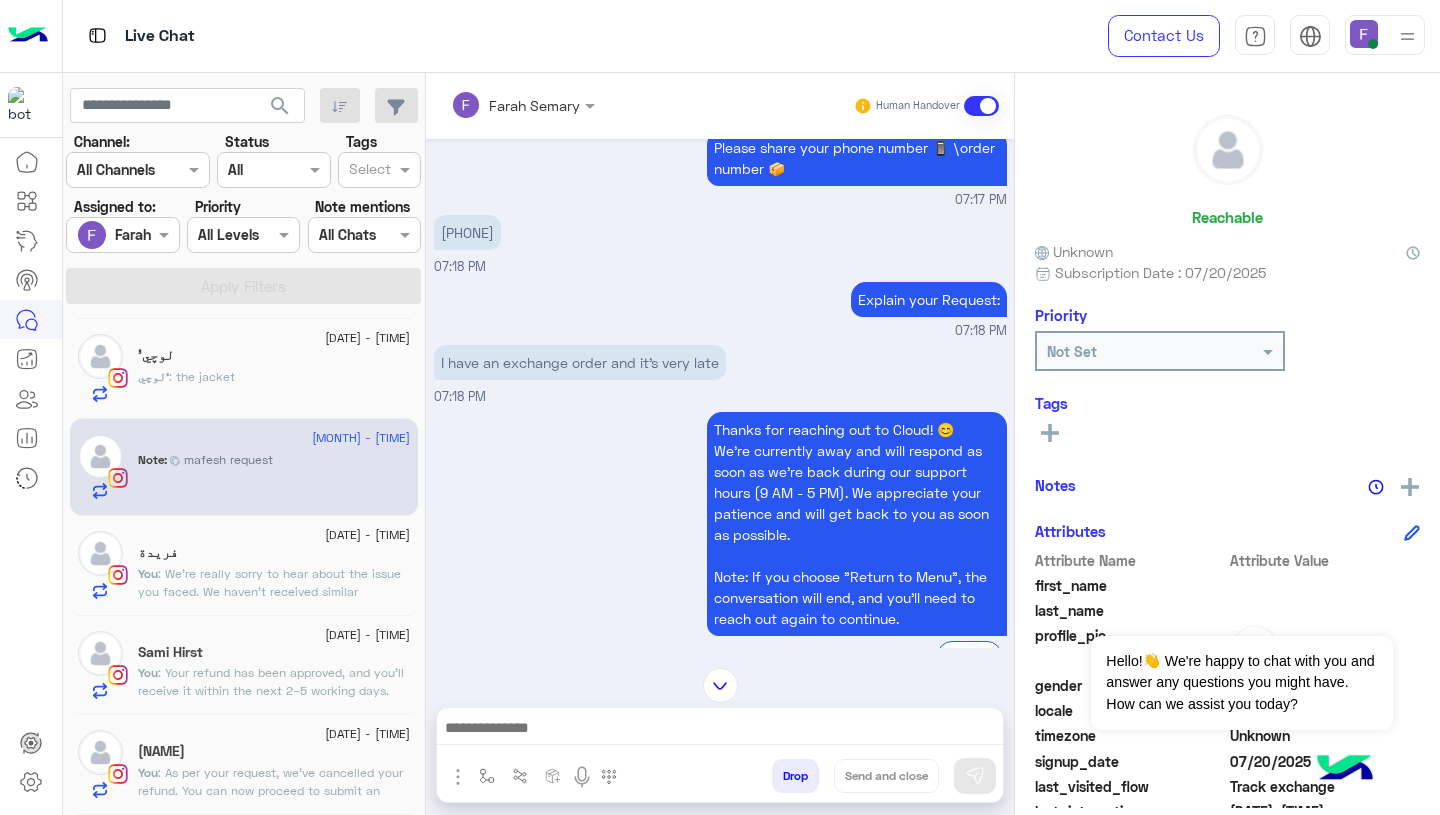 click on "[PHONE]" at bounding box center [467, 232] 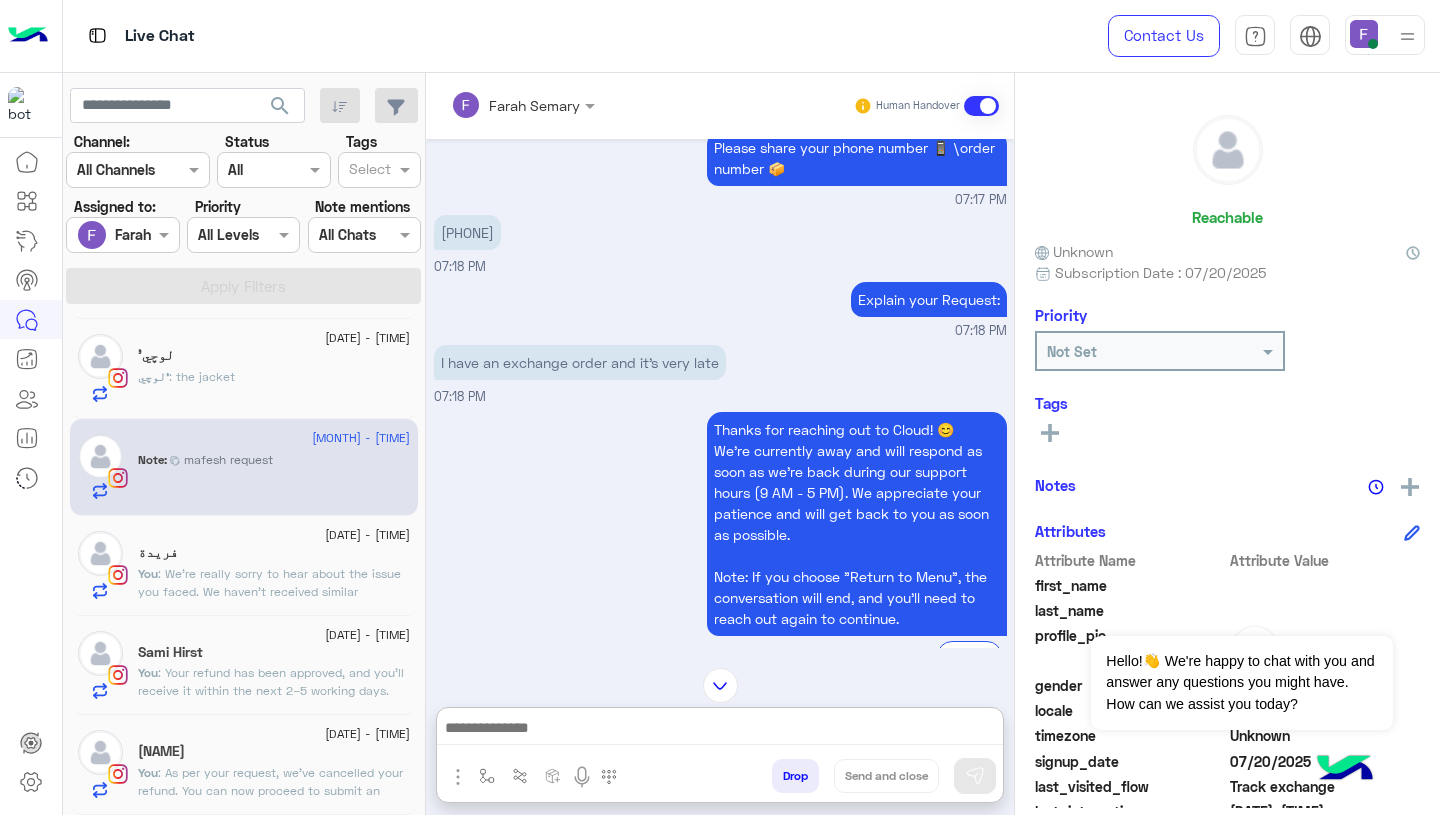click at bounding box center (720, 730) 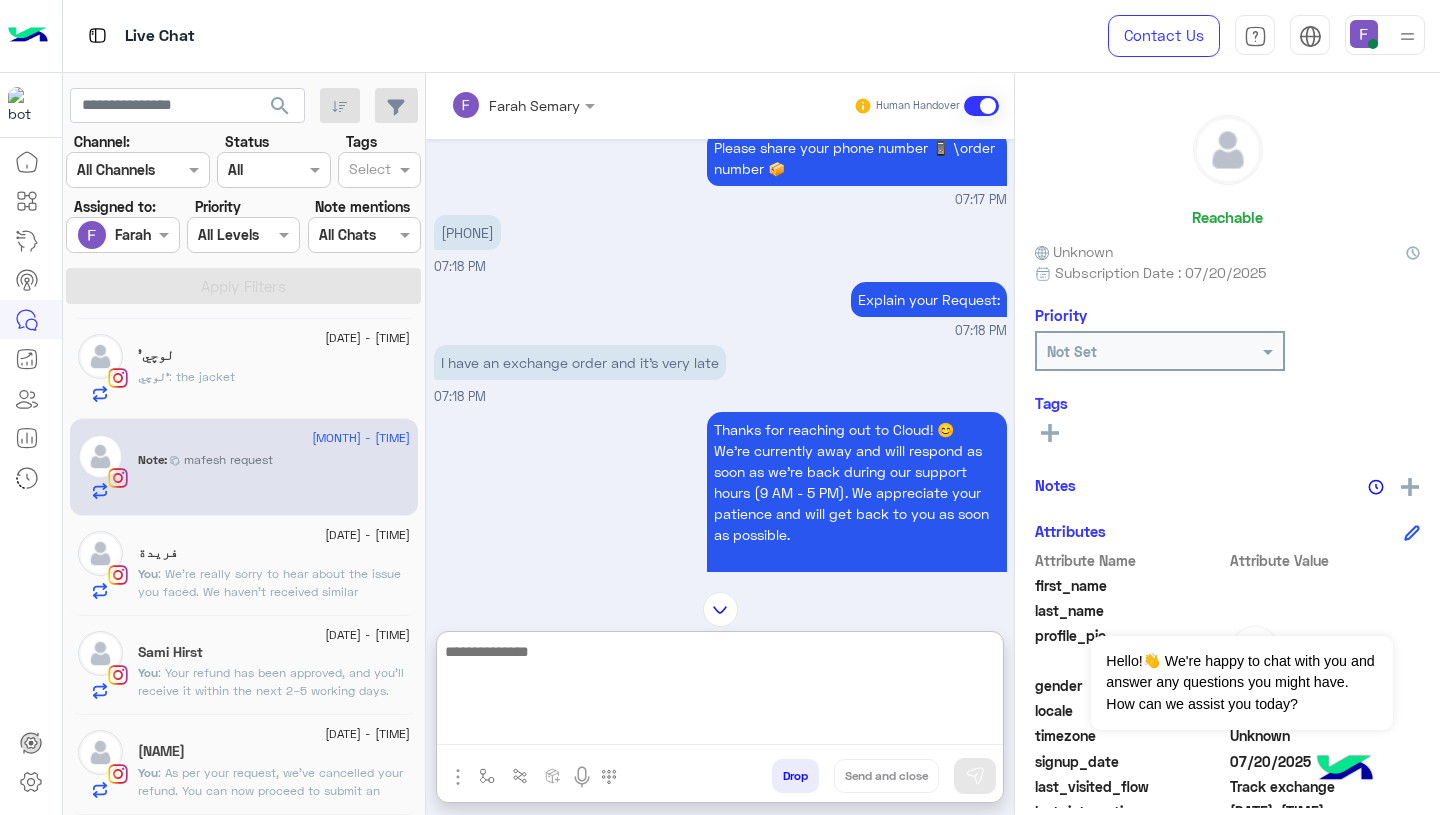 paste on "**********" 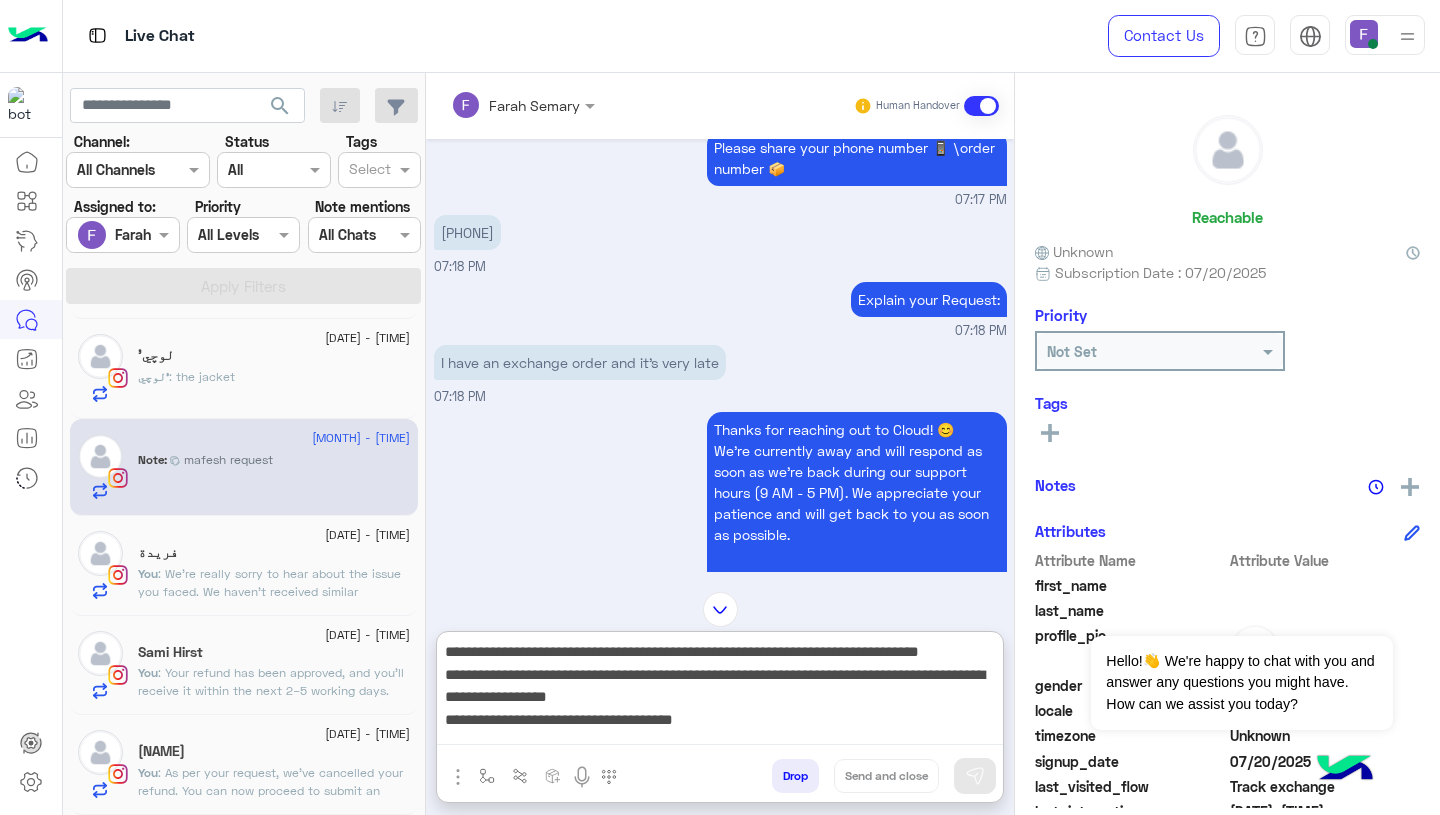 scroll, scrollTop: 173, scrollLeft: 0, axis: vertical 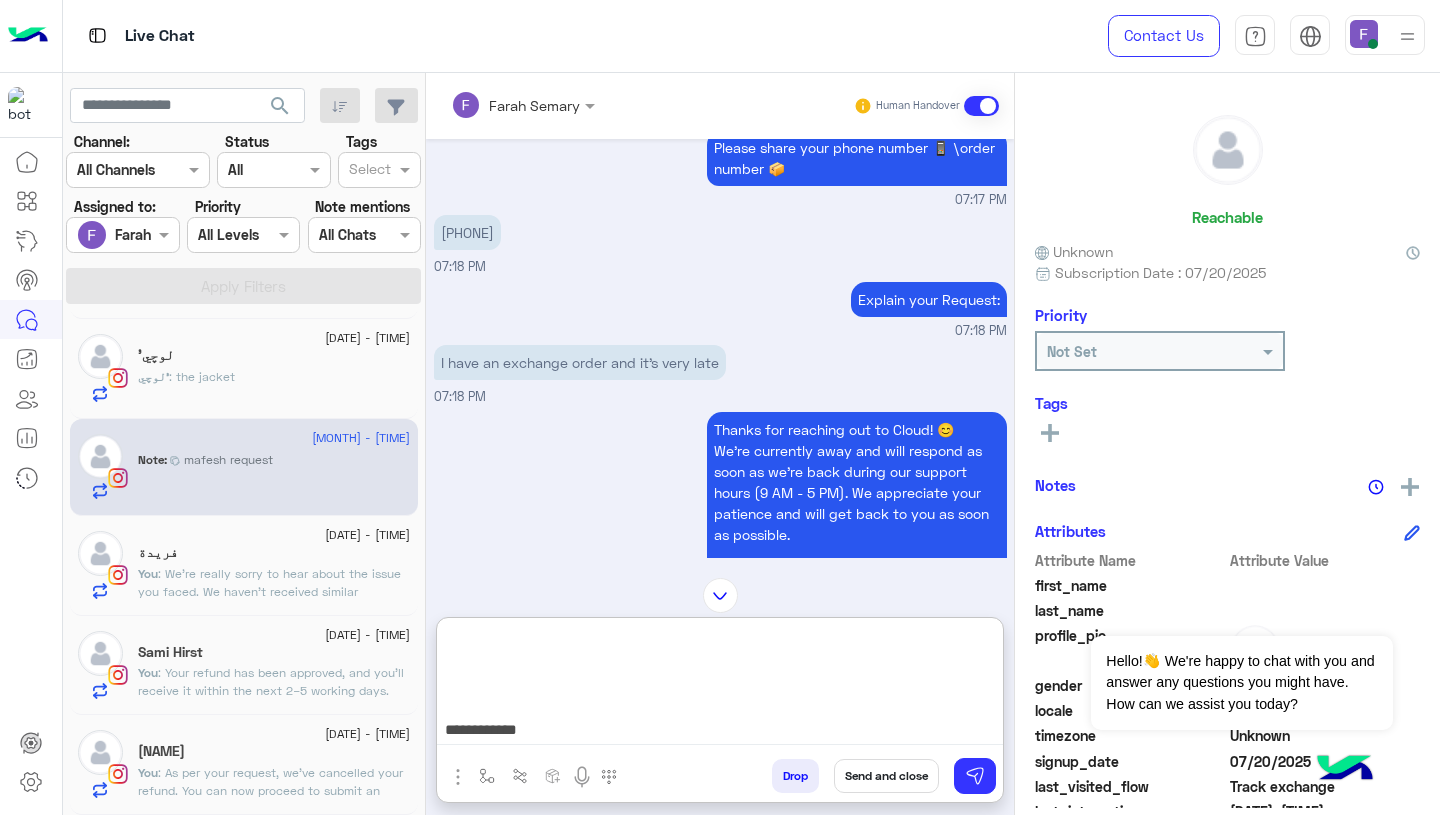 click on "**********" at bounding box center [720, 685] 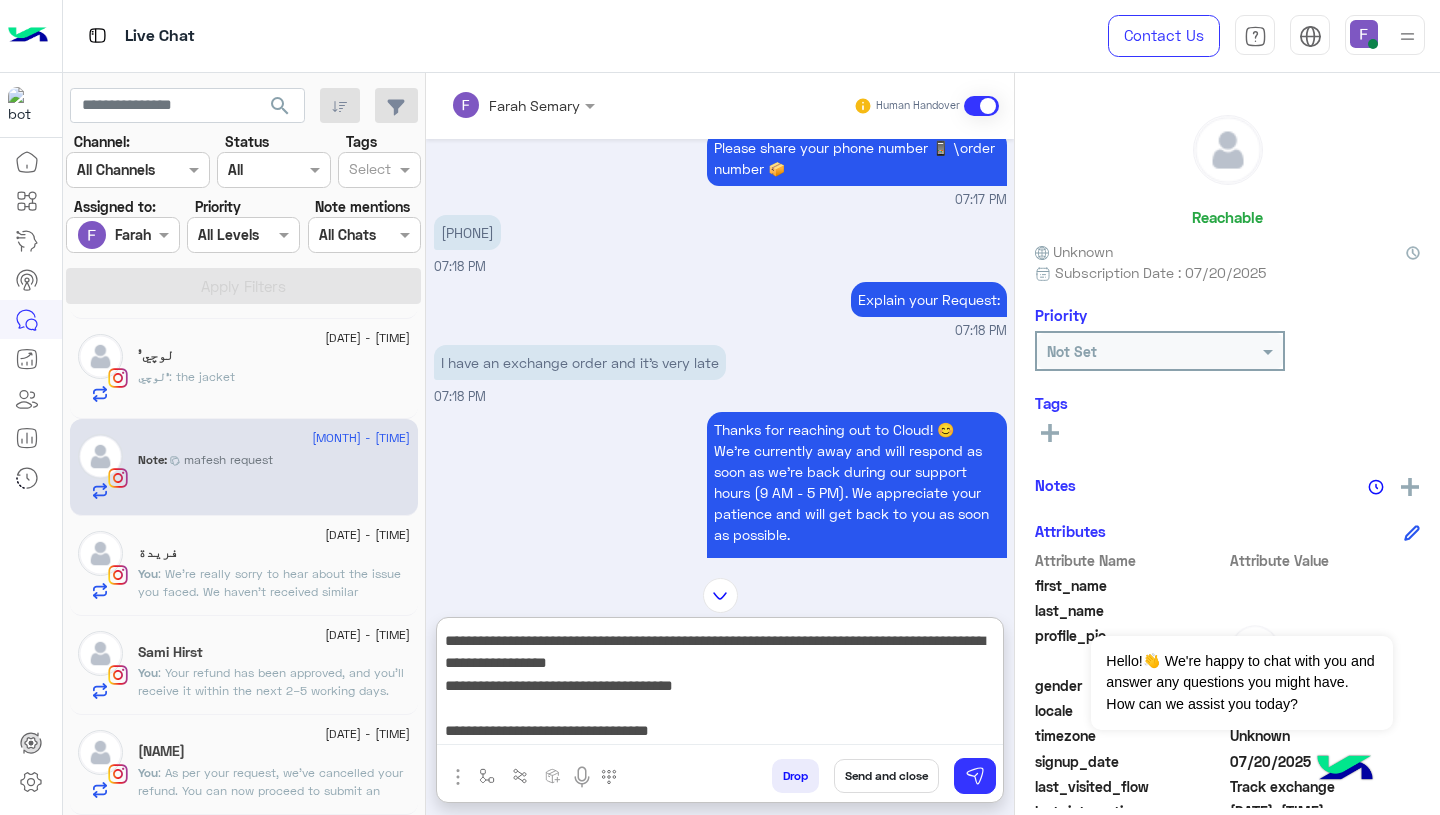 scroll, scrollTop: 0, scrollLeft: 0, axis: both 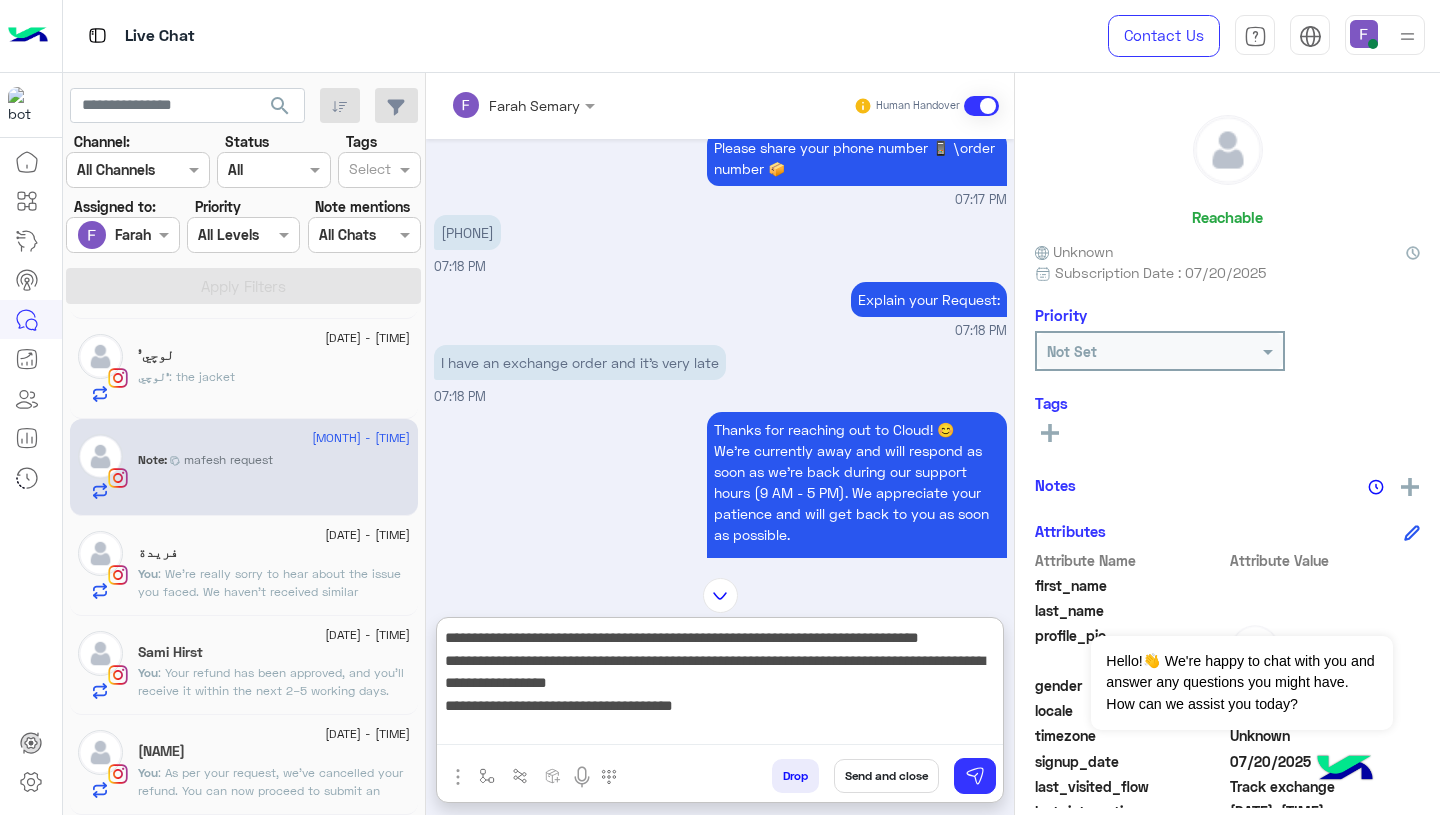 click on "**********" at bounding box center [720, 685] 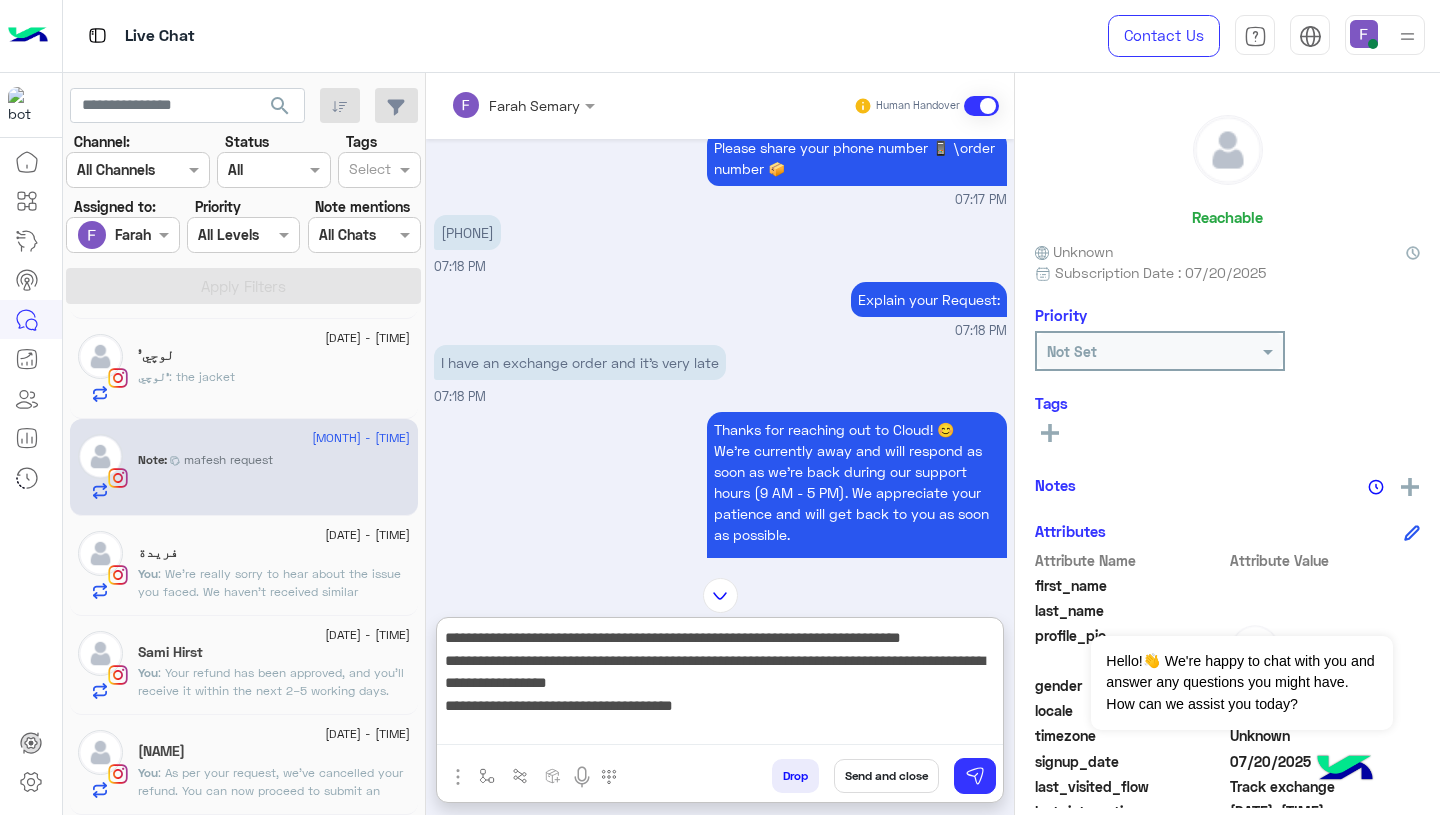 type on "**********" 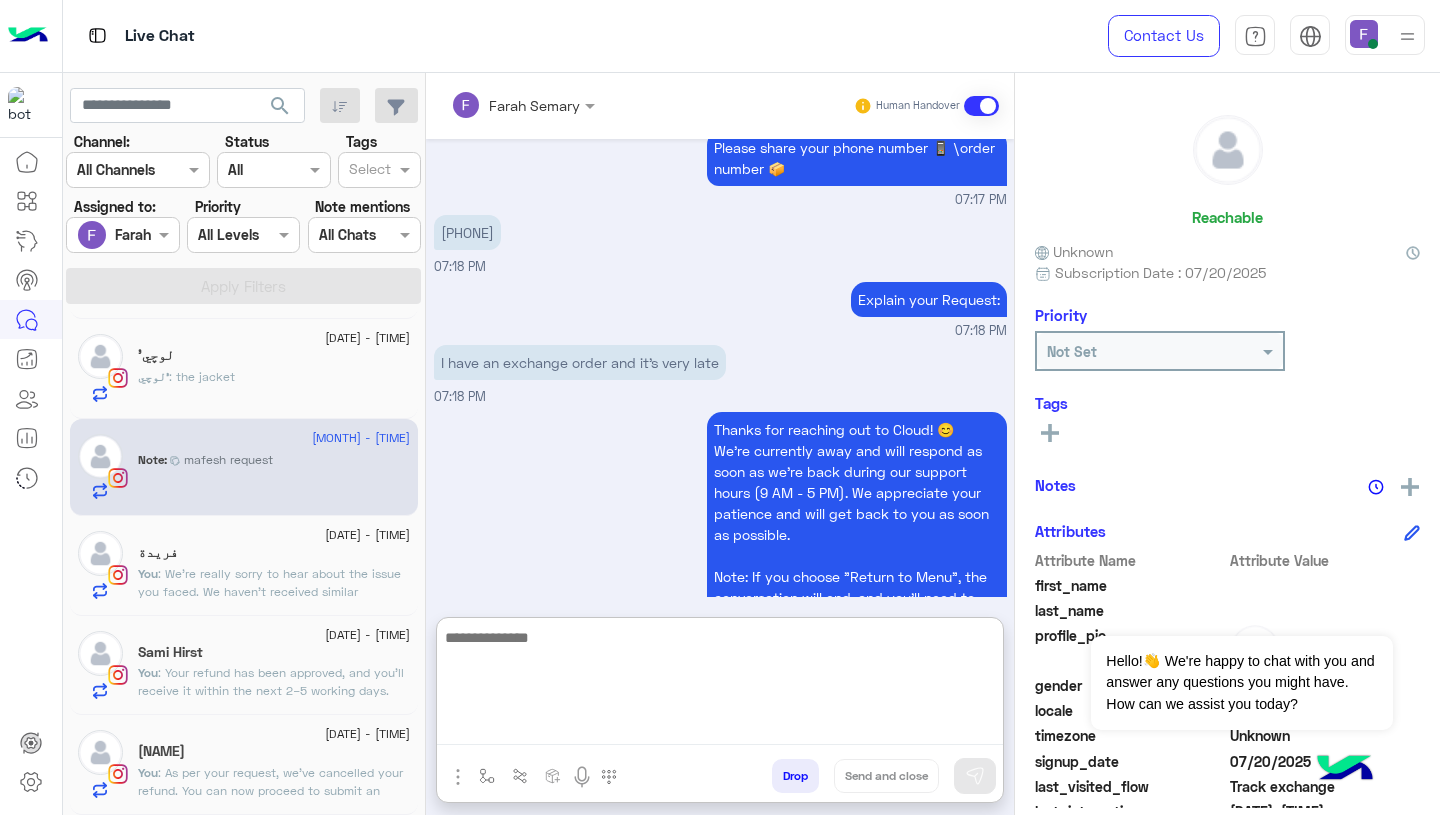 scroll, scrollTop: 1616, scrollLeft: 0, axis: vertical 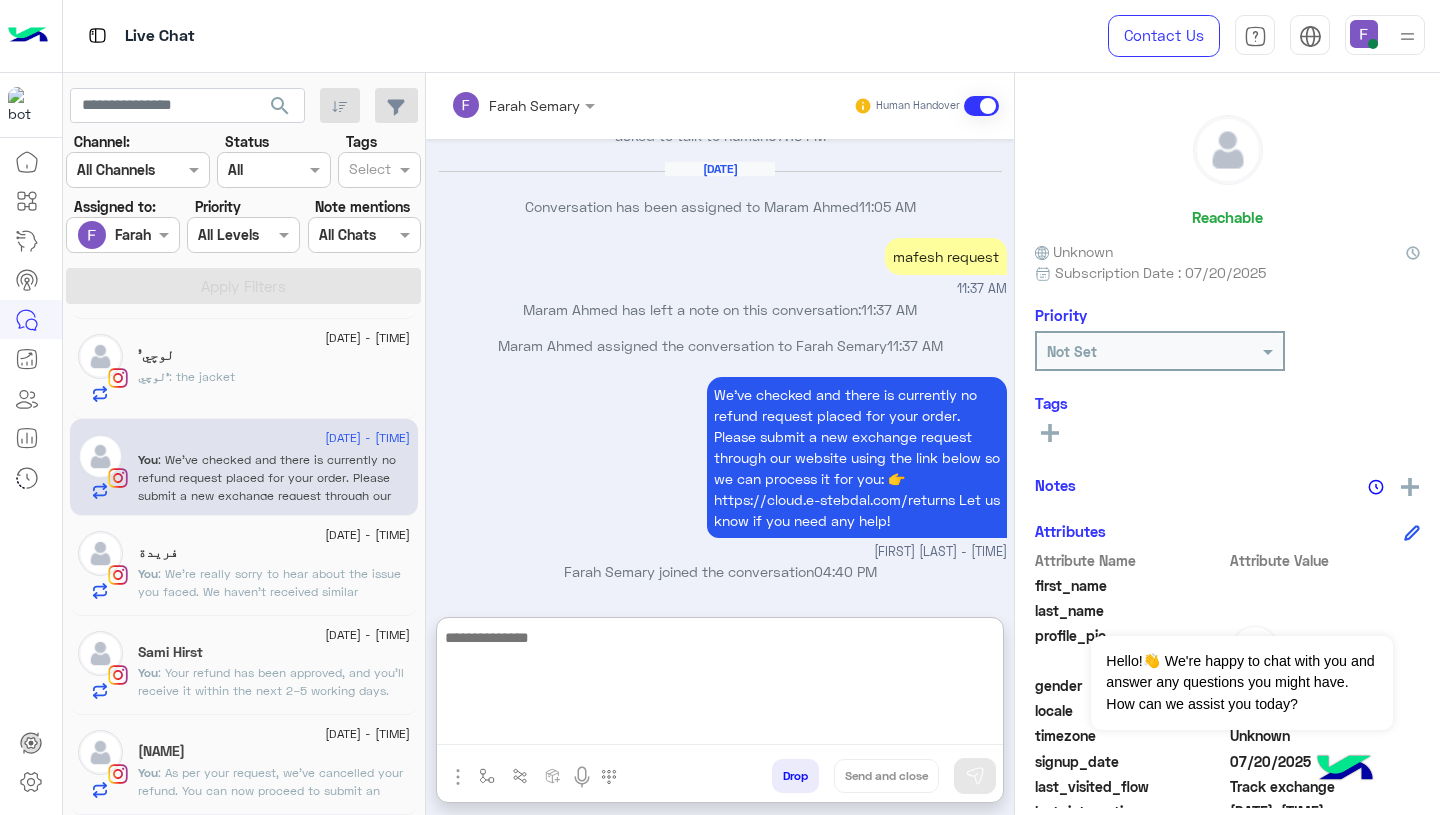 click on "[DATE] - [TIME] [NAME] [NAME] : the jacket" 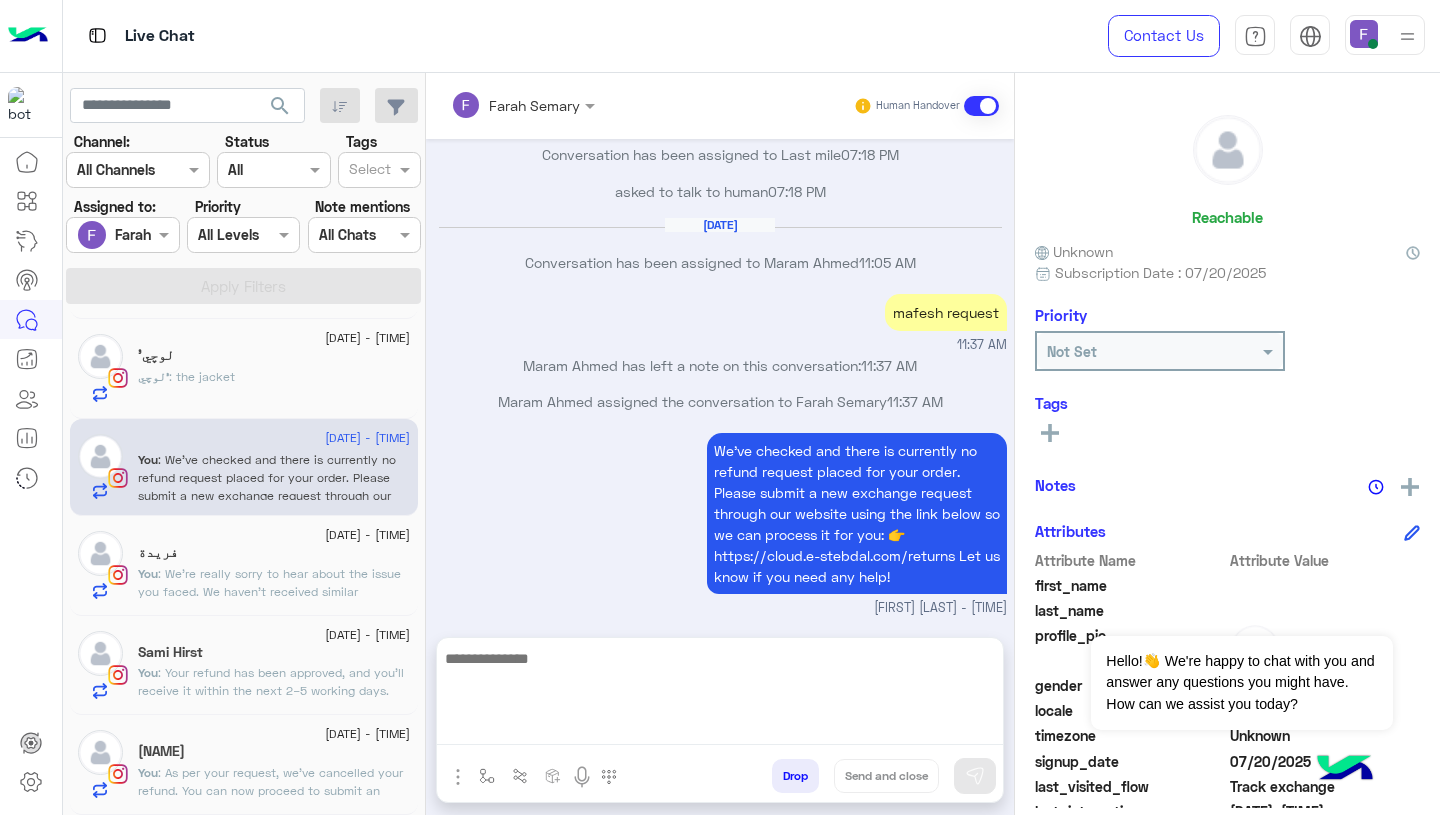 scroll, scrollTop: 1562, scrollLeft: 0, axis: vertical 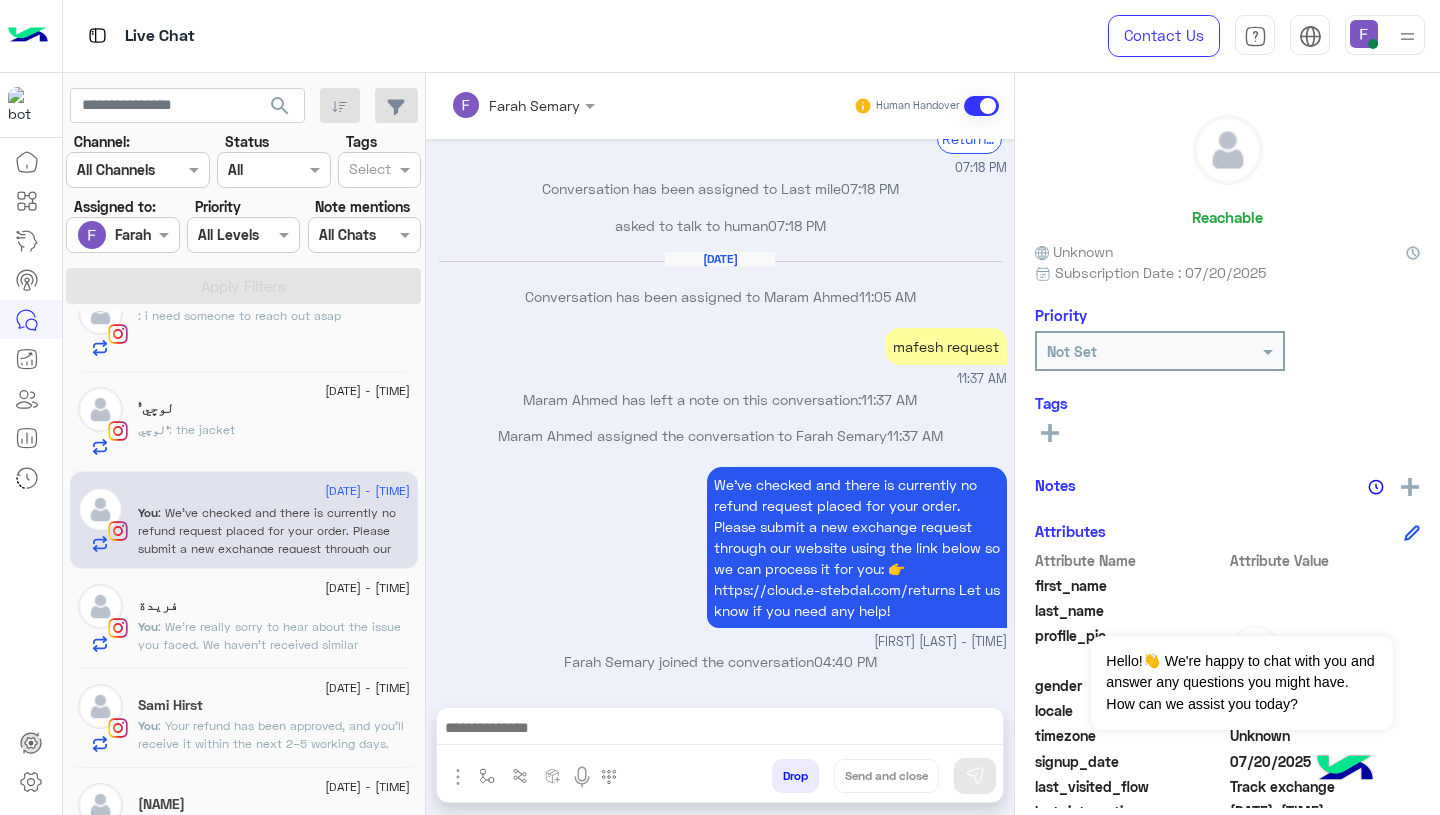 click on "لوچي' : the jacket" 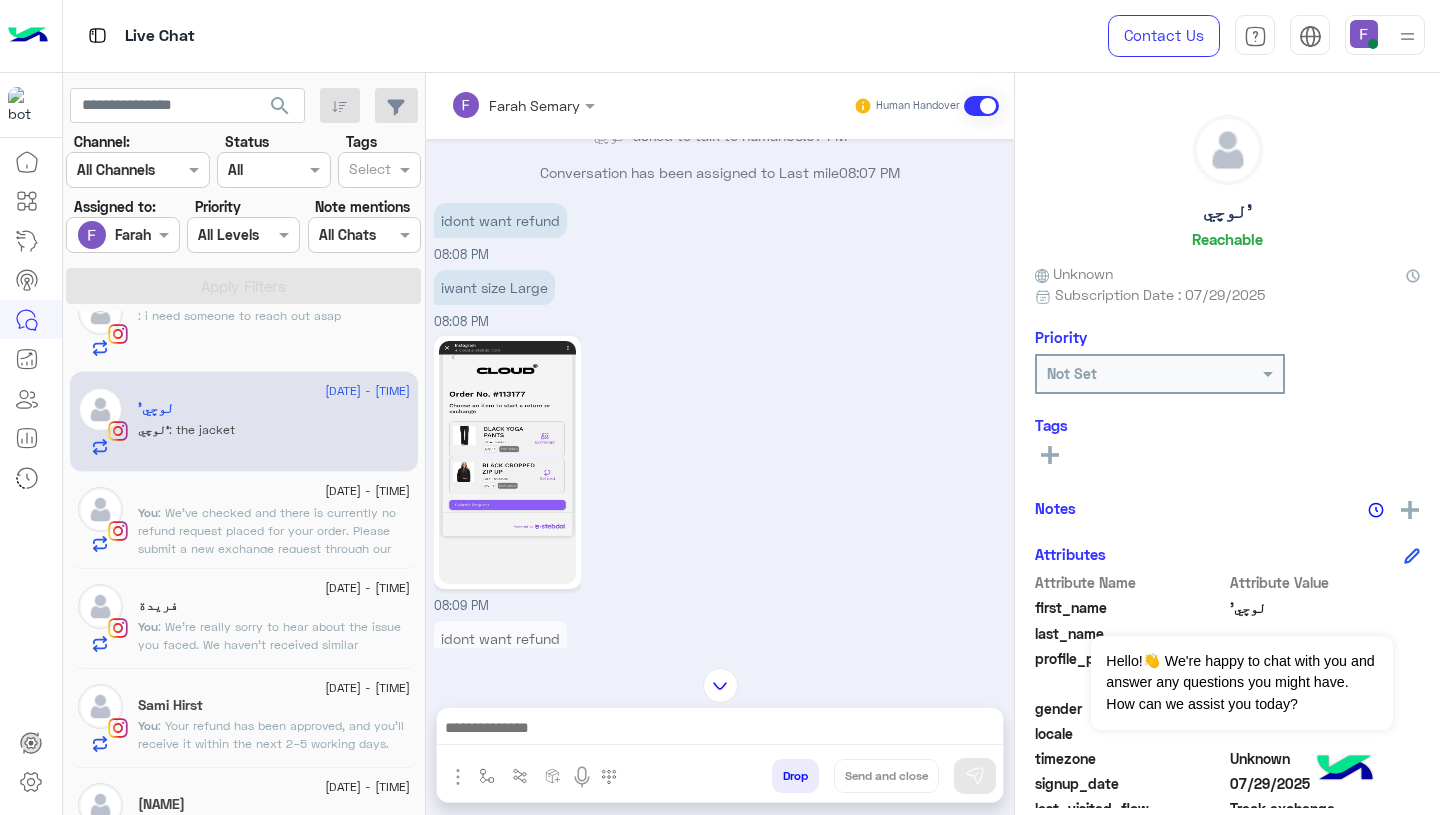 scroll, scrollTop: 1994, scrollLeft: 0, axis: vertical 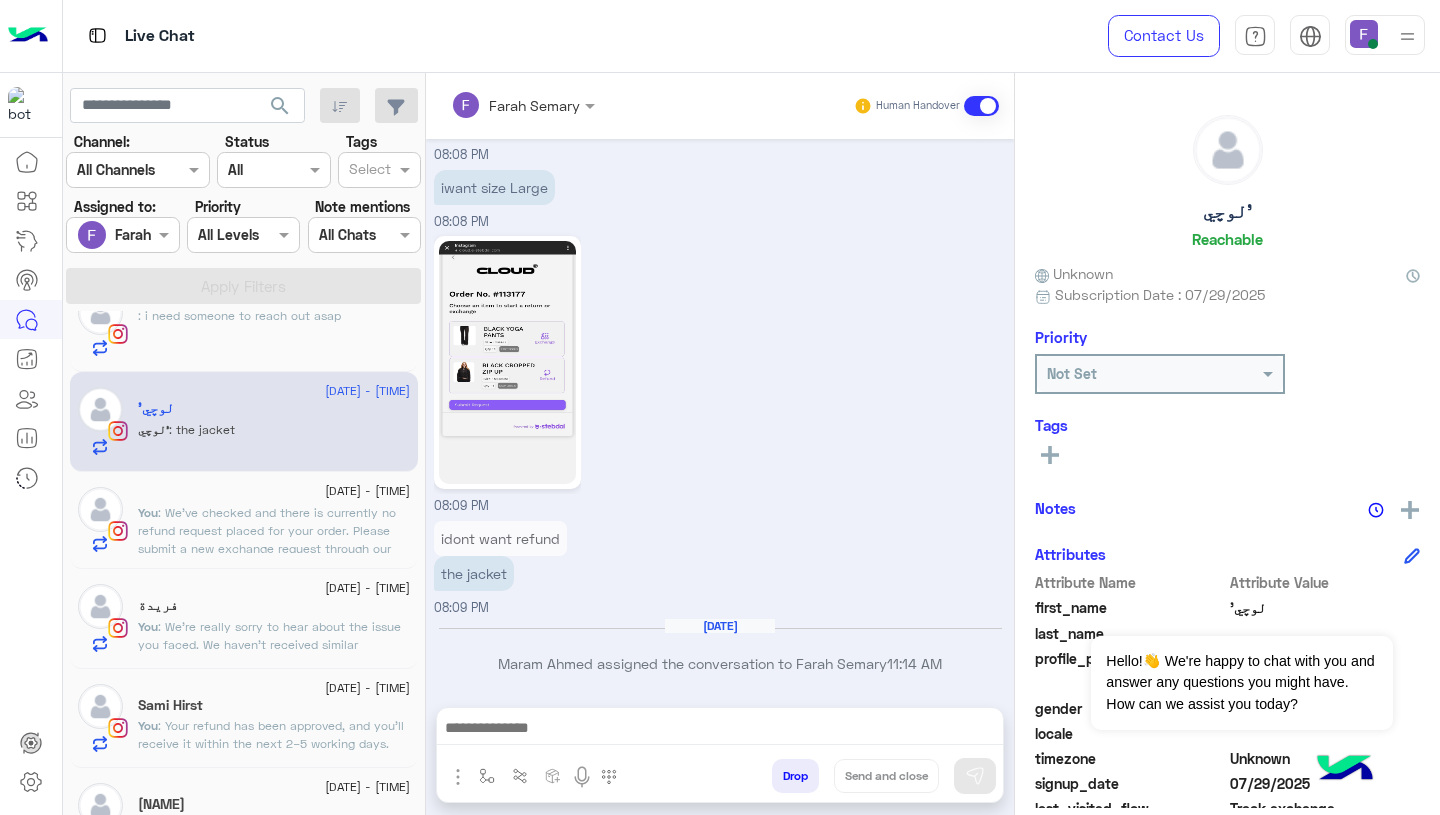click on "idont want refund" at bounding box center [500, 538] 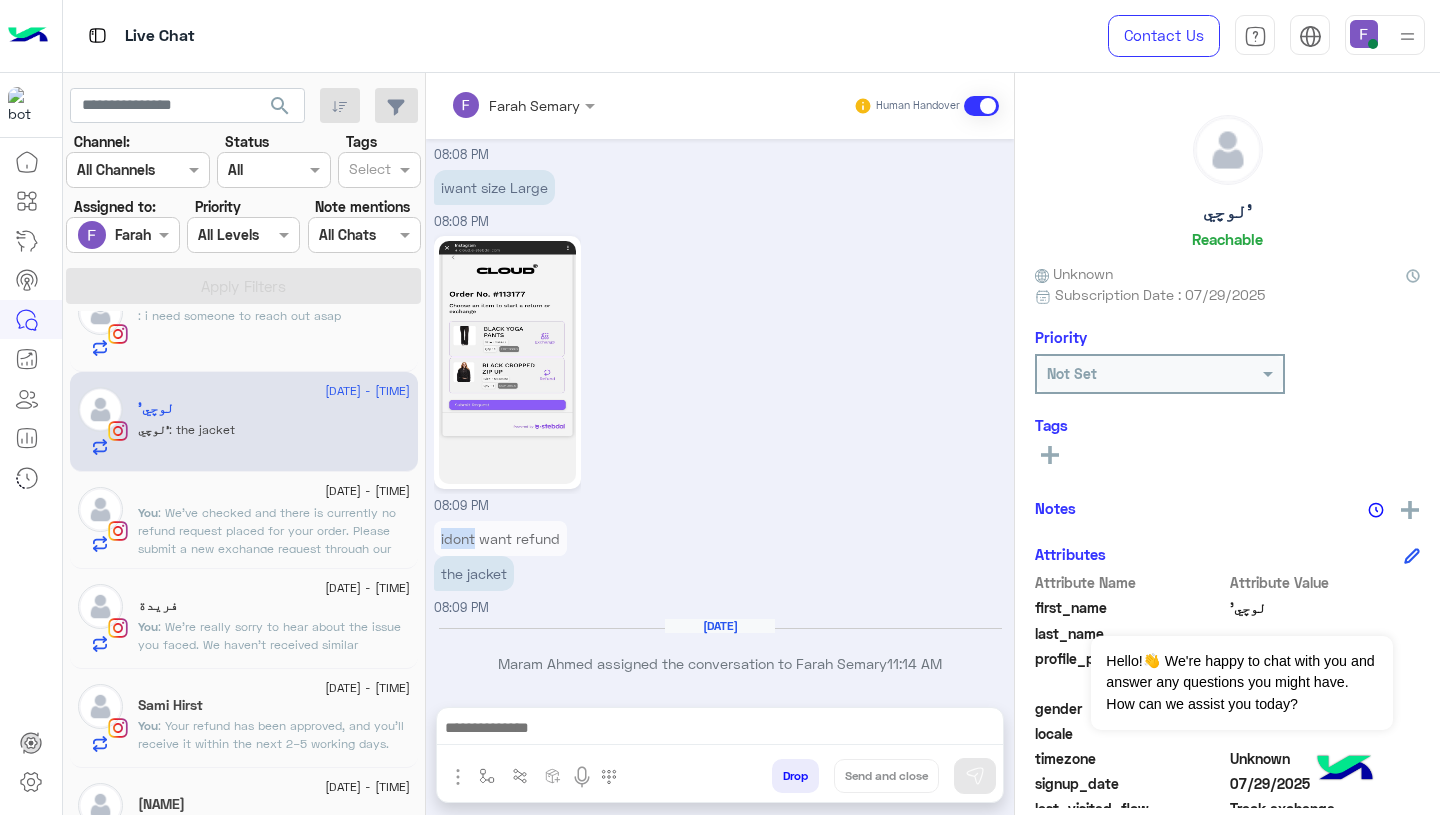 click on "idont want refund" at bounding box center (500, 538) 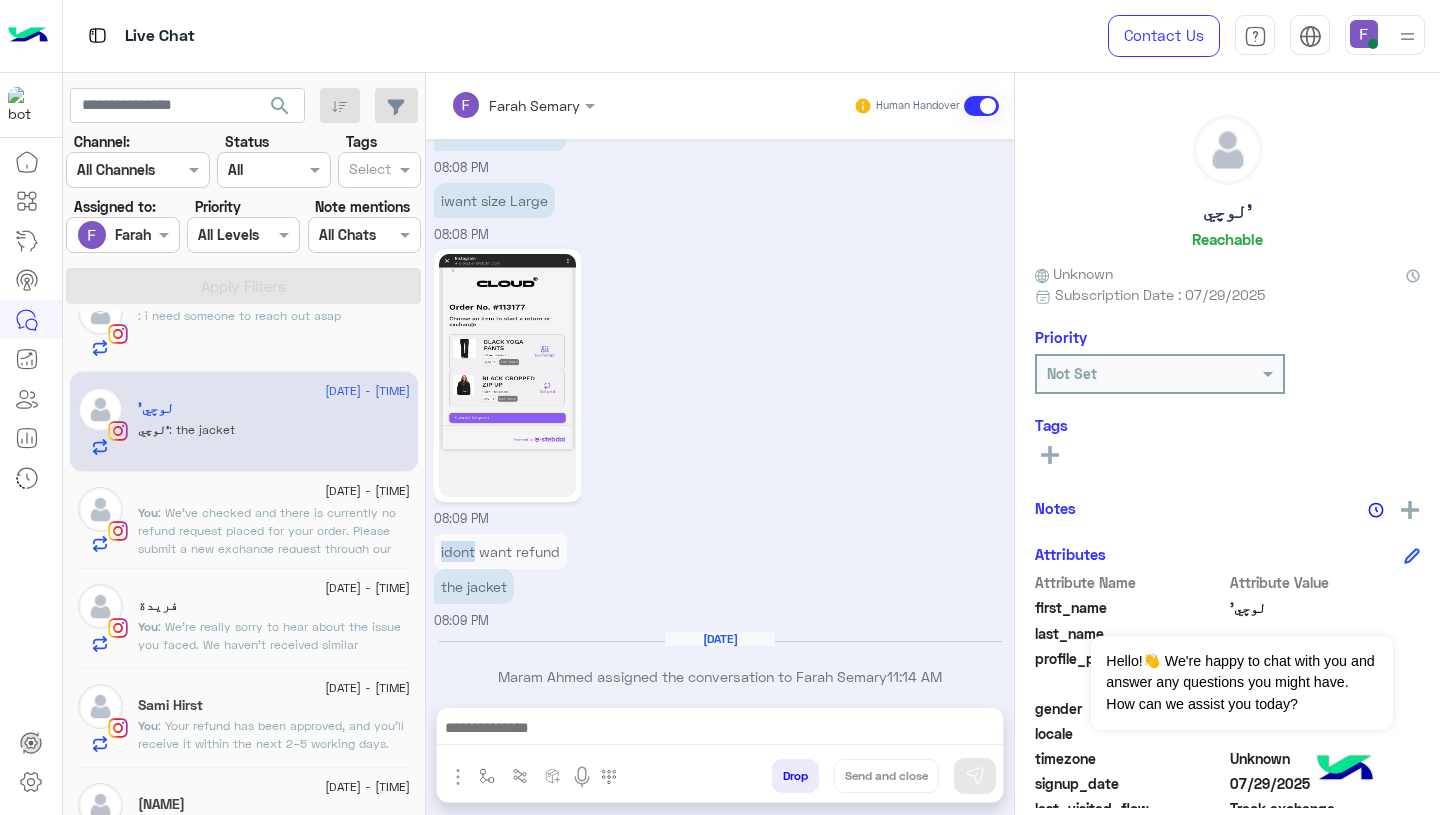 scroll, scrollTop: 2, scrollLeft: 0, axis: vertical 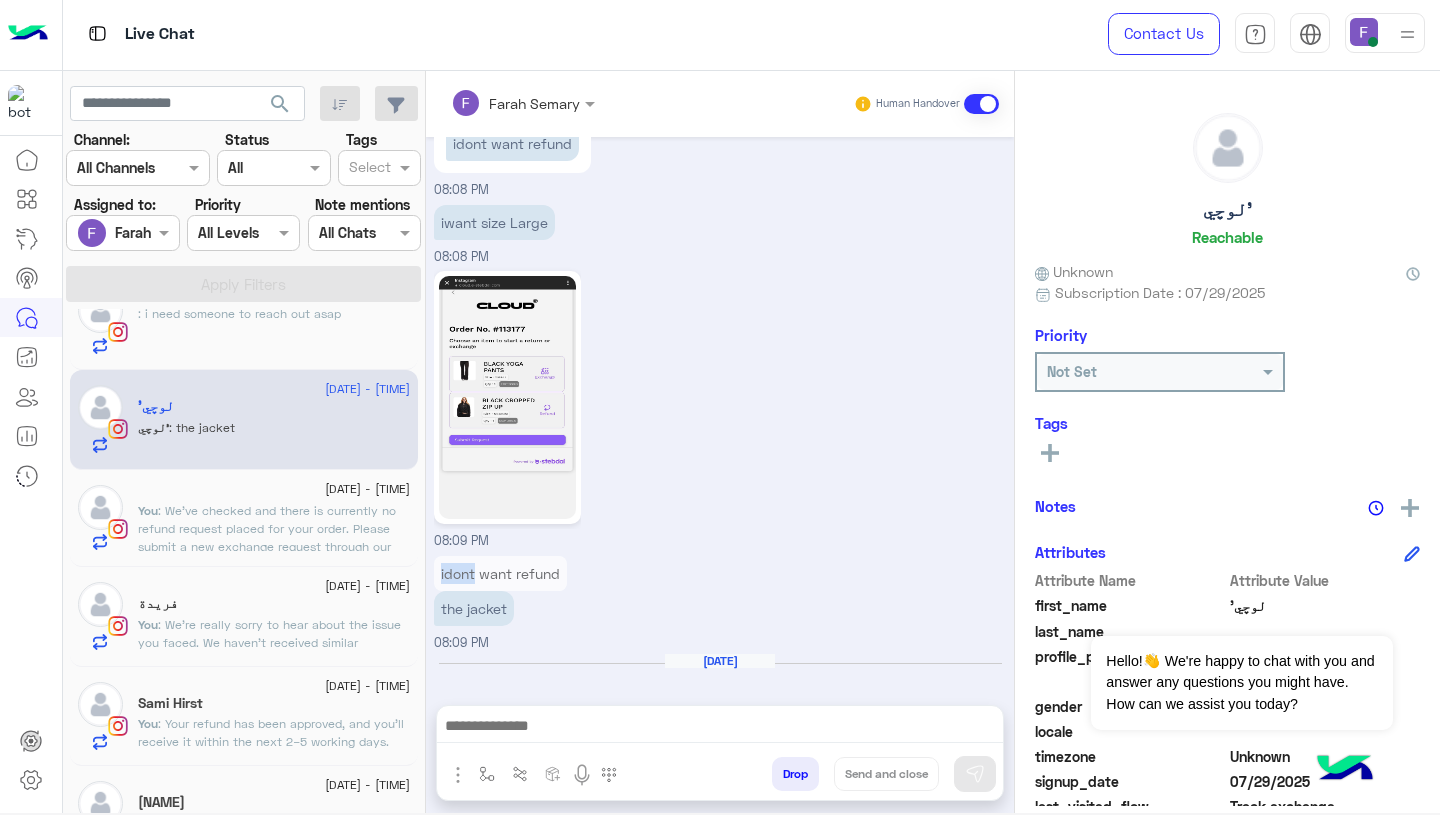 click 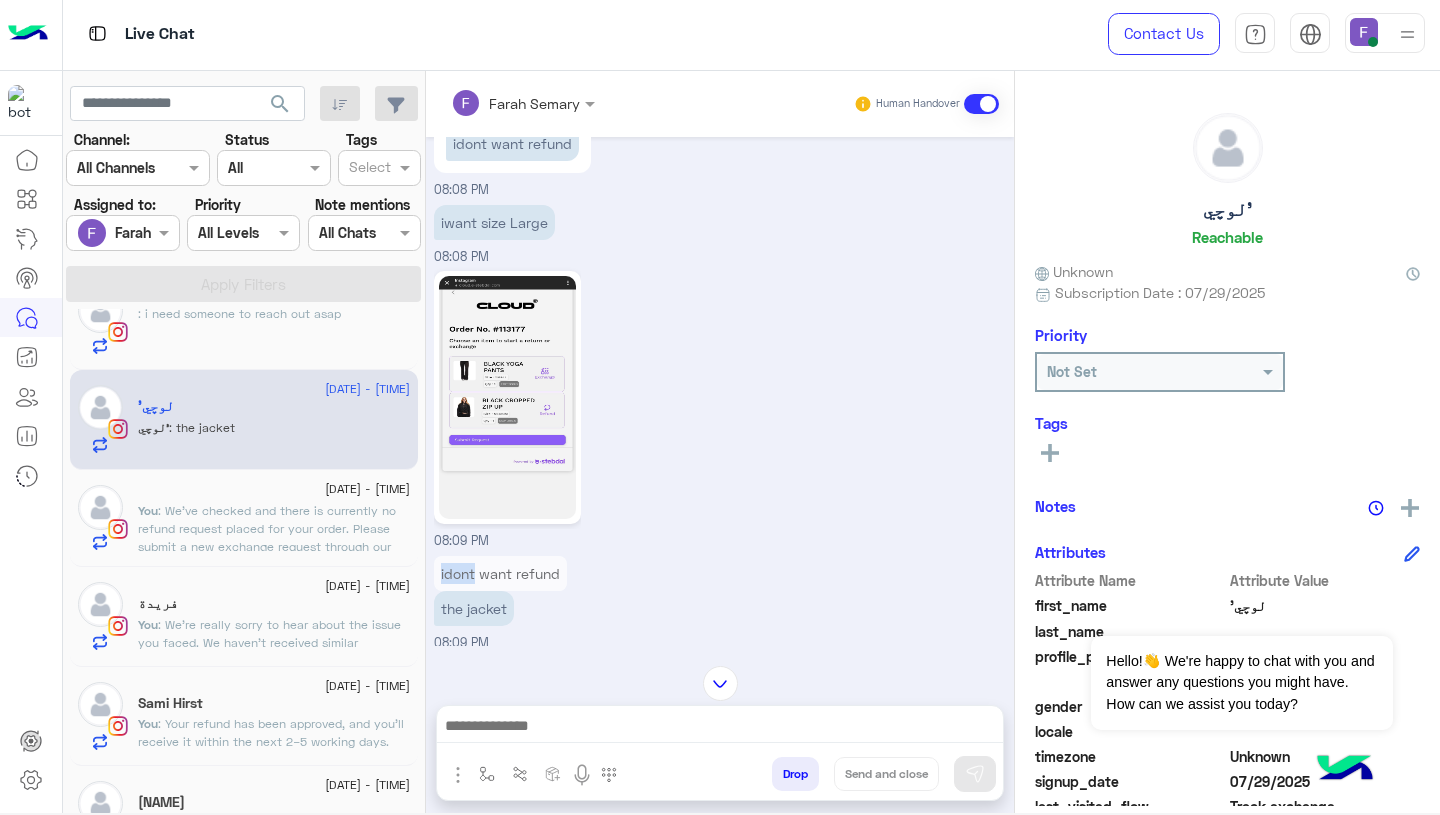 scroll, scrollTop: 1914, scrollLeft: 0, axis: vertical 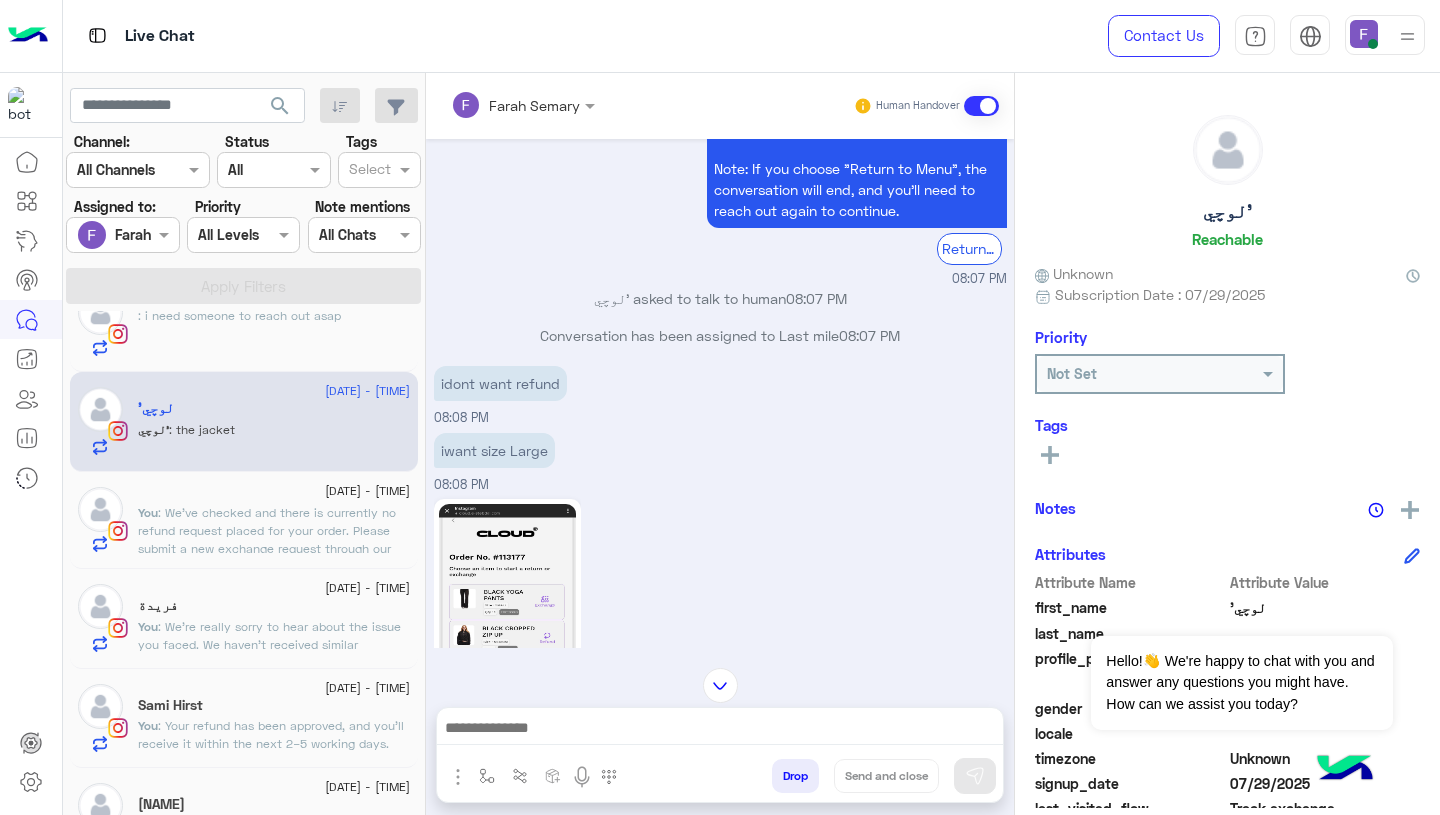 click on "idont want refund" at bounding box center (500, 383) 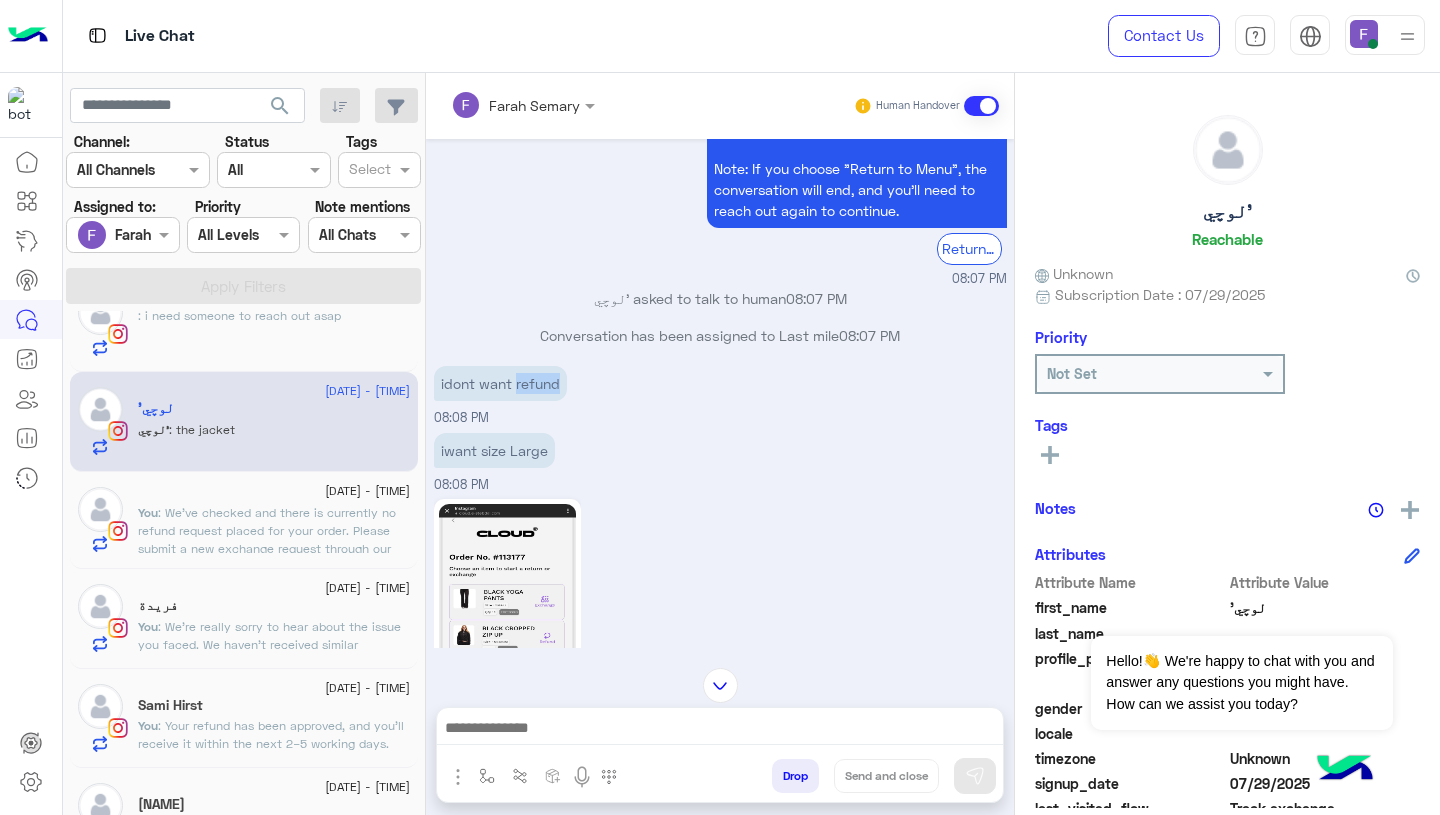 click on "idont want refund" at bounding box center (500, 383) 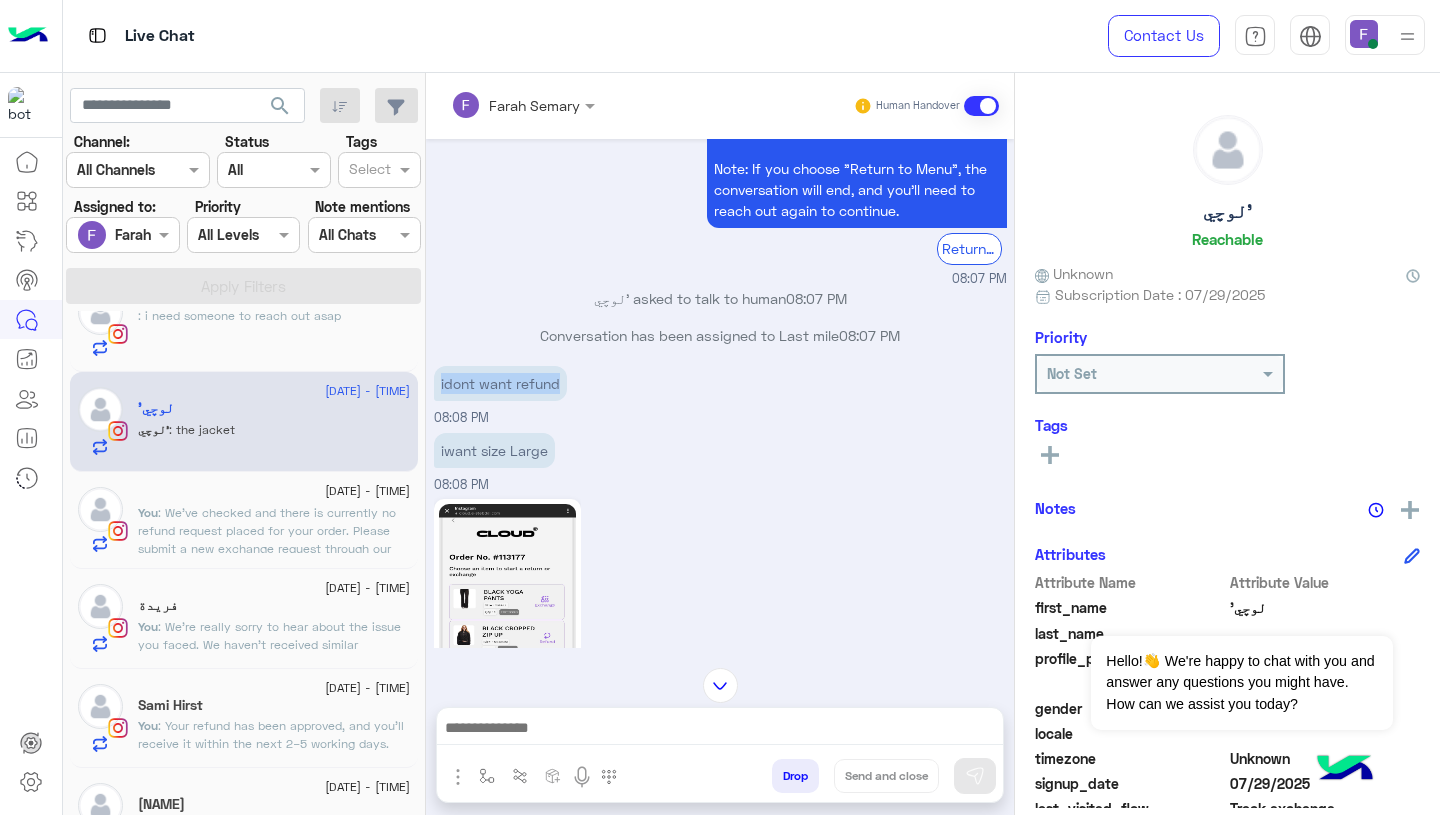 click on "idont want refund" at bounding box center (500, 383) 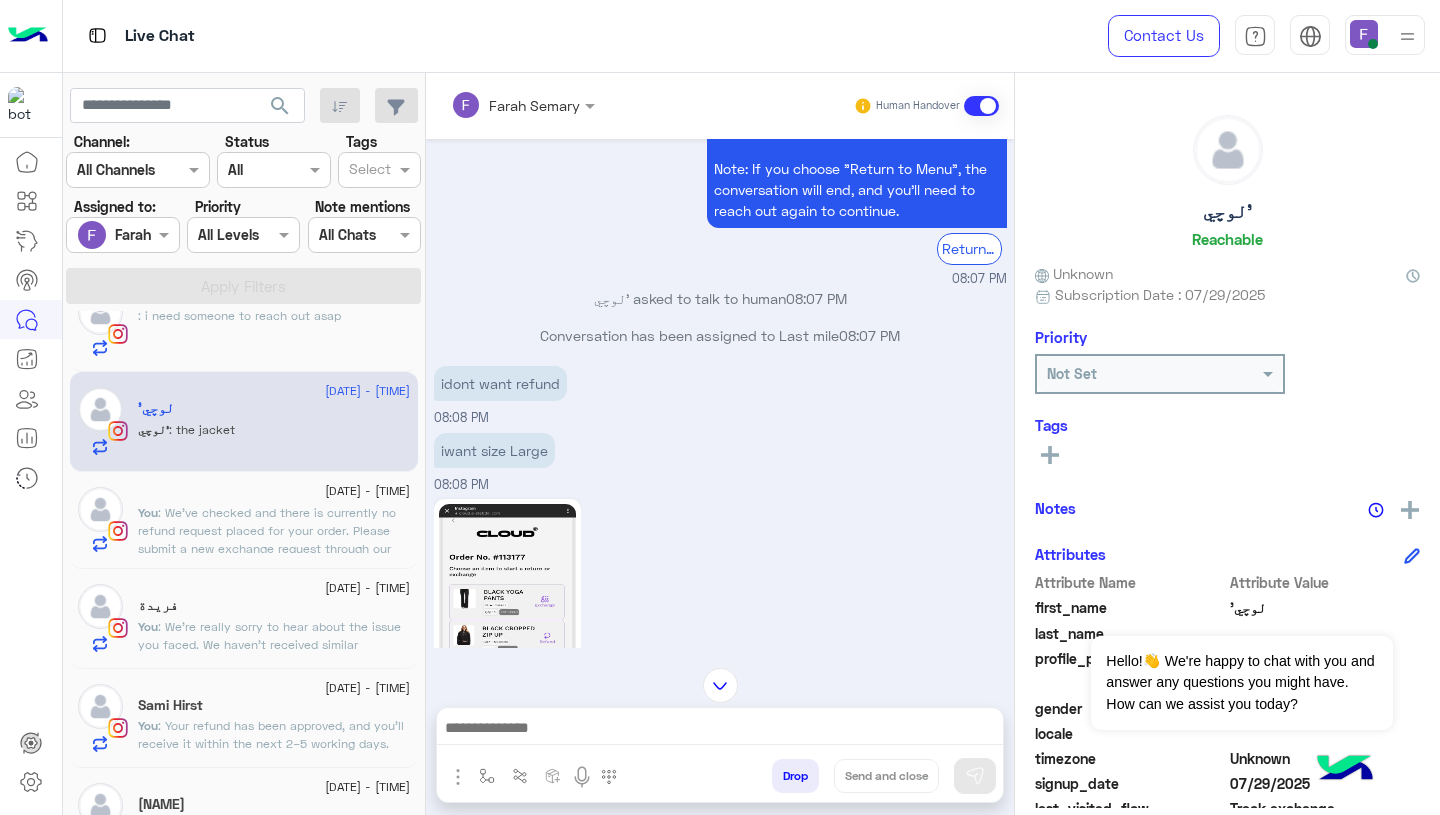 click at bounding box center (720, 730) 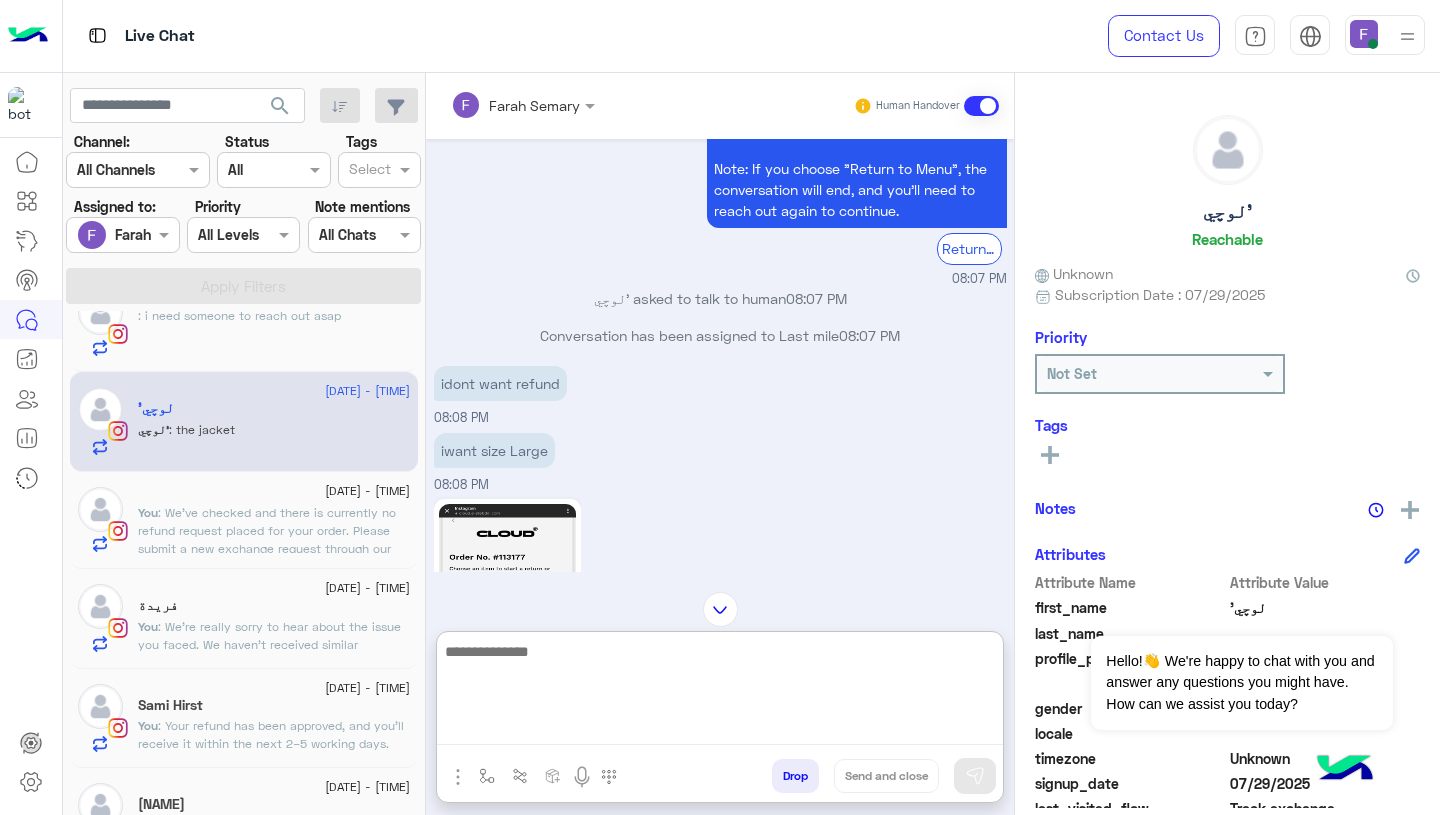 paste on "**********" 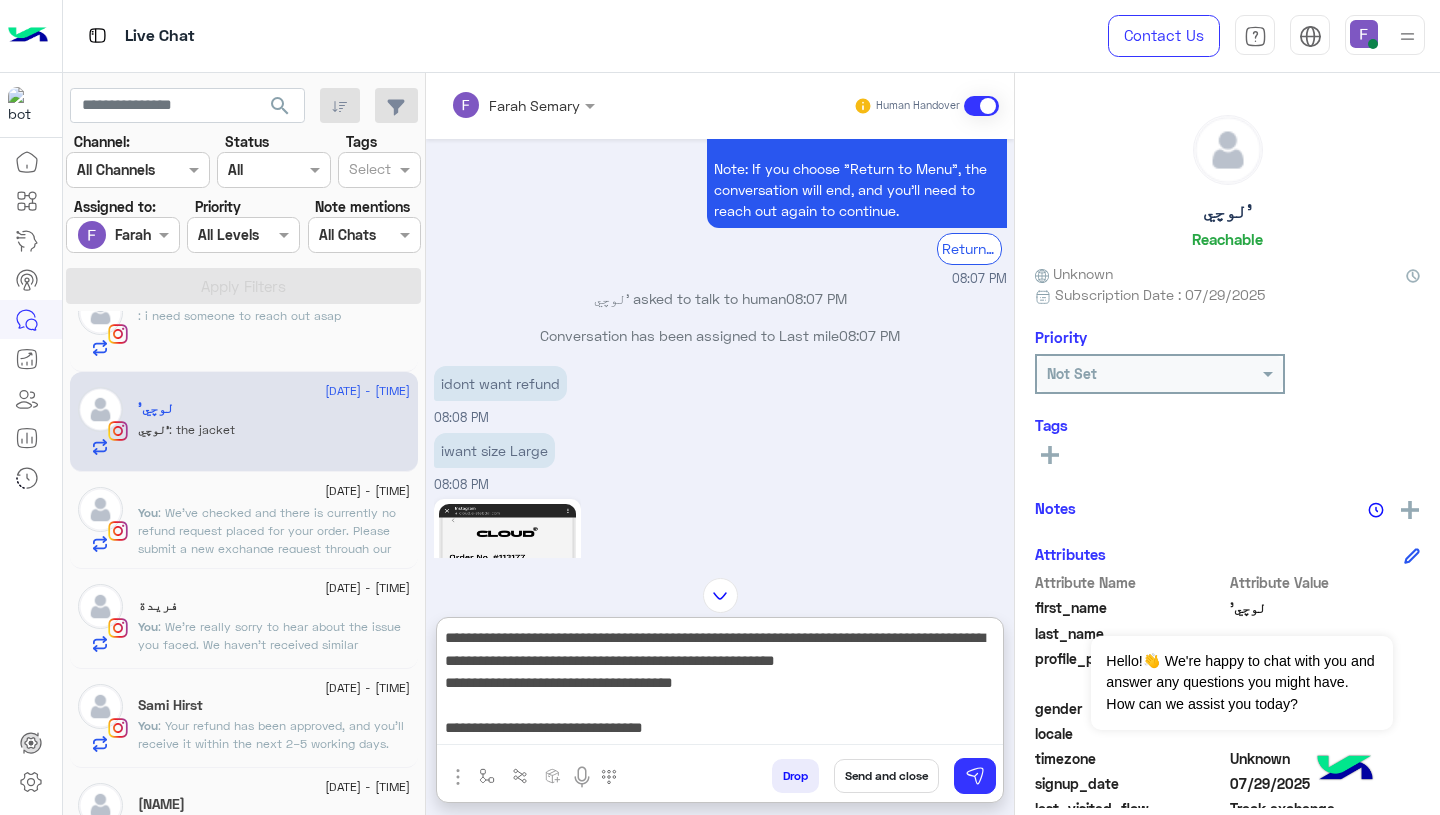 click on "**********" at bounding box center (720, 685) 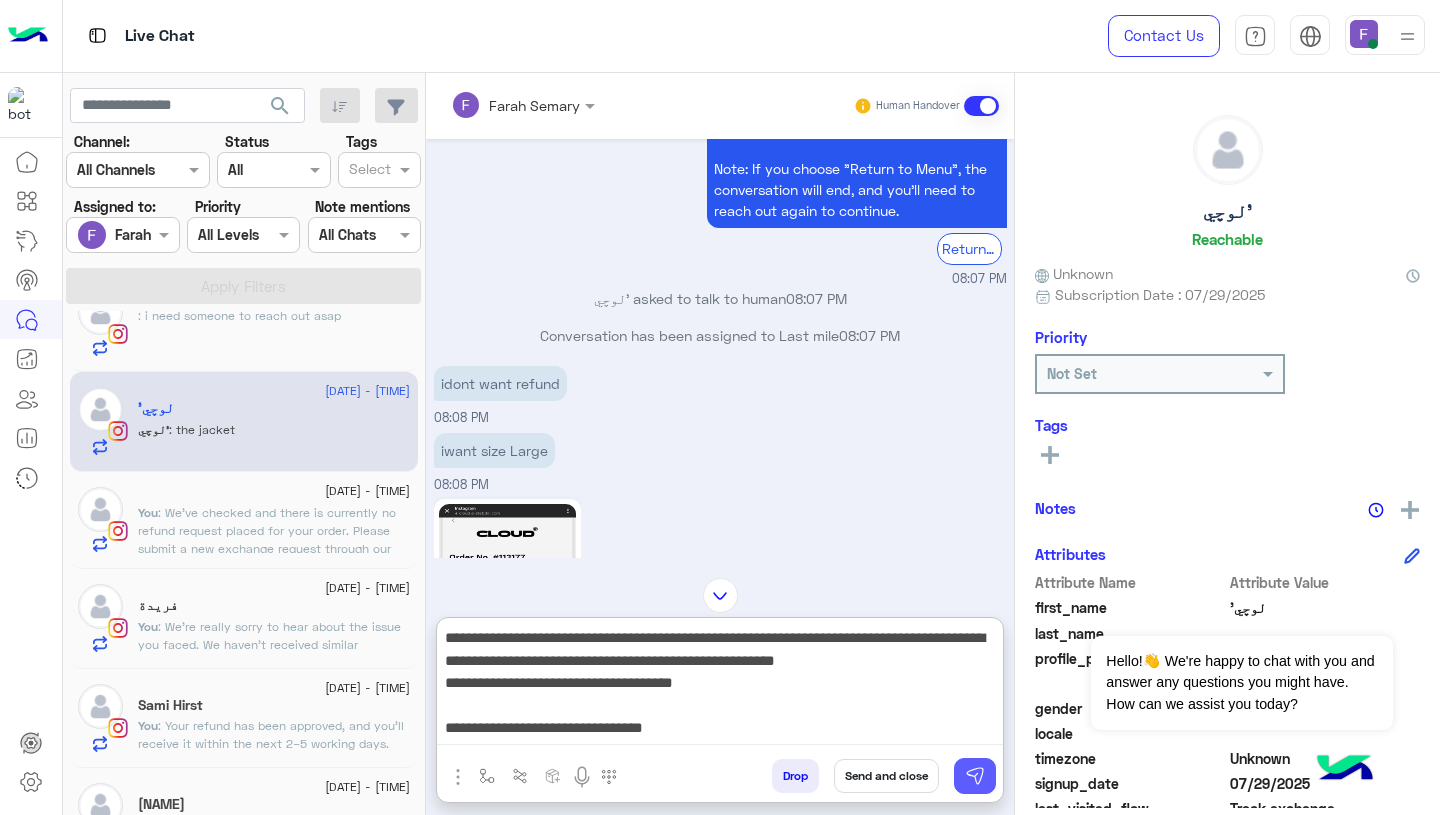 type on "**********" 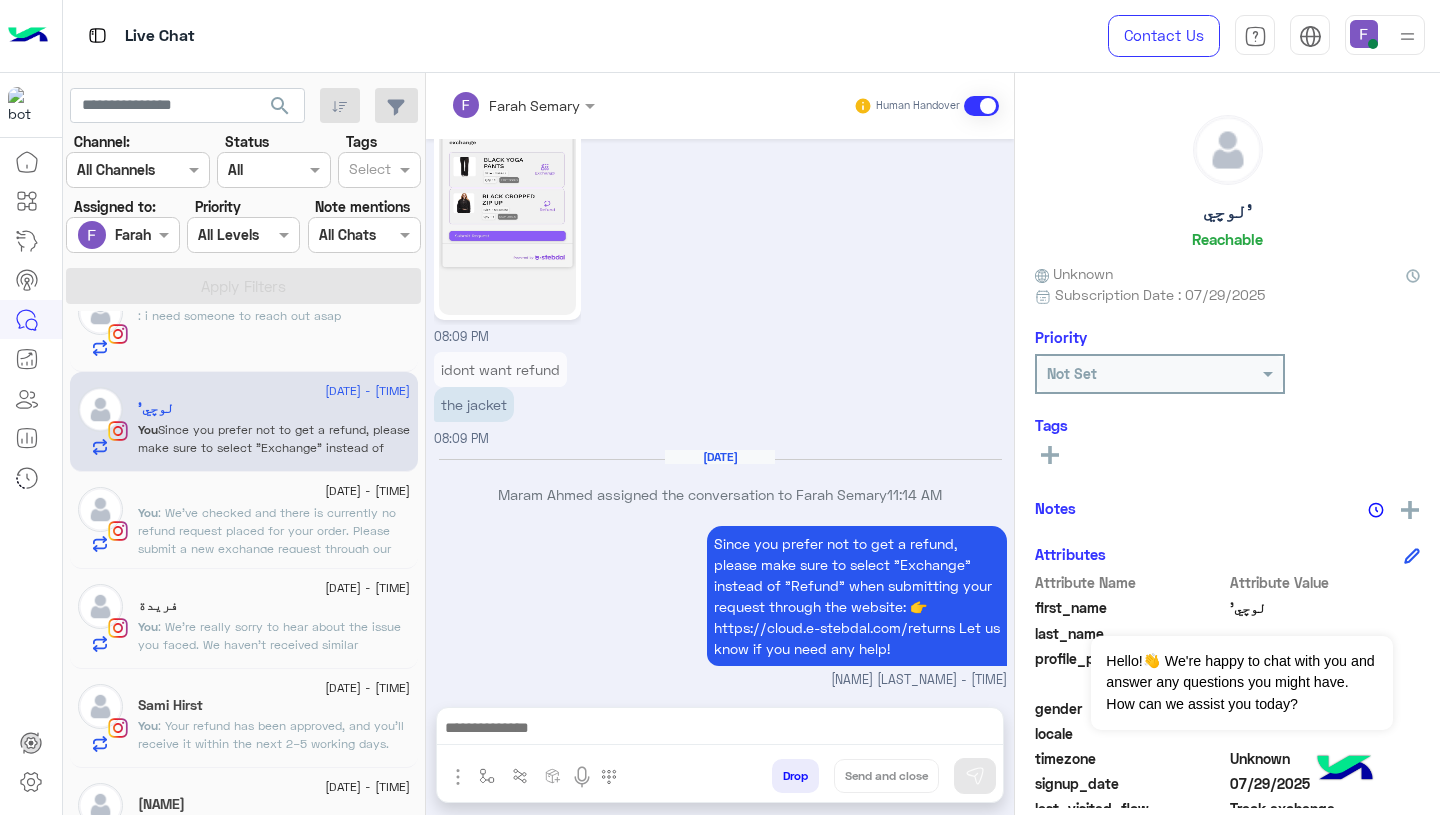 scroll, scrollTop: 2199, scrollLeft: 0, axis: vertical 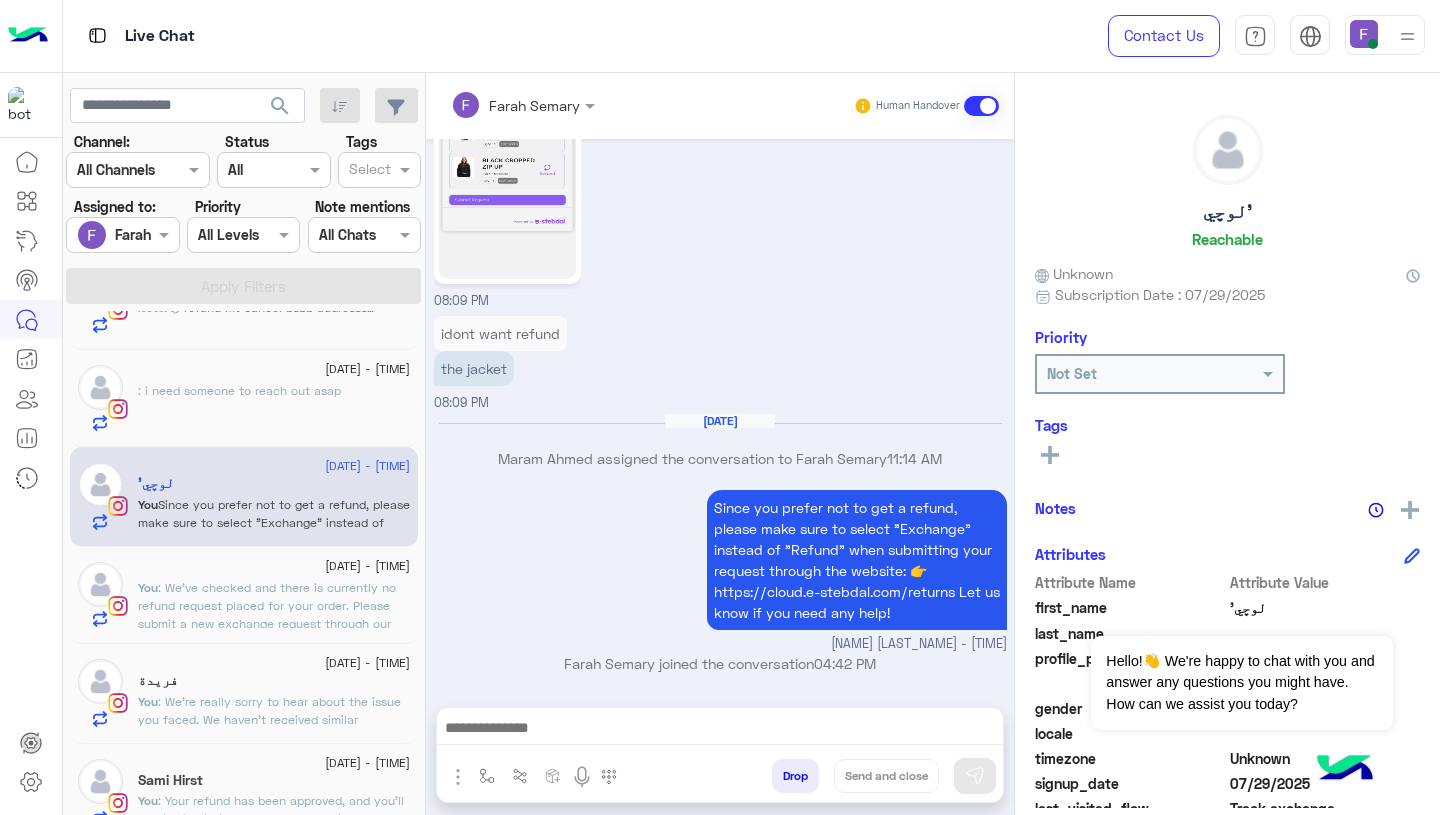 click on ": i need someone to reach out asap" 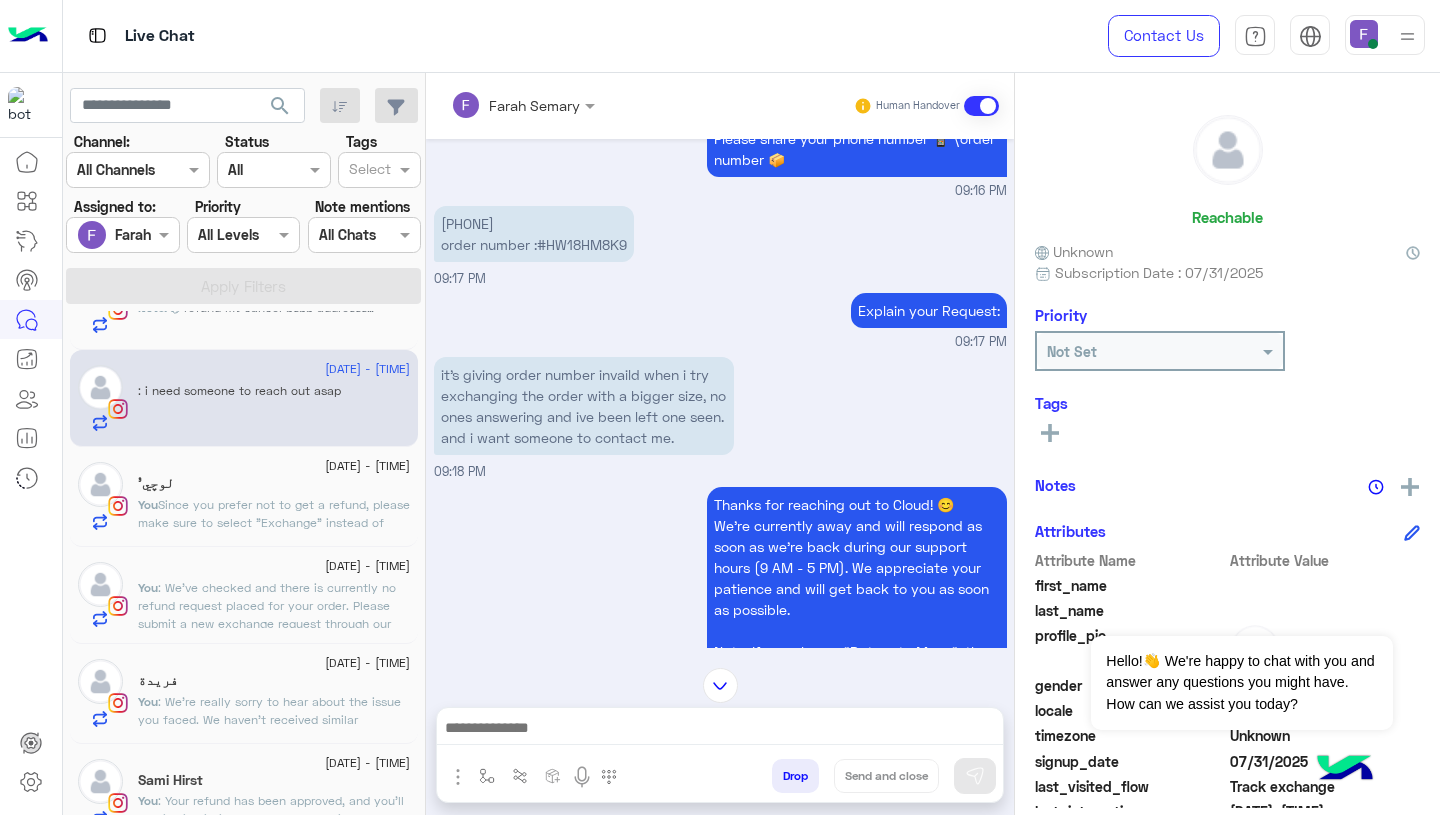 scroll, scrollTop: 1588, scrollLeft: 0, axis: vertical 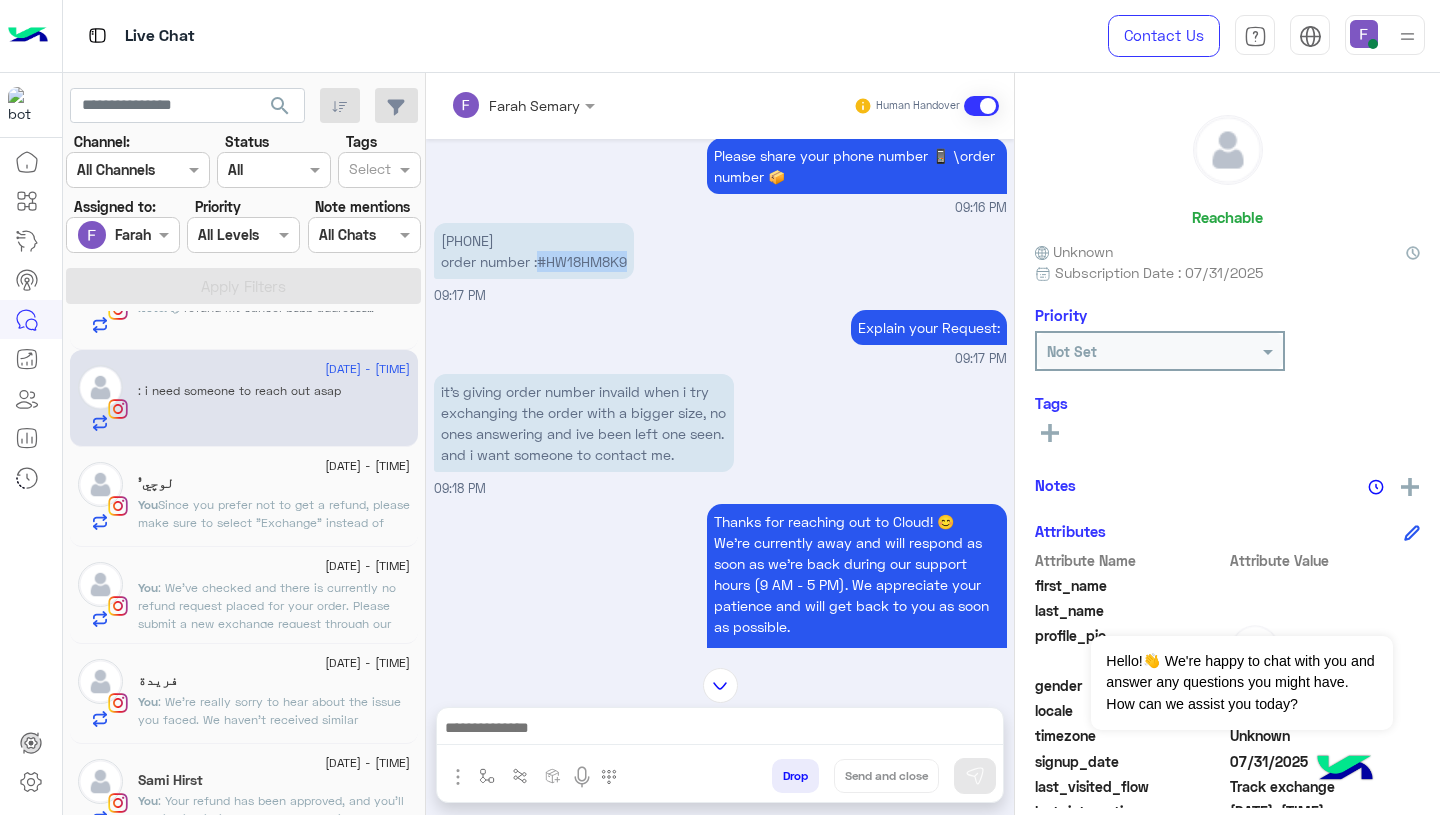 drag, startPoint x: 538, startPoint y: 263, endPoint x: 669, endPoint y: 271, distance: 131.24405 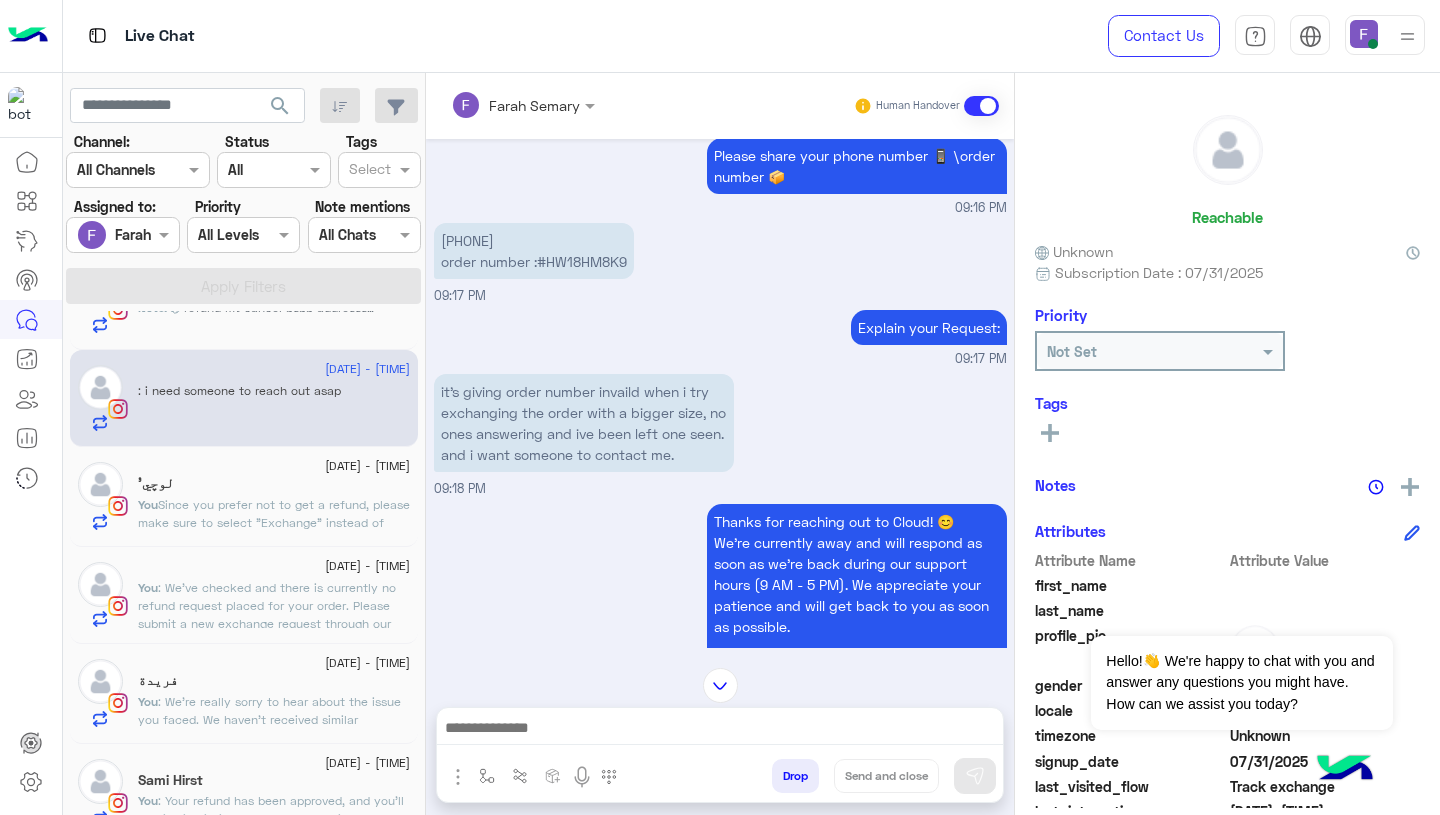 click at bounding box center (720, 730) 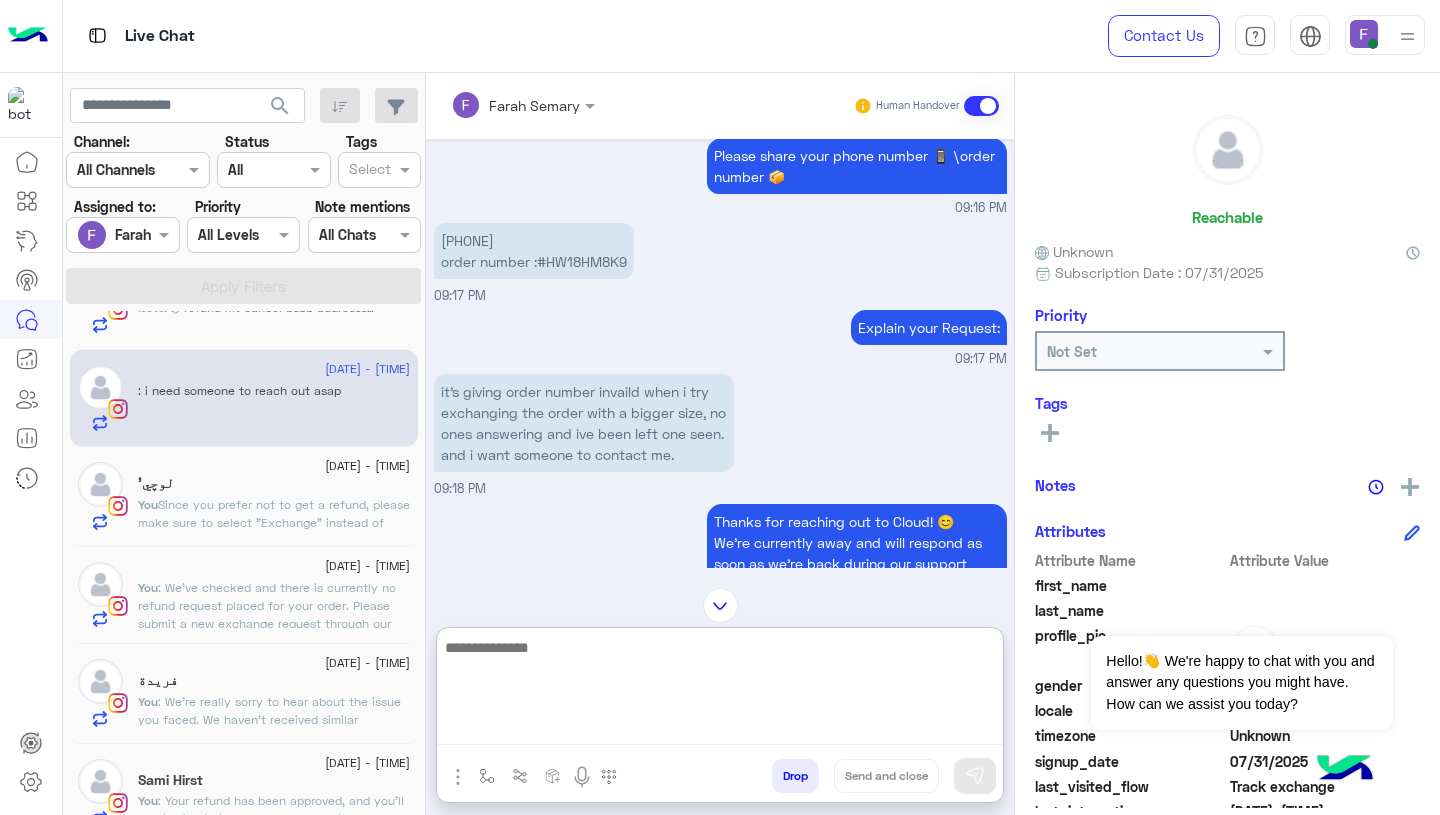 paste on "**********" 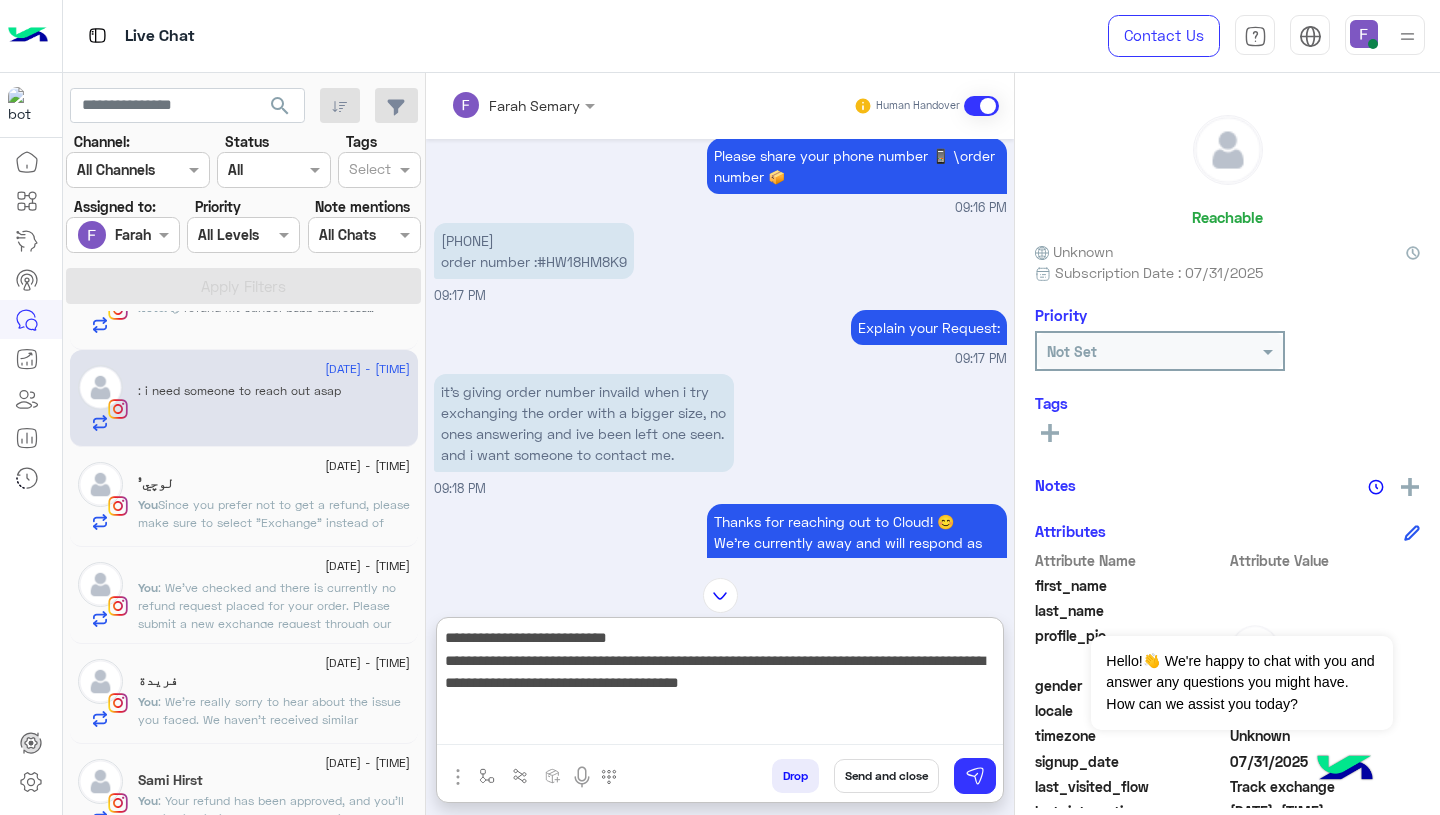 click on "**********" at bounding box center [720, 685] 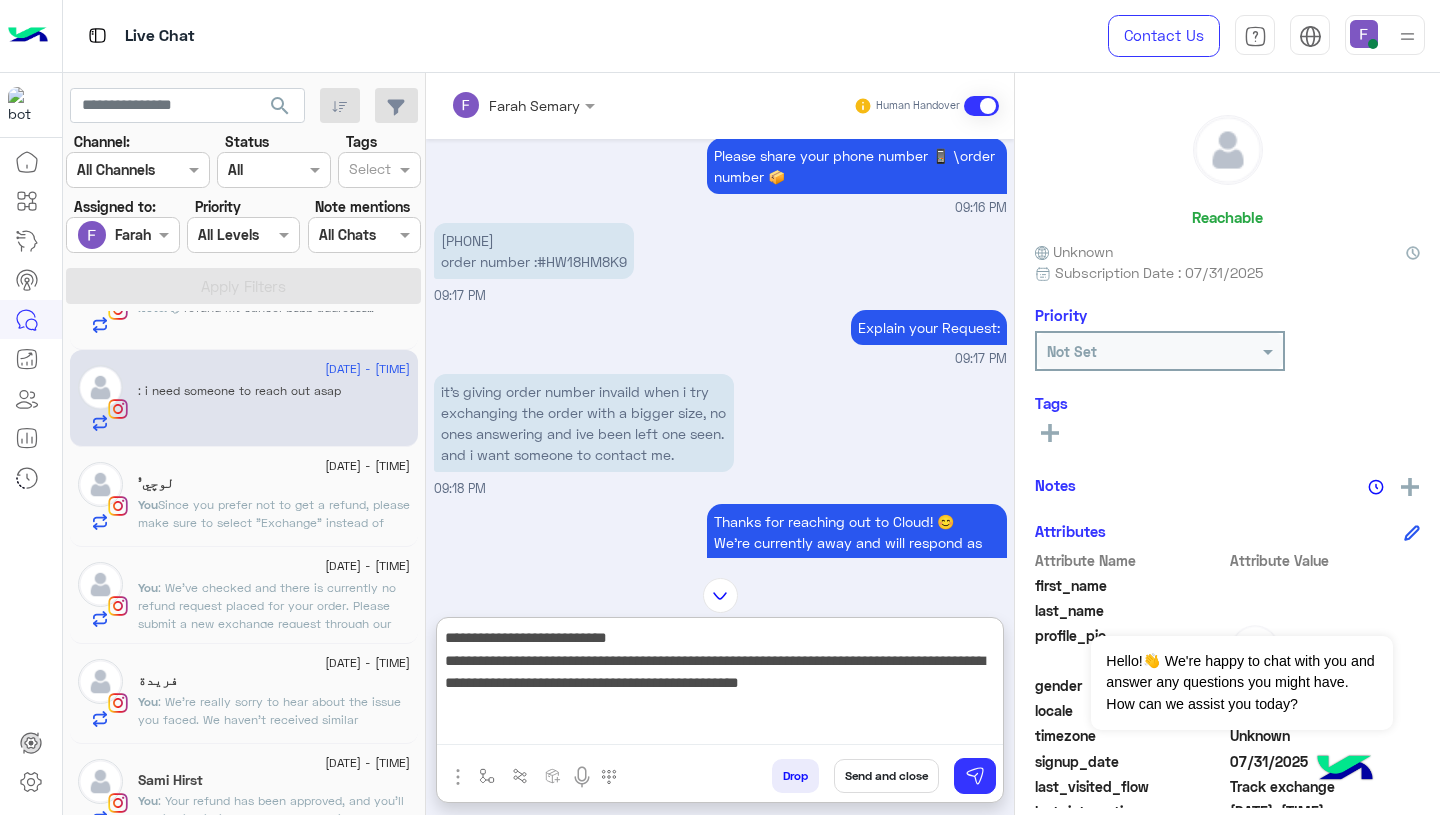 click on "**********" at bounding box center [720, 685] 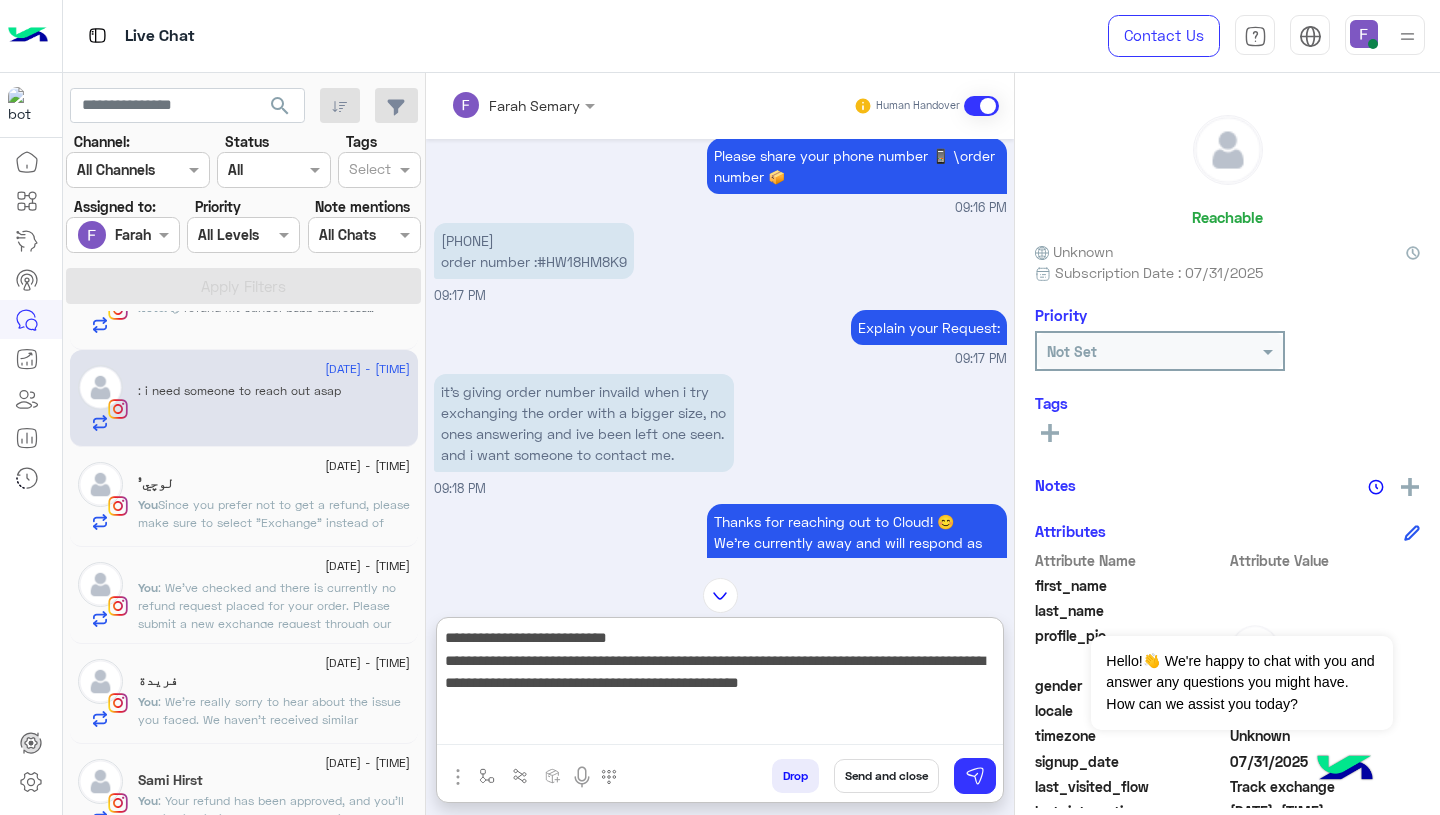 paste on "******" 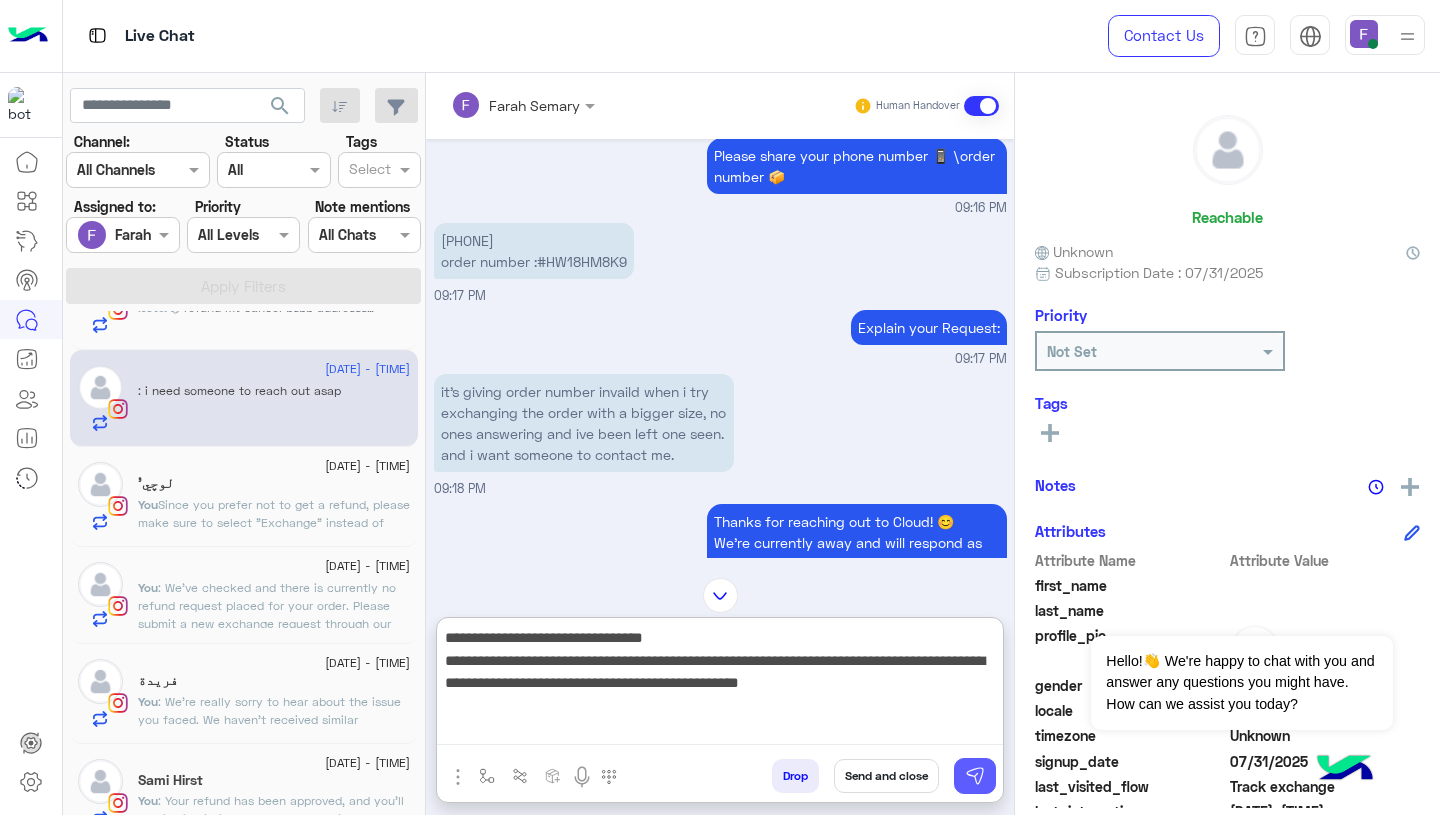 type on "**********" 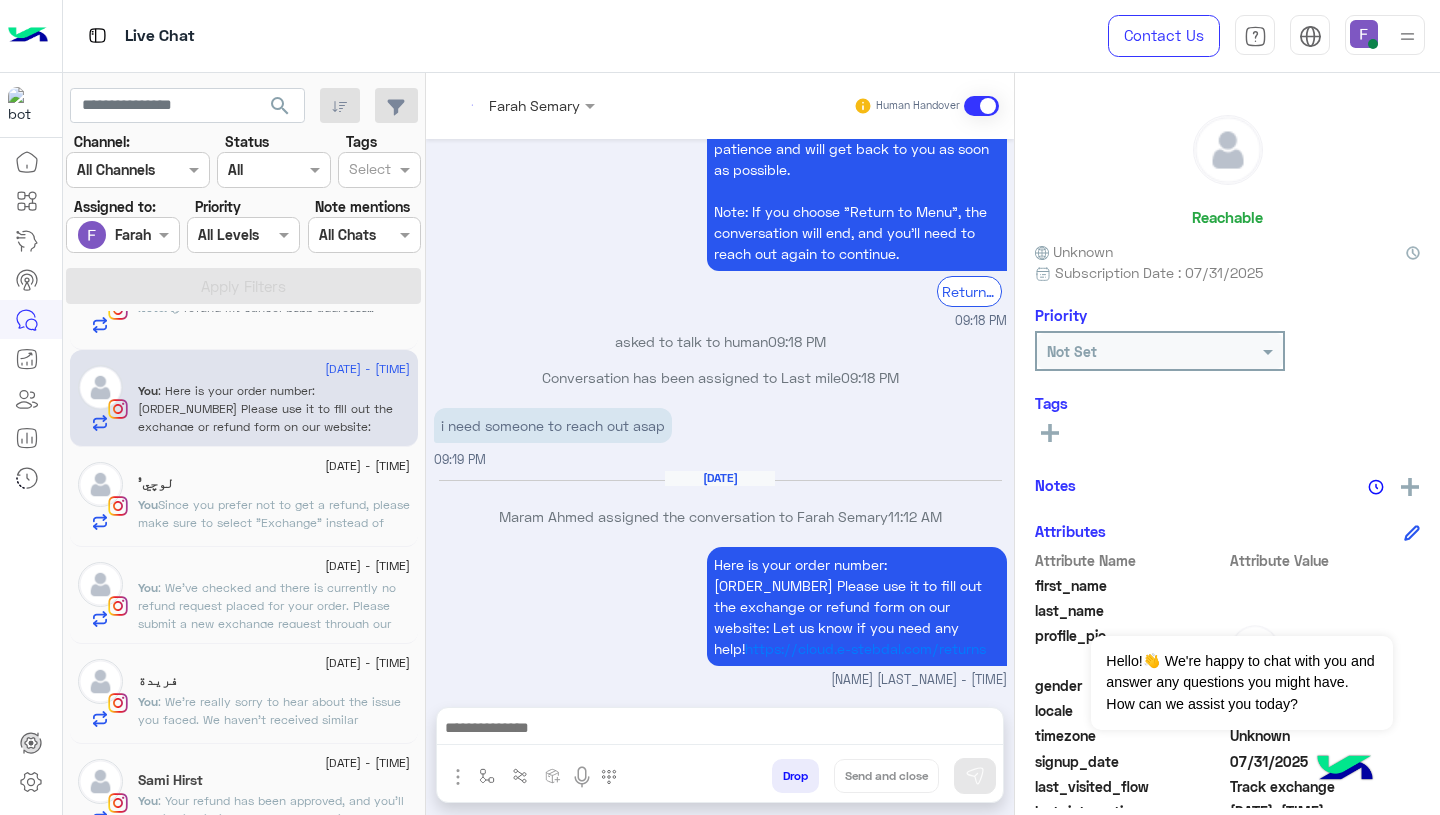 scroll, scrollTop: 2082, scrollLeft: 0, axis: vertical 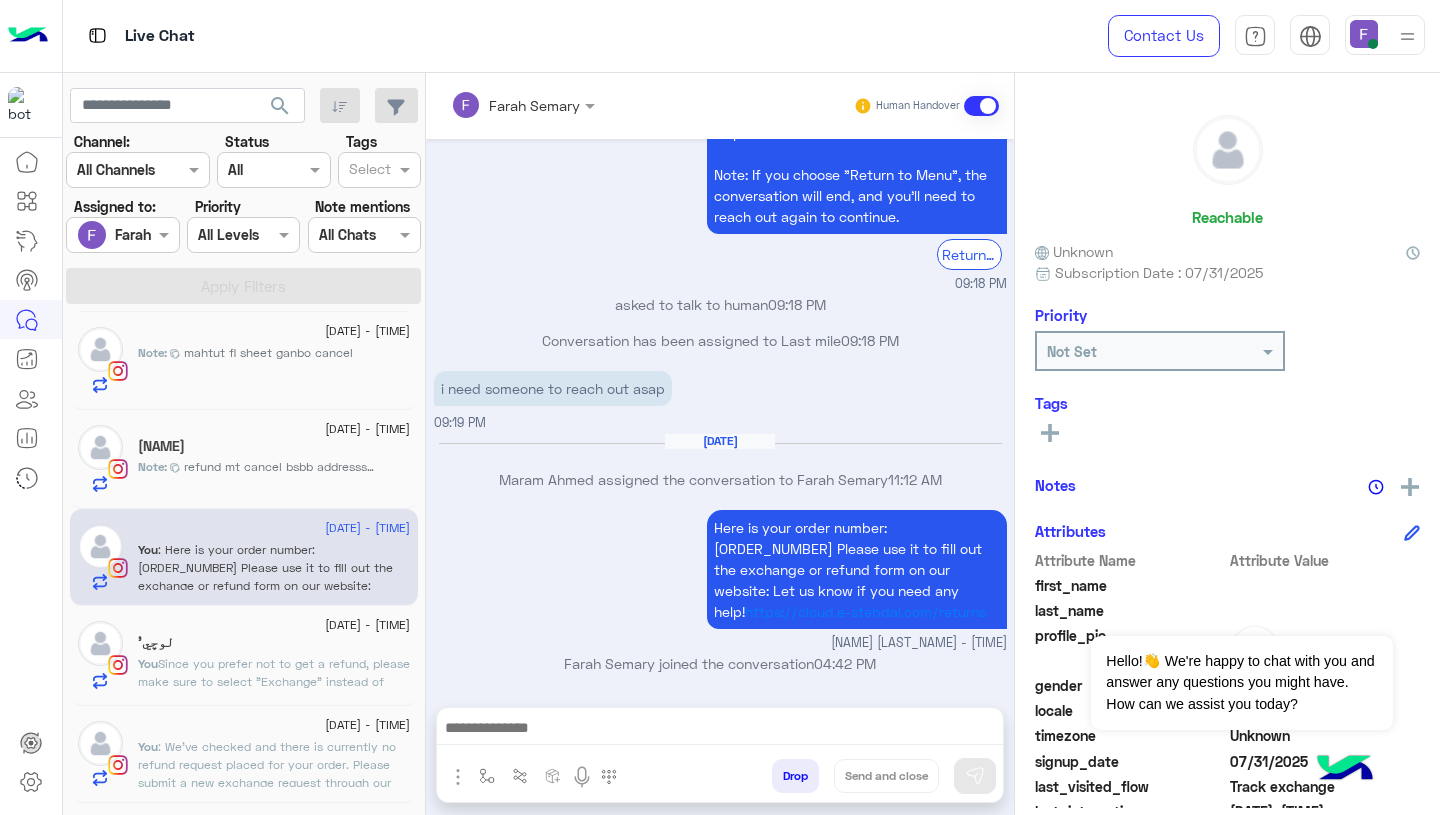 click on "[NAME]" 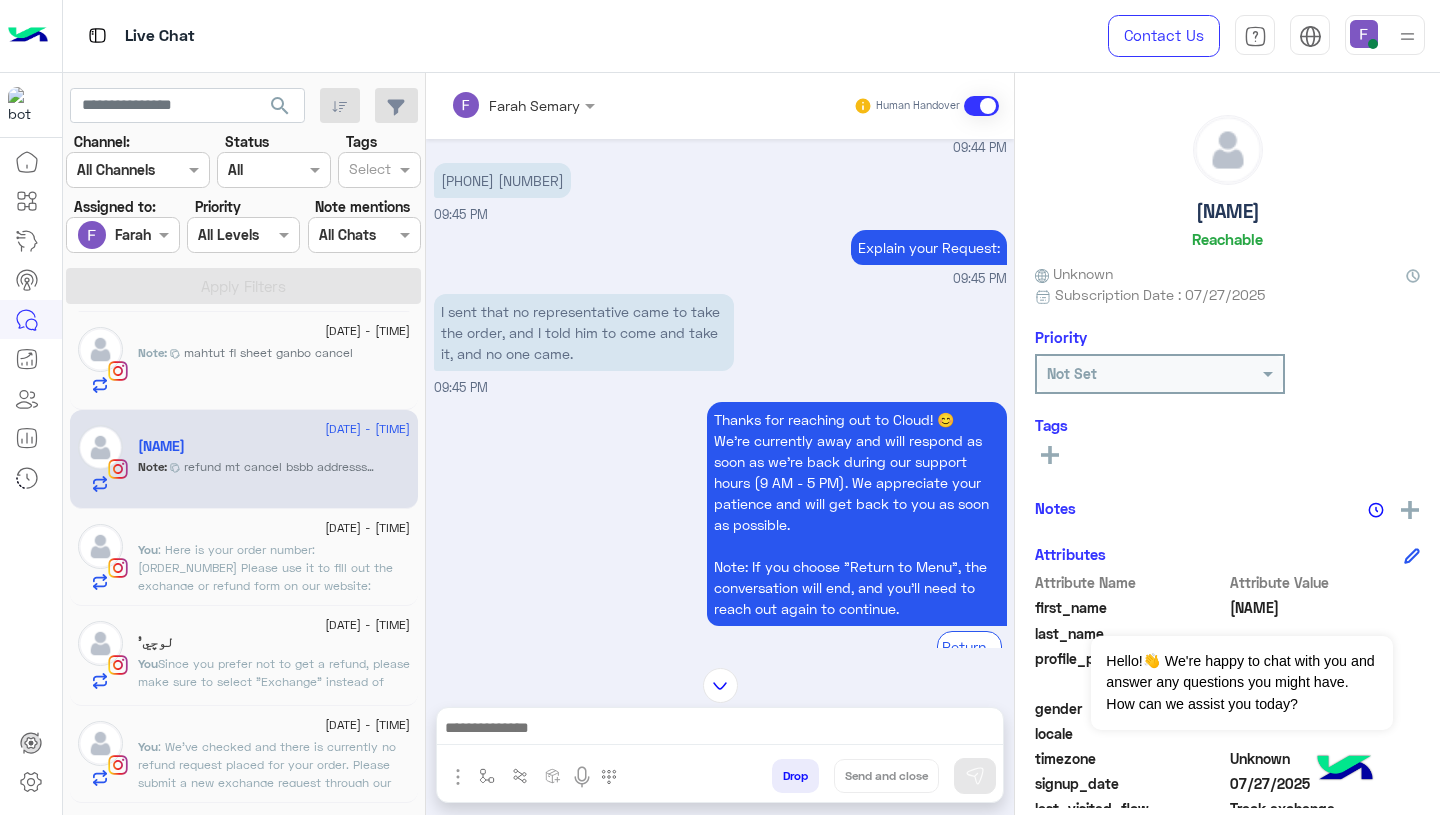 scroll, scrollTop: 1451, scrollLeft: 0, axis: vertical 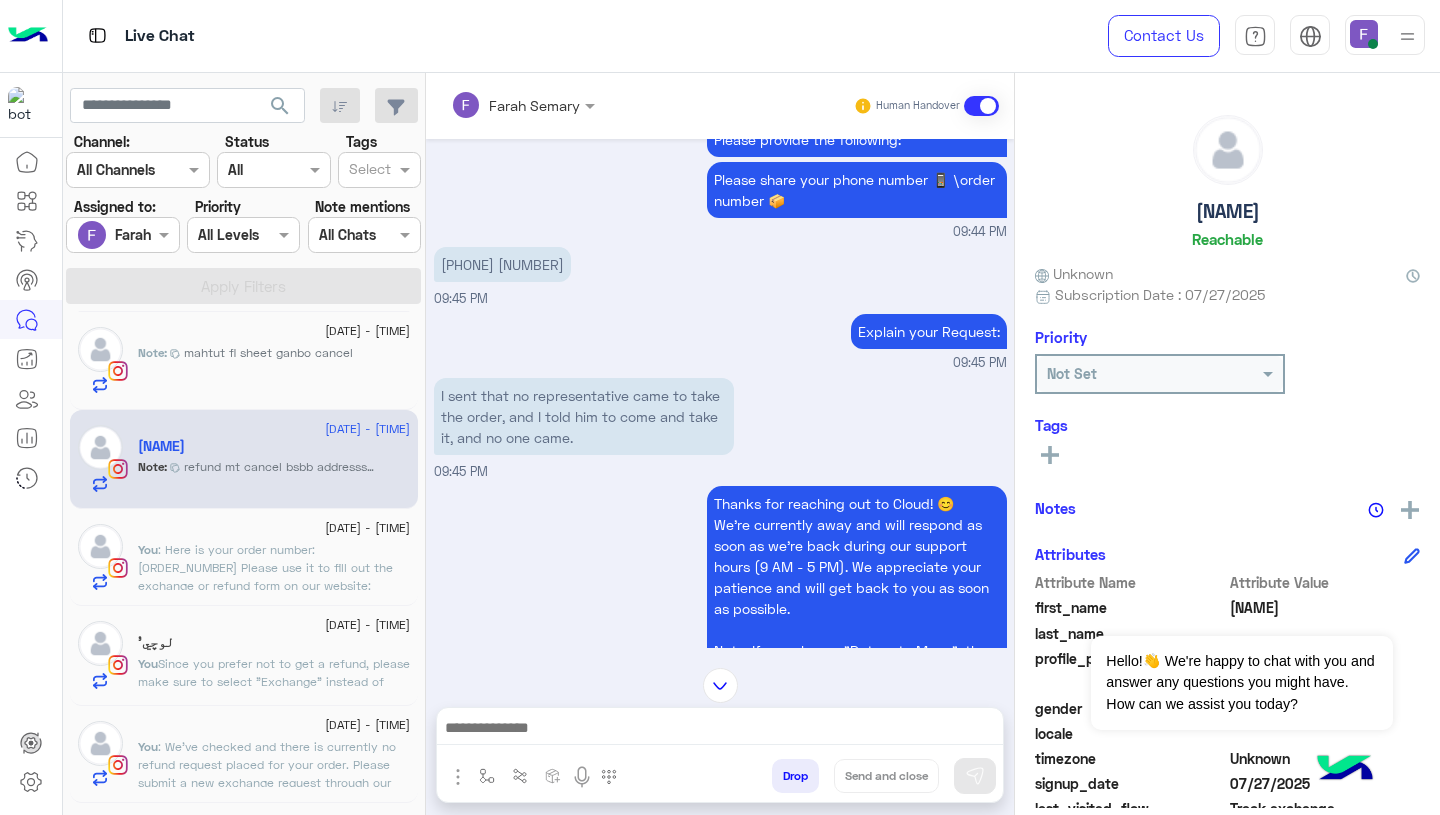 click on "[PHONE] [NUMBER]" at bounding box center (502, 264) 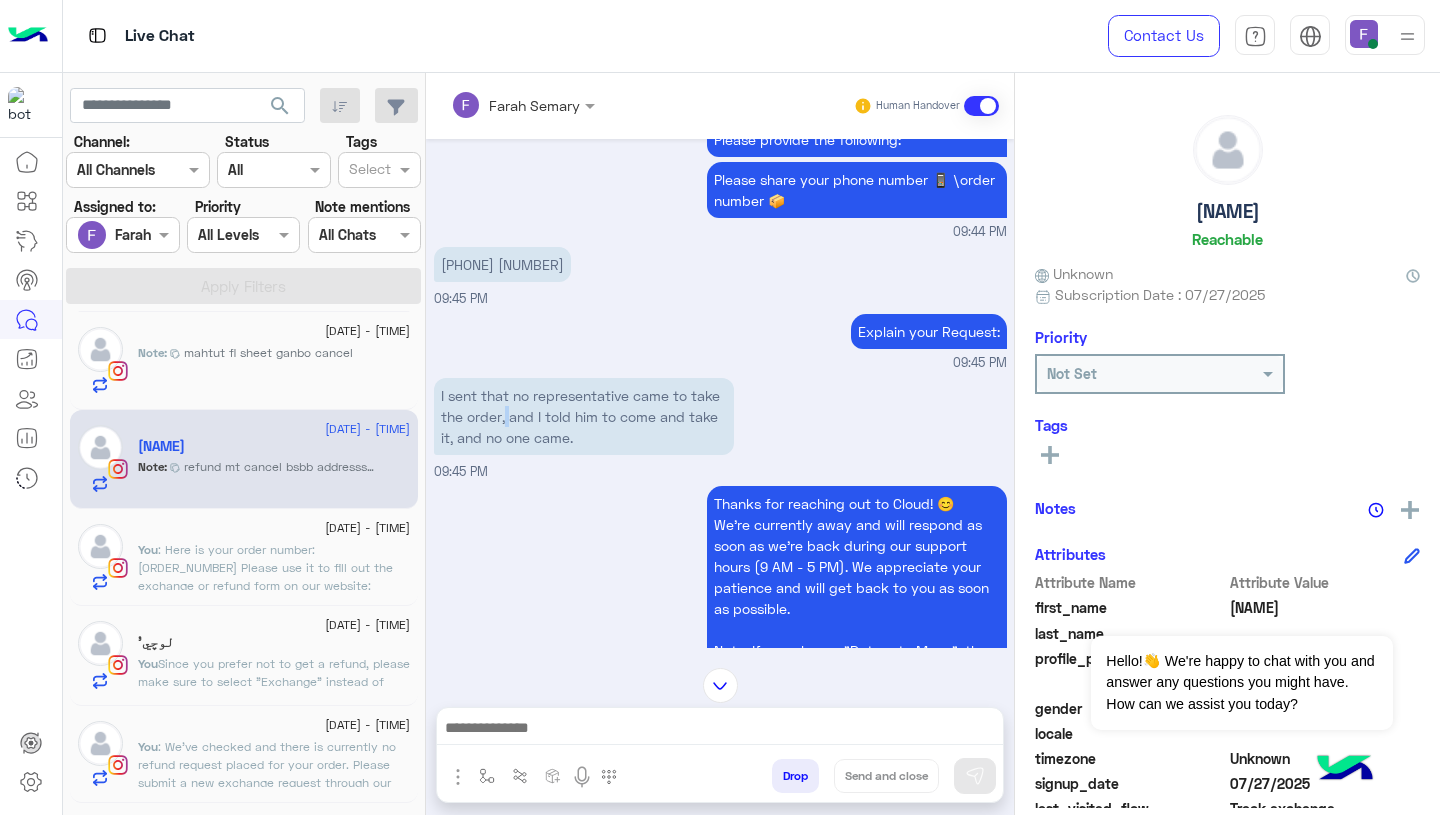 click on "I sent that no representative came to take the order, and I told him to come and take it, and no one came." at bounding box center (584, 416) 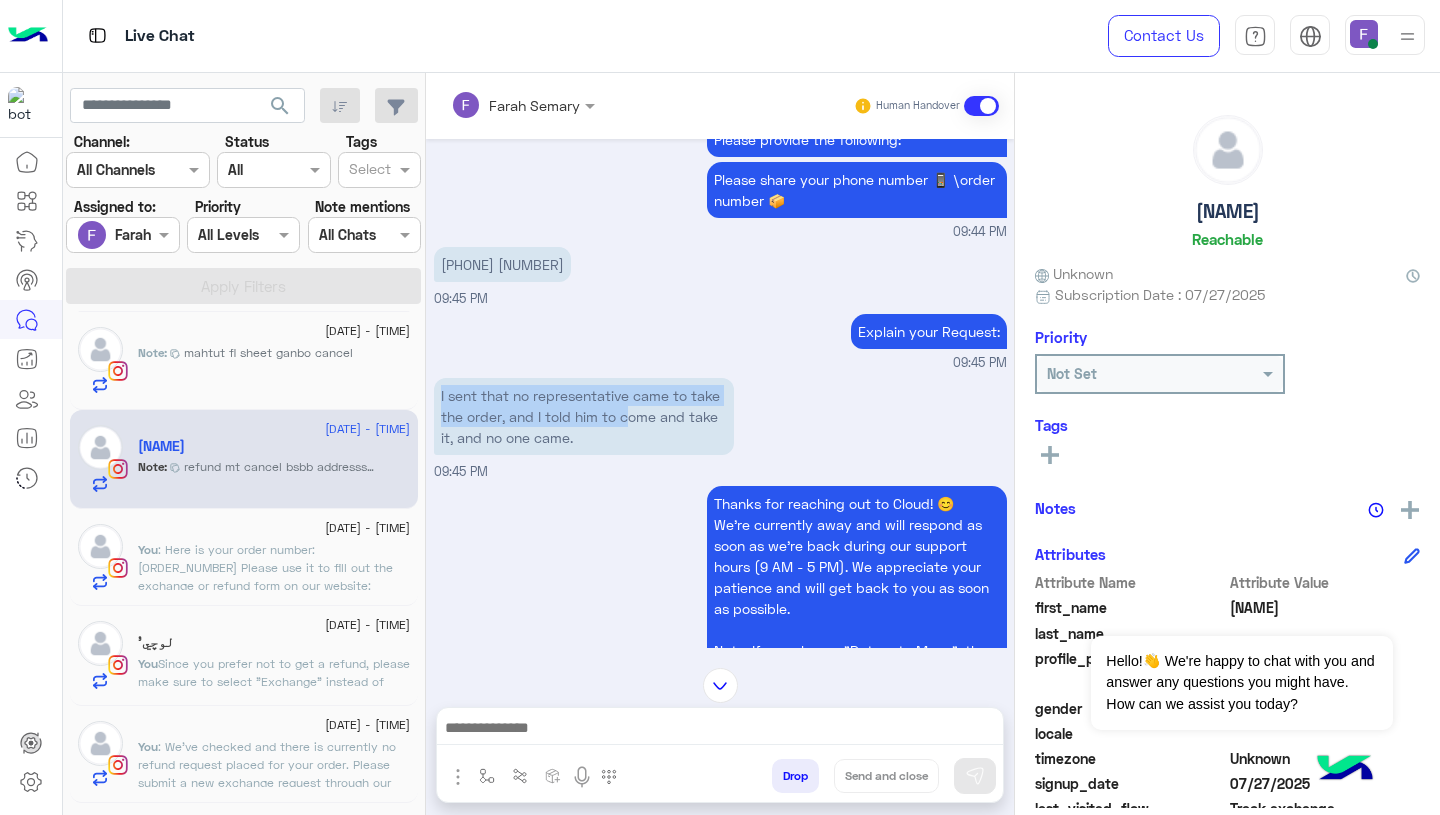 click on "I sent that no representative came to take the order, and I told him to come and take it, and no one came." at bounding box center (584, 416) 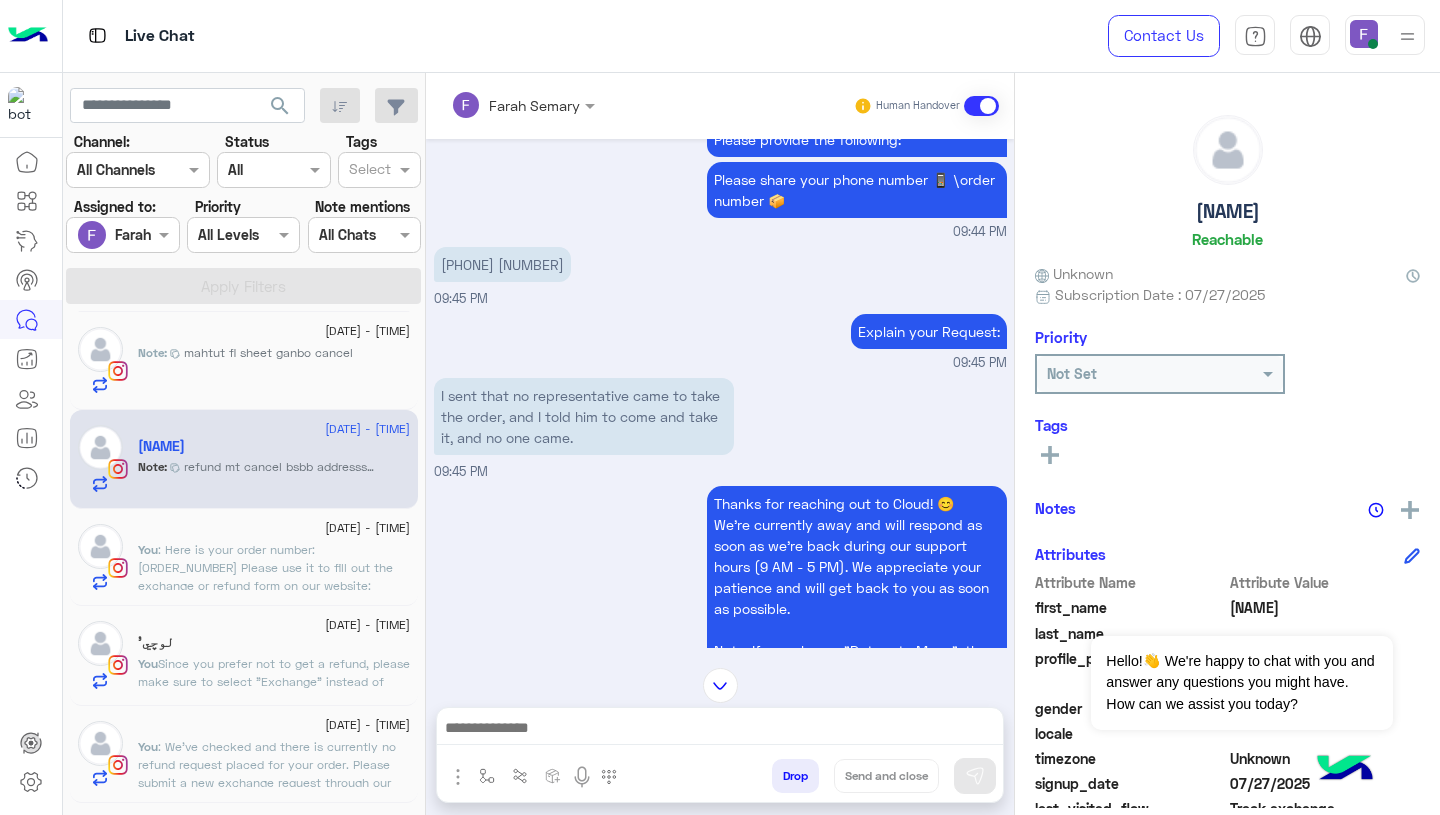 click at bounding box center (720, 730) 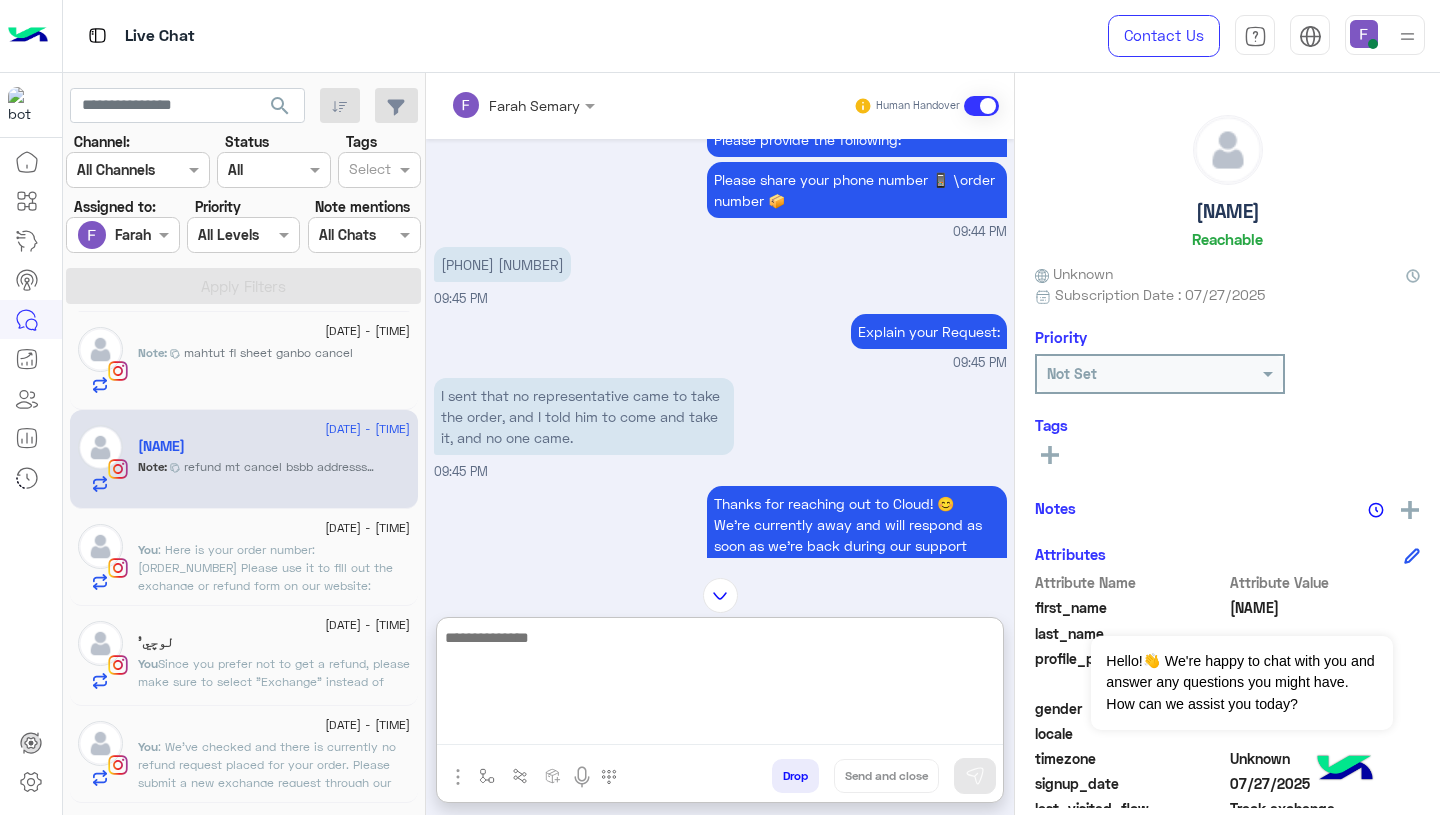 paste on "**********" 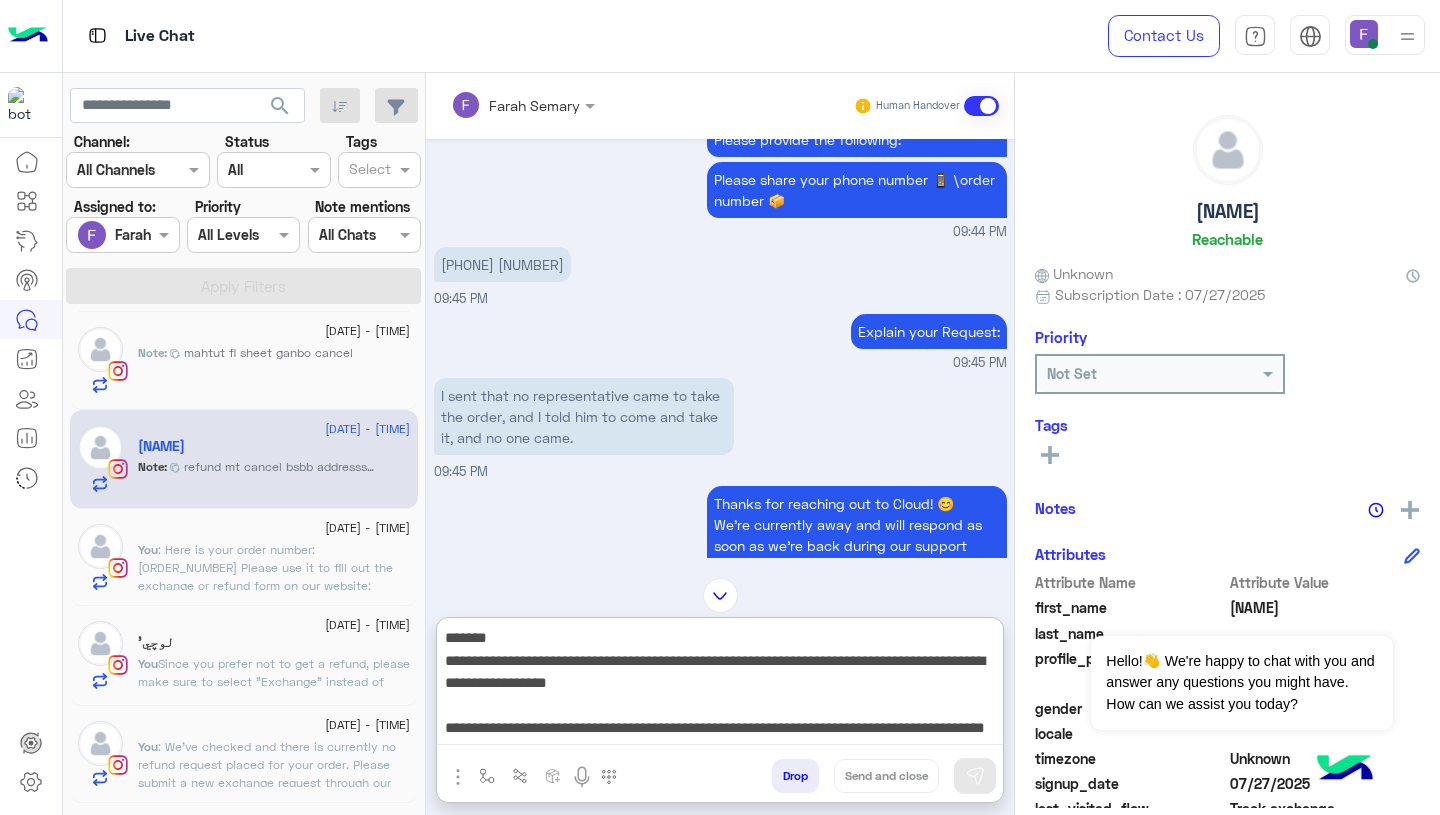 scroll, scrollTop: 196, scrollLeft: 0, axis: vertical 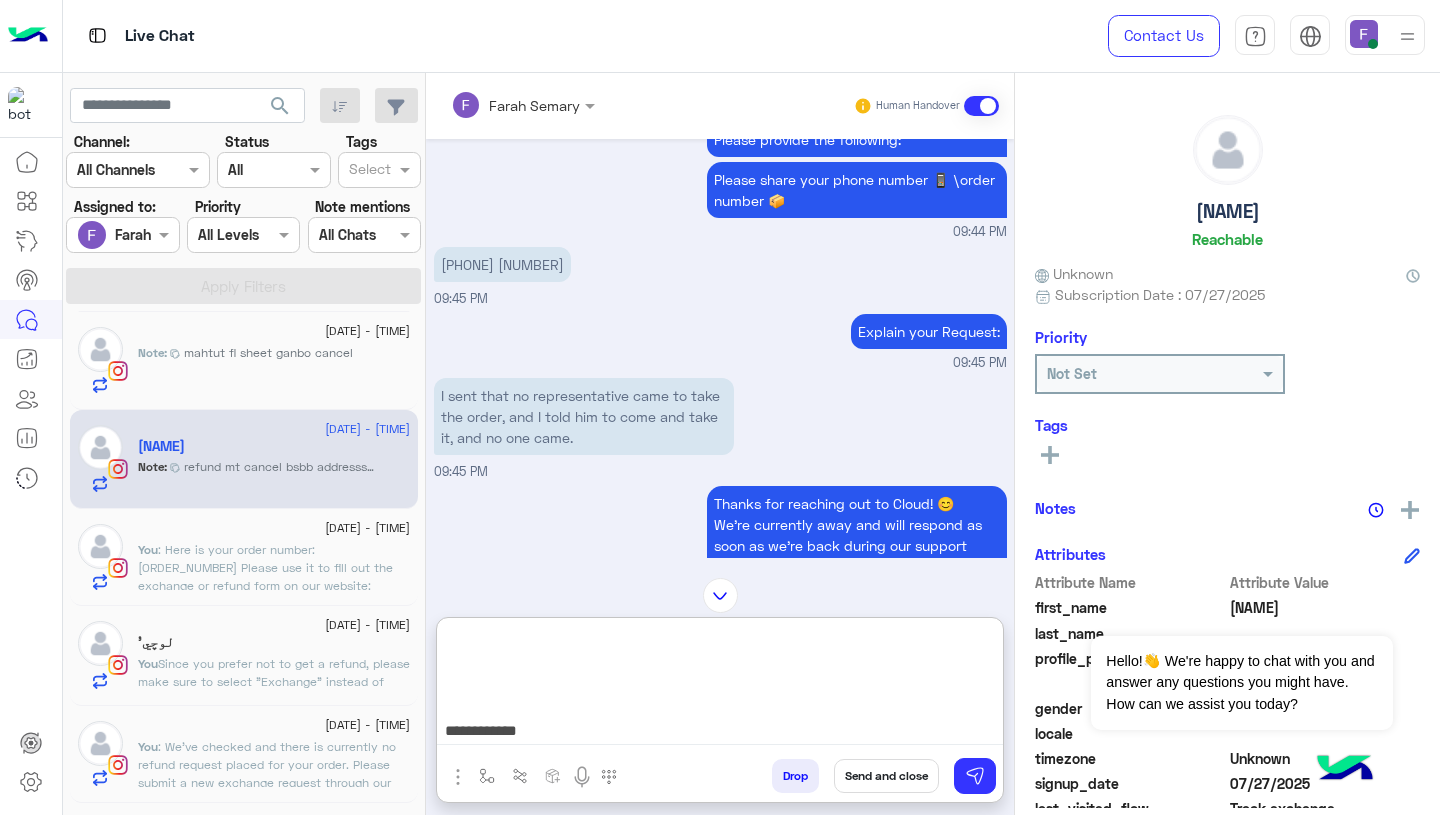 click on "**********" at bounding box center (720, 685) 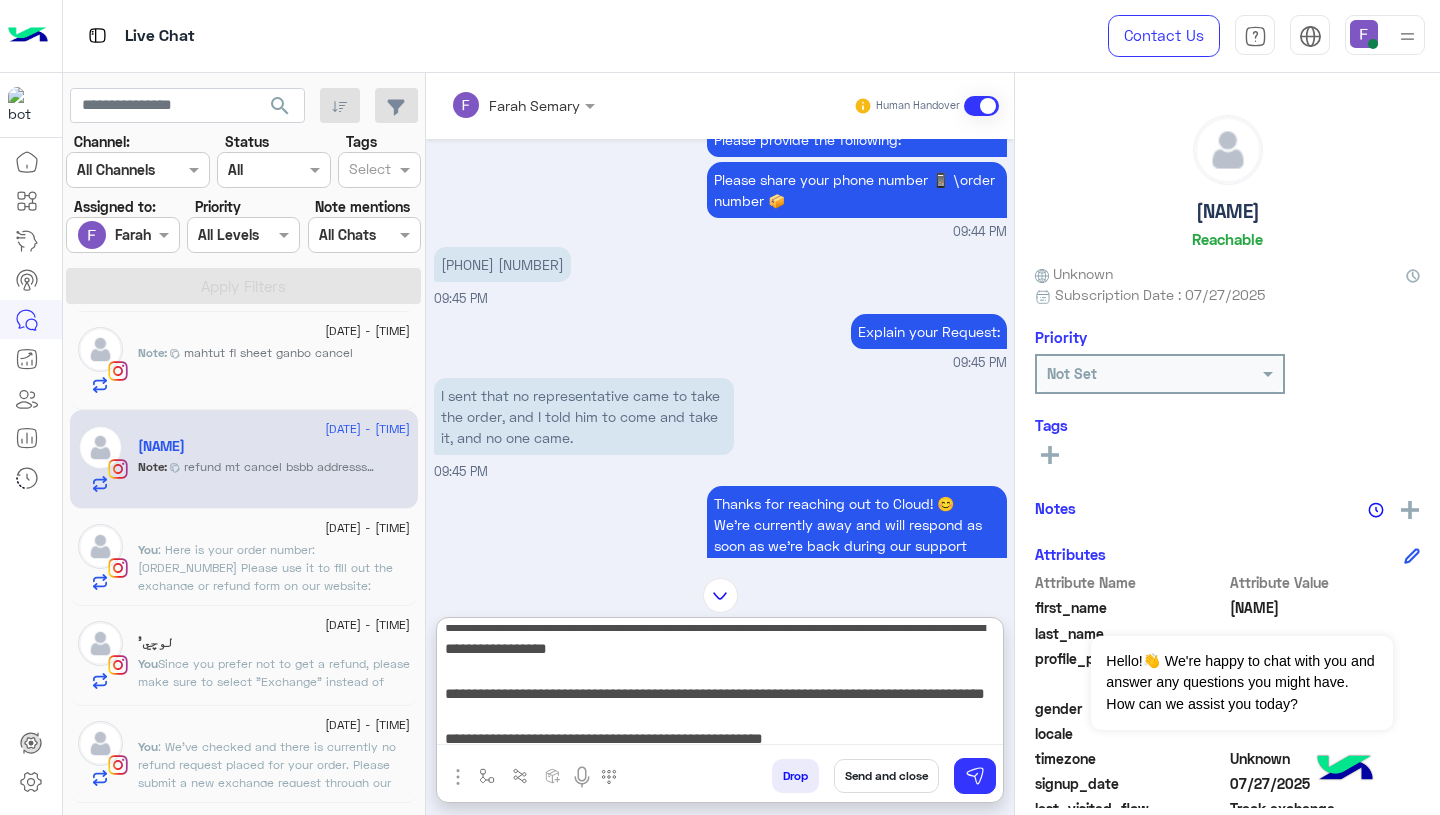 scroll, scrollTop: 29, scrollLeft: 0, axis: vertical 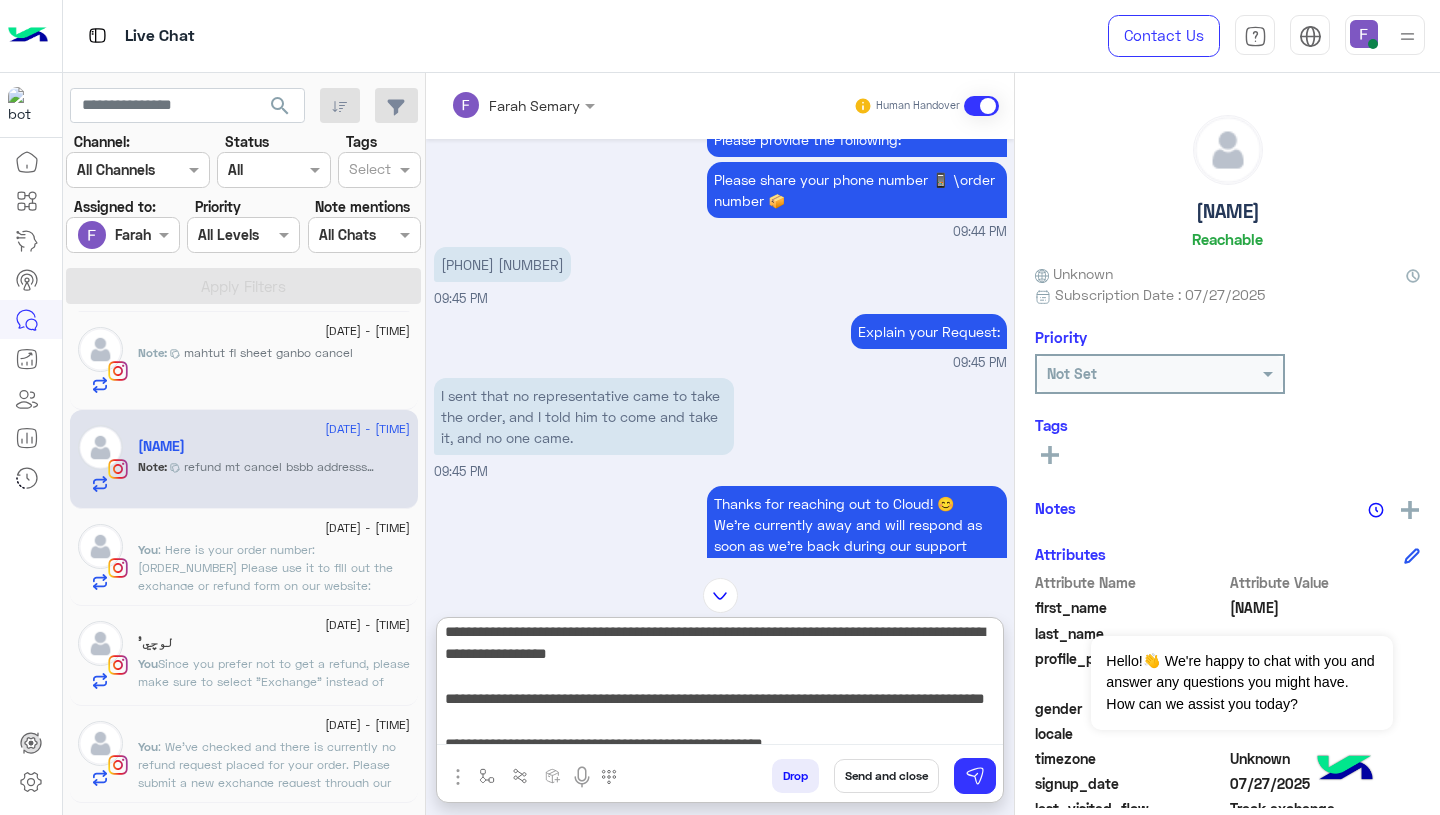 click on "**********" at bounding box center [720, 685] 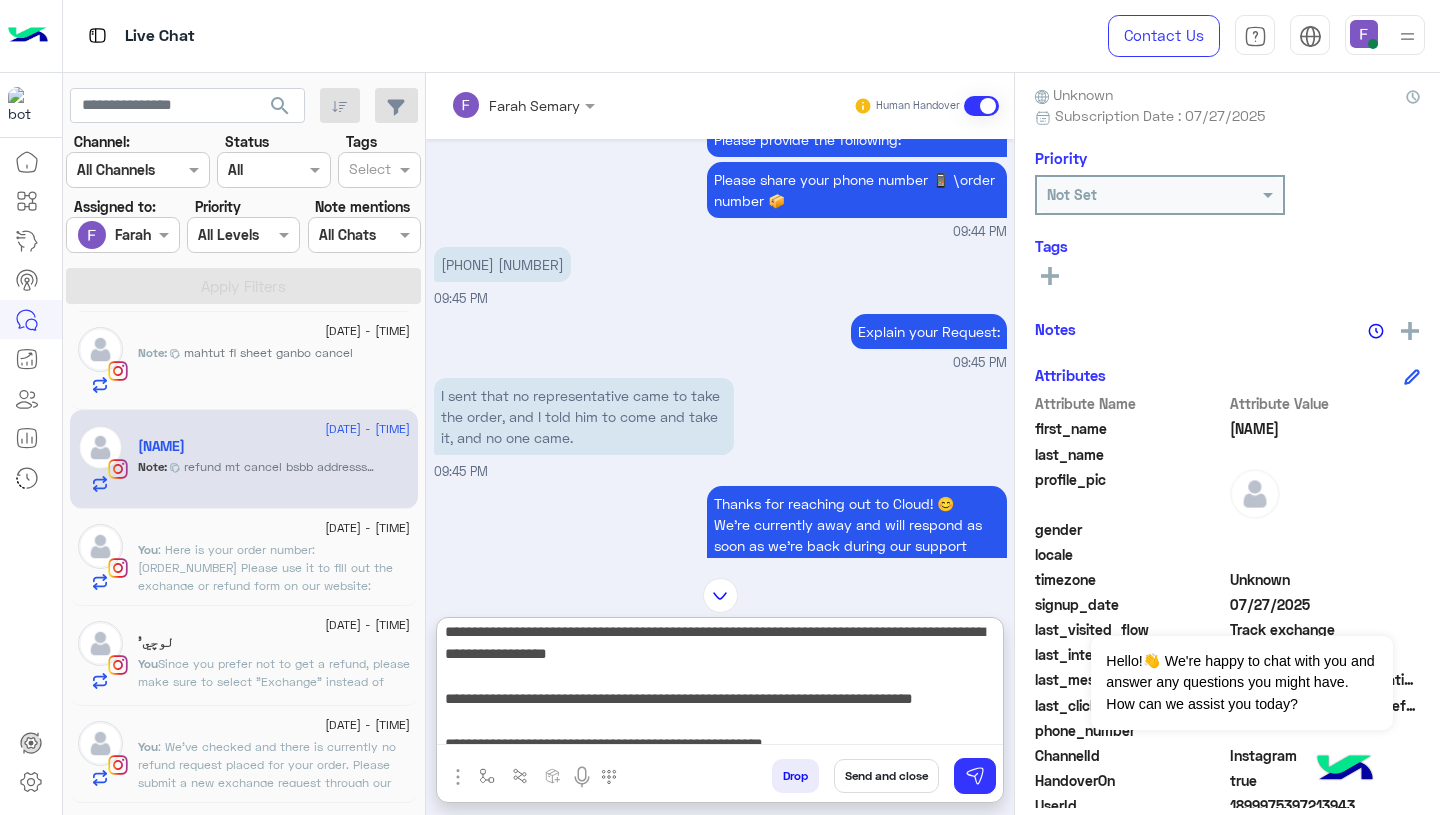 scroll, scrollTop: 271, scrollLeft: 0, axis: vertical 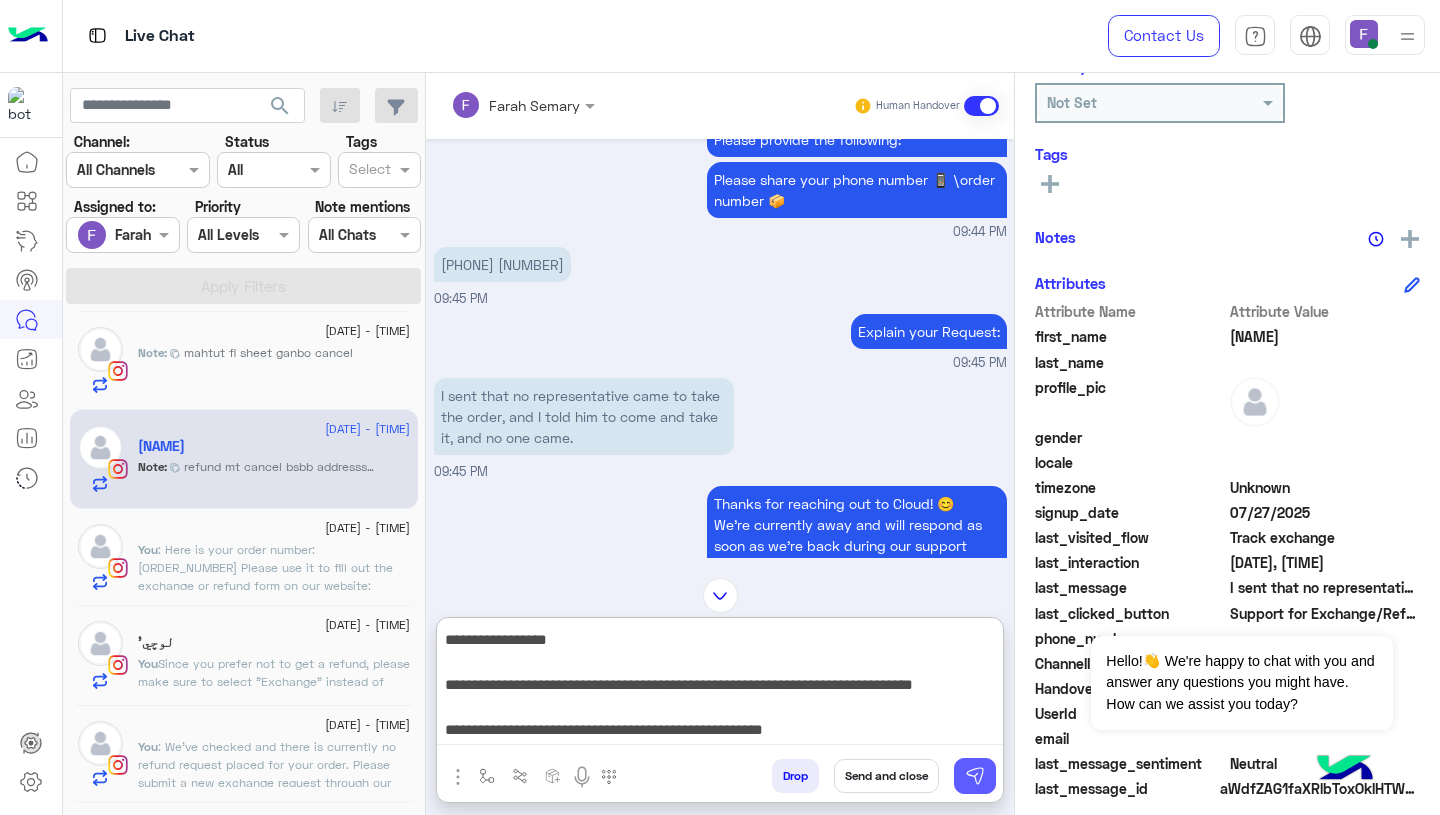 type on "**********" 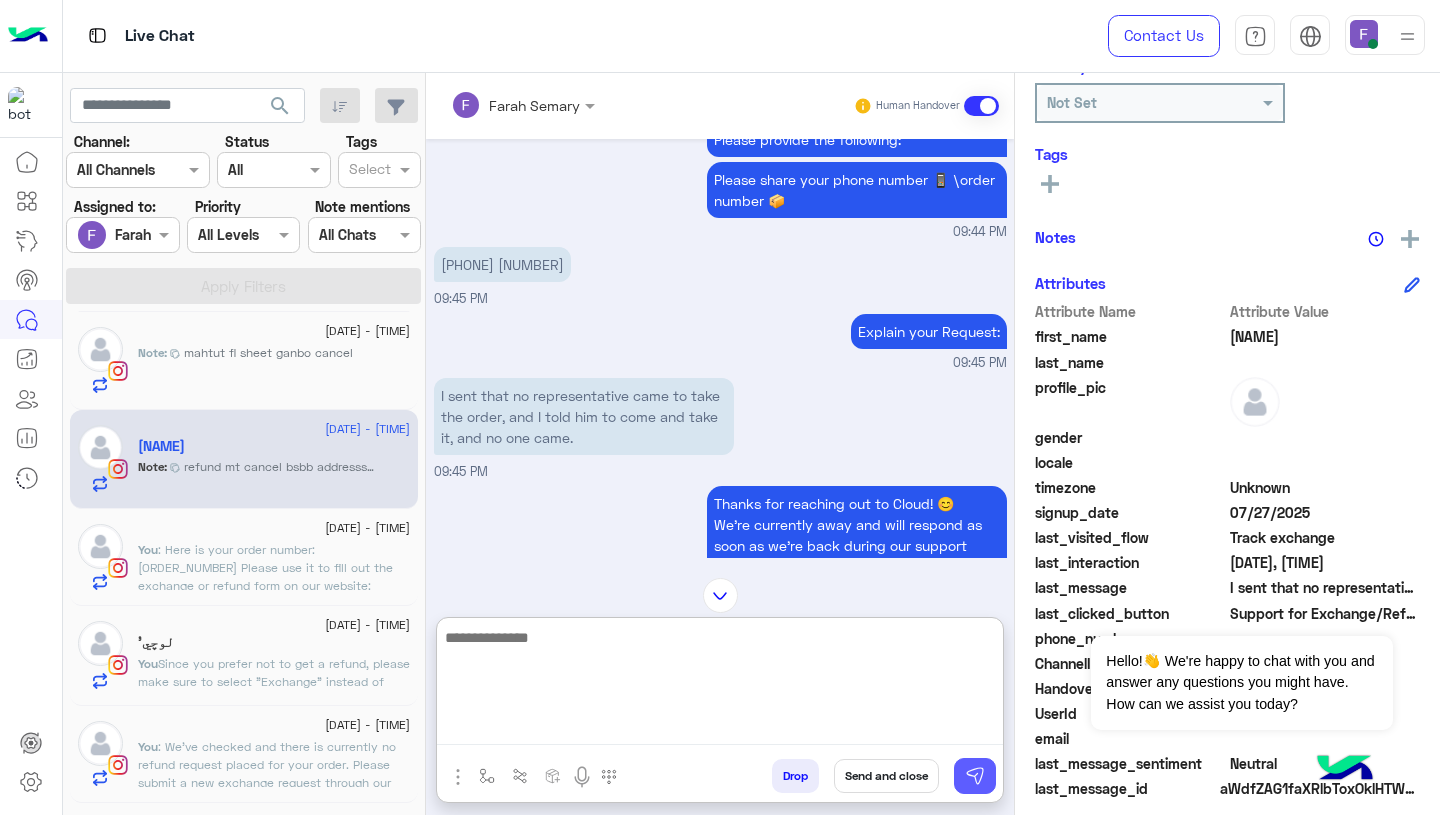 scroll, scrollTop: 0, scrollLeft: 0, axis: both 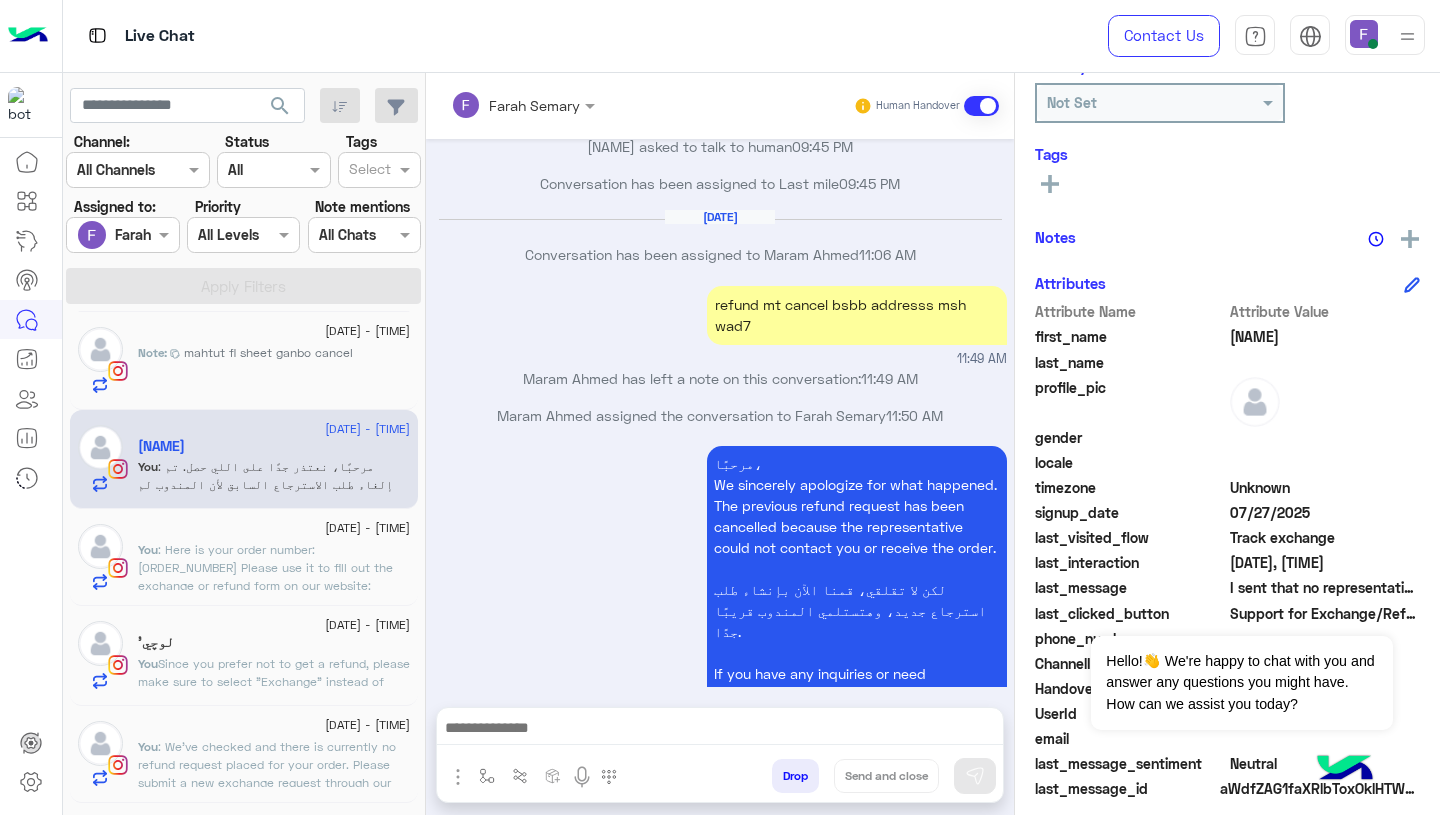 click on "Note : mahtut fl sheet ganbo cancel" 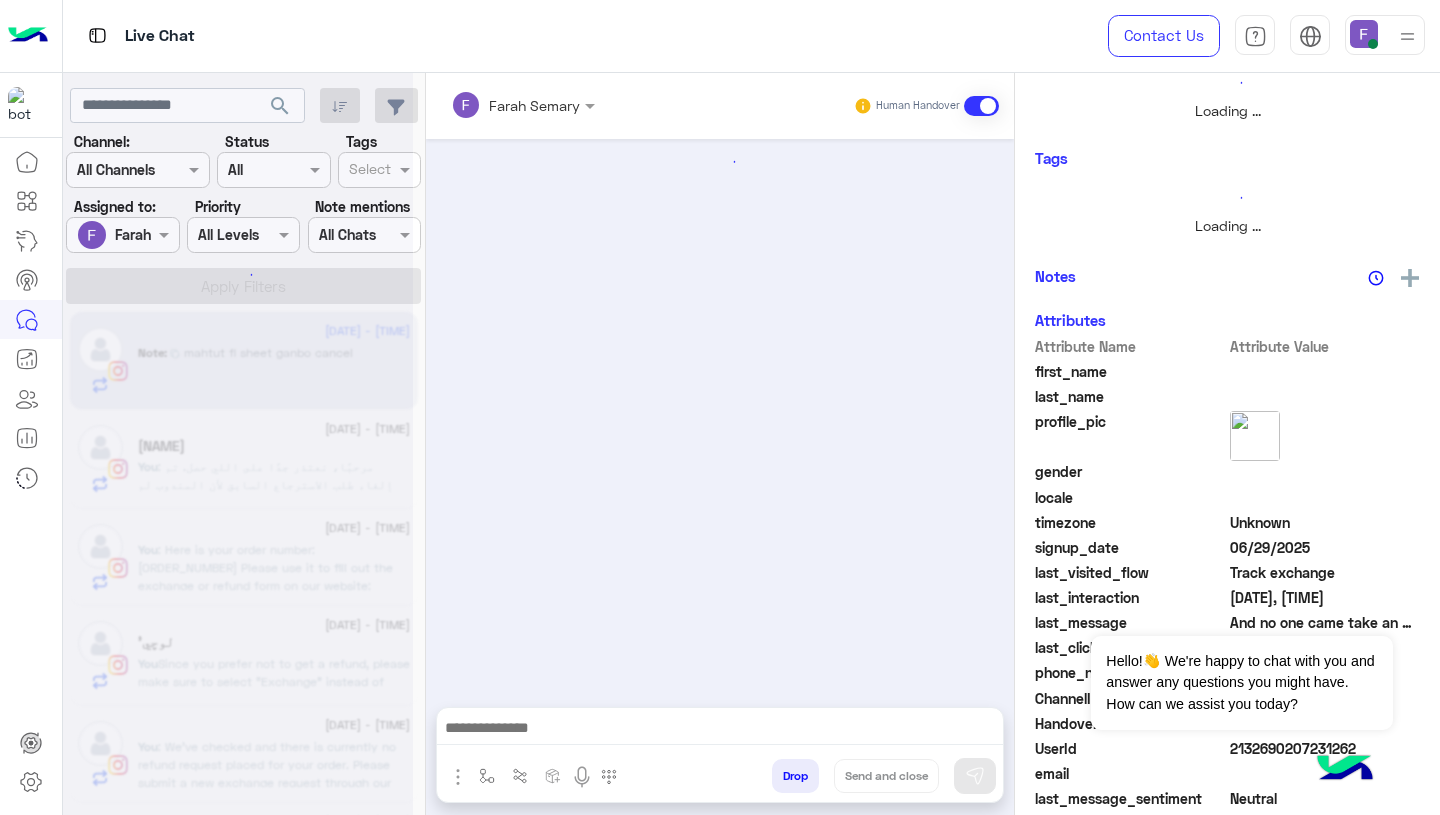 scroll, scrollTop: 248, scrollLeft: 0, axis: vertical 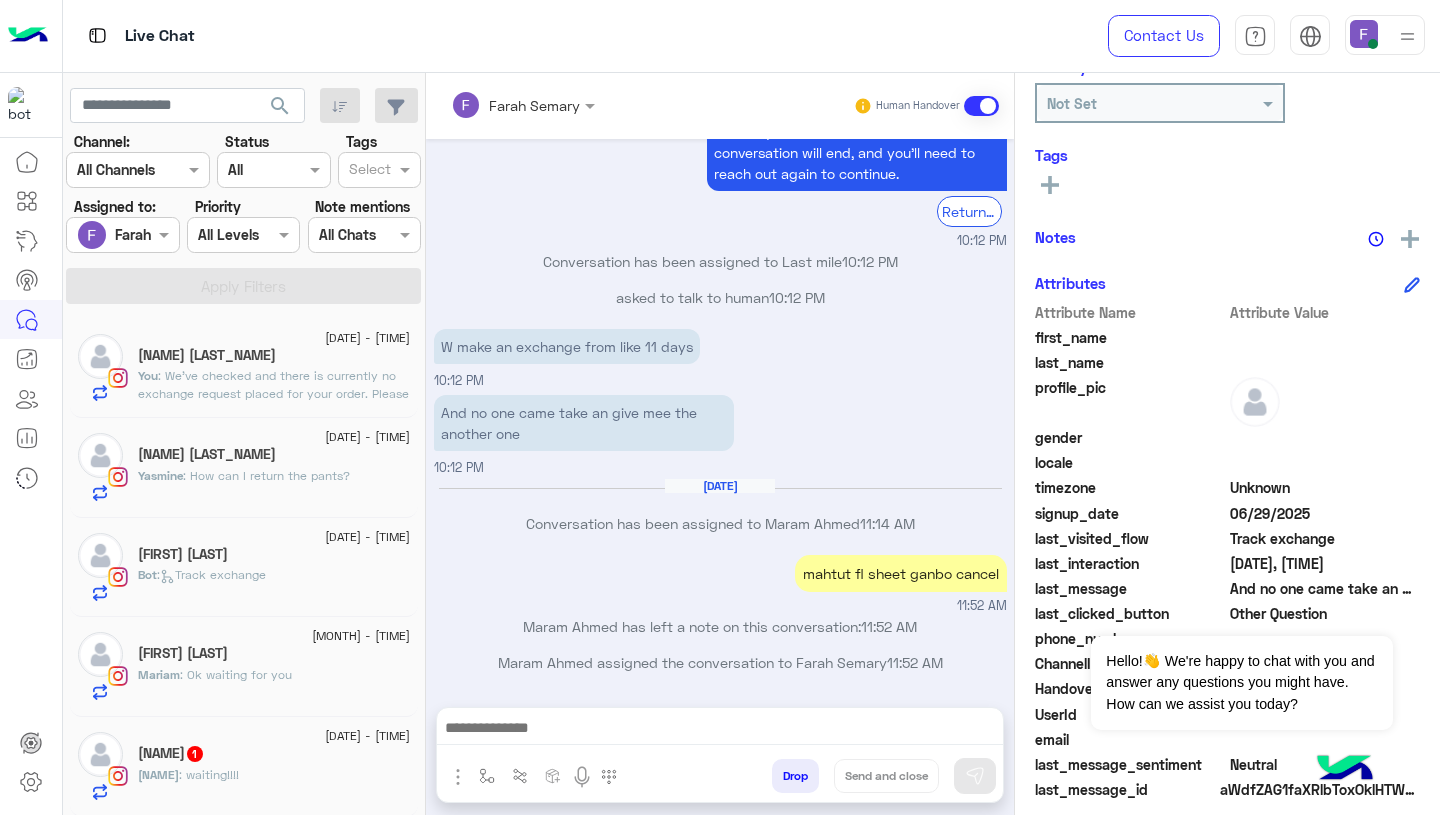 click on "[NAME] [LAST_NAME]" 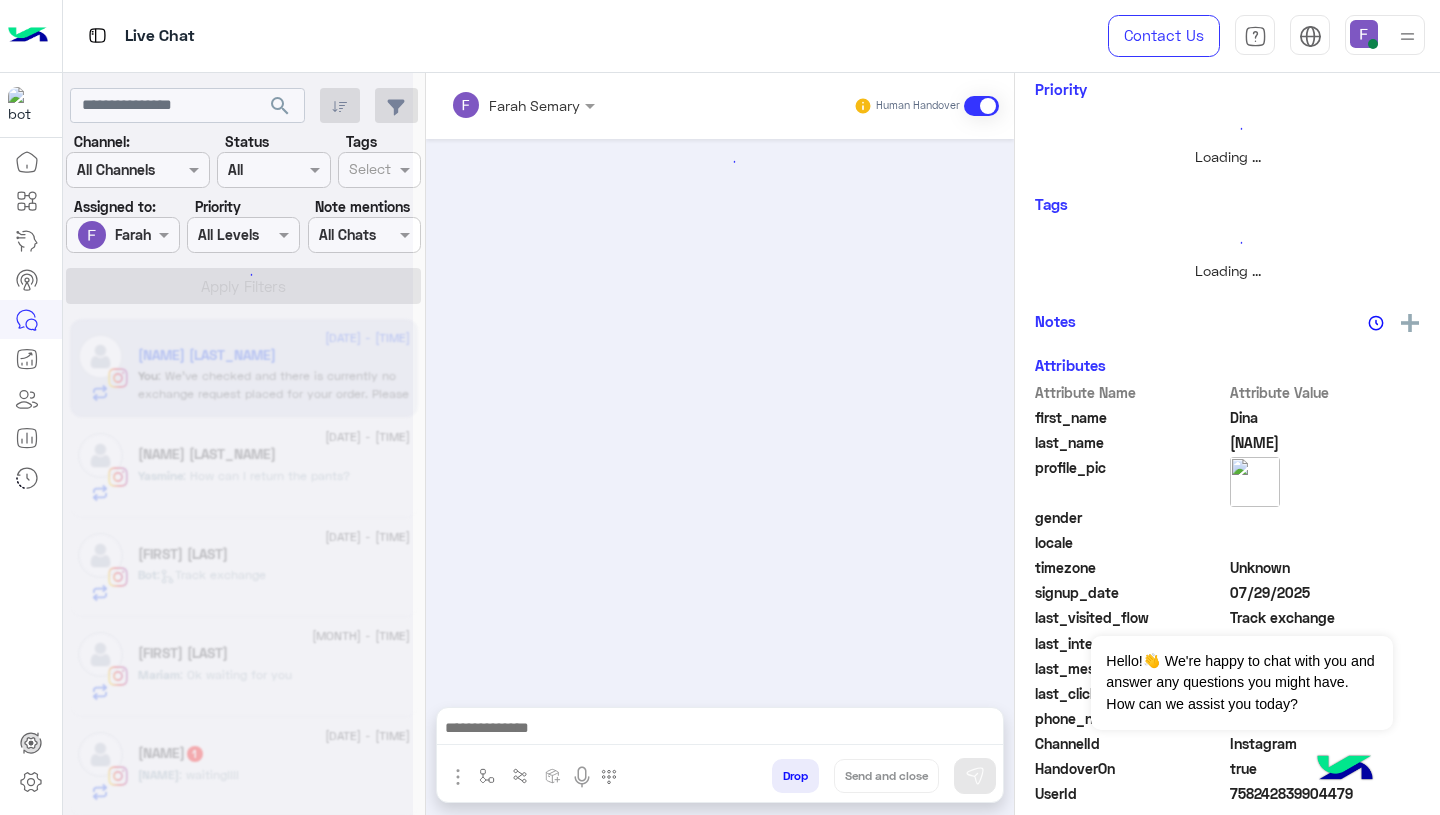 scroll, scrollTop: 271, scrollLeft: 0, axis: vertical 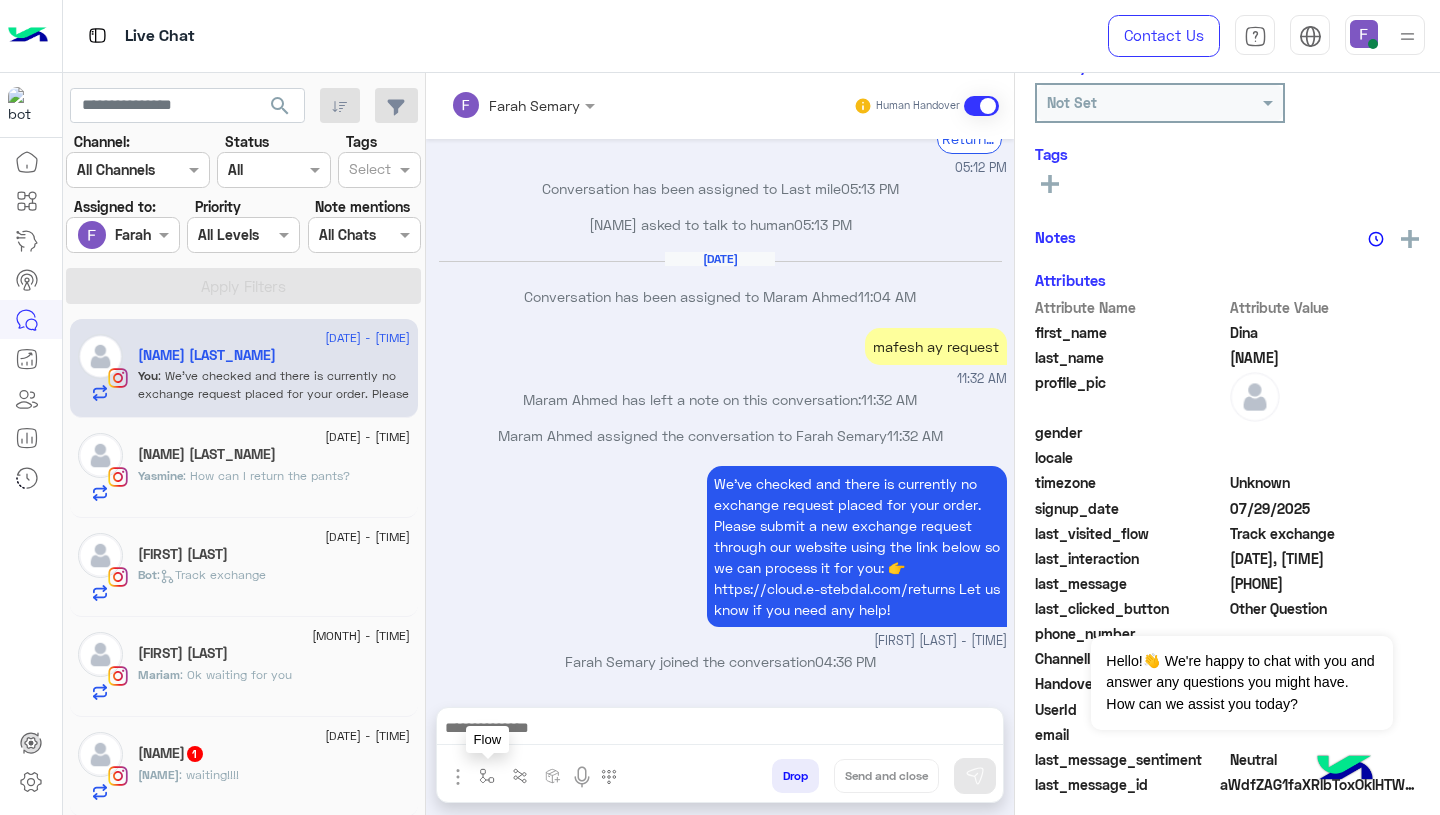 click at bounding box center [487, 776] 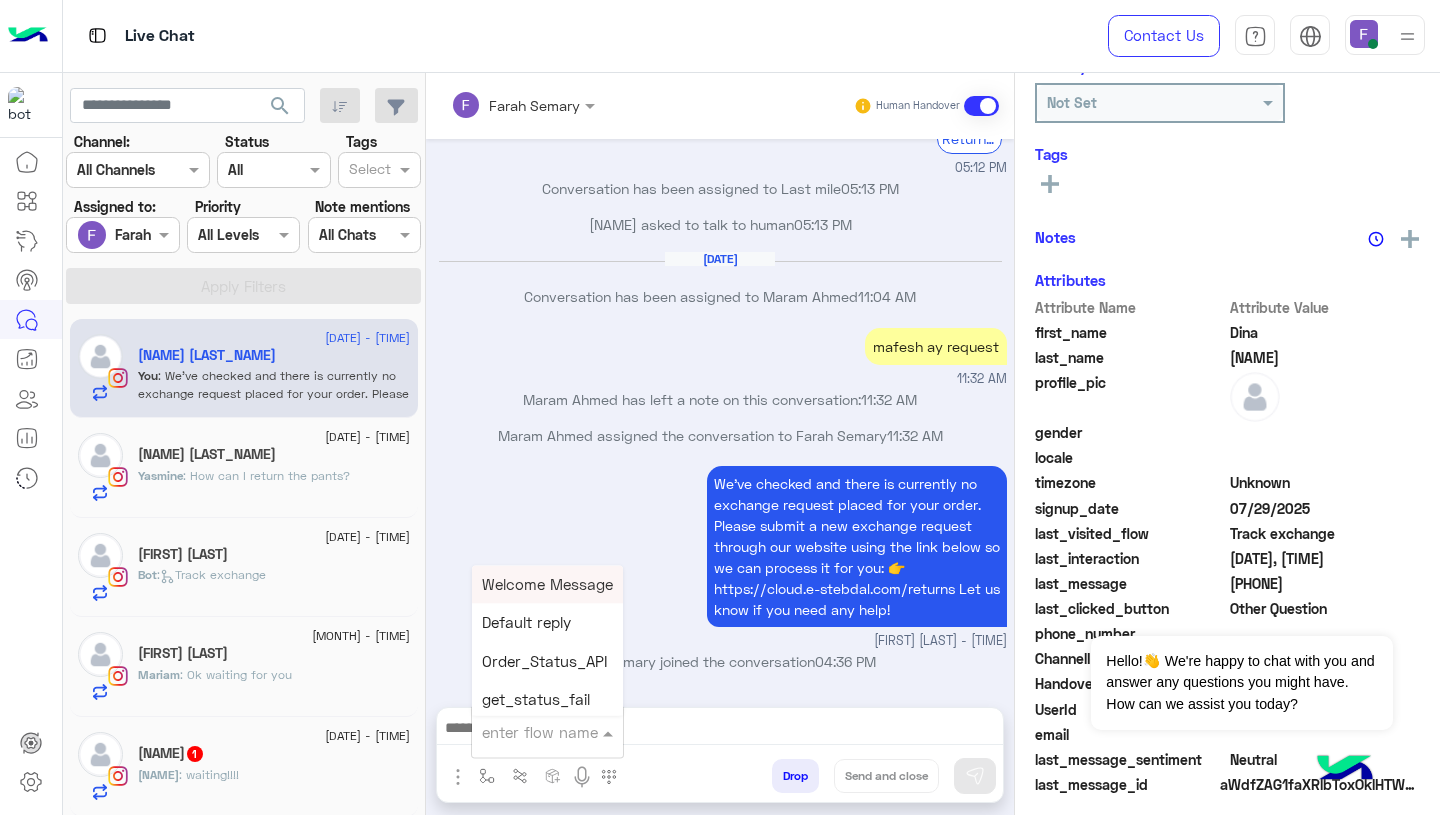 click at bounding box center (523, 732) 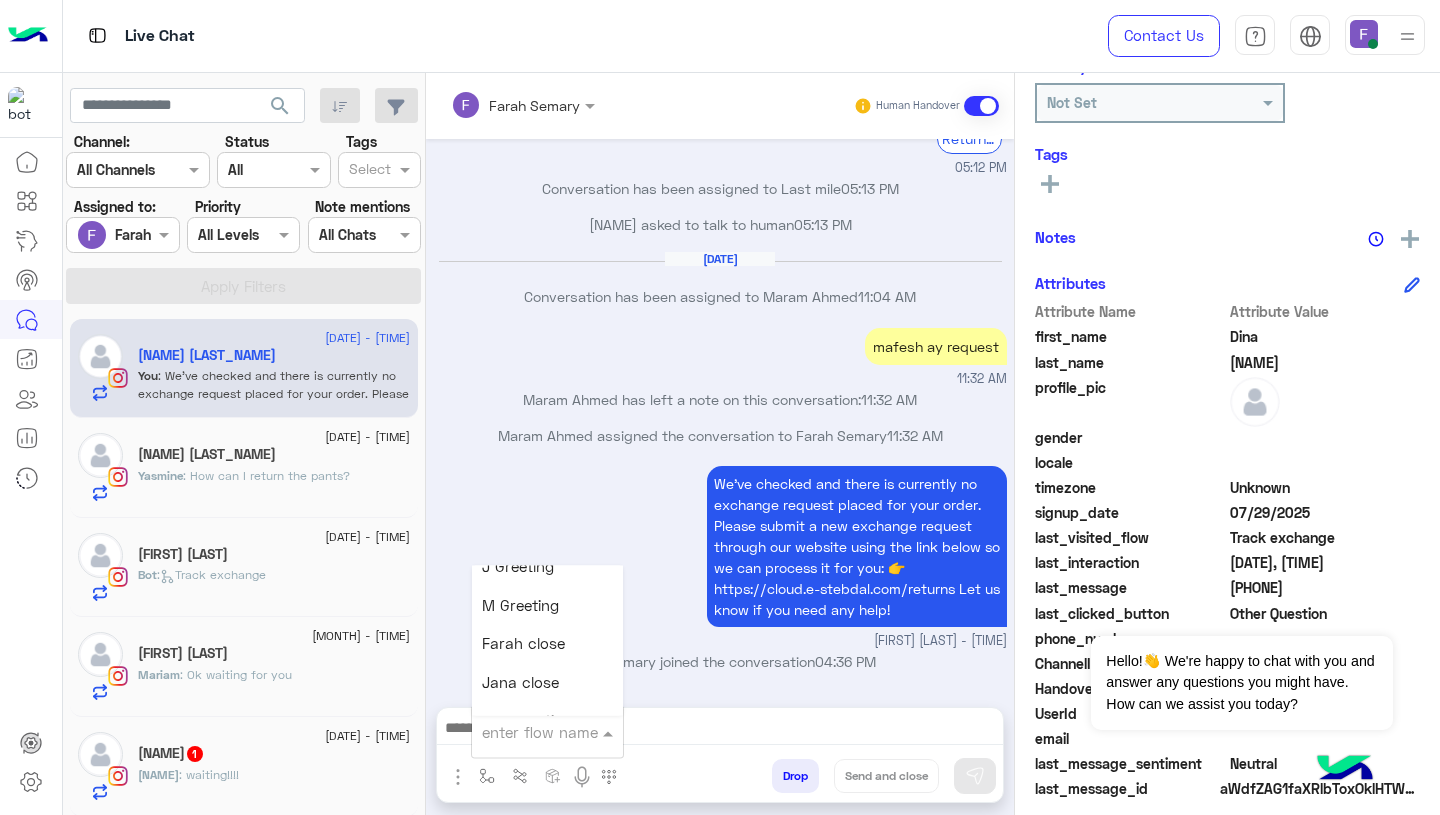 scroll, scrollTop: 2515, scrollLeft: 0, axis: vertical 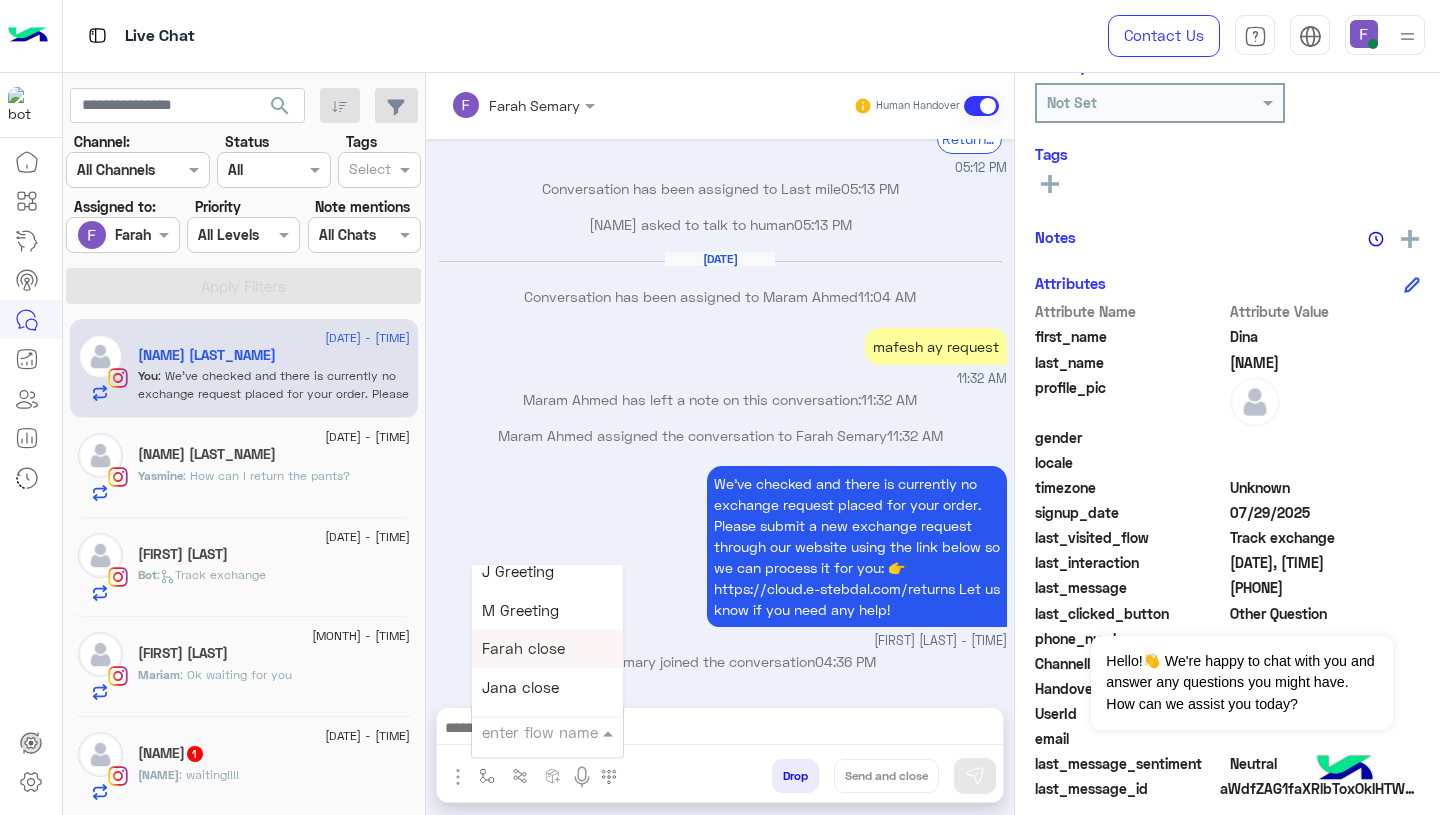 click on "Farah close" at bounding box center [547, 649] 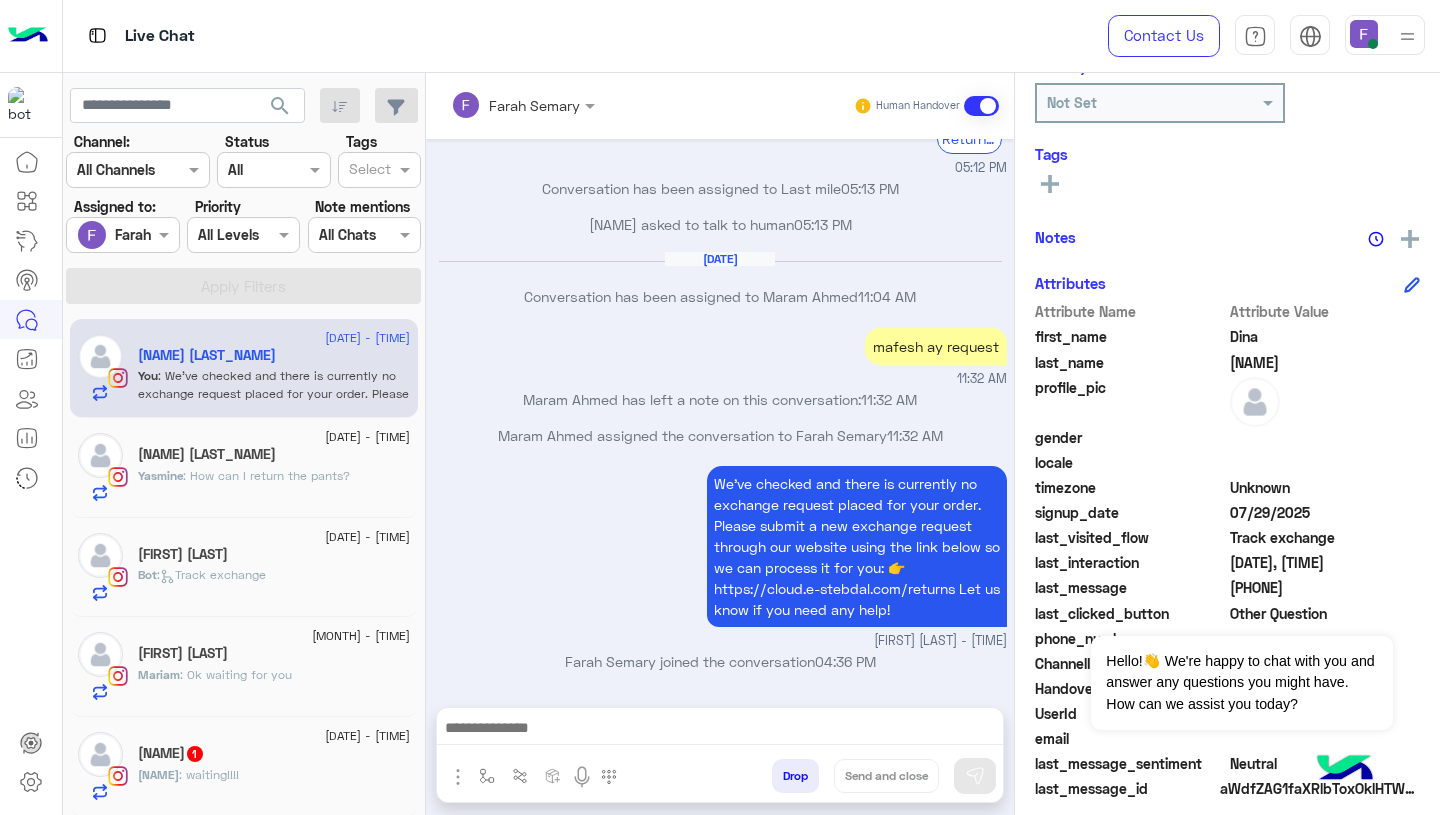 type on "**********" 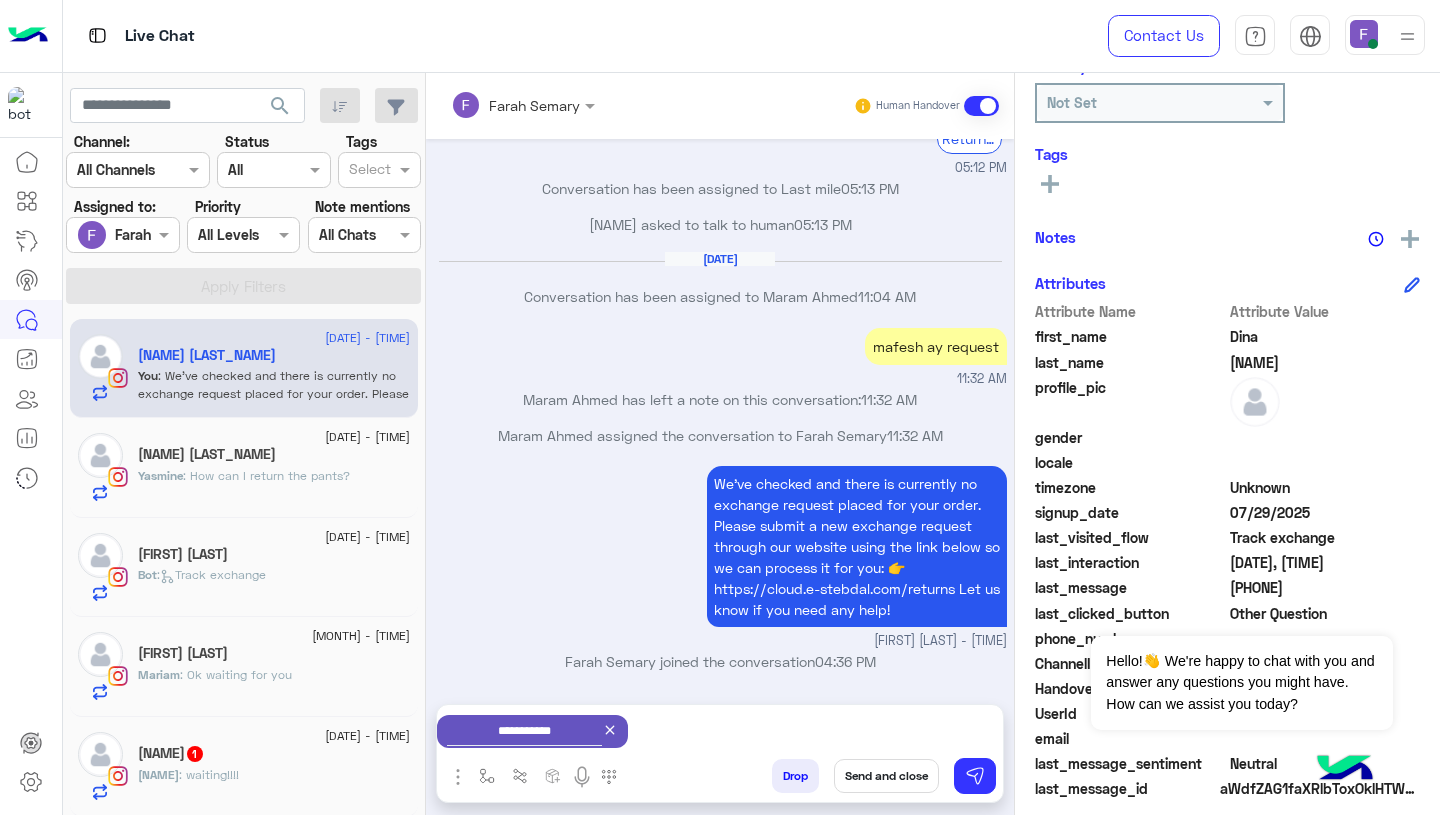 click on "Send and close" at bounding box center [886, 776] 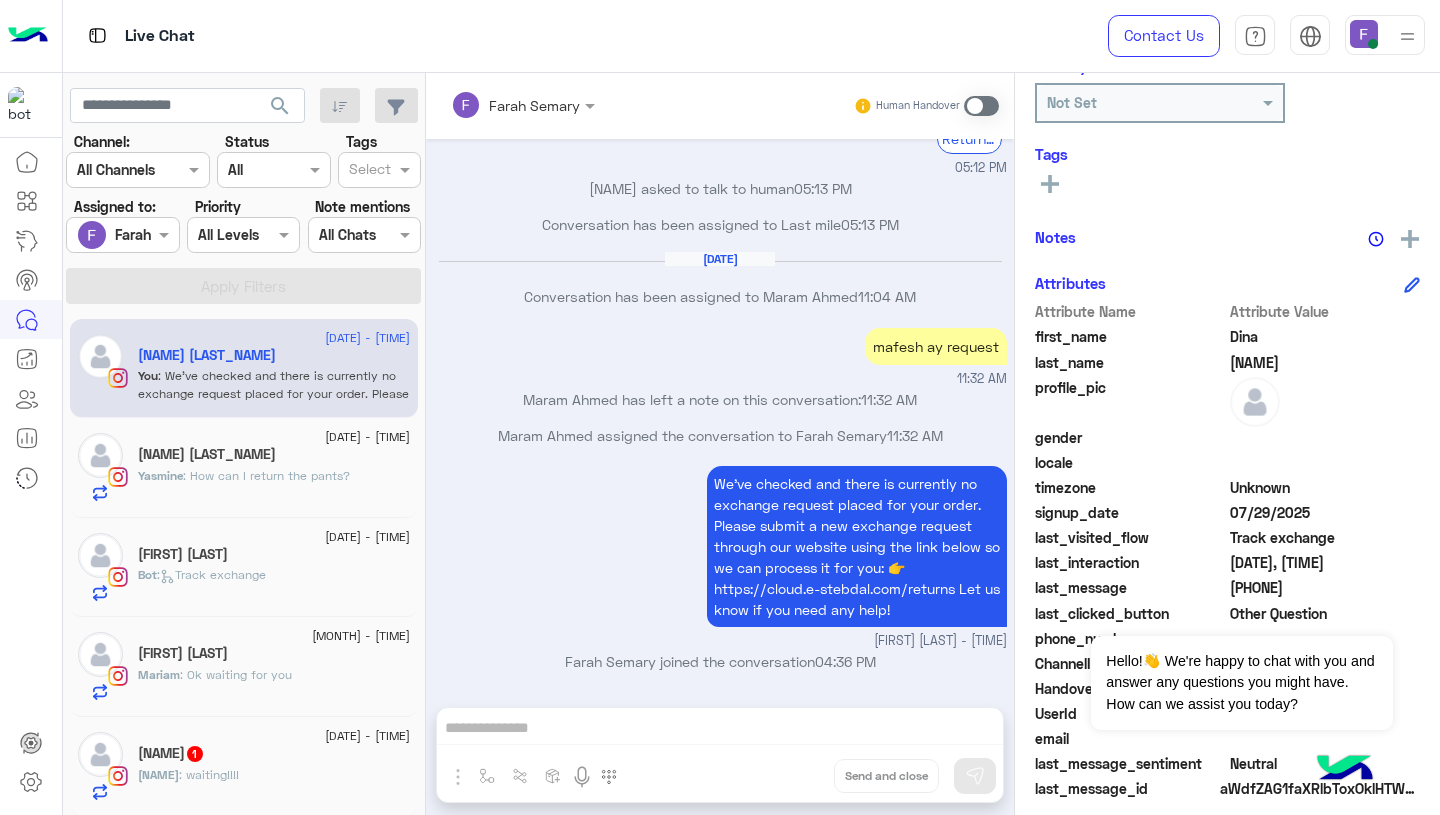 scroll, scrollTop: 1561, scrollLeft: 0, axis: vertical 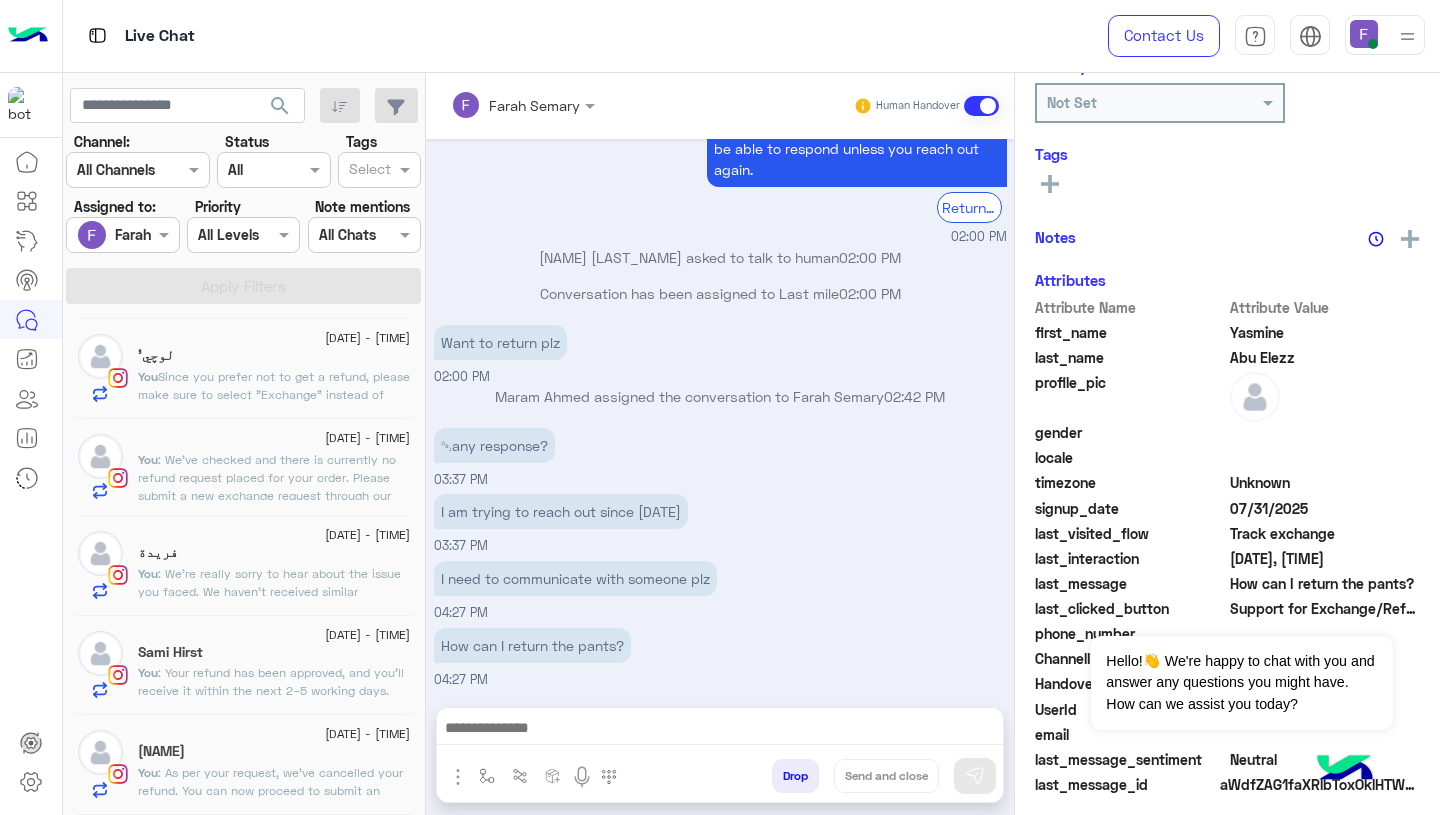 click on "[DATE] - [TIME] JMowafak You : As per your request, we’ve cancelled your refund.
You can now proceed to submit an exchange request through our website using the link below:
👉 https://cloud.e-stebdal.com/returns
Let us know if you need any help with the process!" 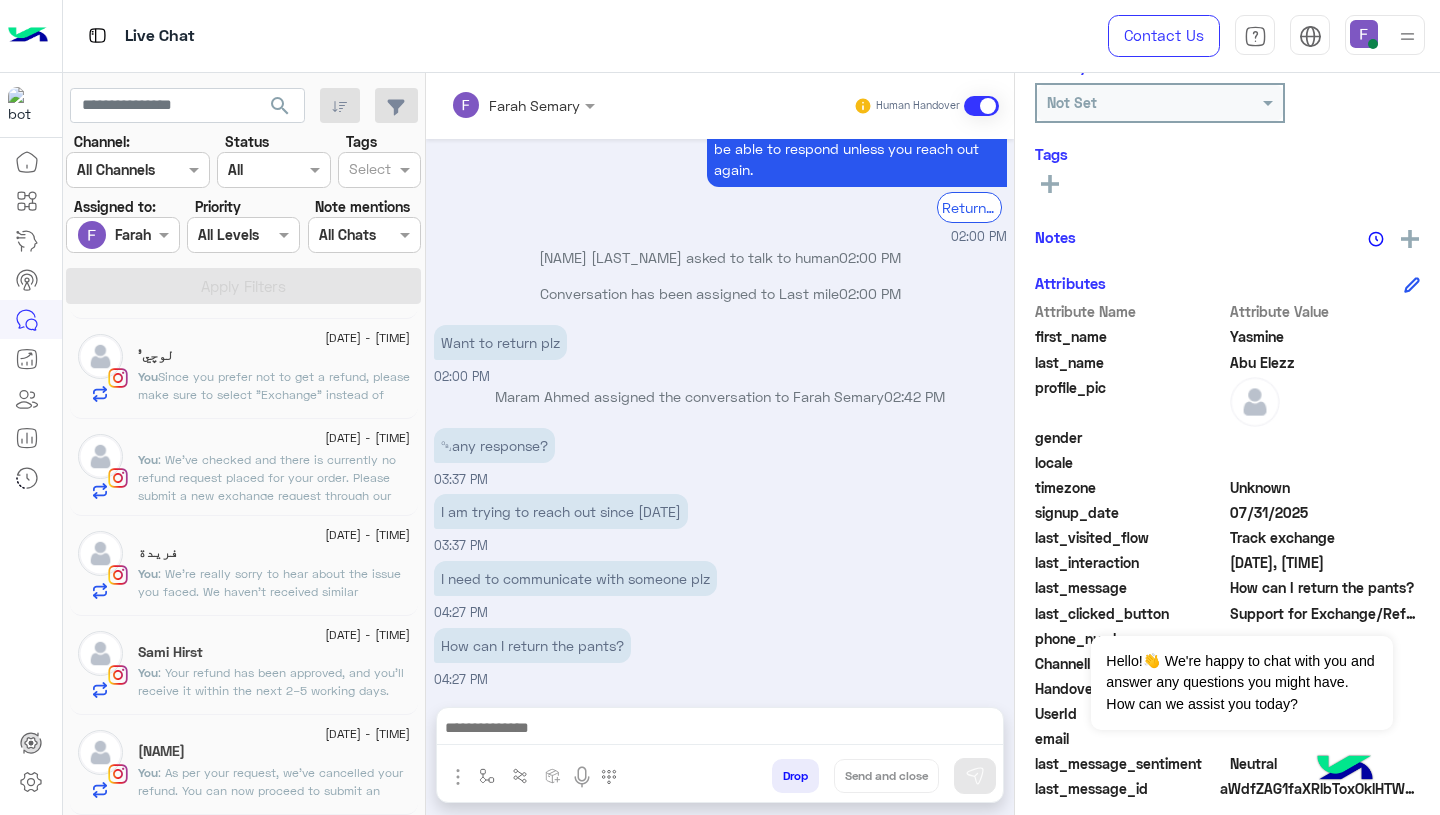 click on "[NAME]" 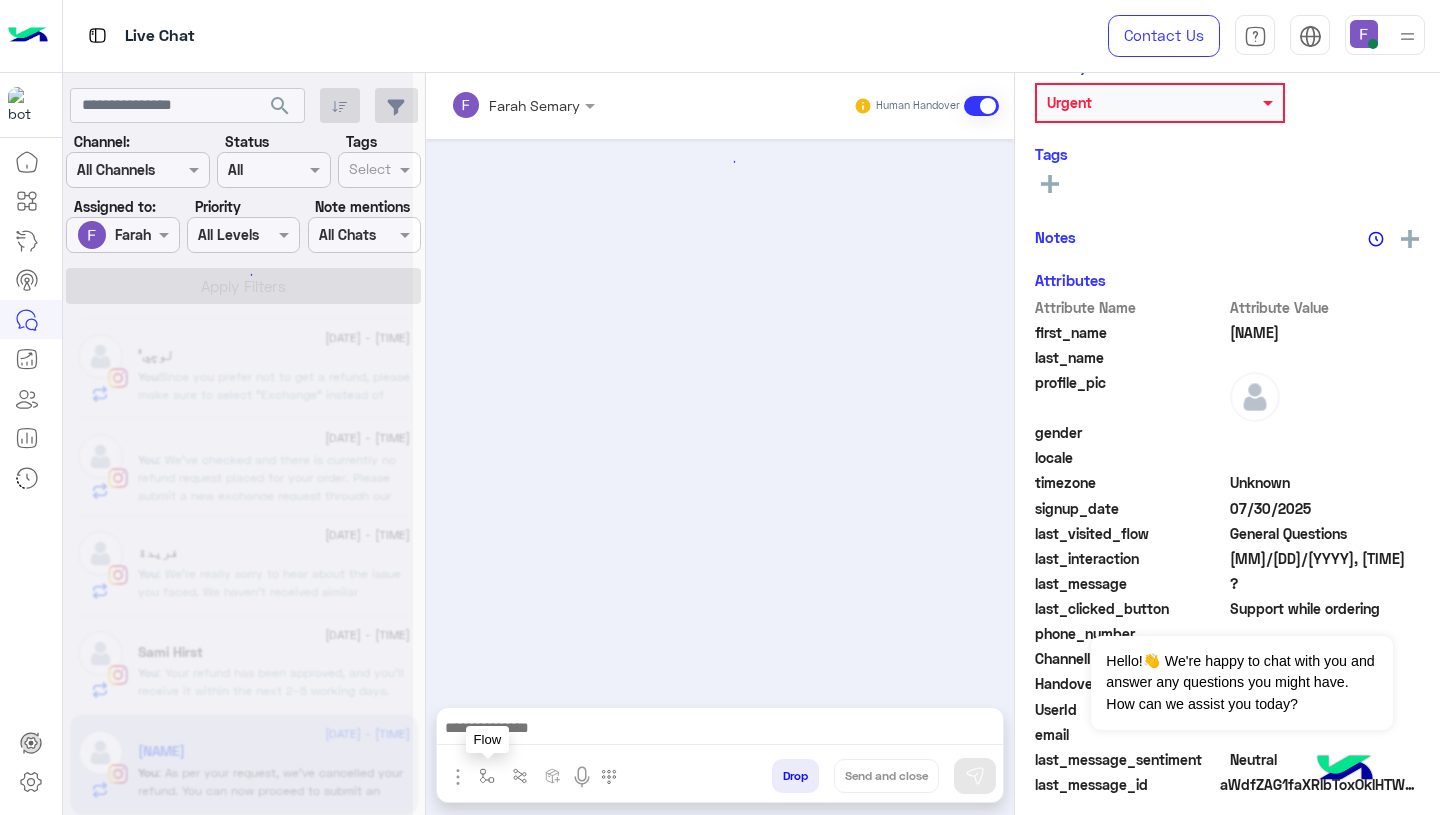 click at bounding box center (487, 775) 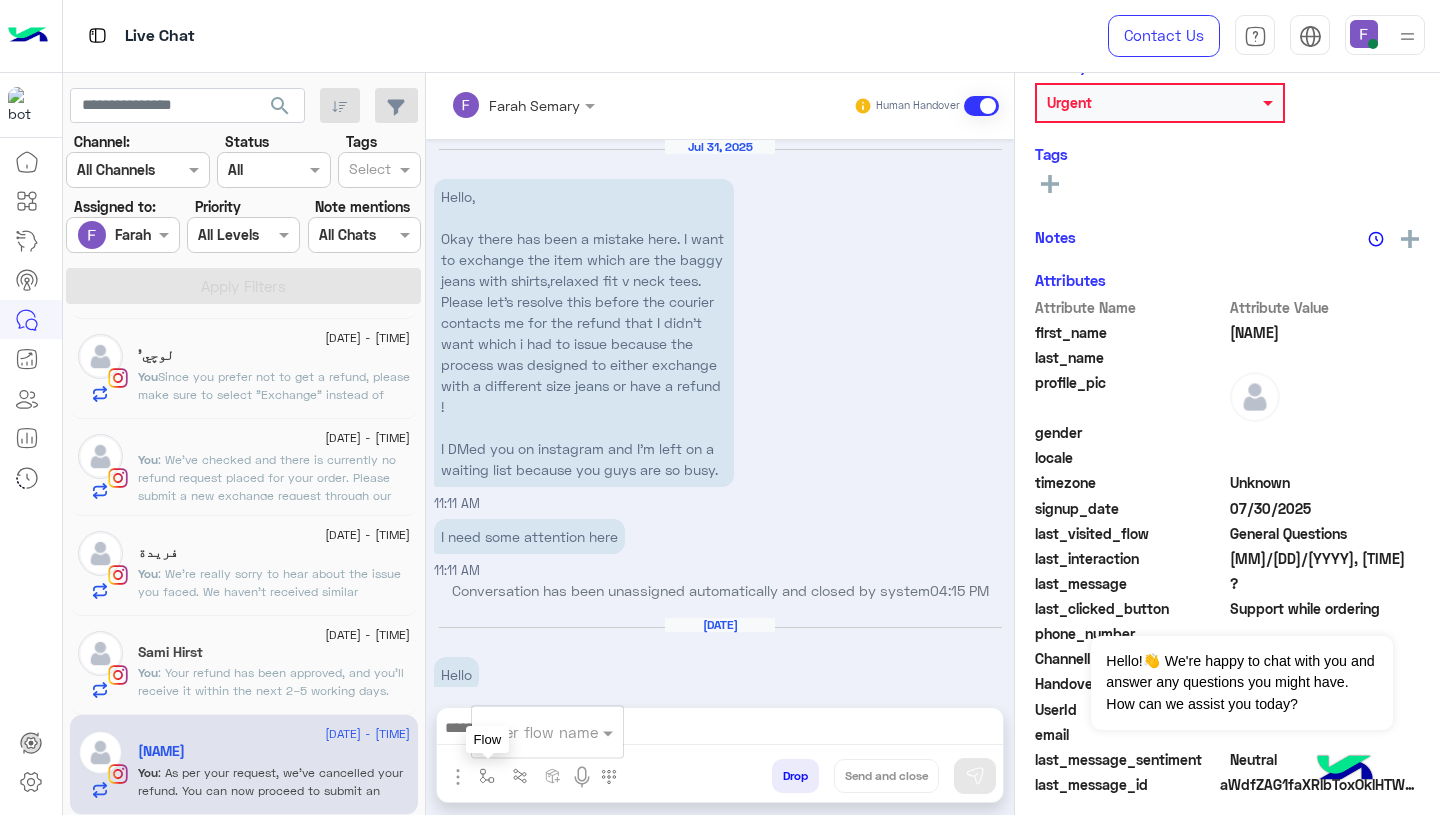 scroll, scrollTop: 1624, scrollLeft: 0, axis: vertical 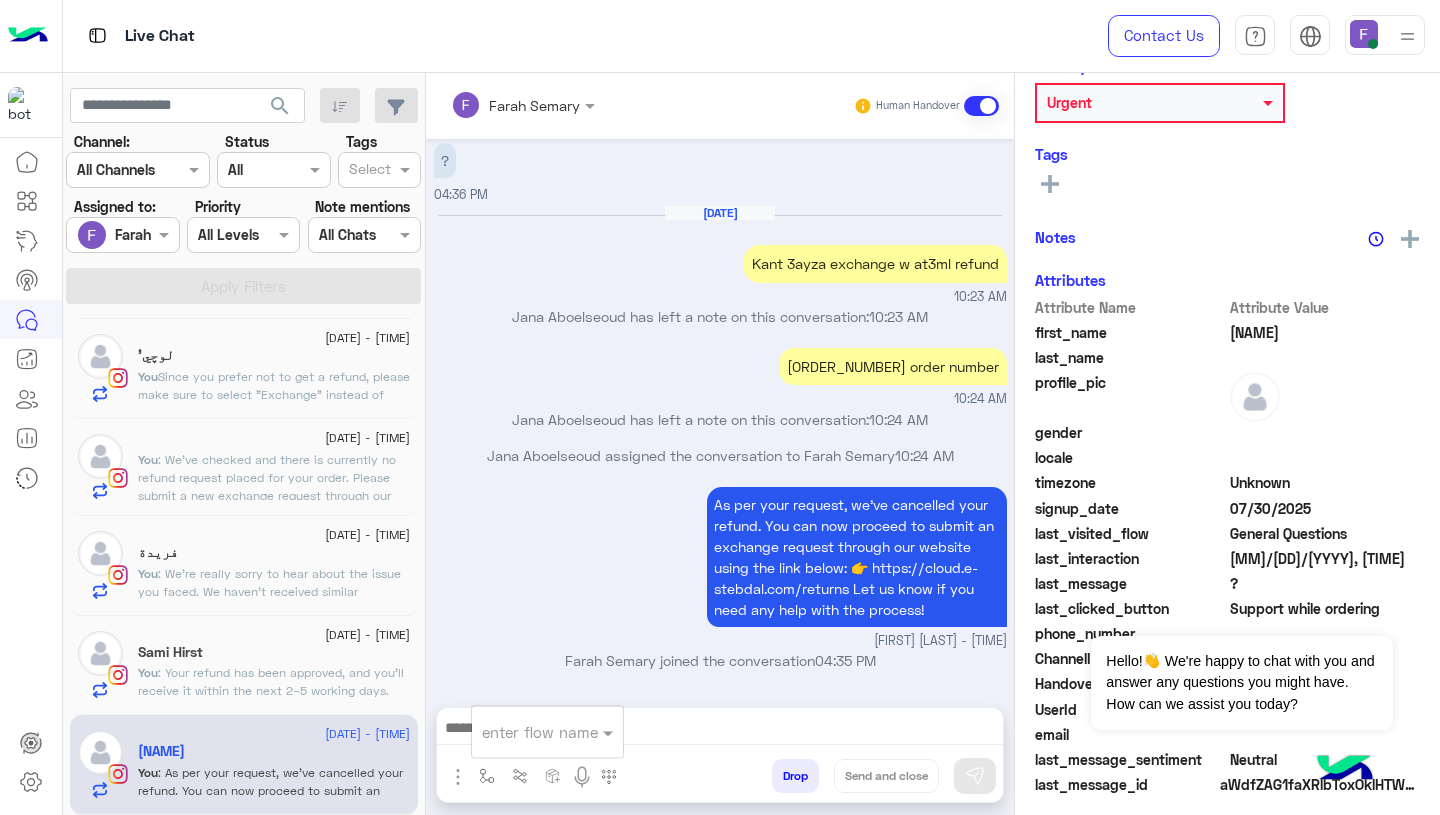 click at bounding box center [523, 732] 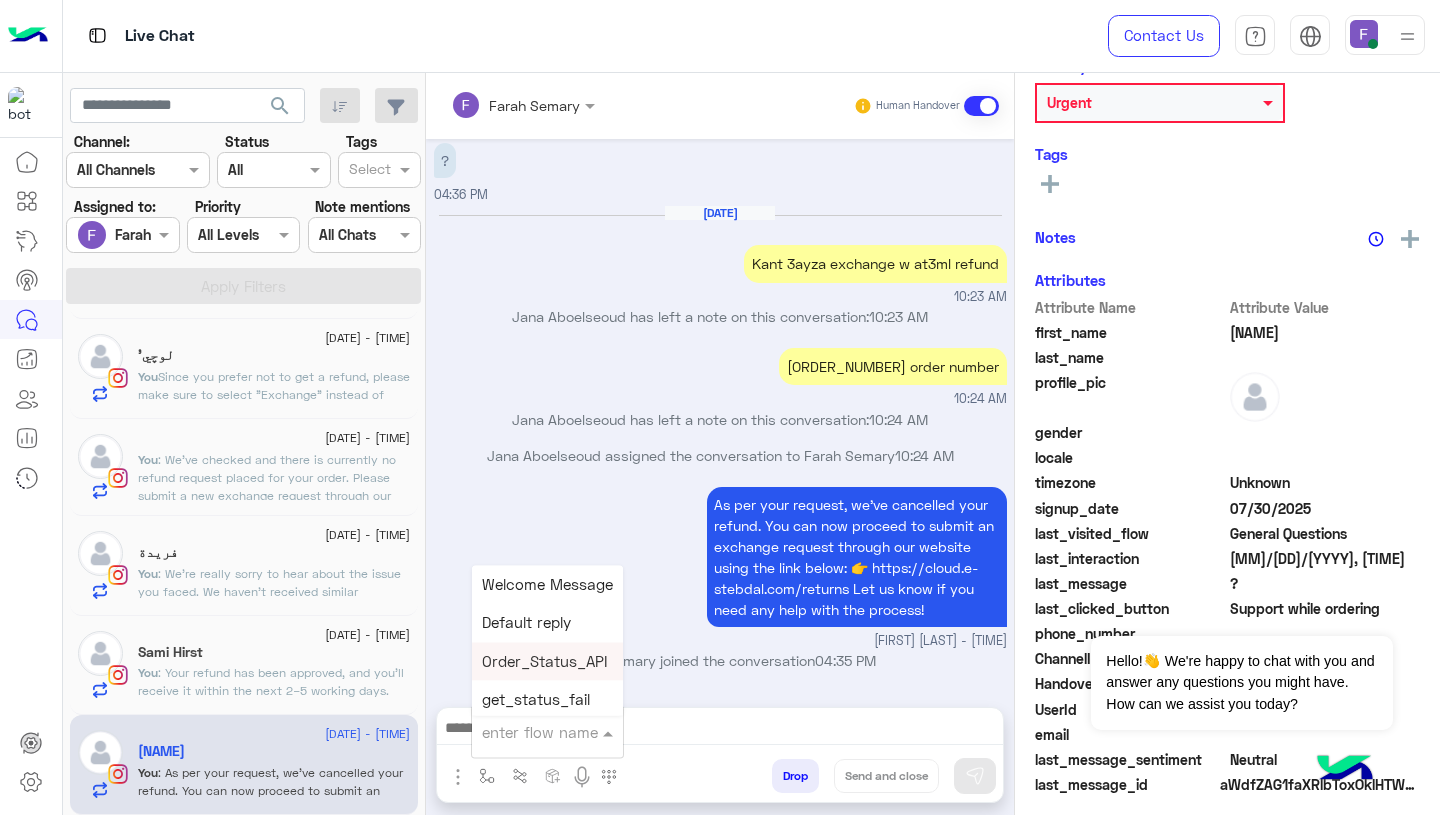 scroll, scrollTop: 1139, scrollLeft: 0, axis: vertical 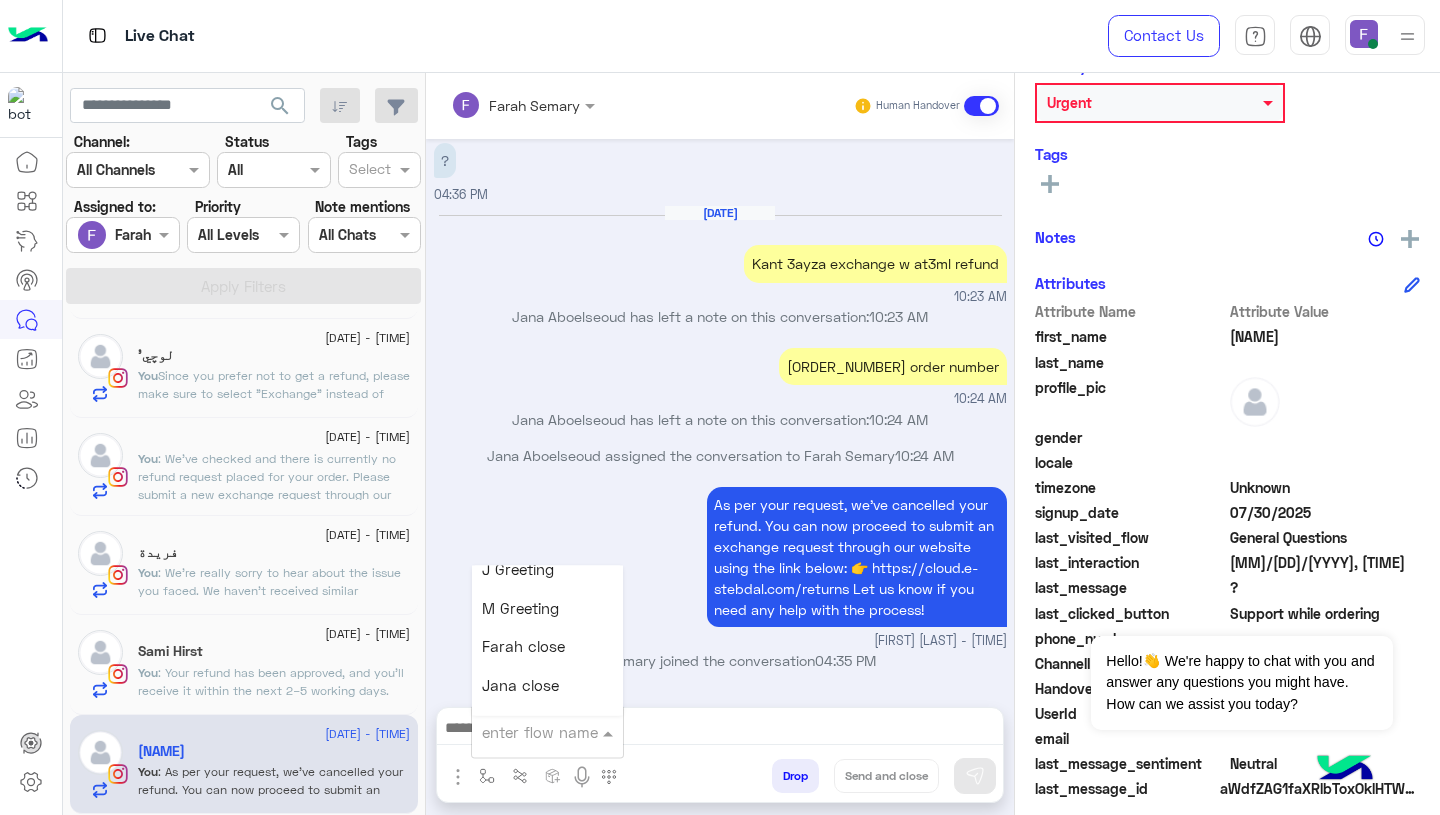 click on "Farah close" at bounding box center [523, 647] 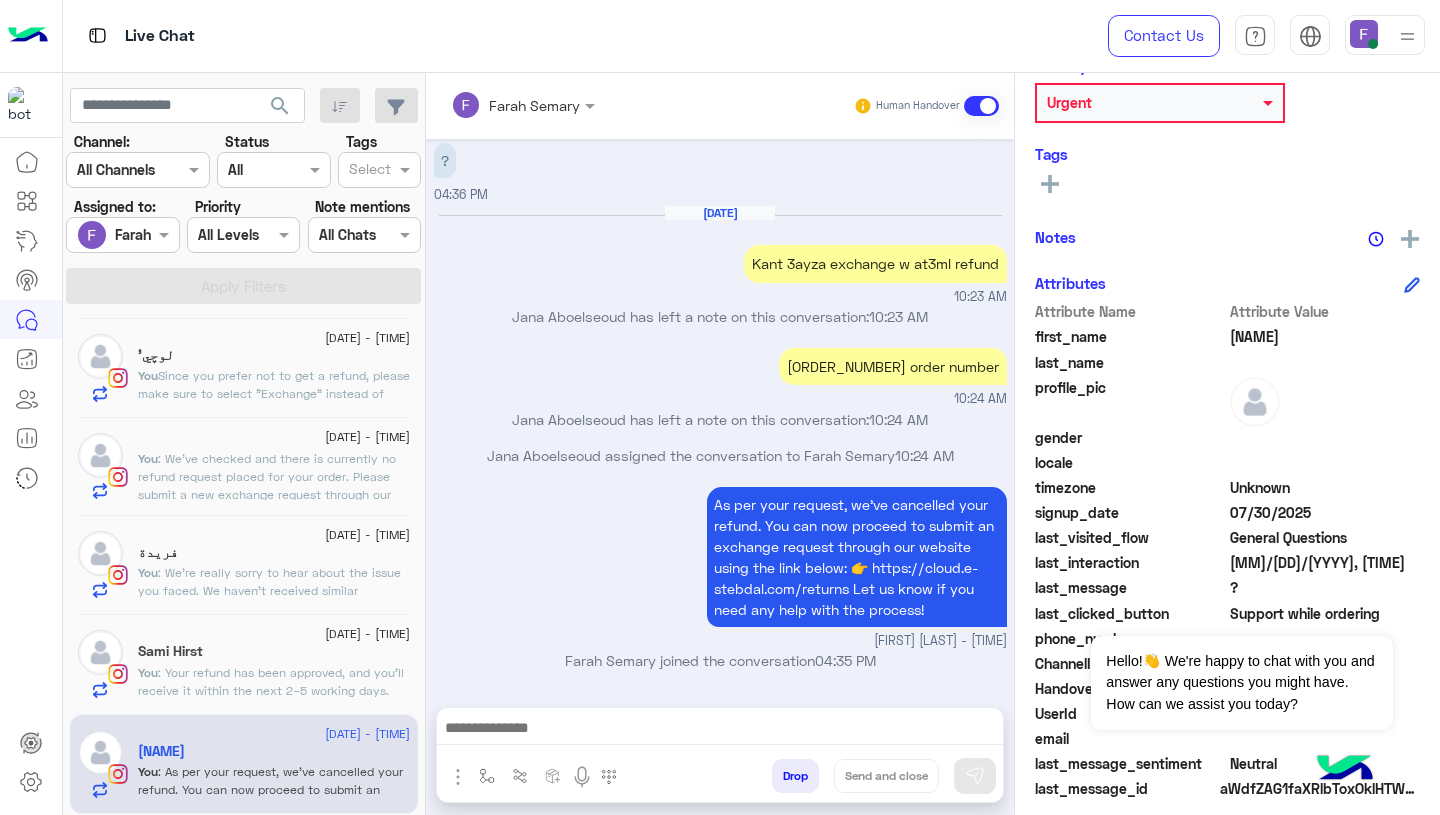 type on "**********" 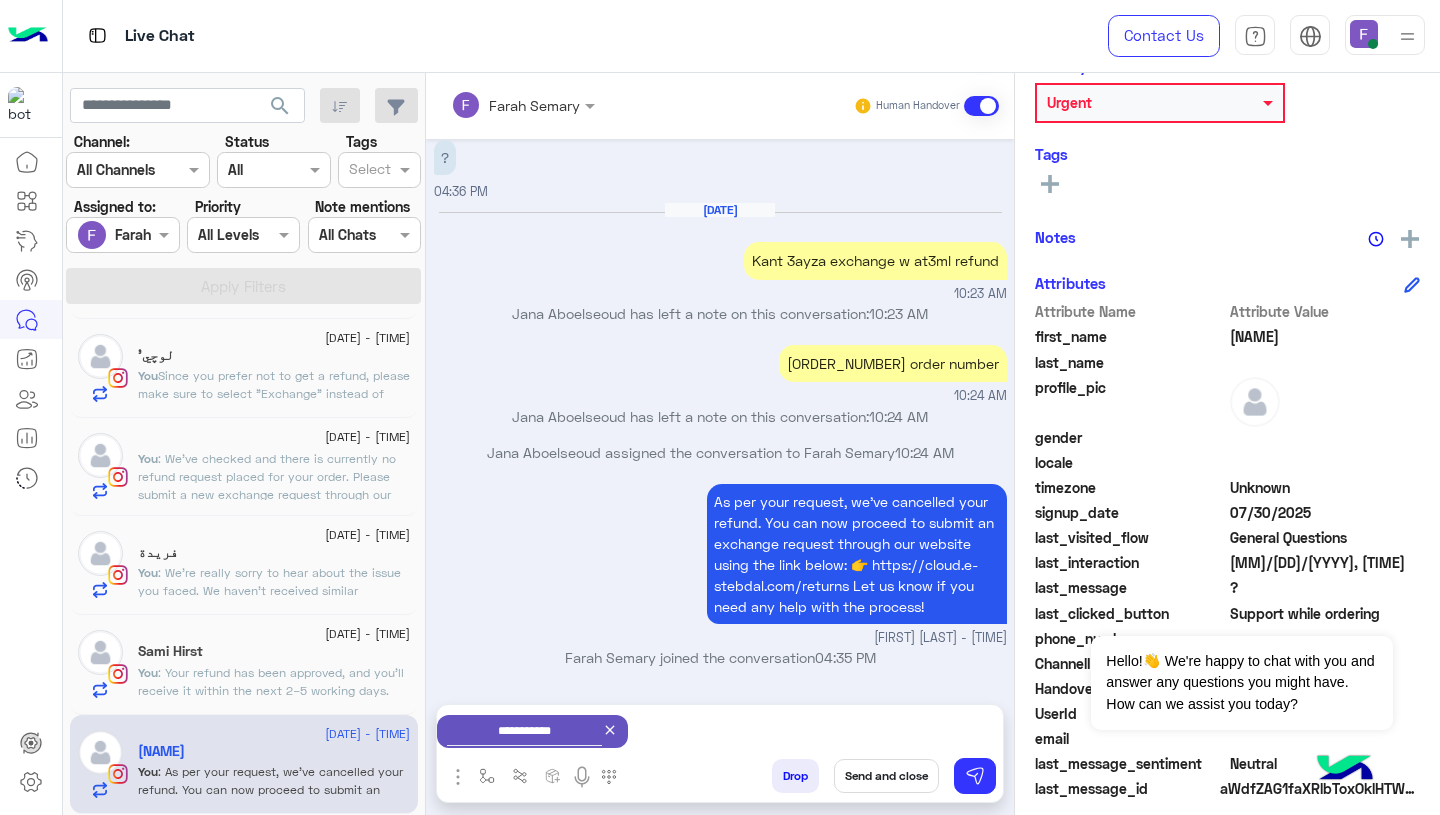 click on "Send and close" at bounding box center [886, 776] 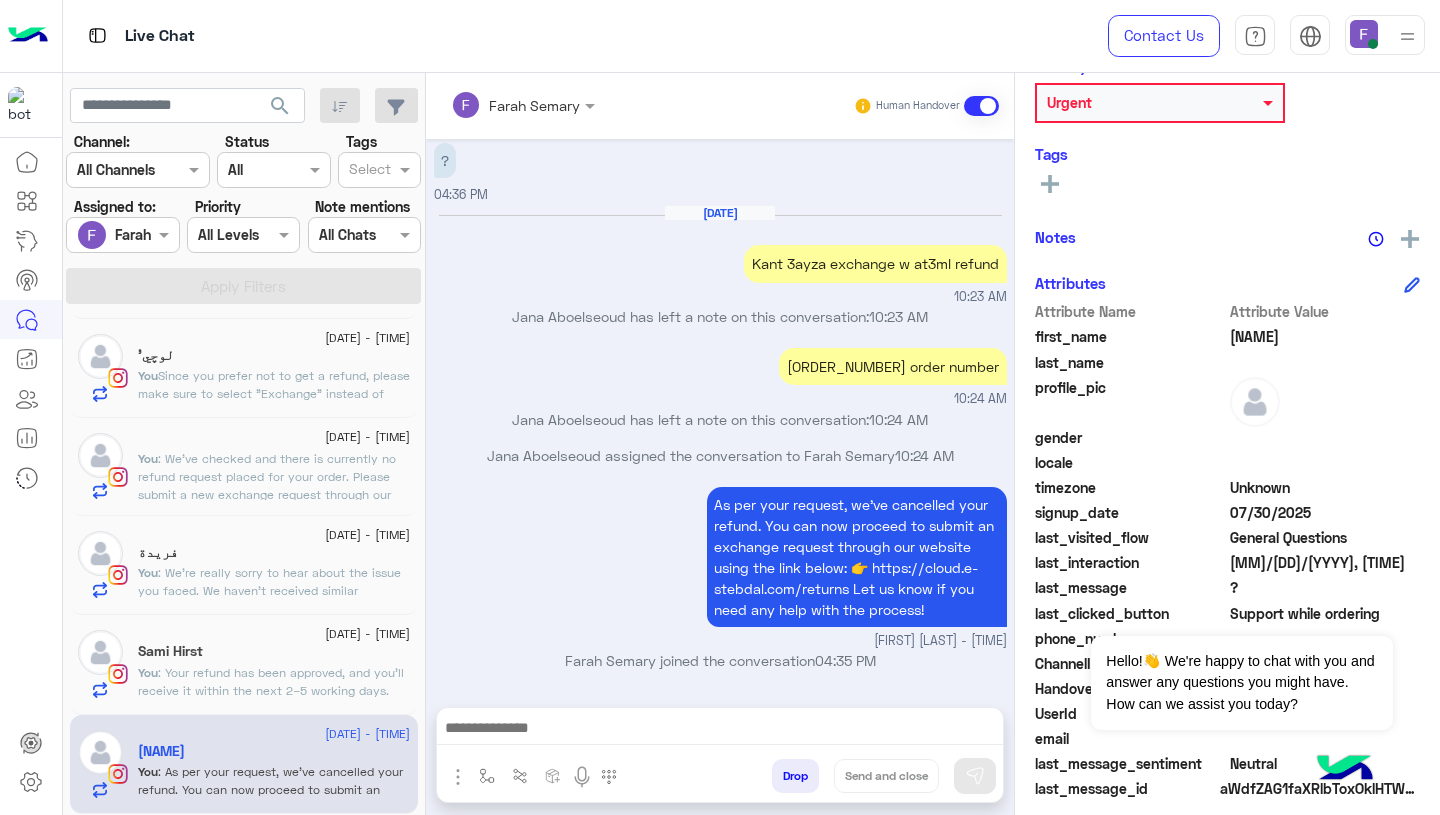scroll, scrollTop: 1661, scrollLeft: 0, axis: vertical 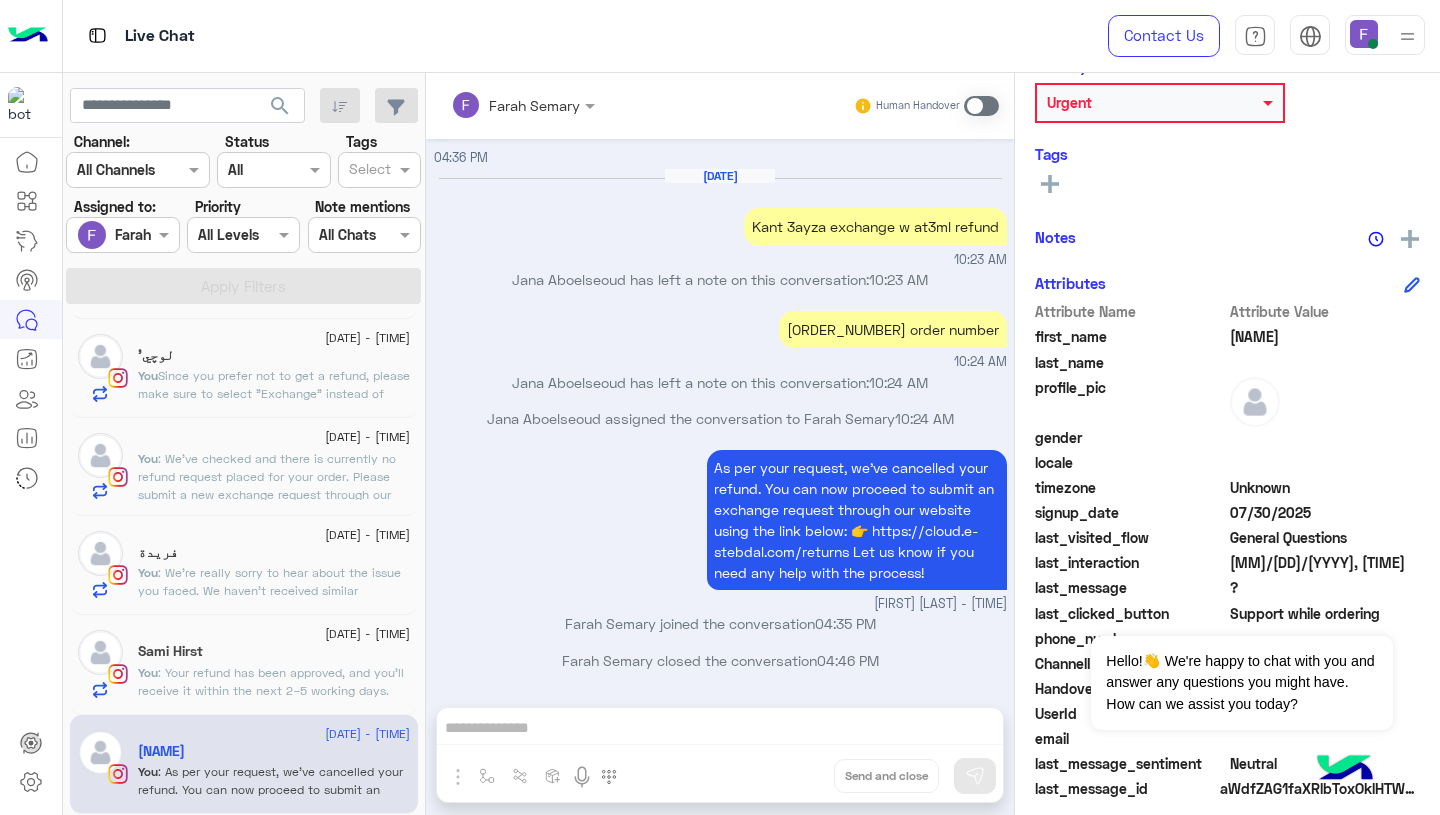 click on "[DATE] - [TIME] [FIRST] [LAST] You : Your refund has been approved, and you’ll receive it within the next 2–5 working days.
Let us know if you need anything else!" 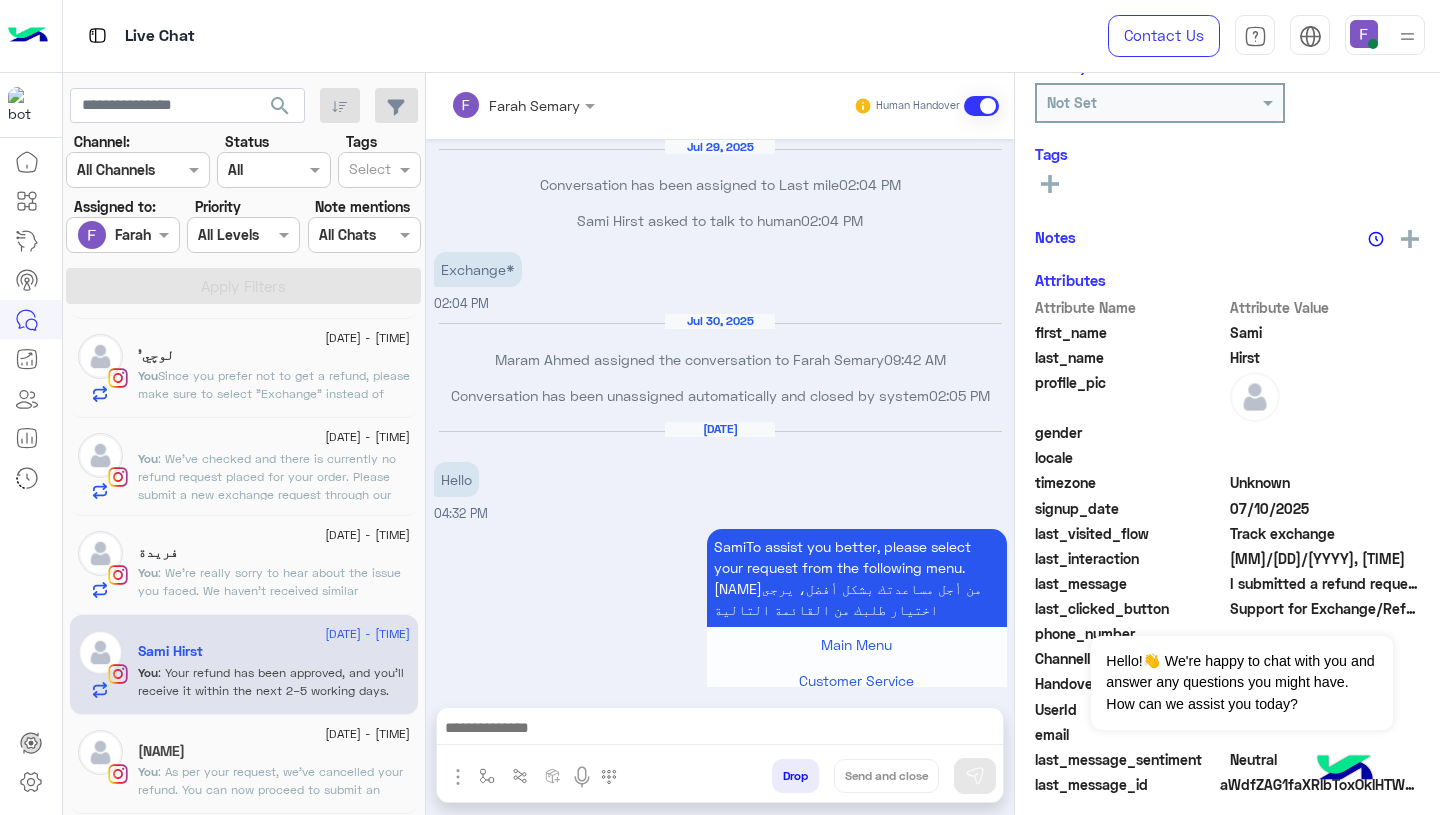 scroll, scrollTop: 1443, scrollLeft: 0, axis: vertical 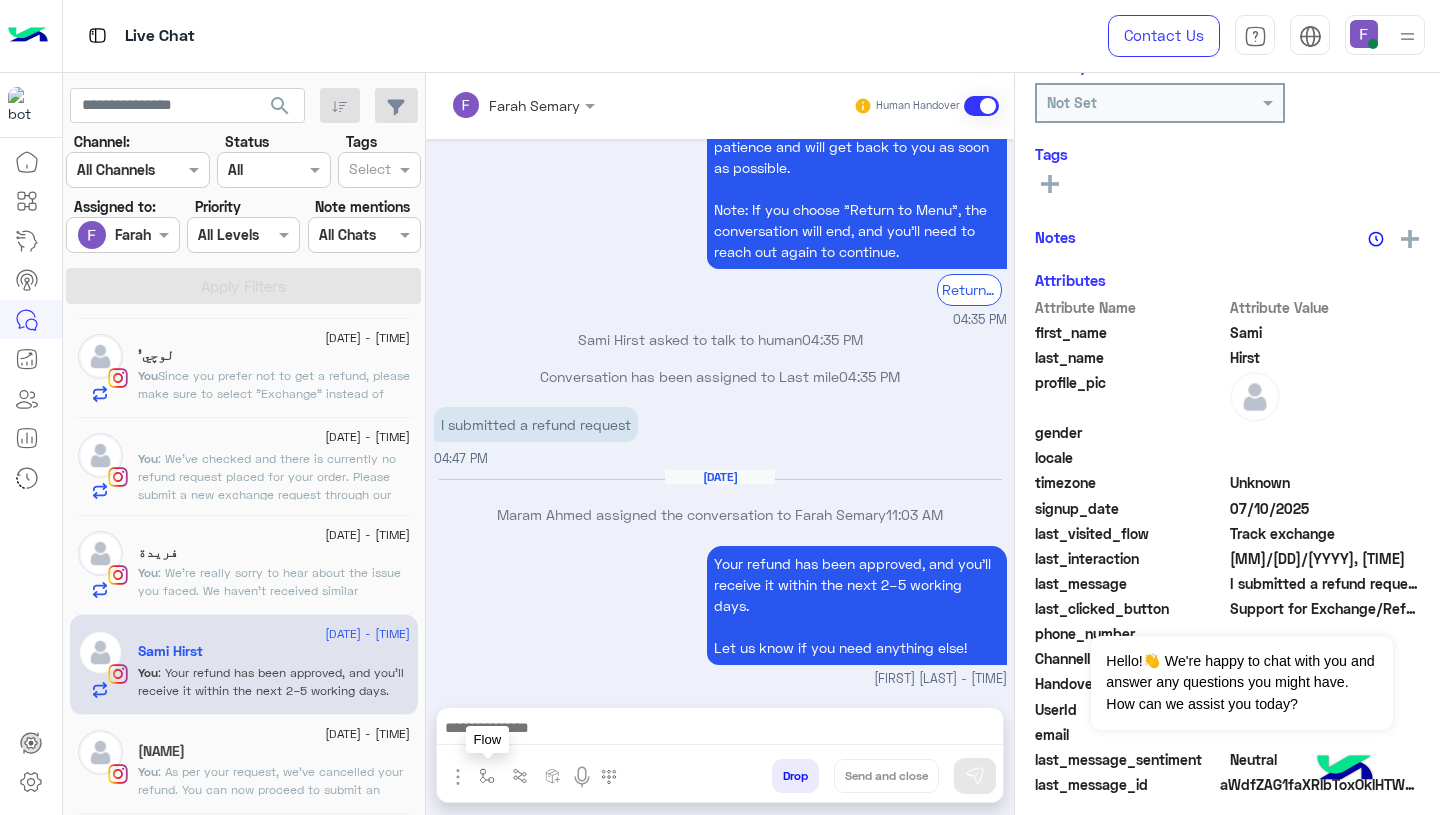 click at bounding box center (487, 776) 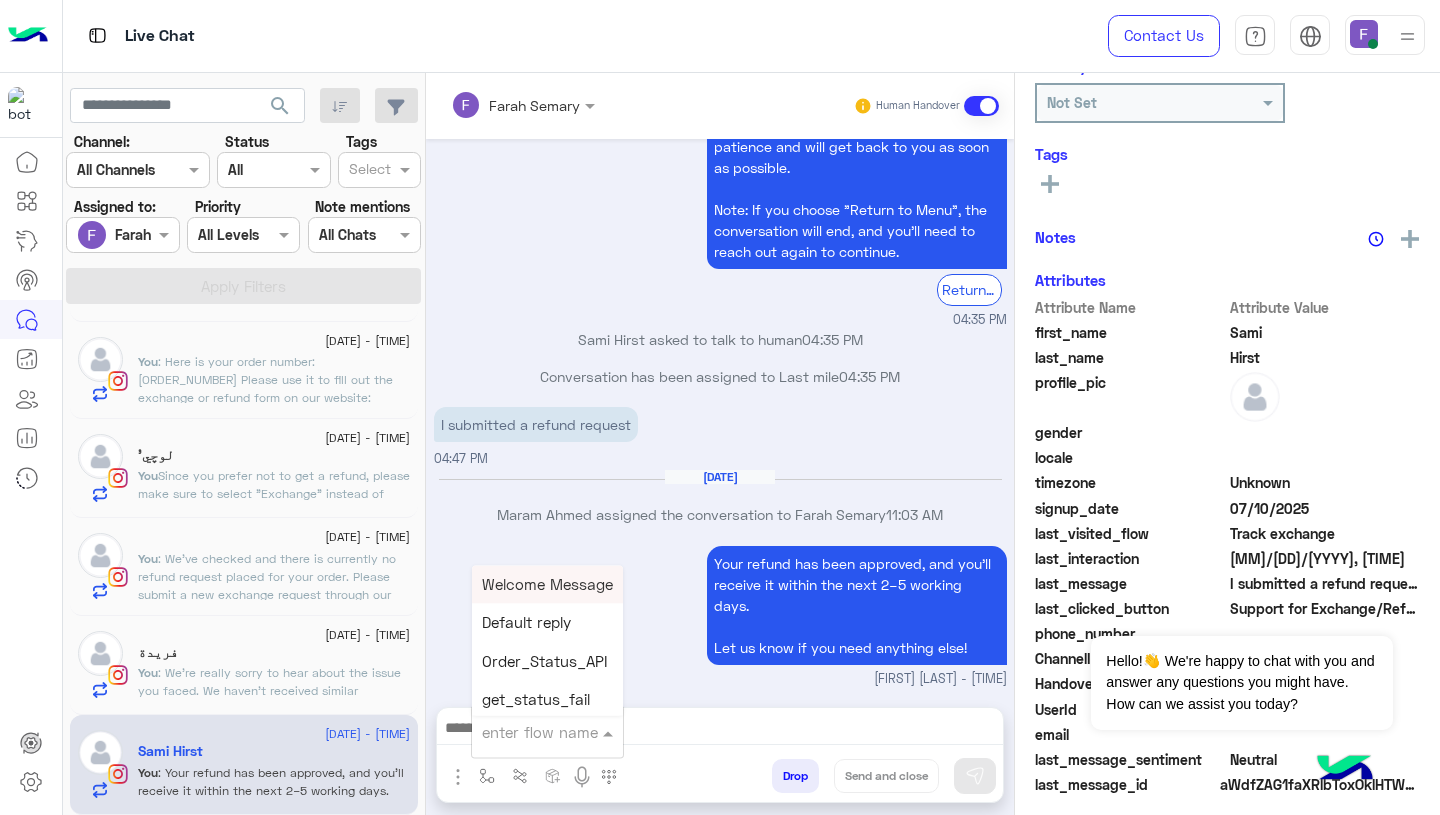 click at bounding box center (523, 732) 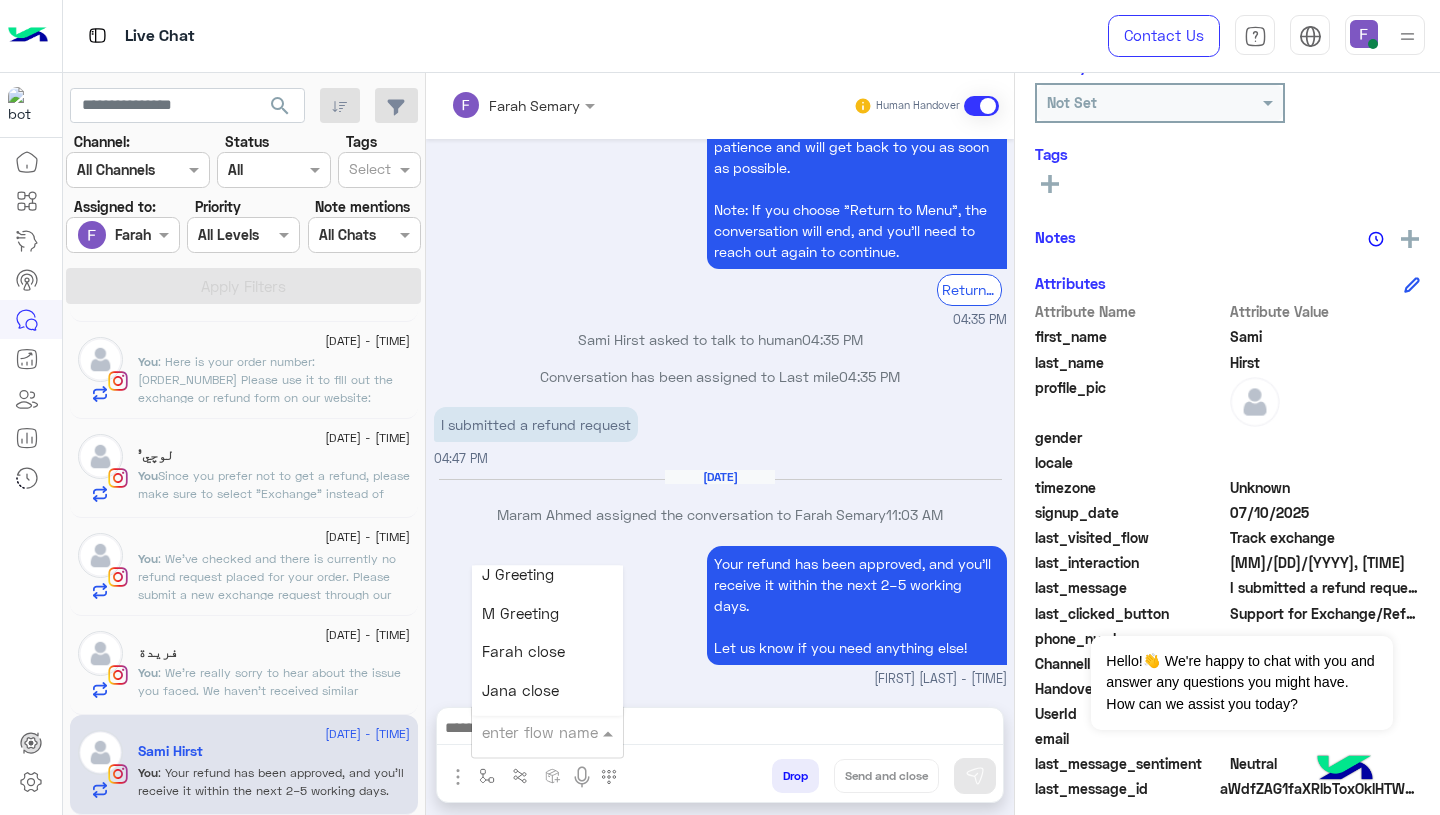 scroll, scrollTop: 2485, scrollLeft: 0, axis: vertical 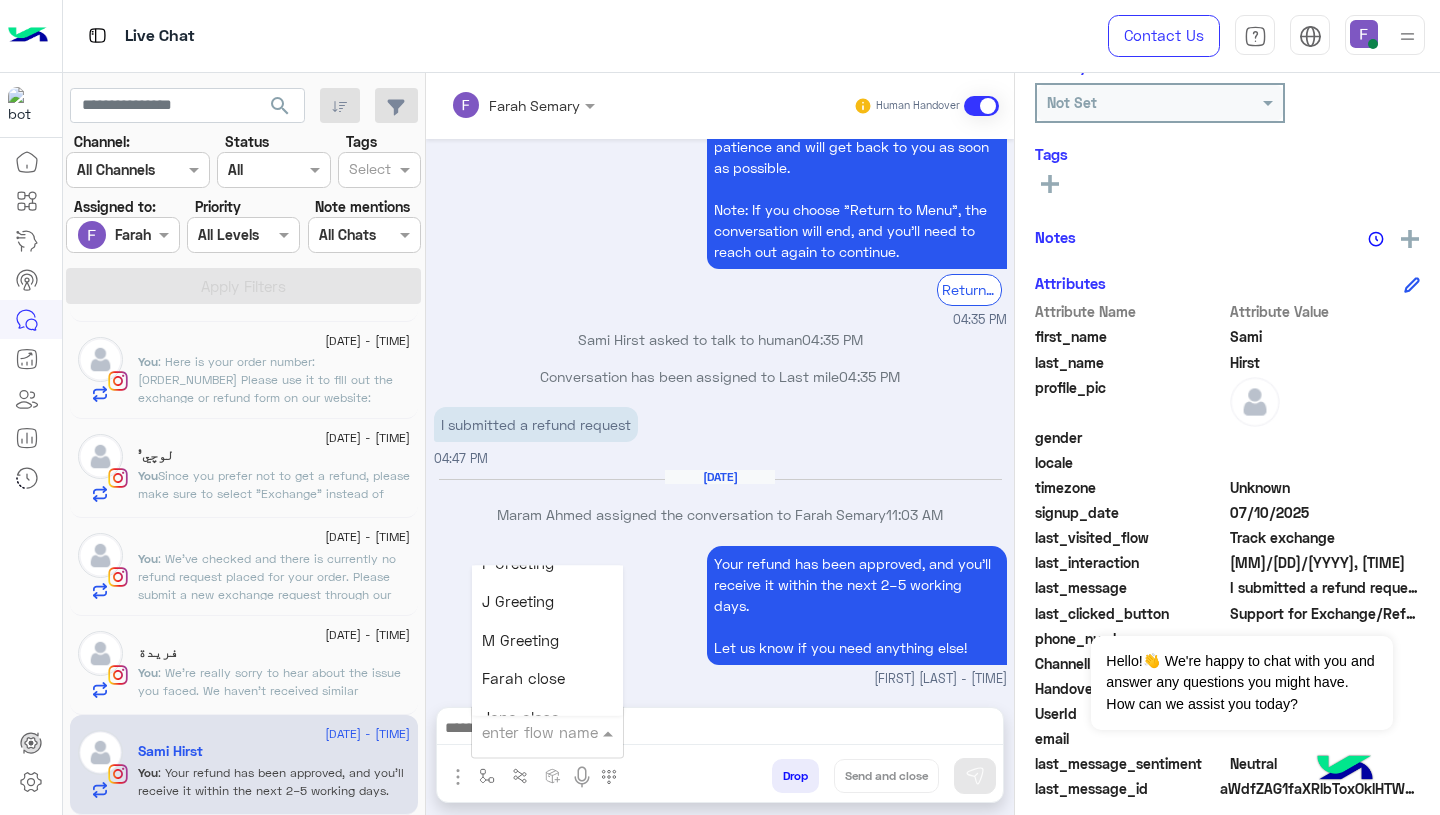 click on "Farah close" at bounding box center [547, 679] 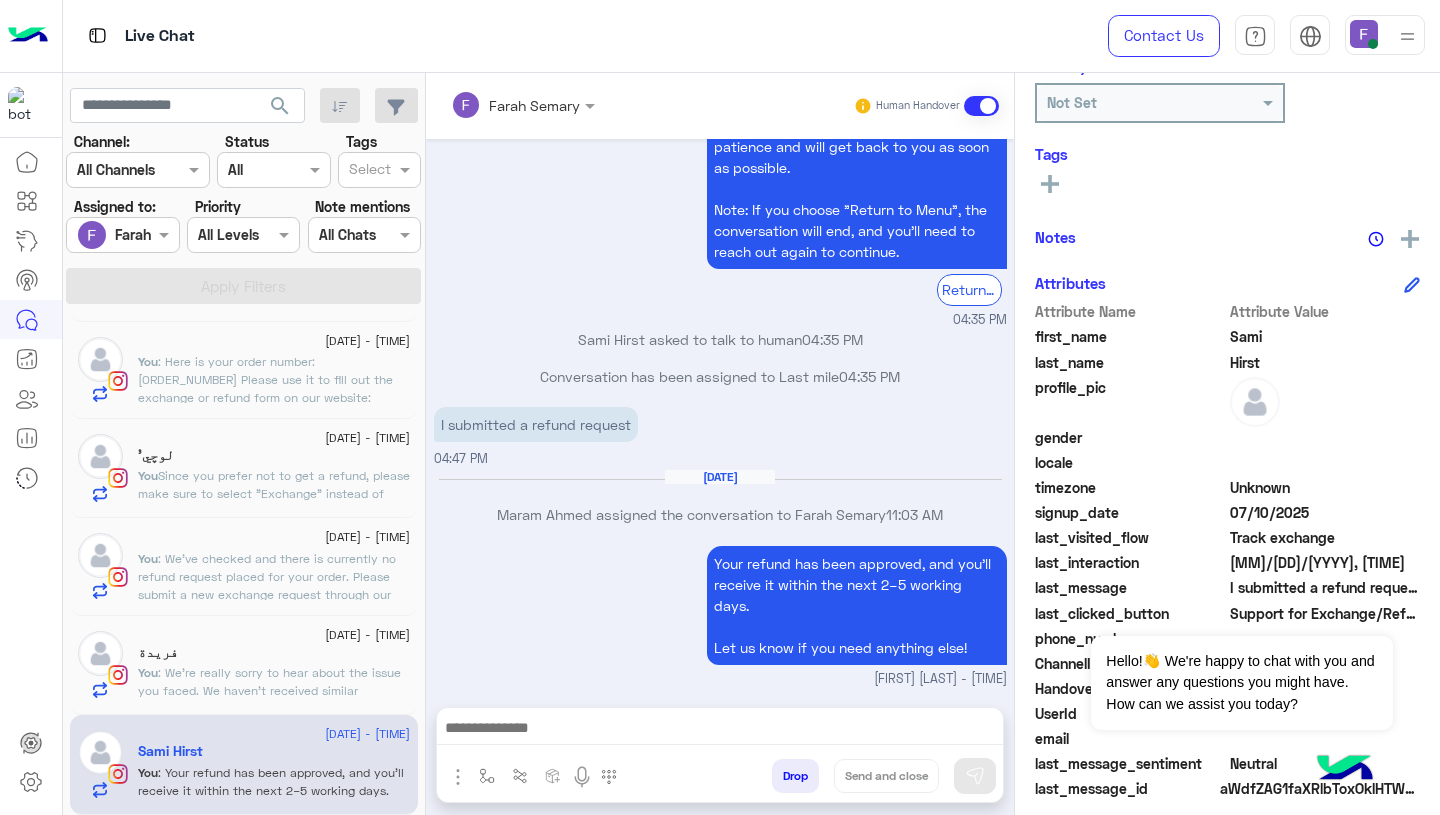 type on "**********" 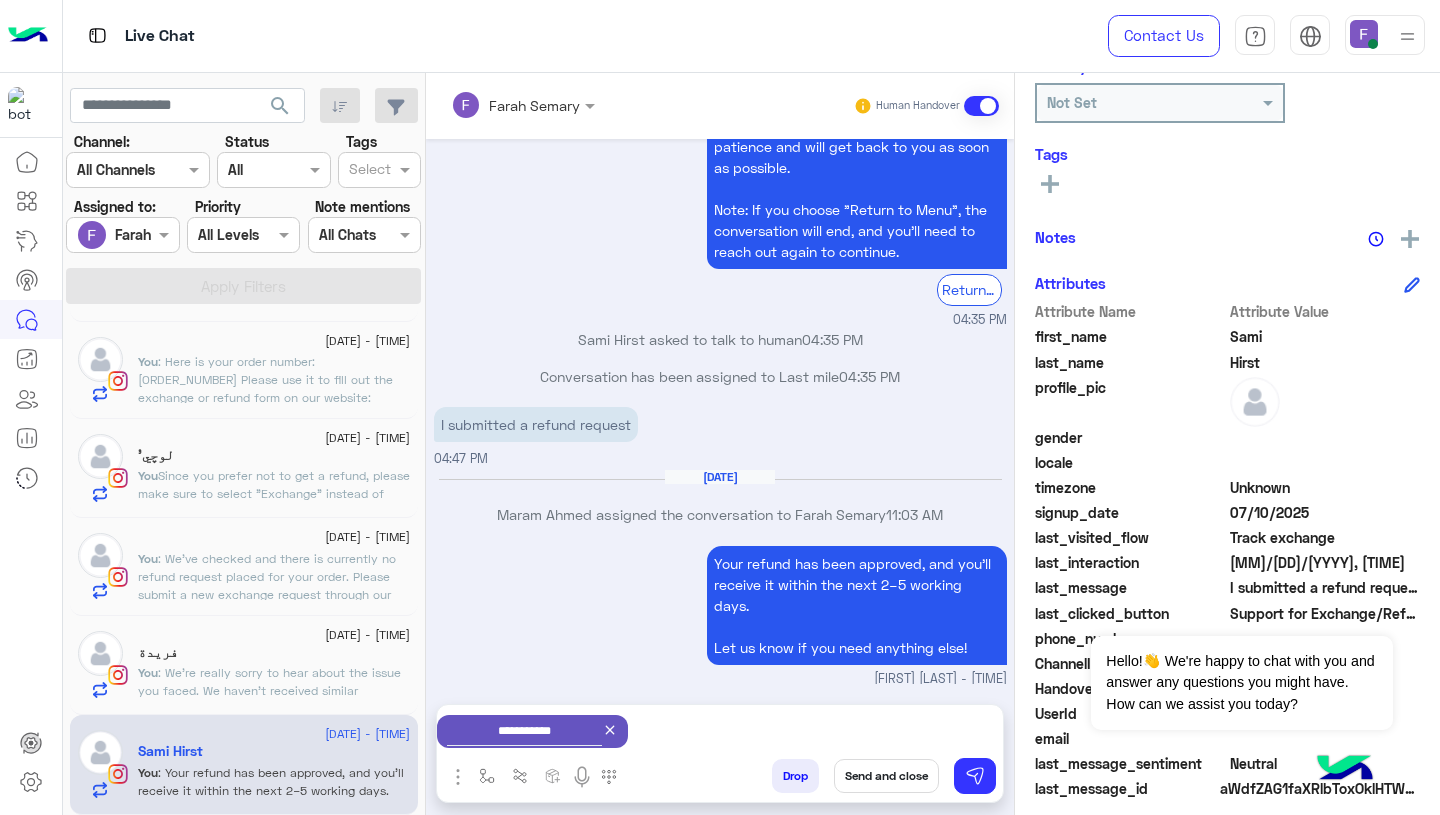 click on "Send and close" at bounding box center [886, 776] 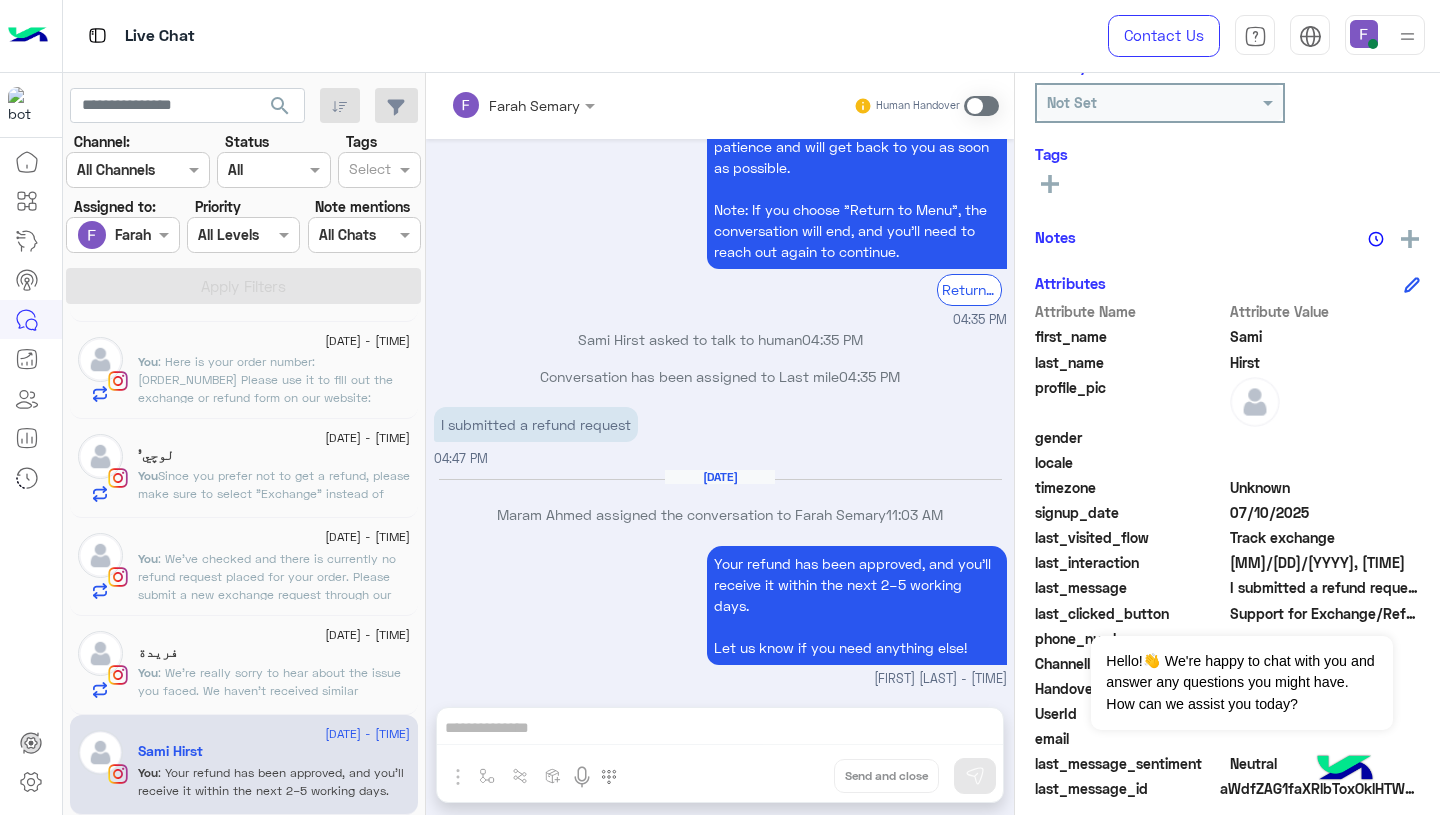 scroll 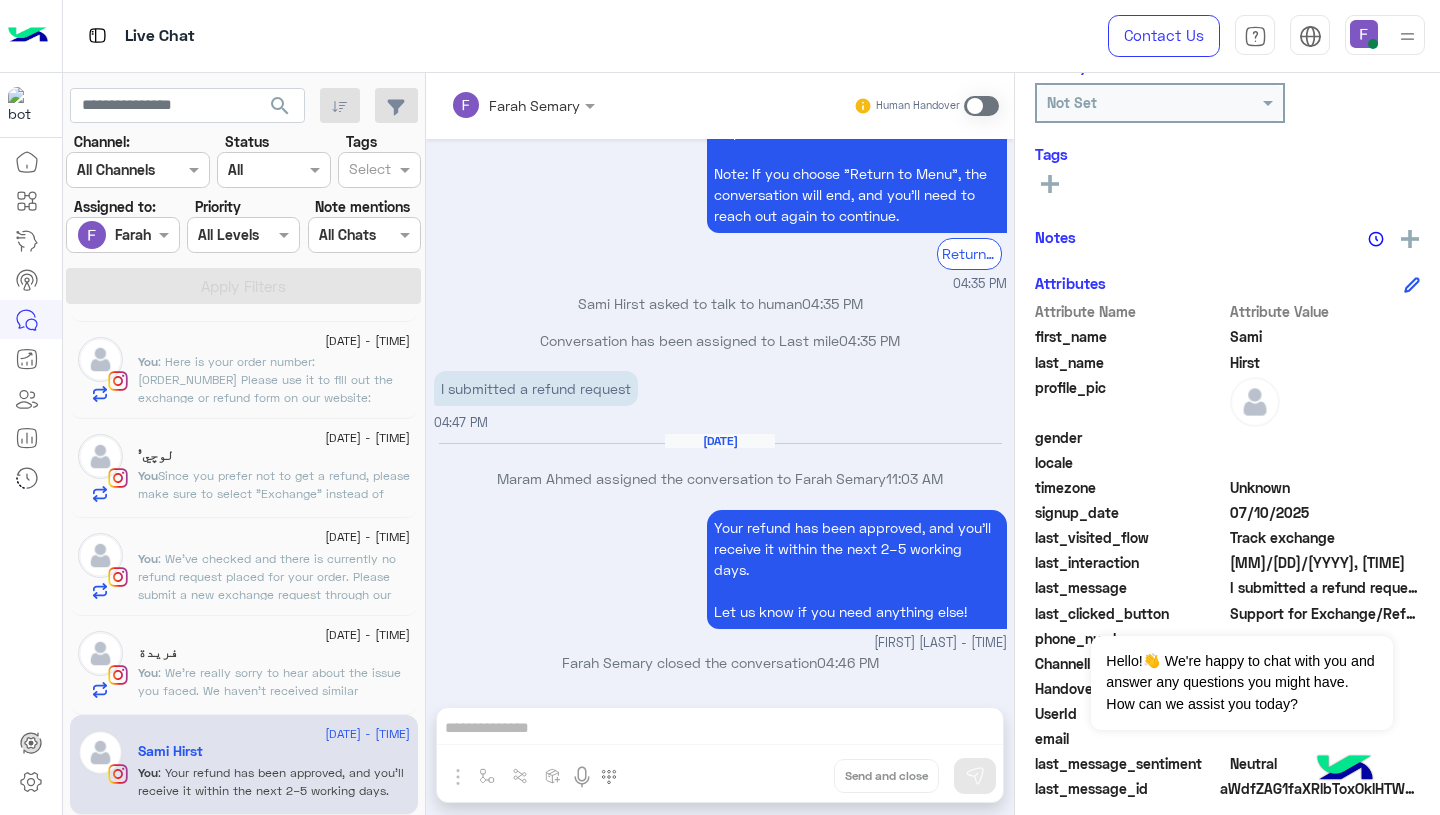 click on "You : We’re really sorry to hear about the issue you faced.
We haven’t received similar feedback about this item before, so we just wanted to ask — did you follow the washing instructions on the label?
Sometimes, not following the care guidelines can affect the fabric, and we’d love to better understand what happened so we can help you accordingly." 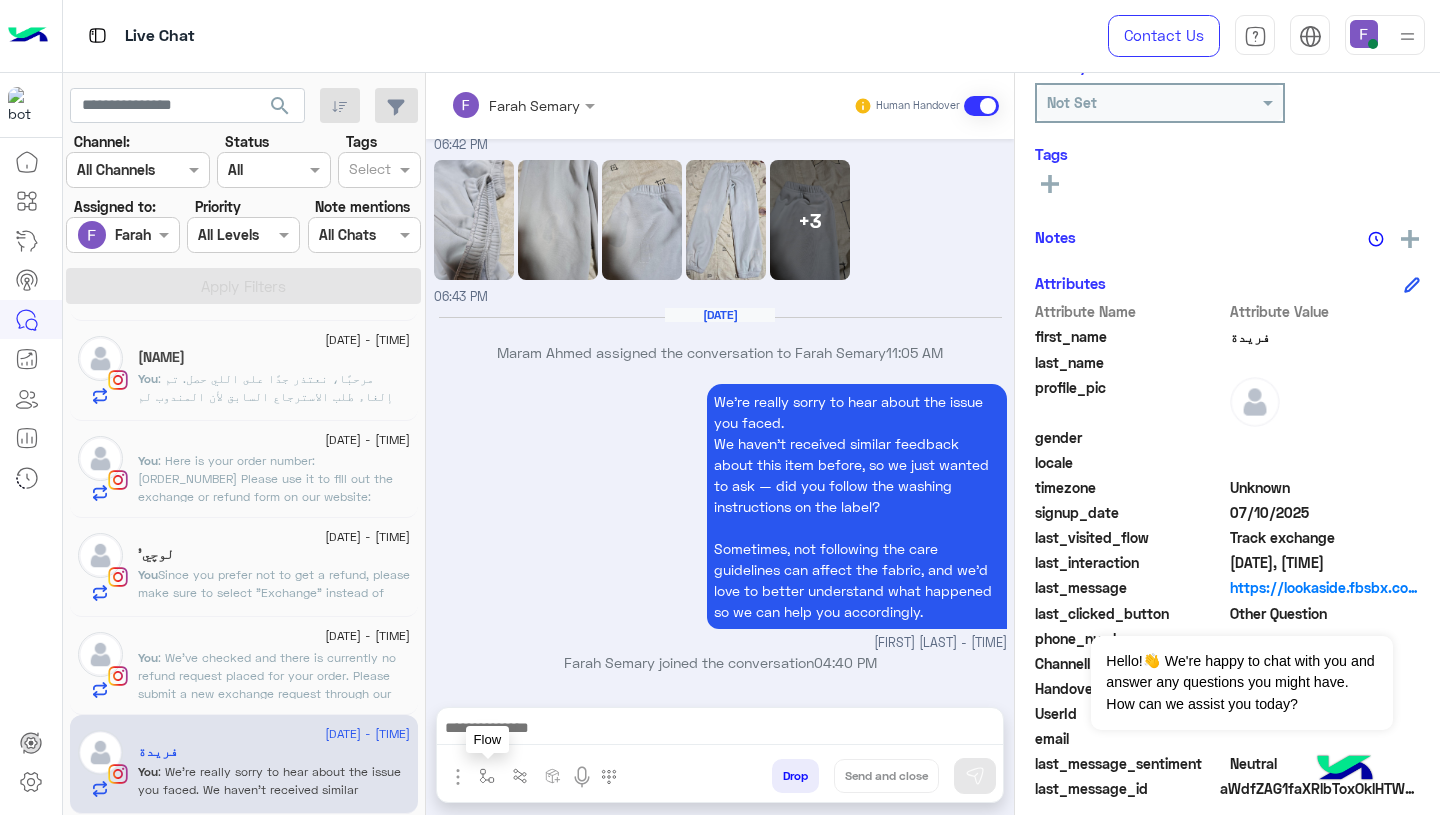 click at bounding box center (487, 775) 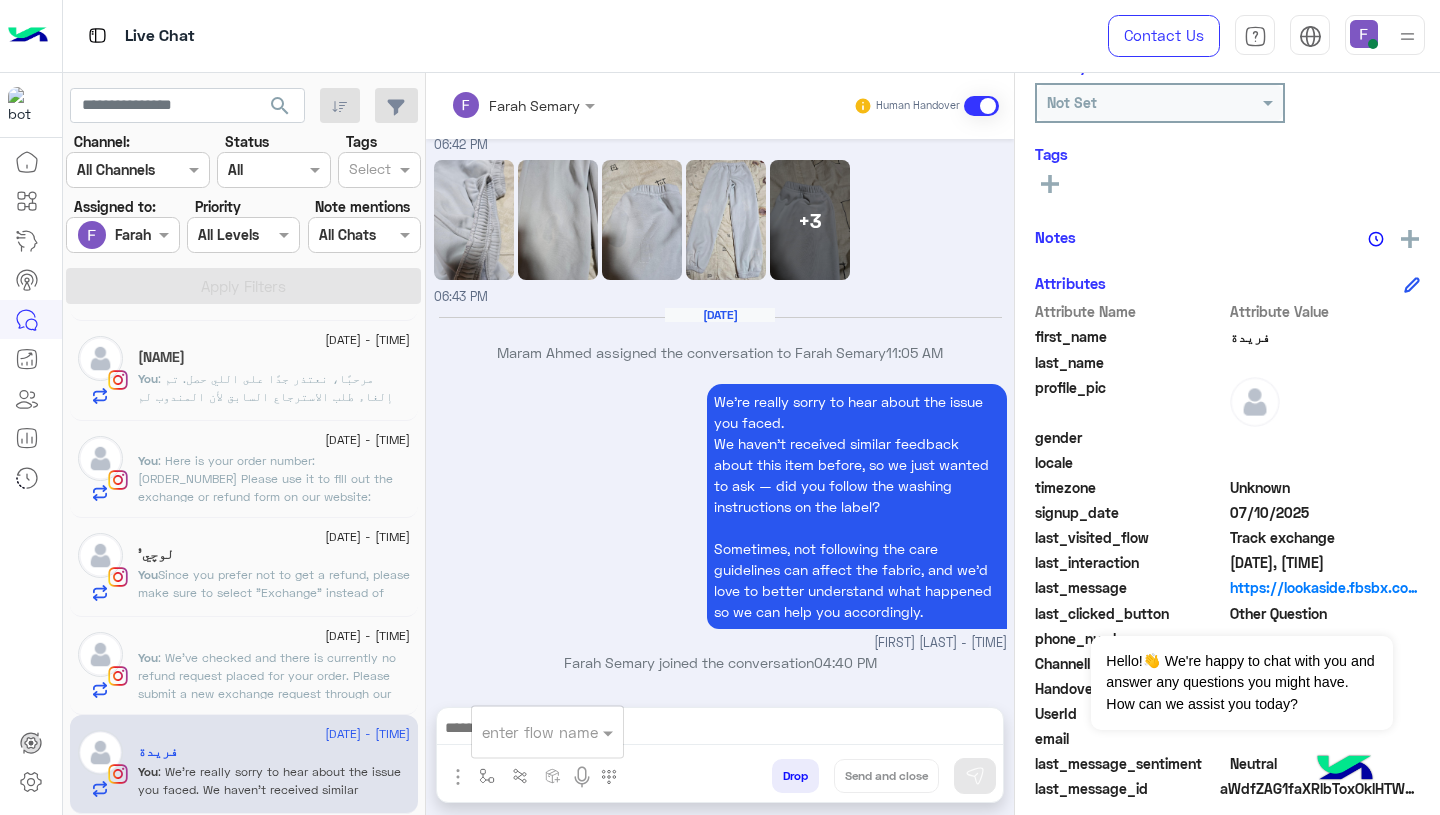 click at bounding box center (523, 732) 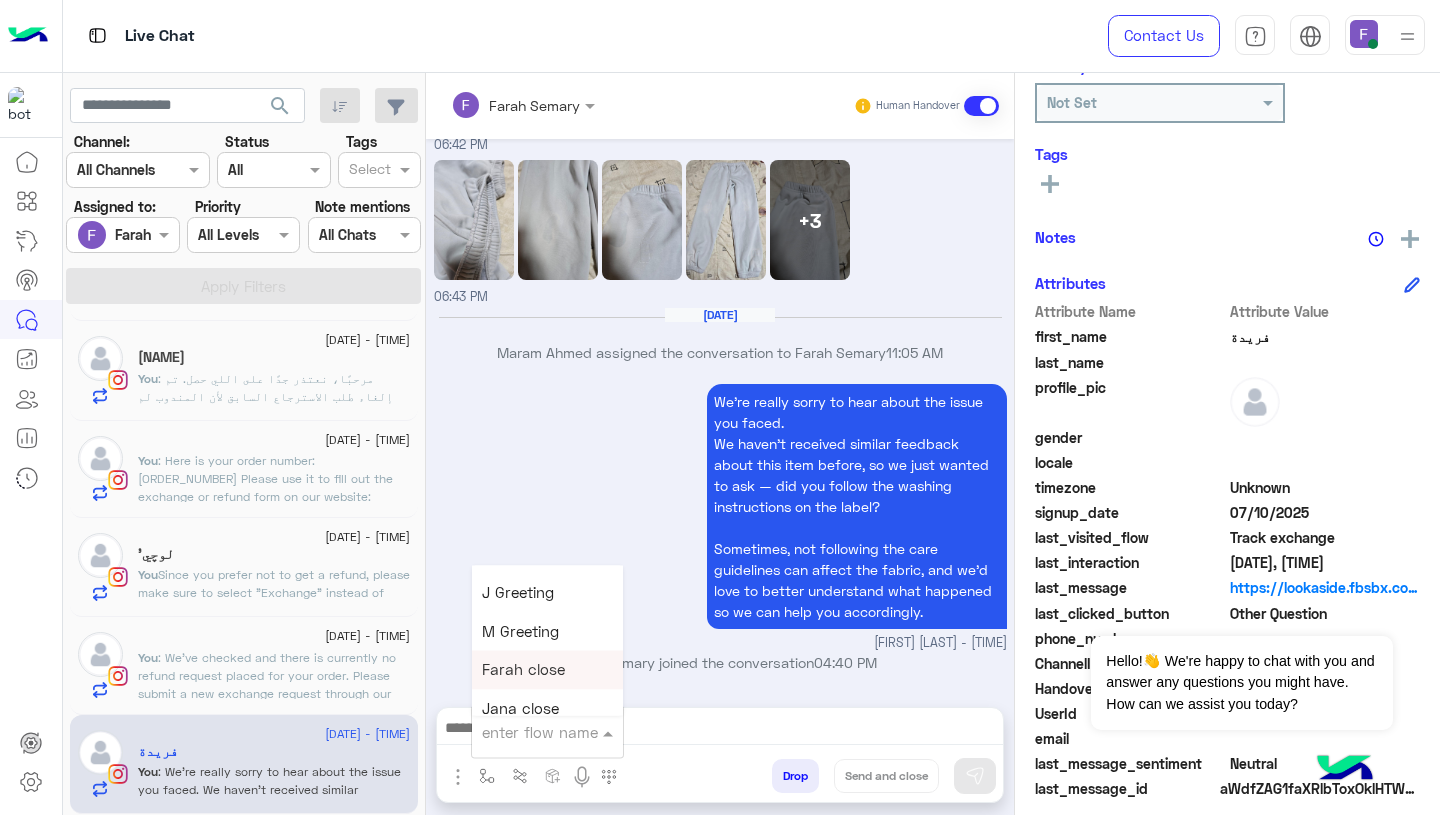 click on "Farah close" at bounding box center [523, 670] 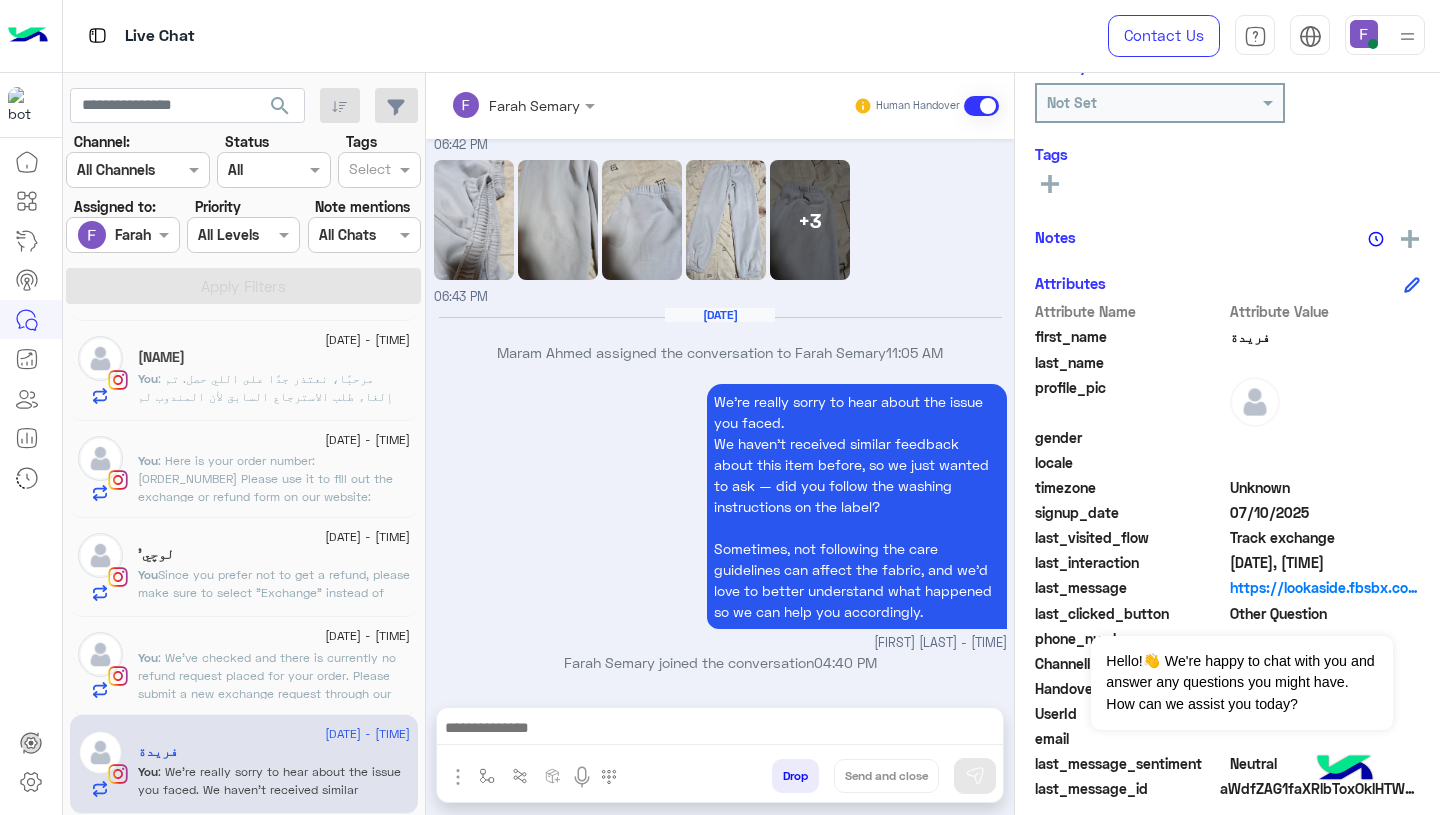 type on "**********" 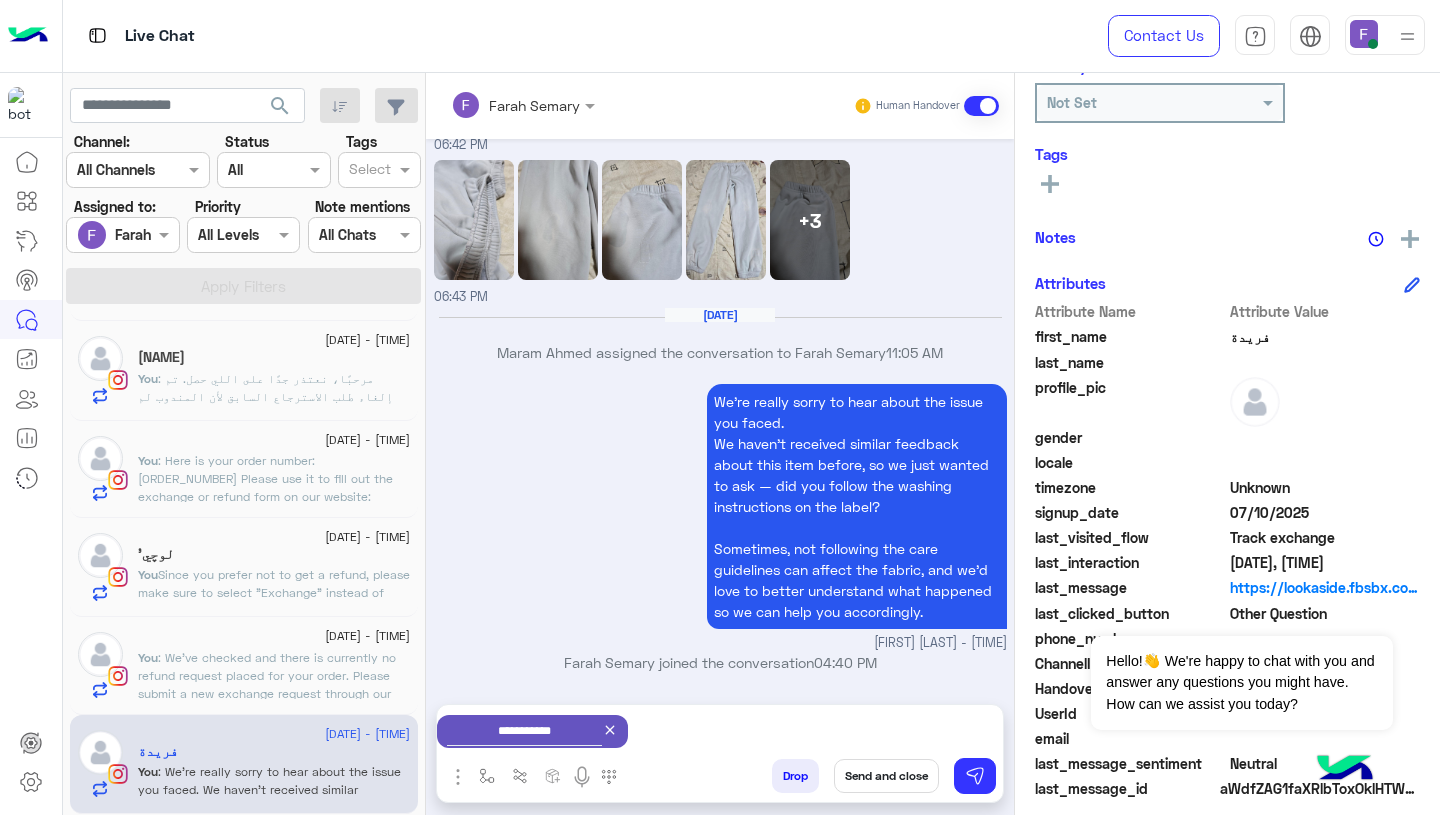 click on "Send and close" at bounding box center [886, 776] 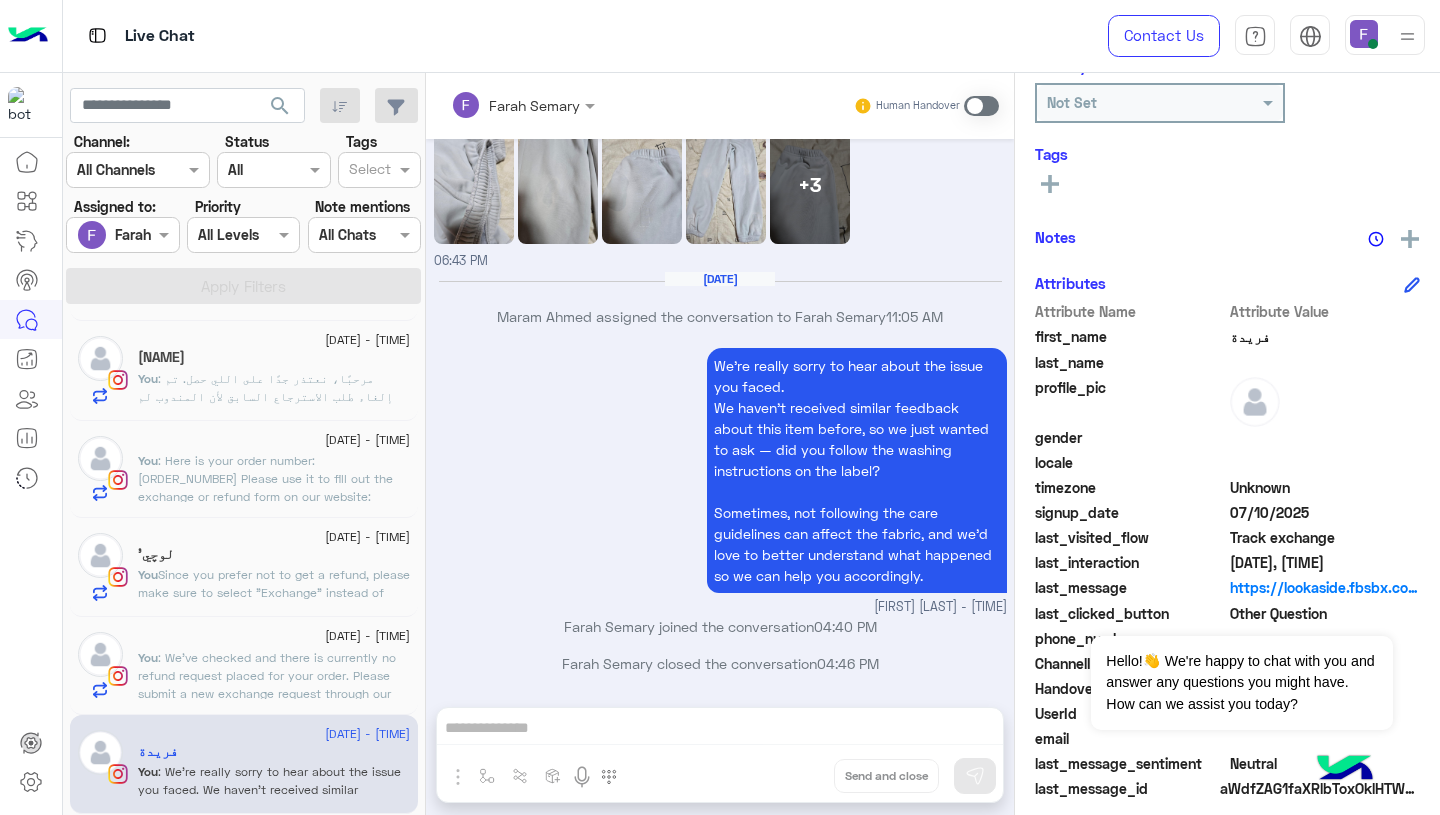 click on ": We’ve checked and there is currently no refund request placed for your order.
Please submit a new exchange request through our website using the link below so we can process it for you:
👉 https://cloud.e-stebdal.com/returns
Let us know if you need any help!" 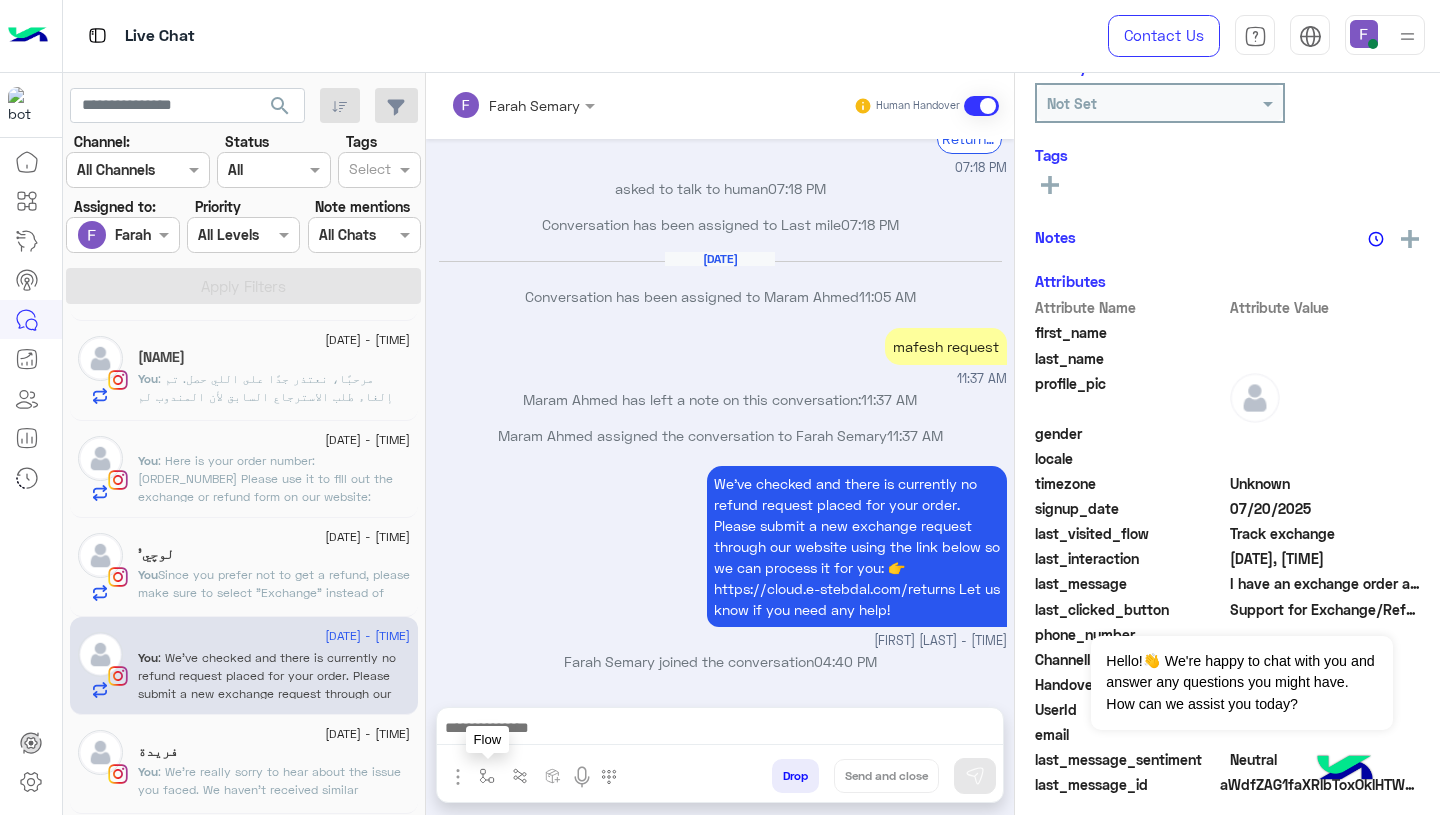 click at bounding box center (487, 776) 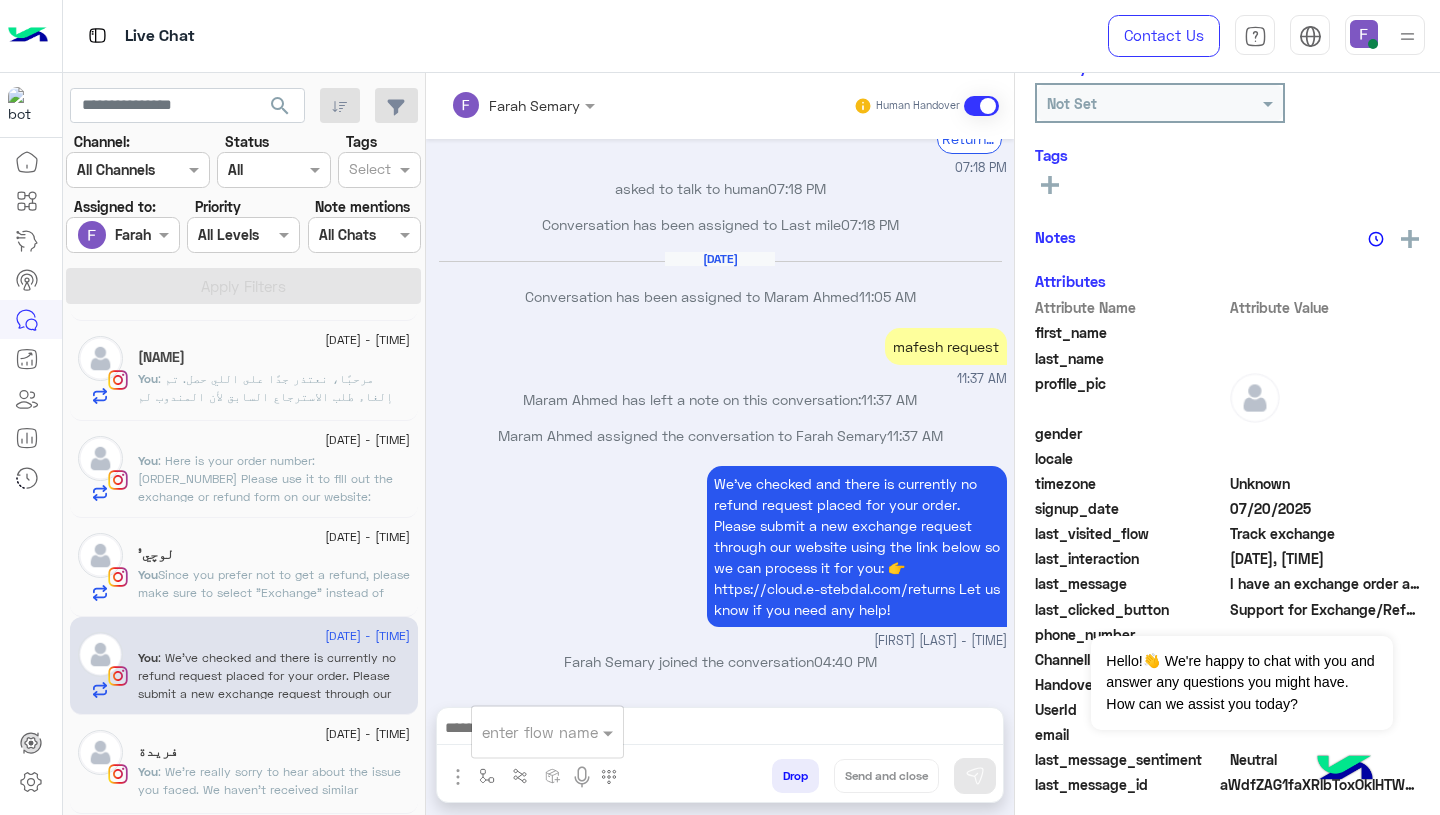 click at bounding box center [523, 732] 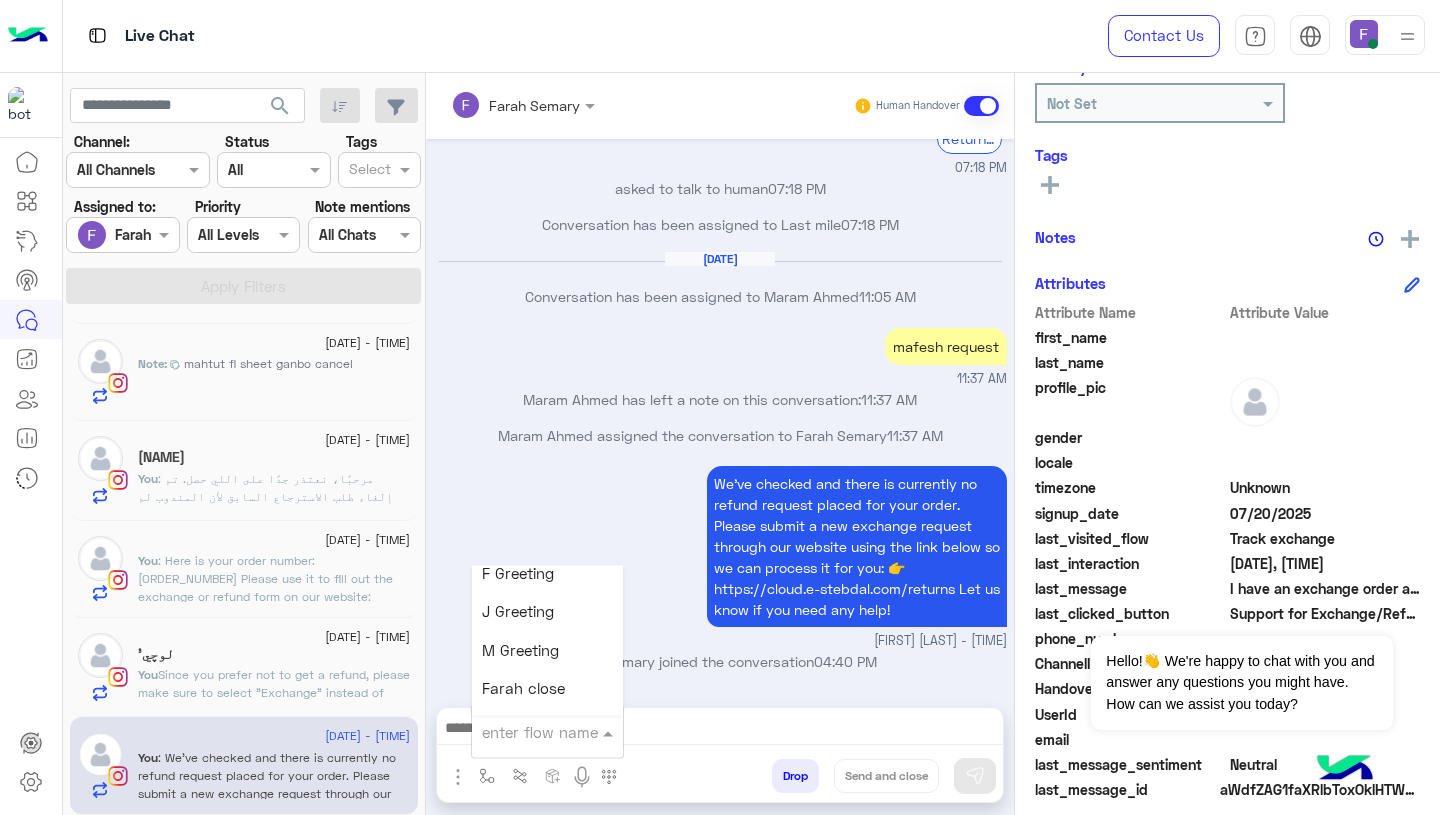 click on "Farah close" at bounding box center [523, 689] 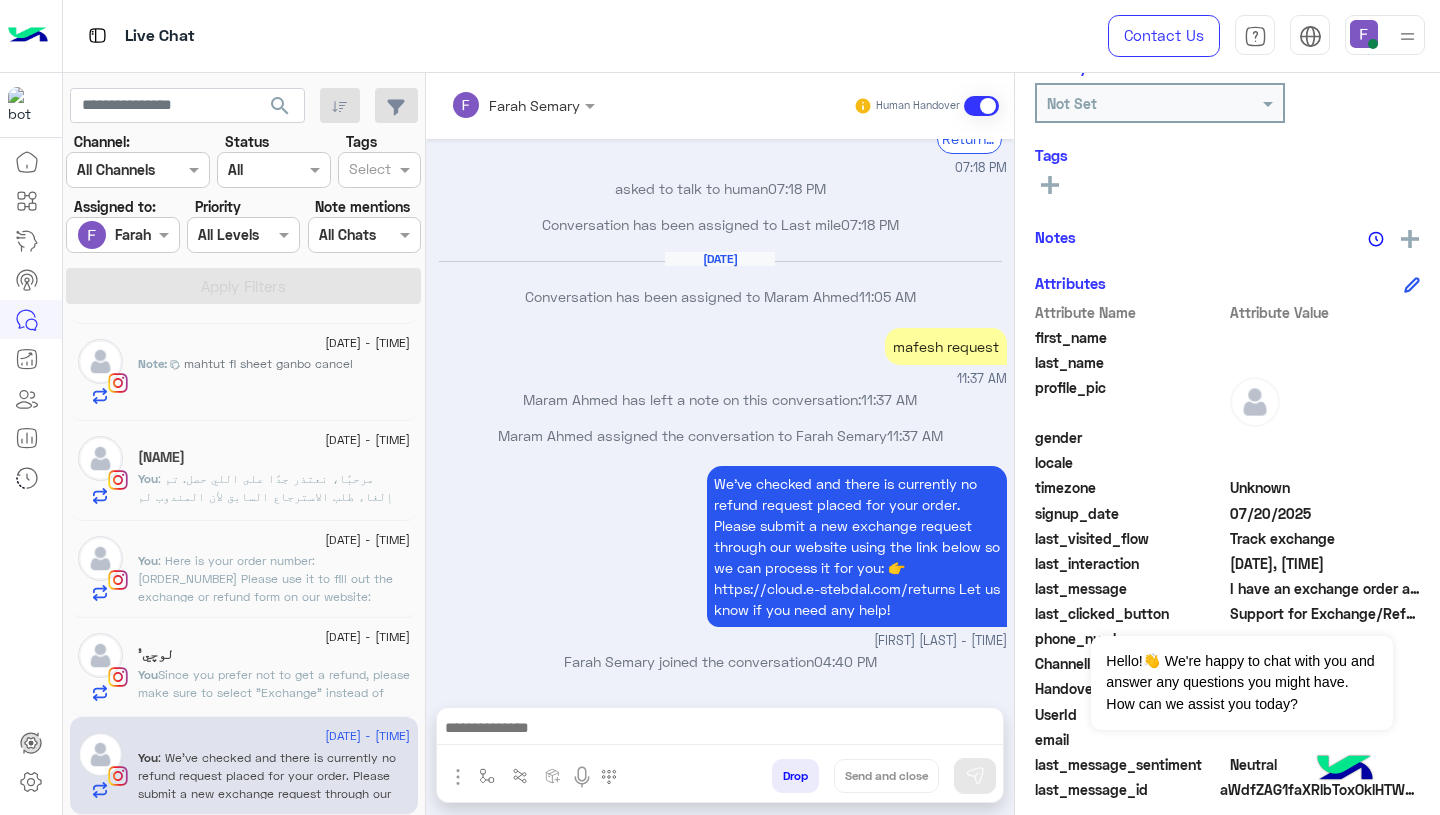 type on "**********" 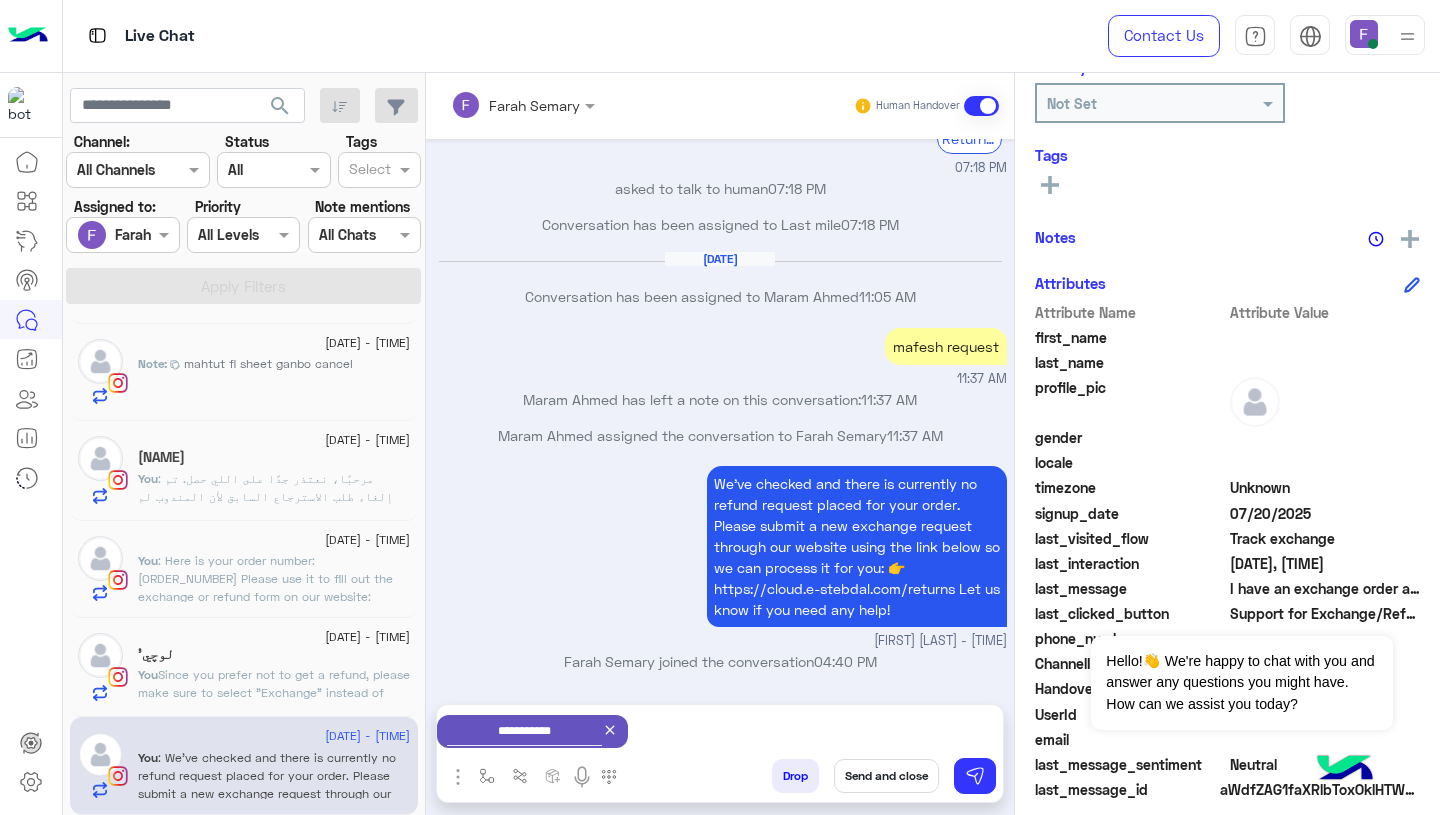 click on "Send and close" at bounding box center (886, 776) 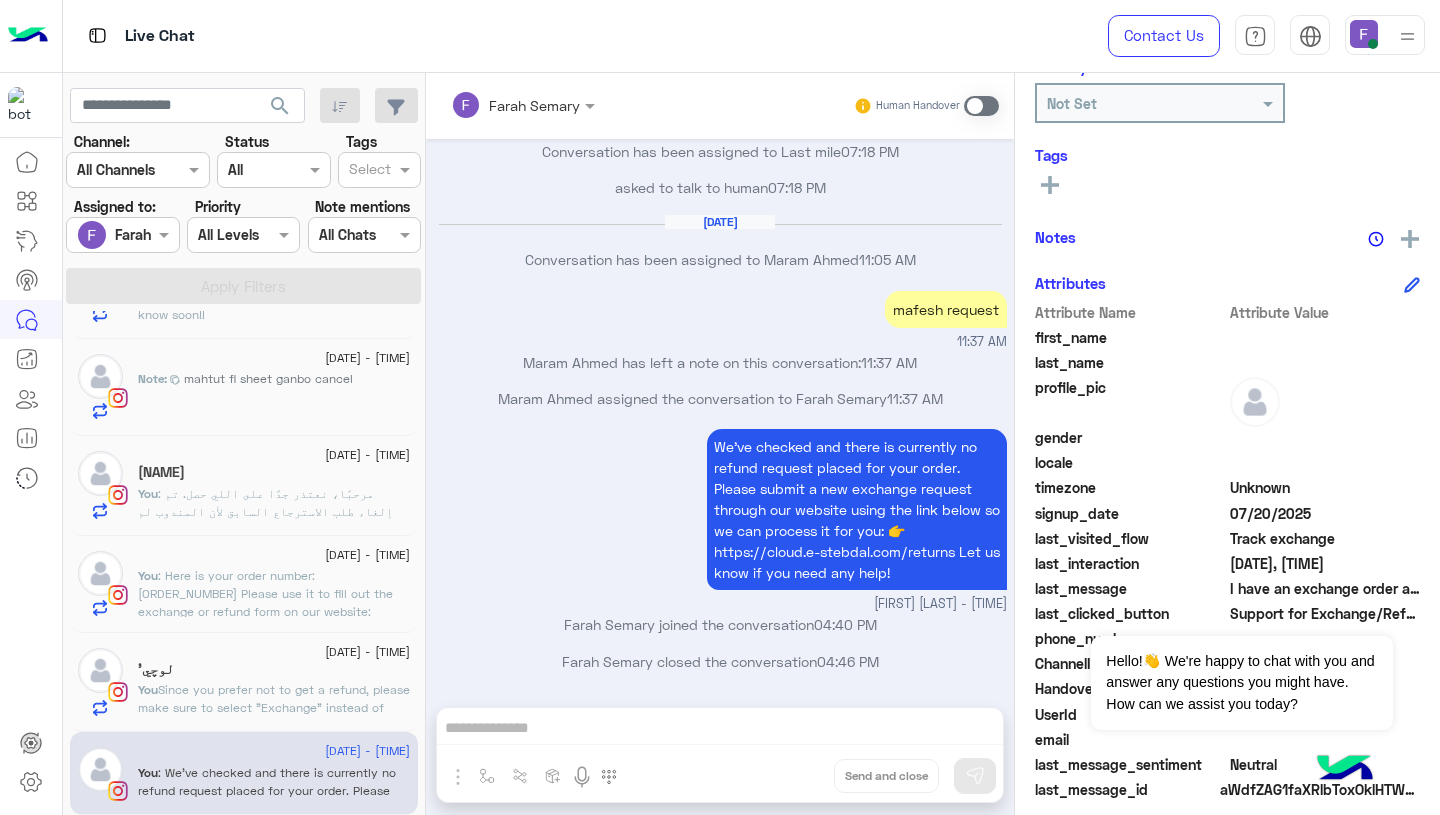 click on "Since you prefer not to get a refund, please make sure to select "Exchange" instead of "Refund" when submitting your request through the website:
👉 https://cloud.e-stebdal.com/returns
Let us know if you need any help!" 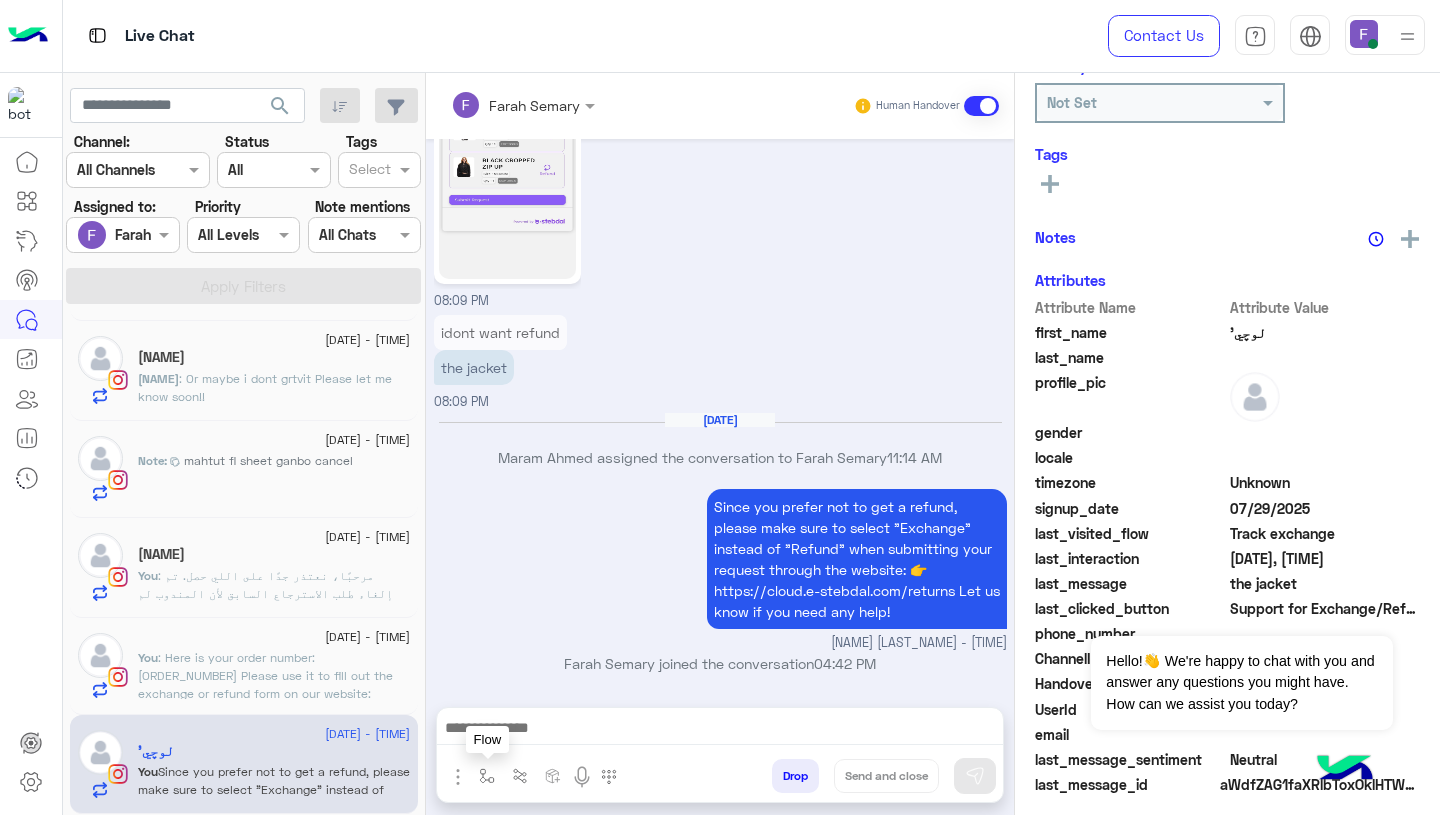 click at bounding box center [487, 775] 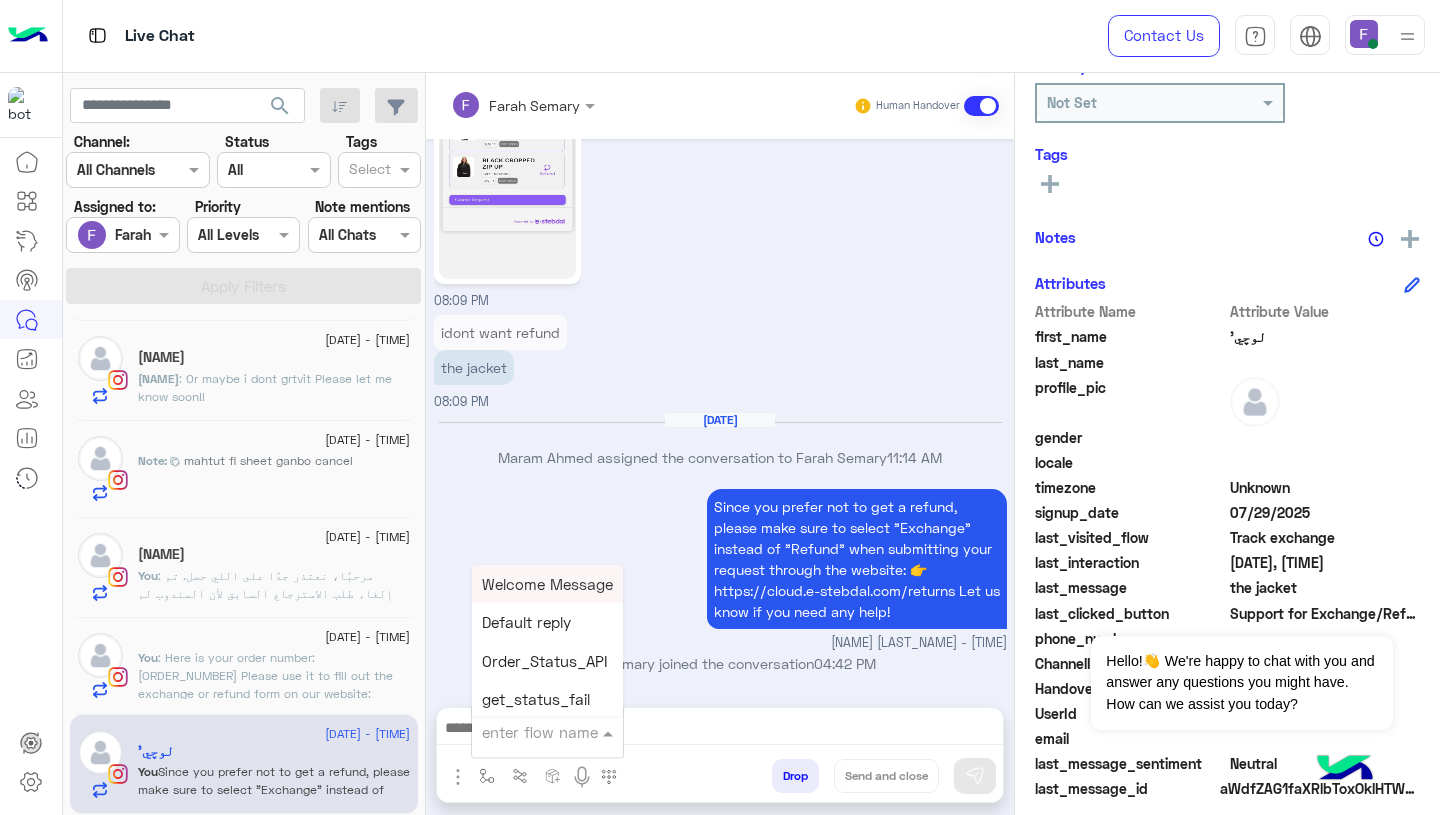 click at bounding box center (523, 732) 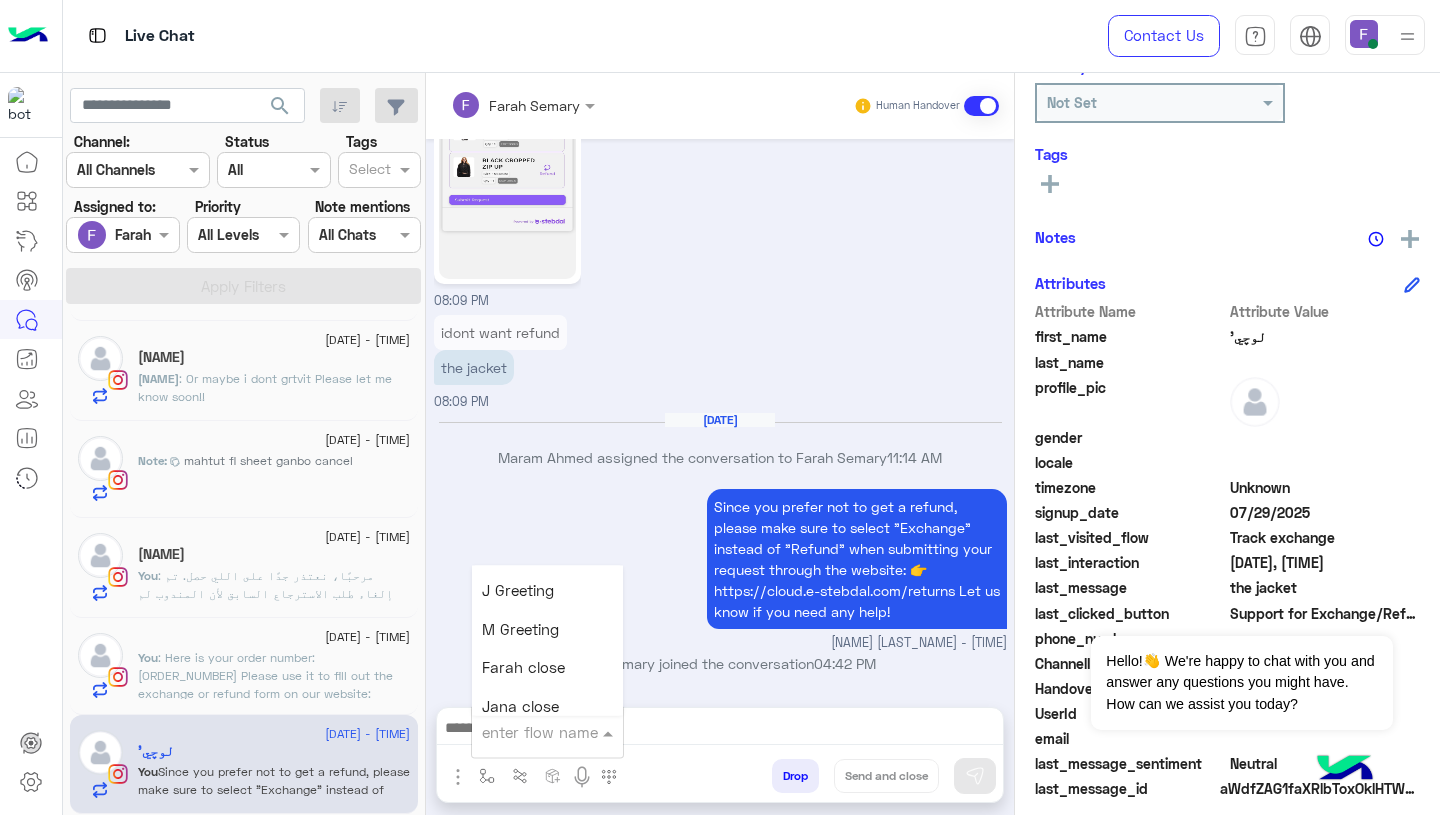 click on "Farah close" at bounding box center (523, 668) 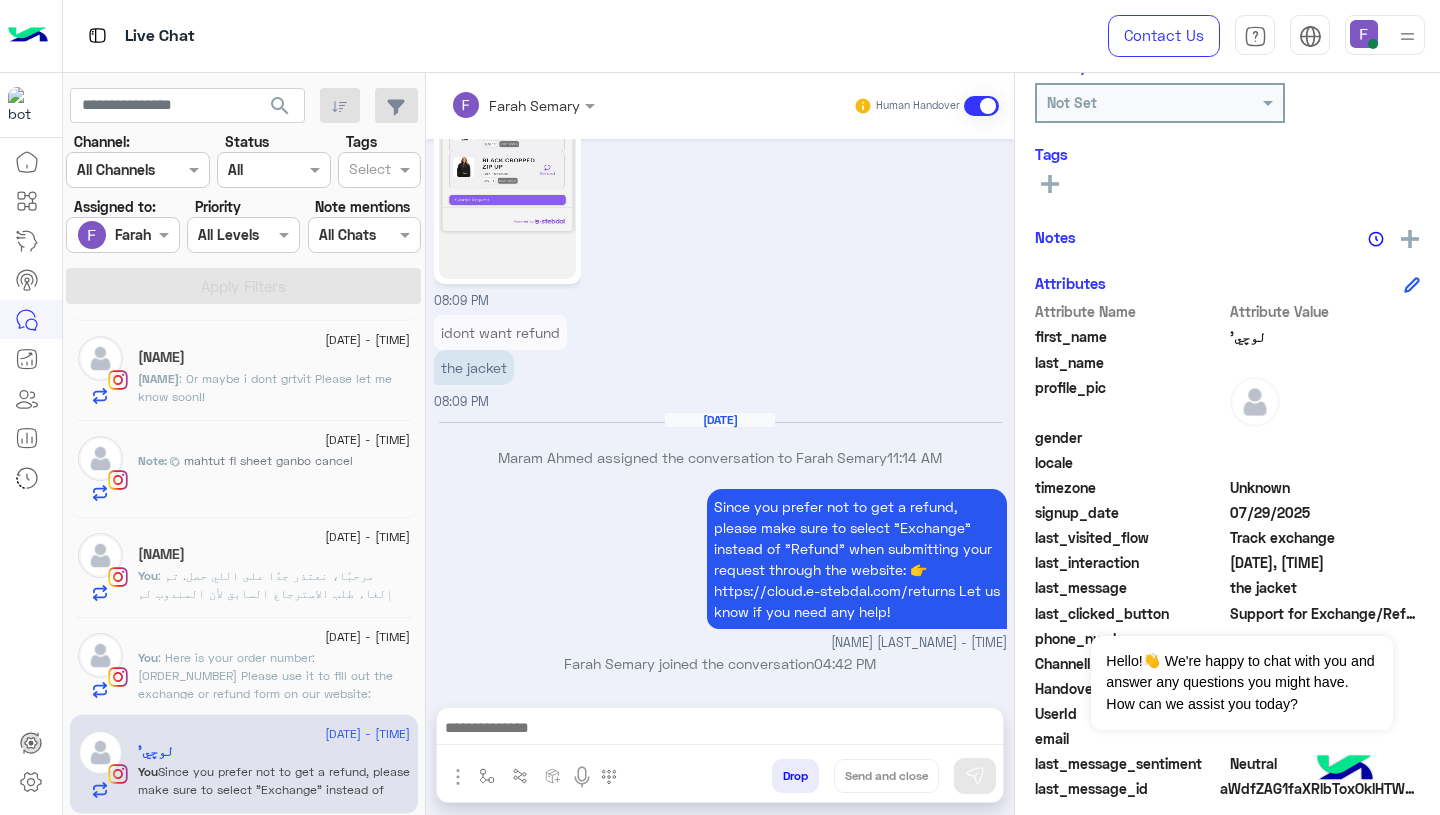 type on "**********" 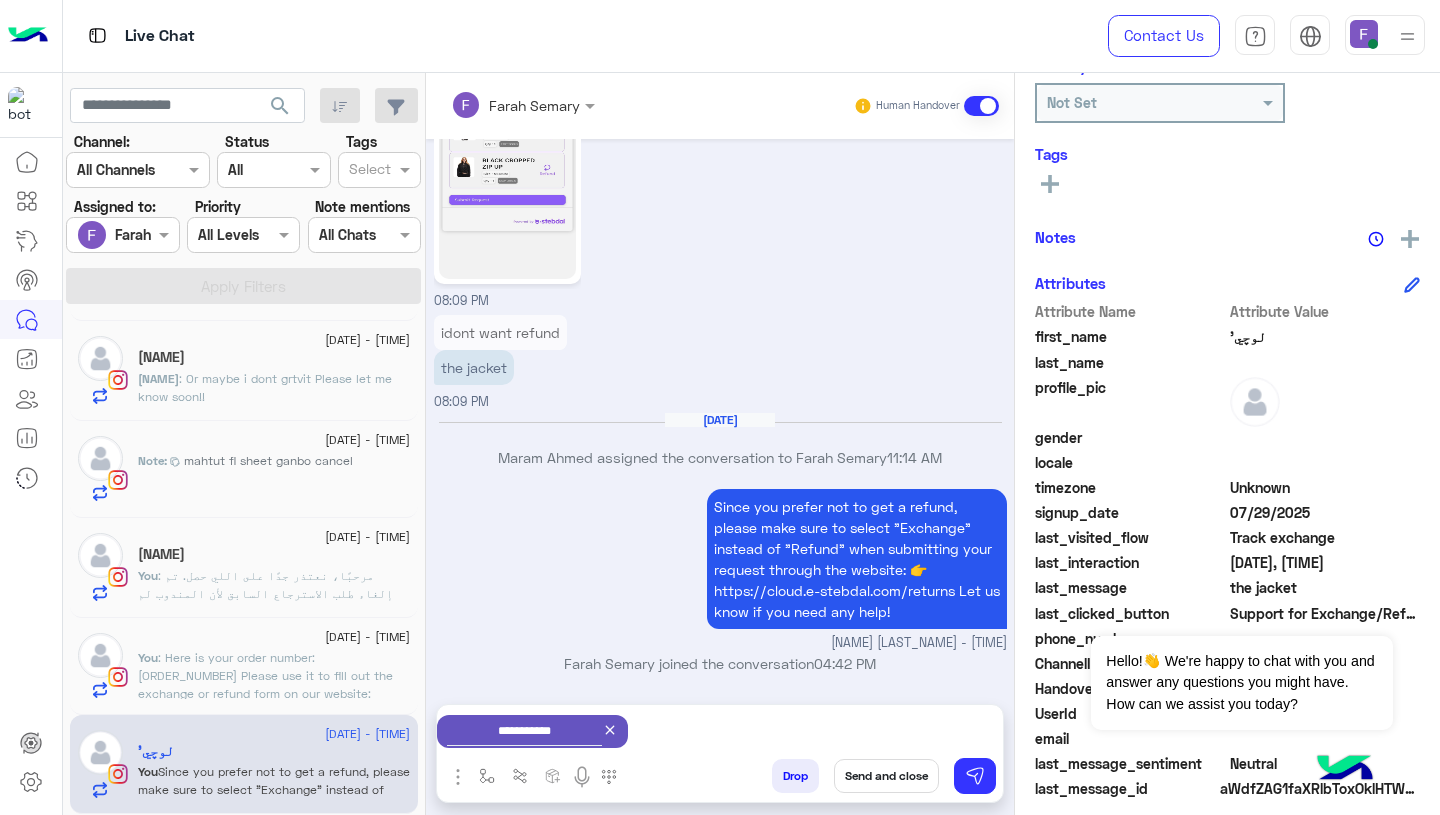 click on "Send and close" at bounding box center (886, 776) 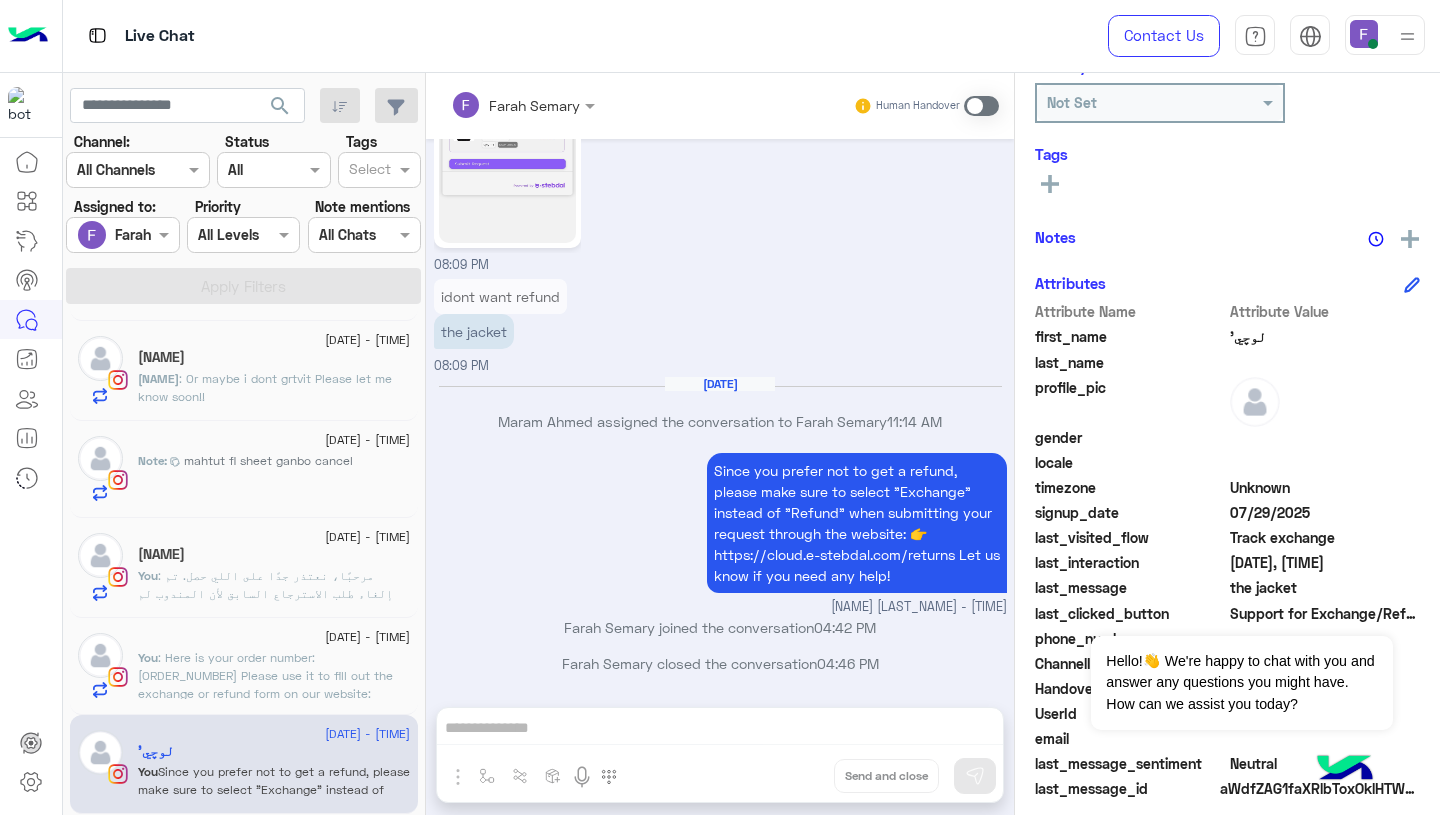 click on ": Here is your order number: [ORDER_NUMBER]
Please use it to fill out the exchange or refund form on our website: https://cloud.e-stebdal.com/returns Let us know if you need any help!" 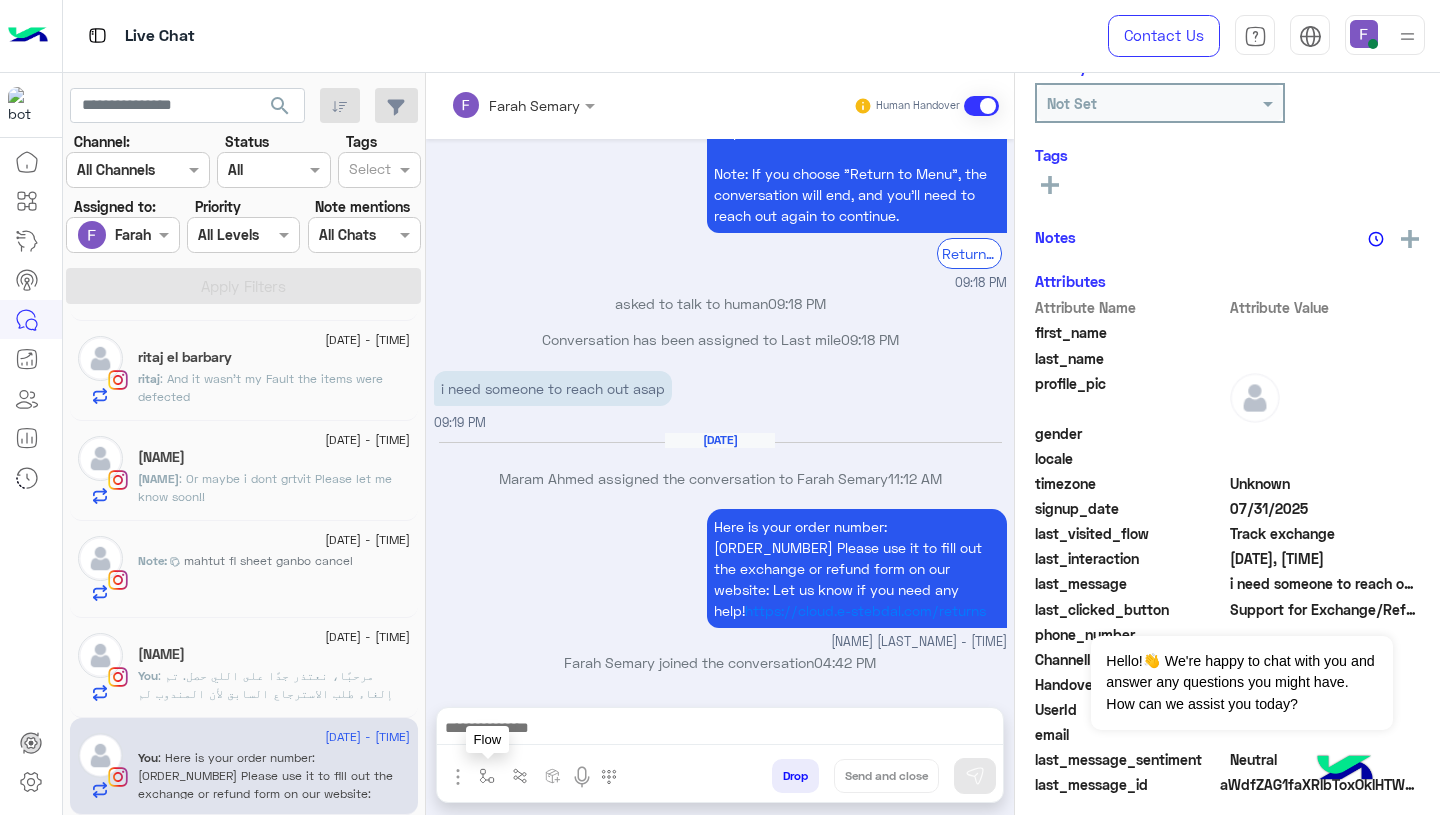 click at bounding box center (487, 775) 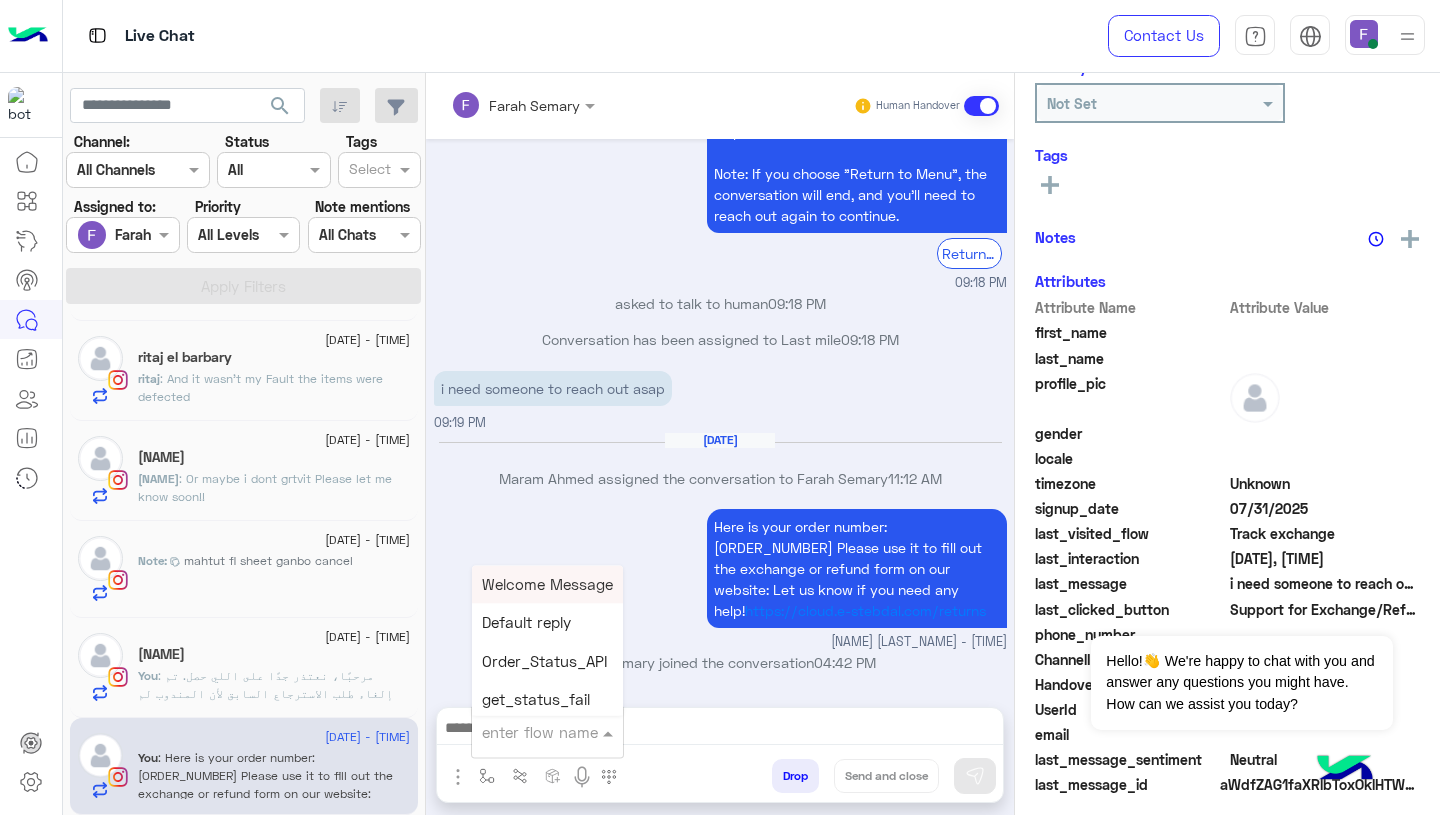 click at bounding box center [523, 732] 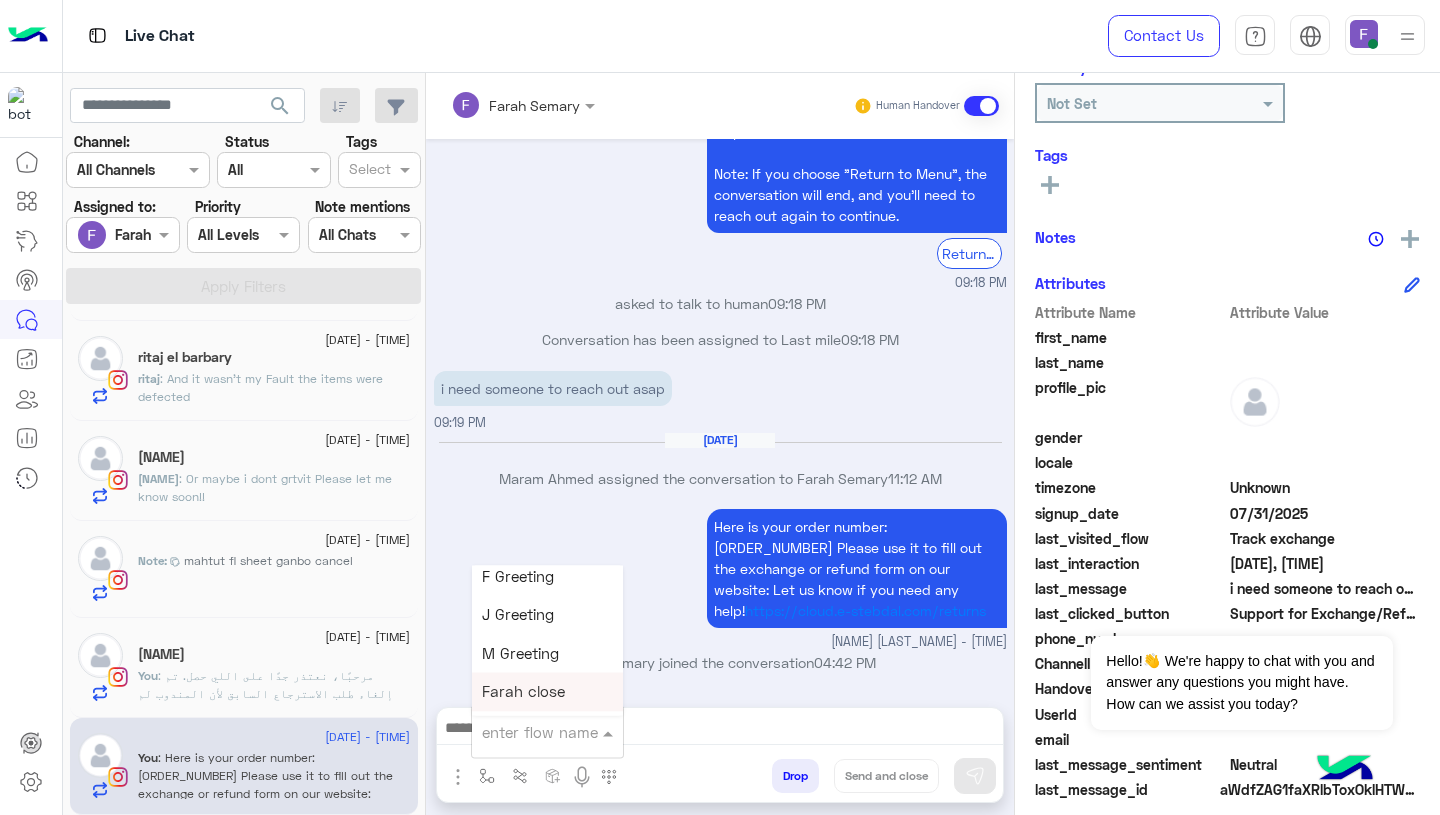 click on "Farah close" at bounding box center (523, 692) 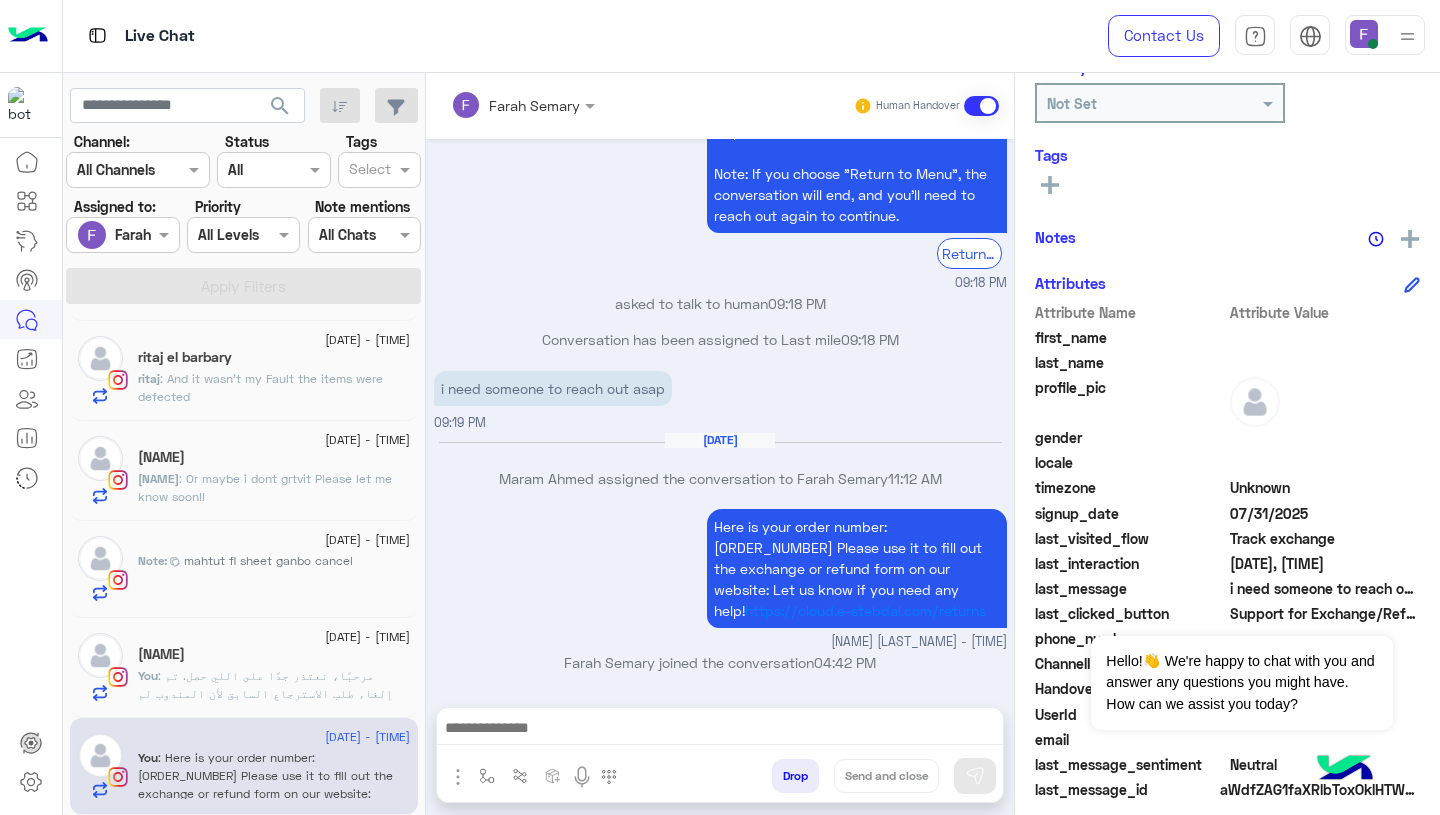 type on "**********" 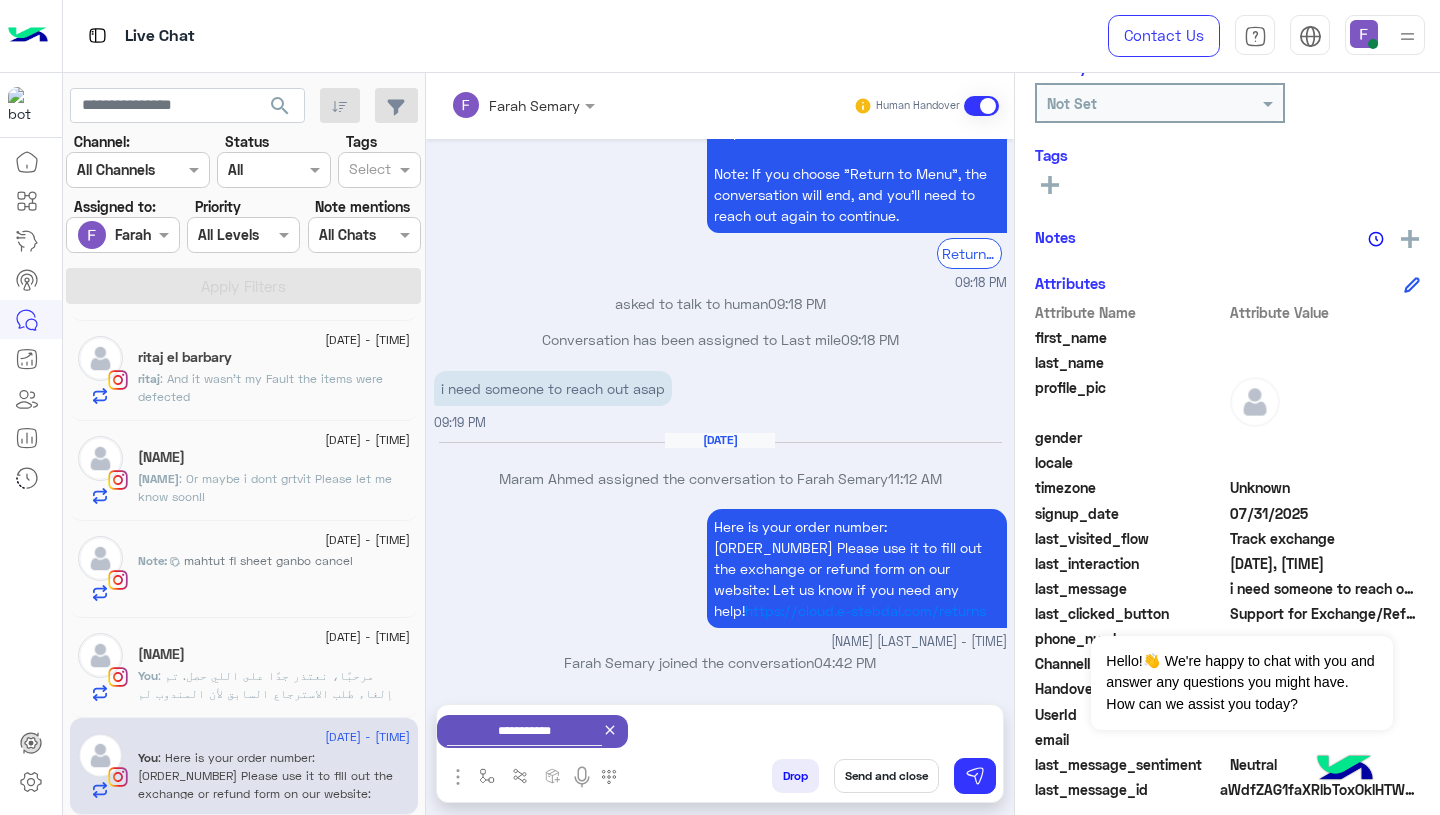 click on "**********" at bounding box center (720, 731) 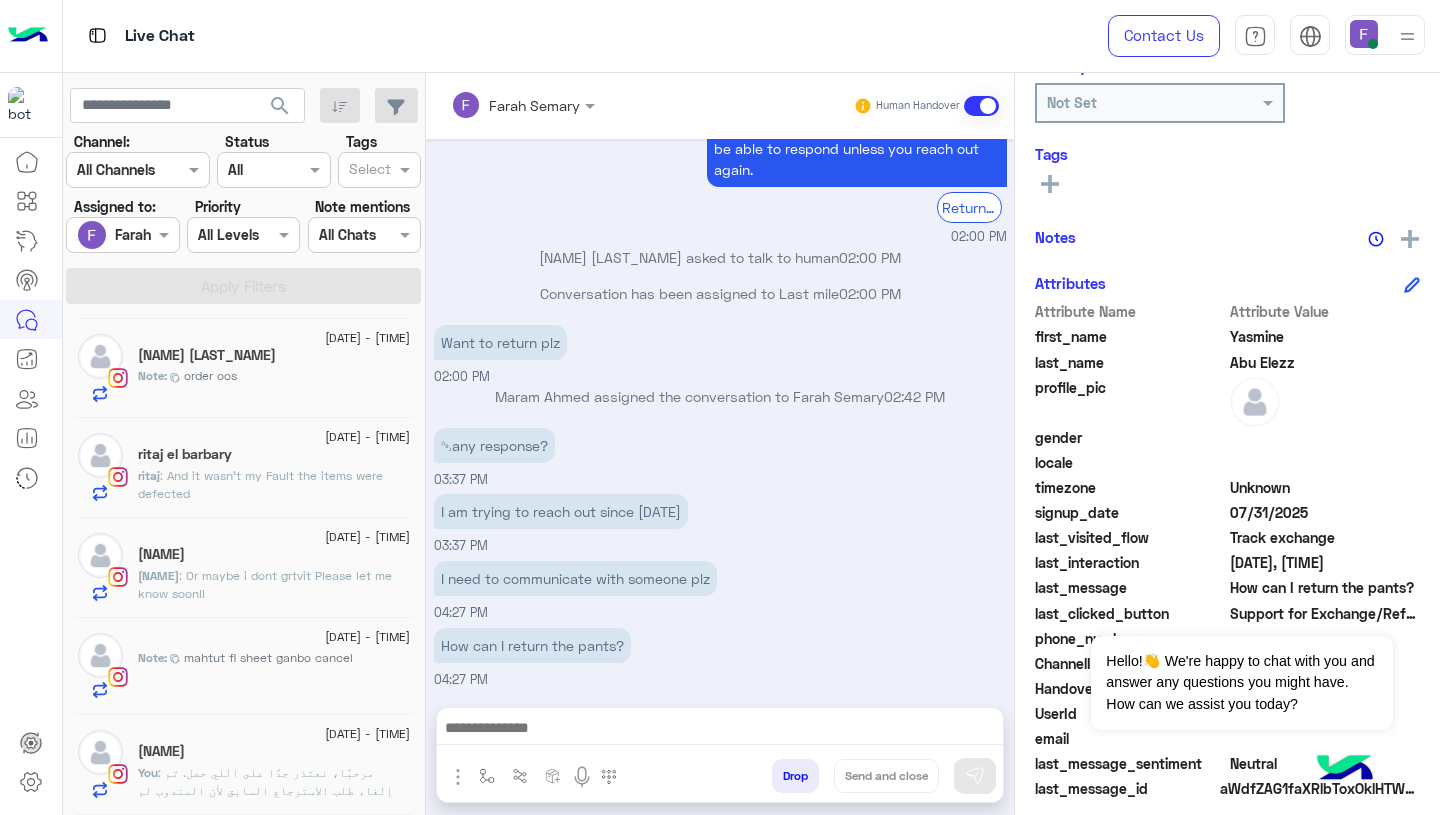 click on "Note : mahtut fl sheet ganbo cancel" 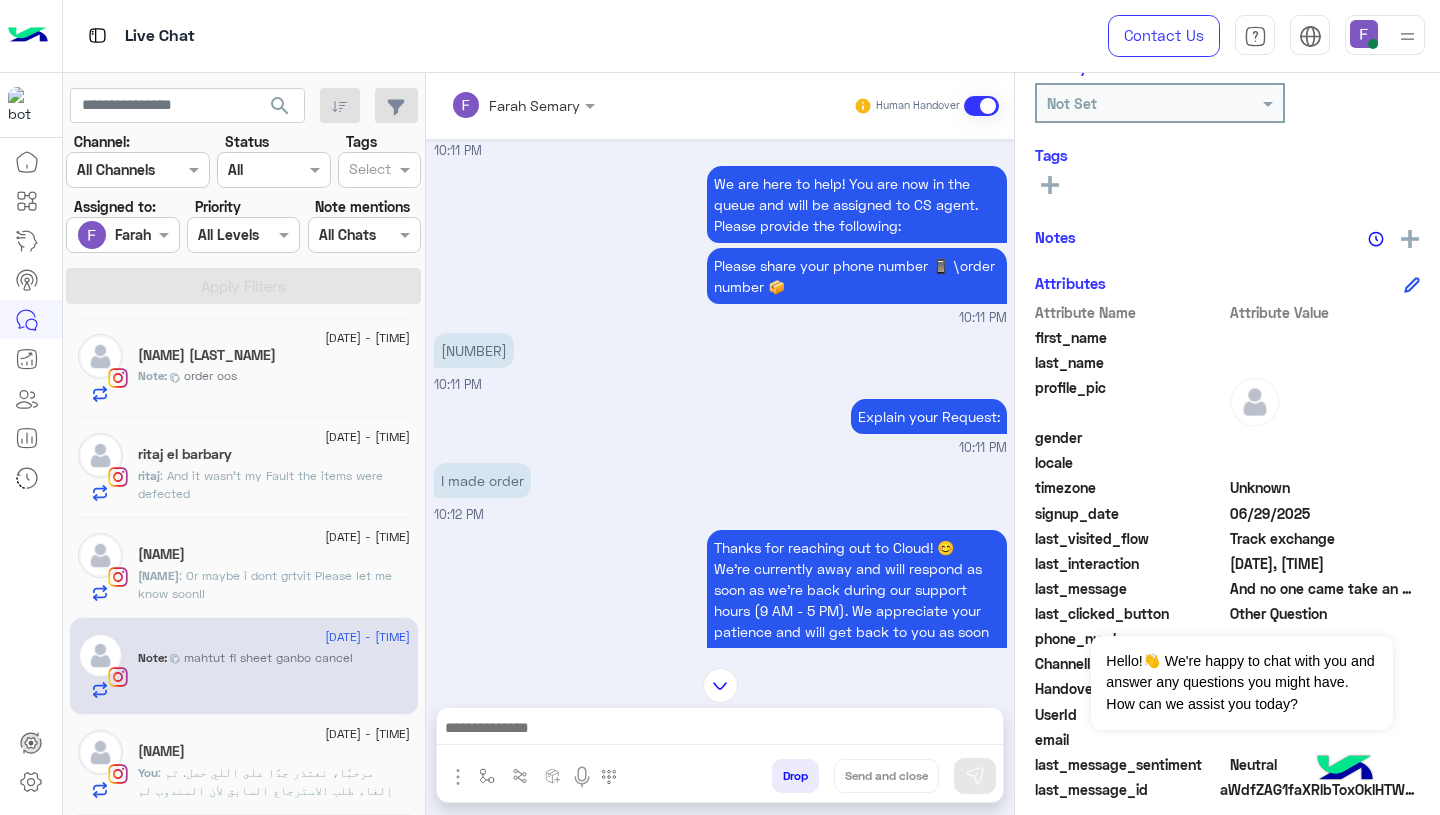 click on "[NUMBER]" at bounding box center (474, 350) 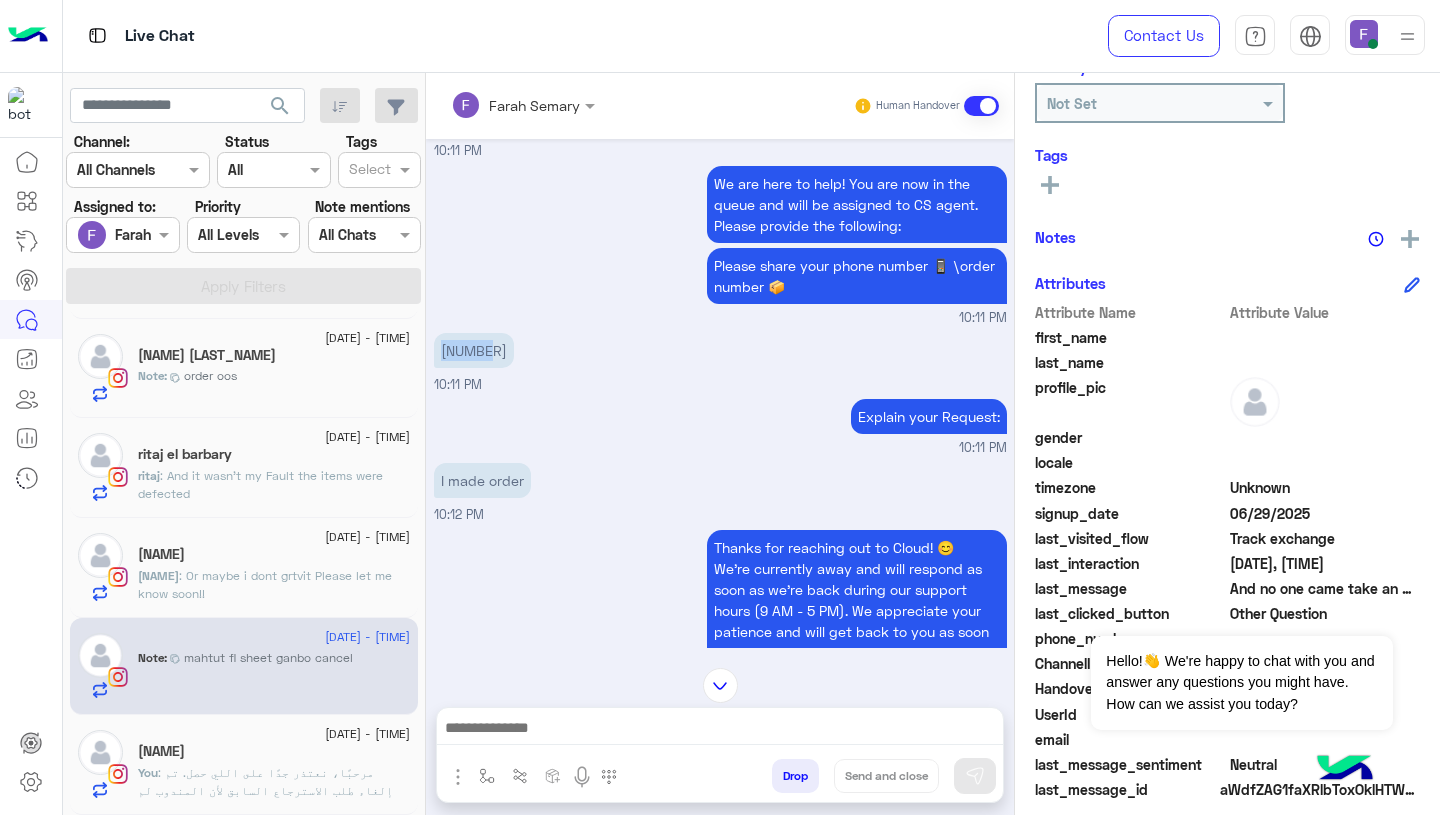 click on "[NUMBER]" at bounding box center [474, 350] 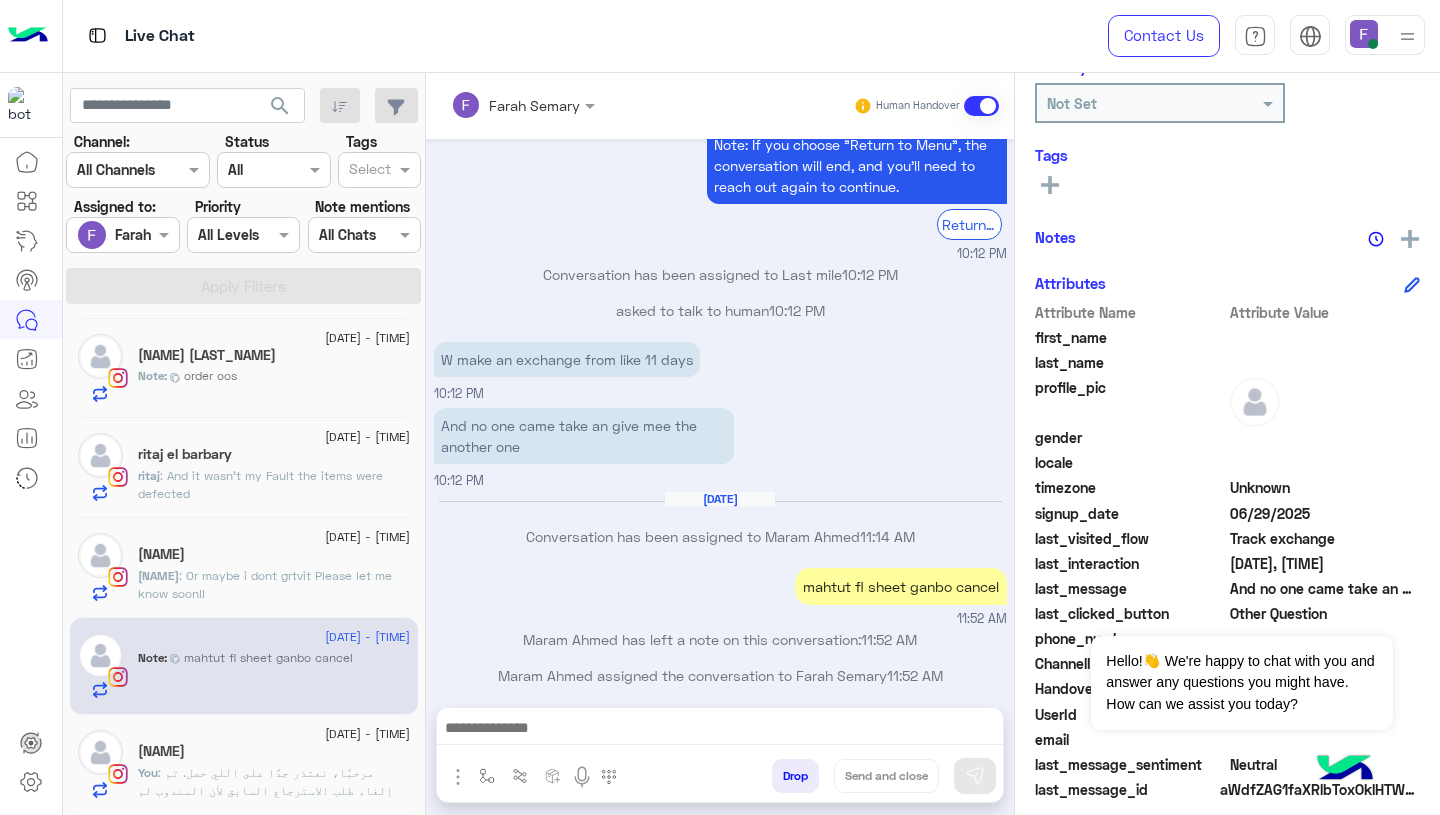 scroll, scrollTop: 1515, scrollLeft: 0, axis: vertical 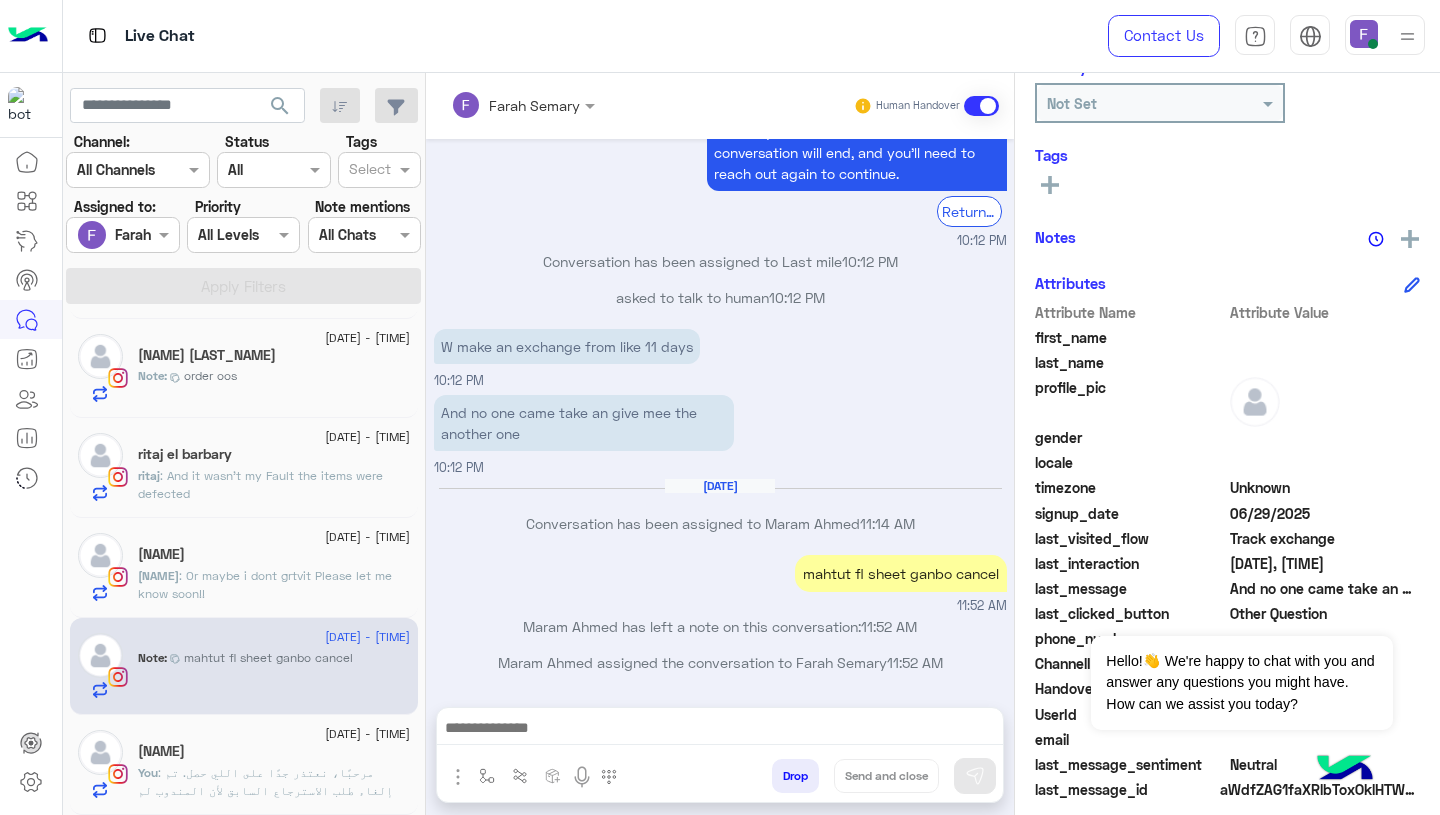 click at bounding box center (720, 730) 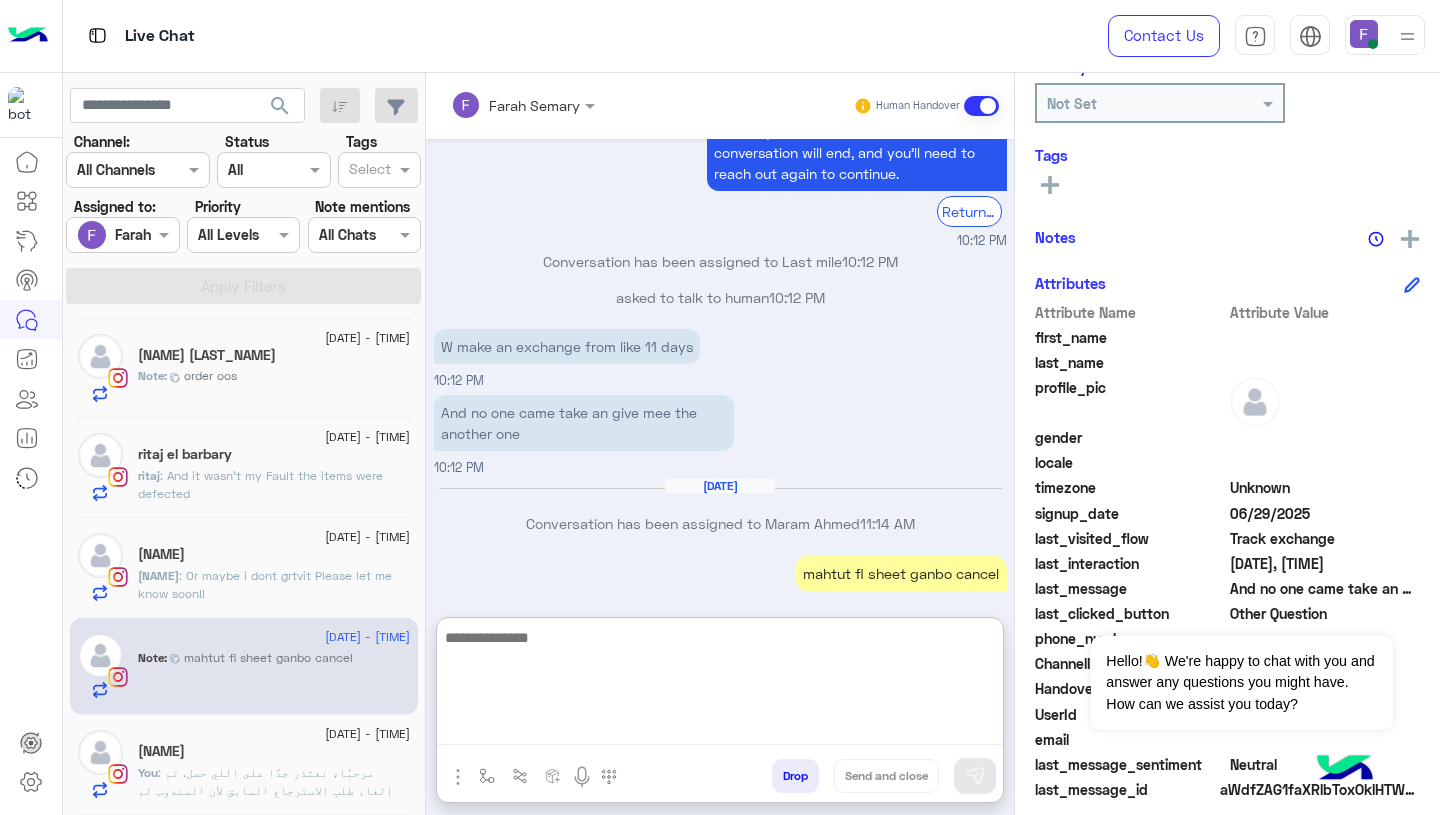 paste on "**********" 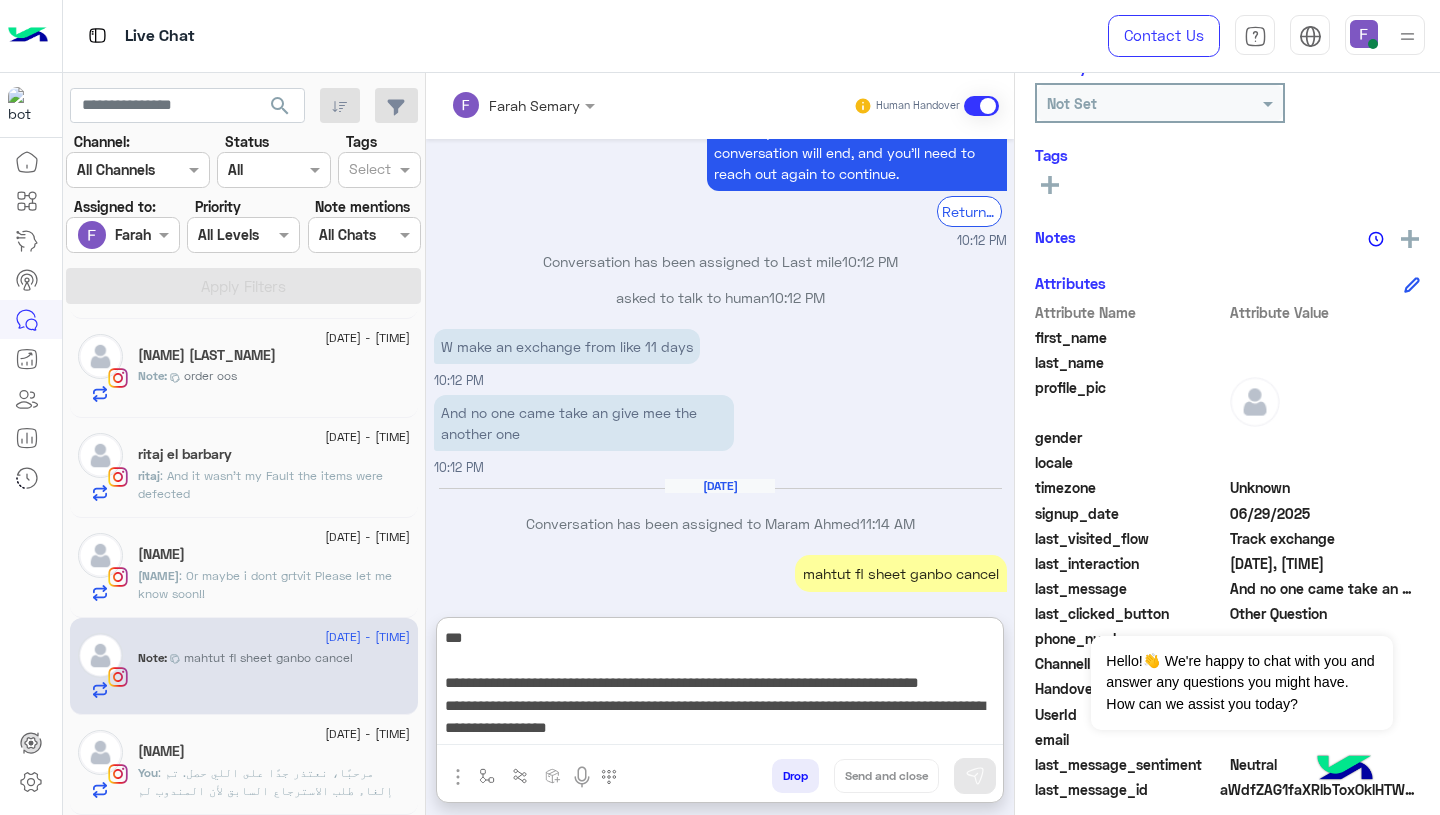 scroll, scrollTop: 218, scrollLeft: 0, axis: vertical 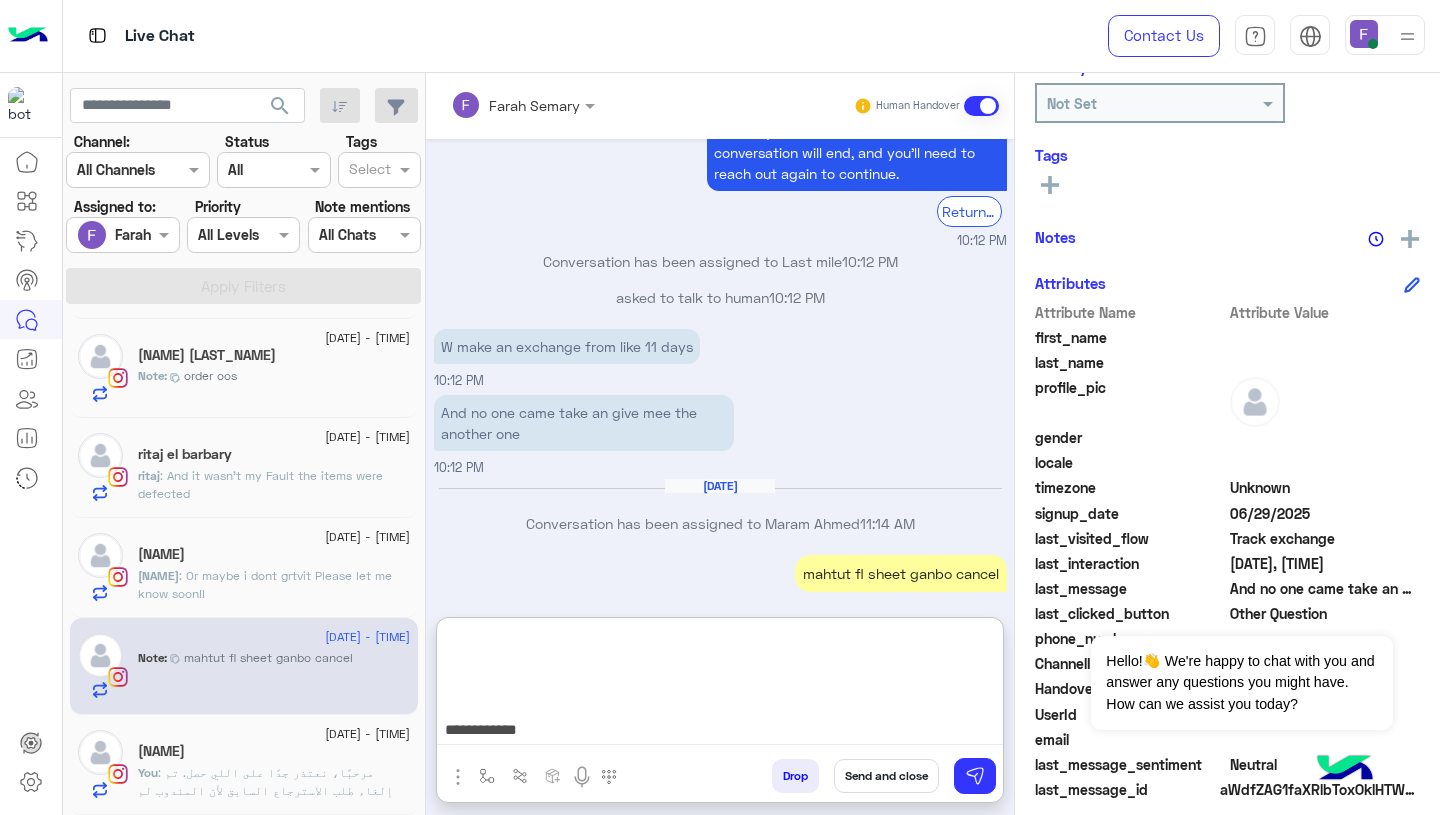 click on "**********" at bounding box center (720, 685) 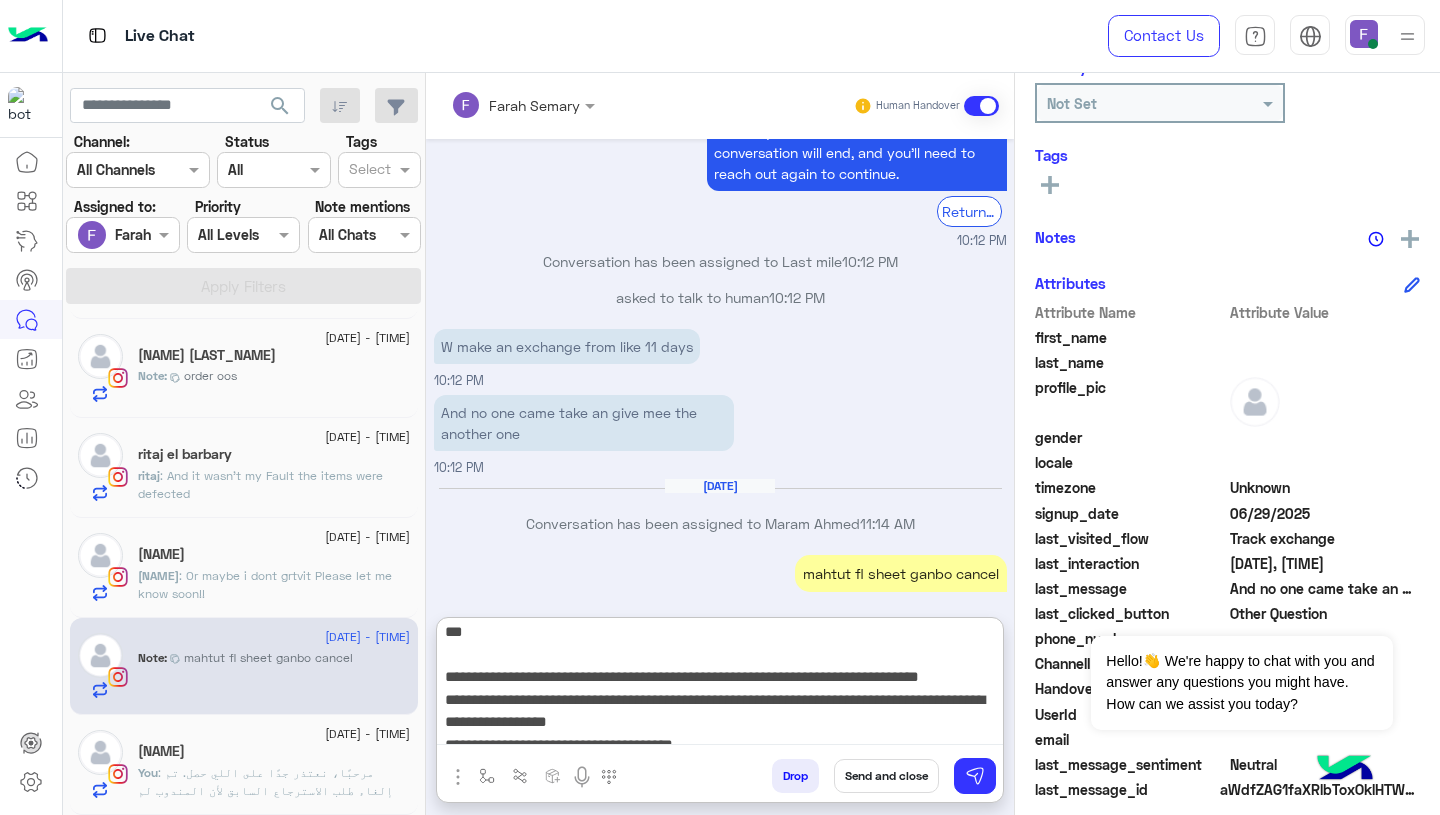 scroll, scrollTop: 50, scrollLeft: 0, axis: vertical 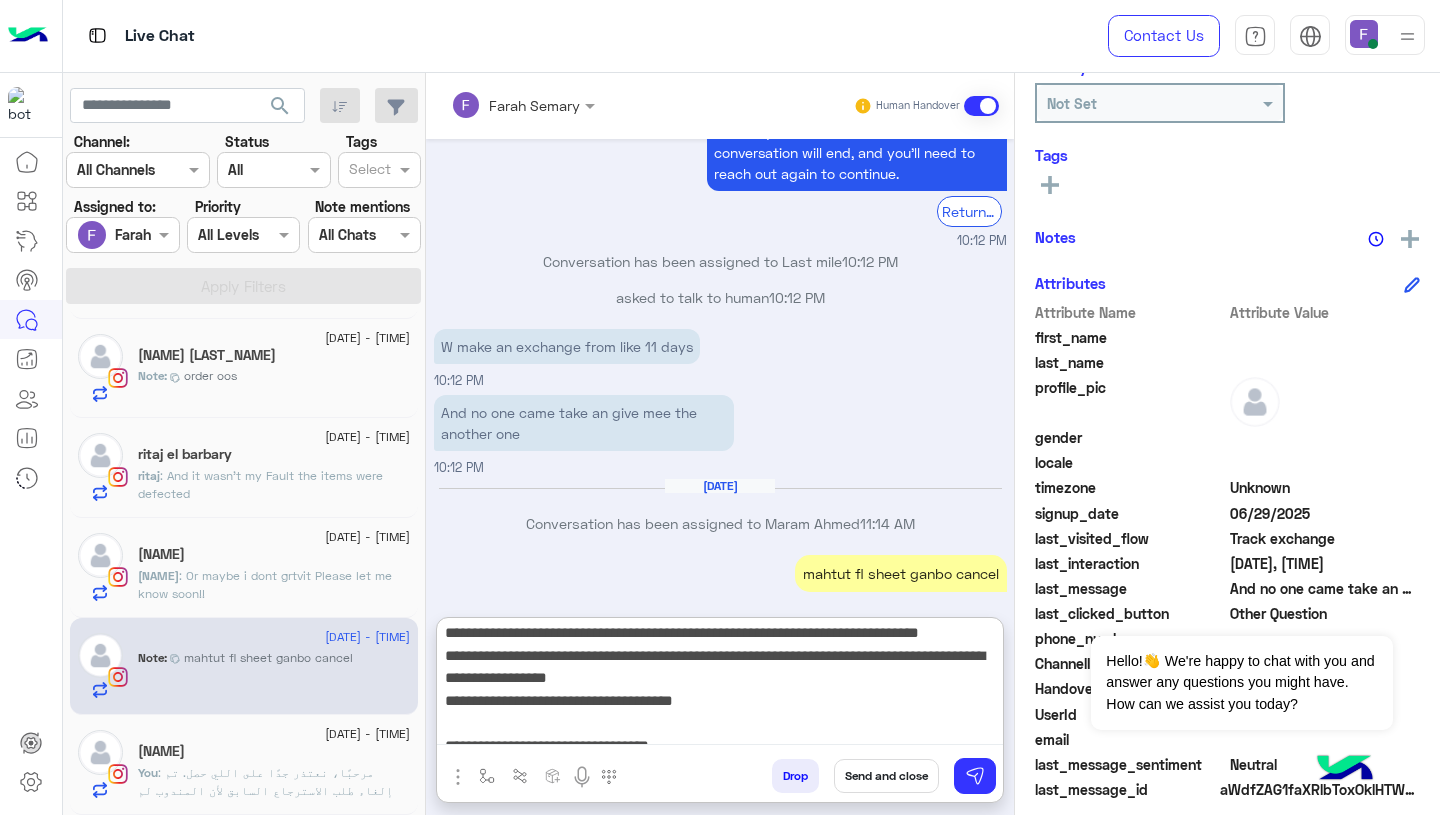 click on "**********" at bounding box center [720, 685] 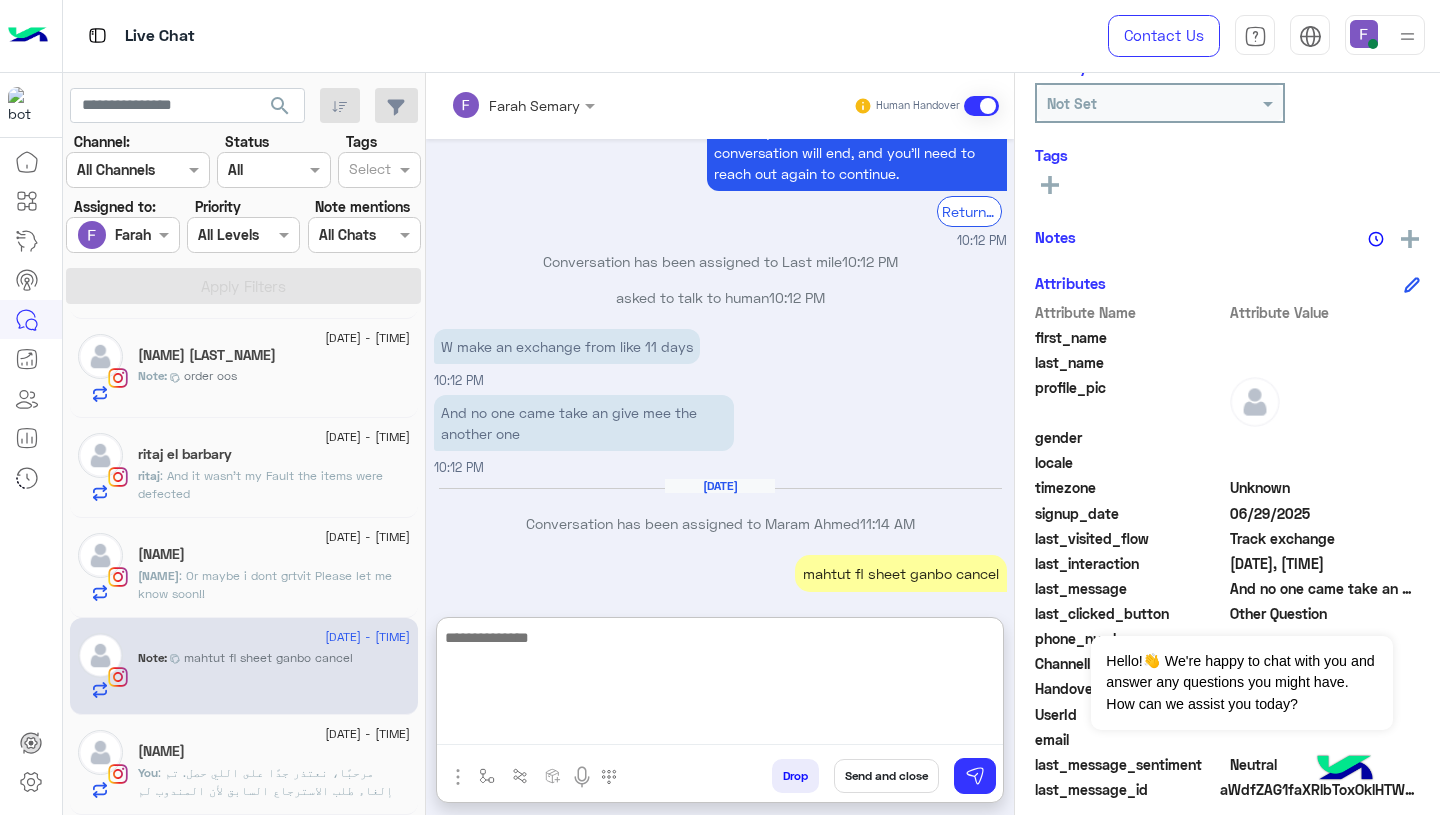 scroll, scrollTop: 0, scrollLeft: 0, axis: both 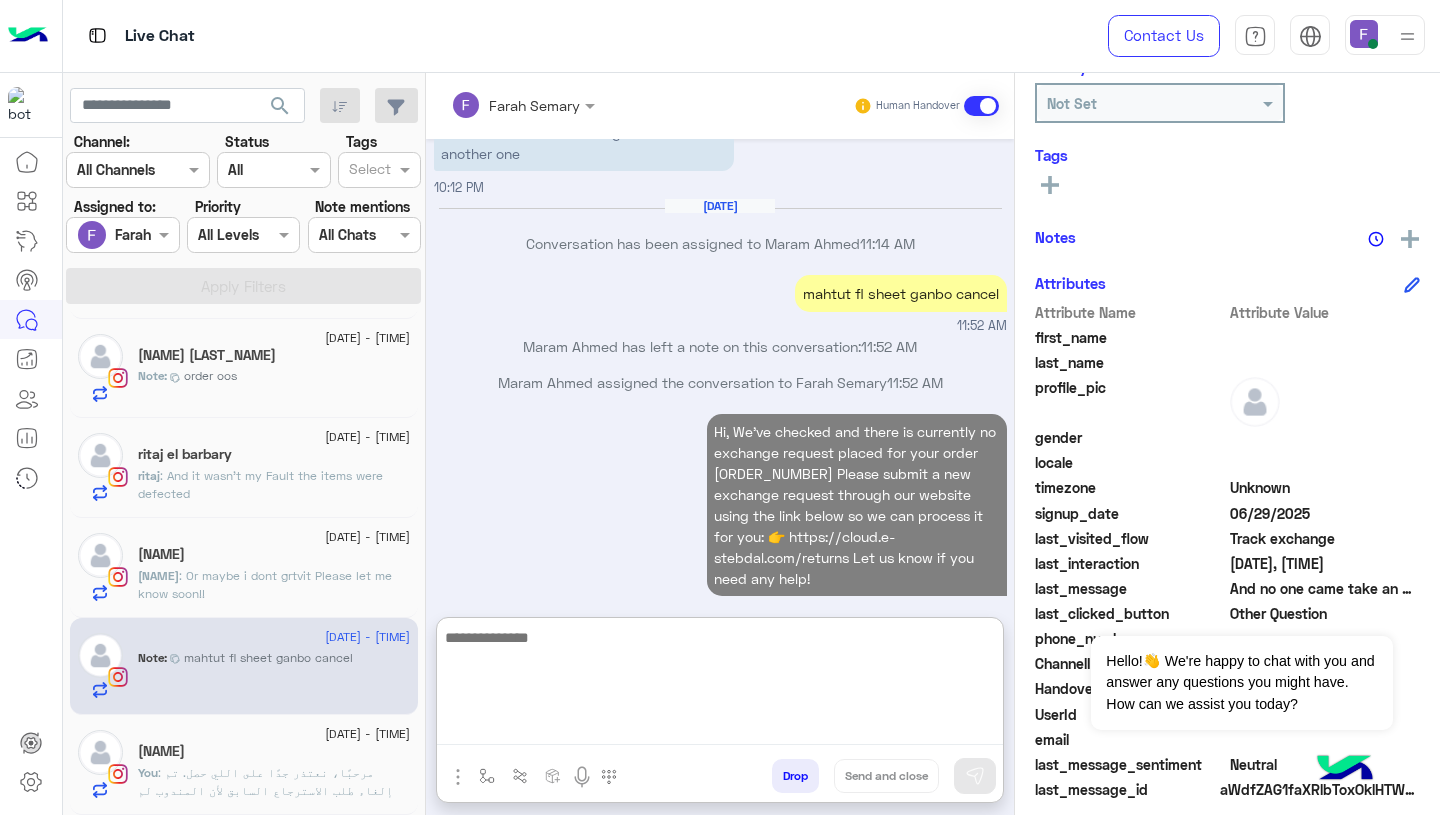 click on "Hi,
We’ve checked and there is currently no exchange request placed for your order [ORDER_NUMBER]
Please submit a new exchange request through our website using the link below so we can process it for you:
👉 https://cloud.e-stebdal.com/returns
Let us know if you need any help! [TIME]" at bounding box center (720, 514) 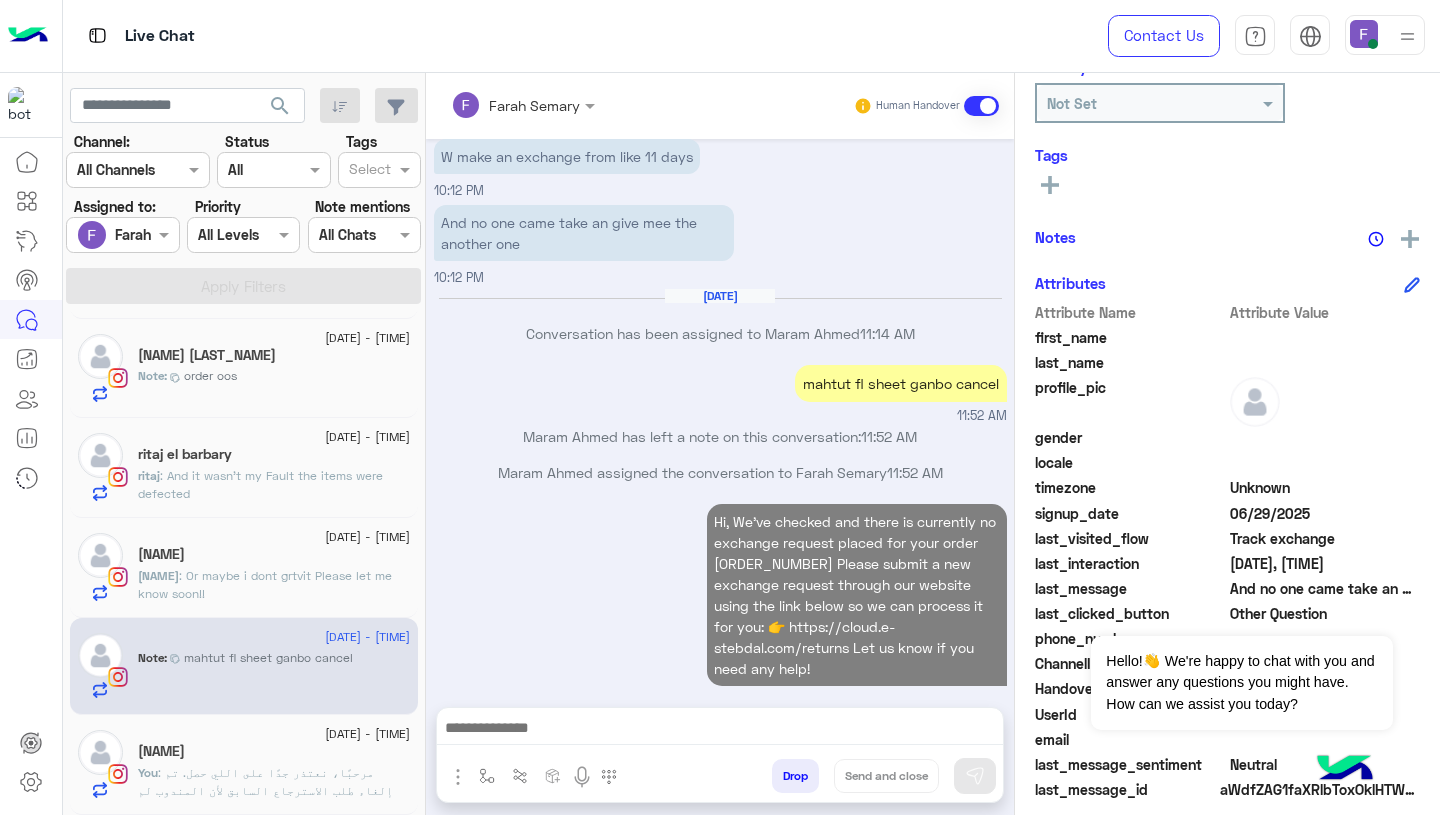 scroll, scrollTop: 1741, scrollLeft: 0, axis: vertical 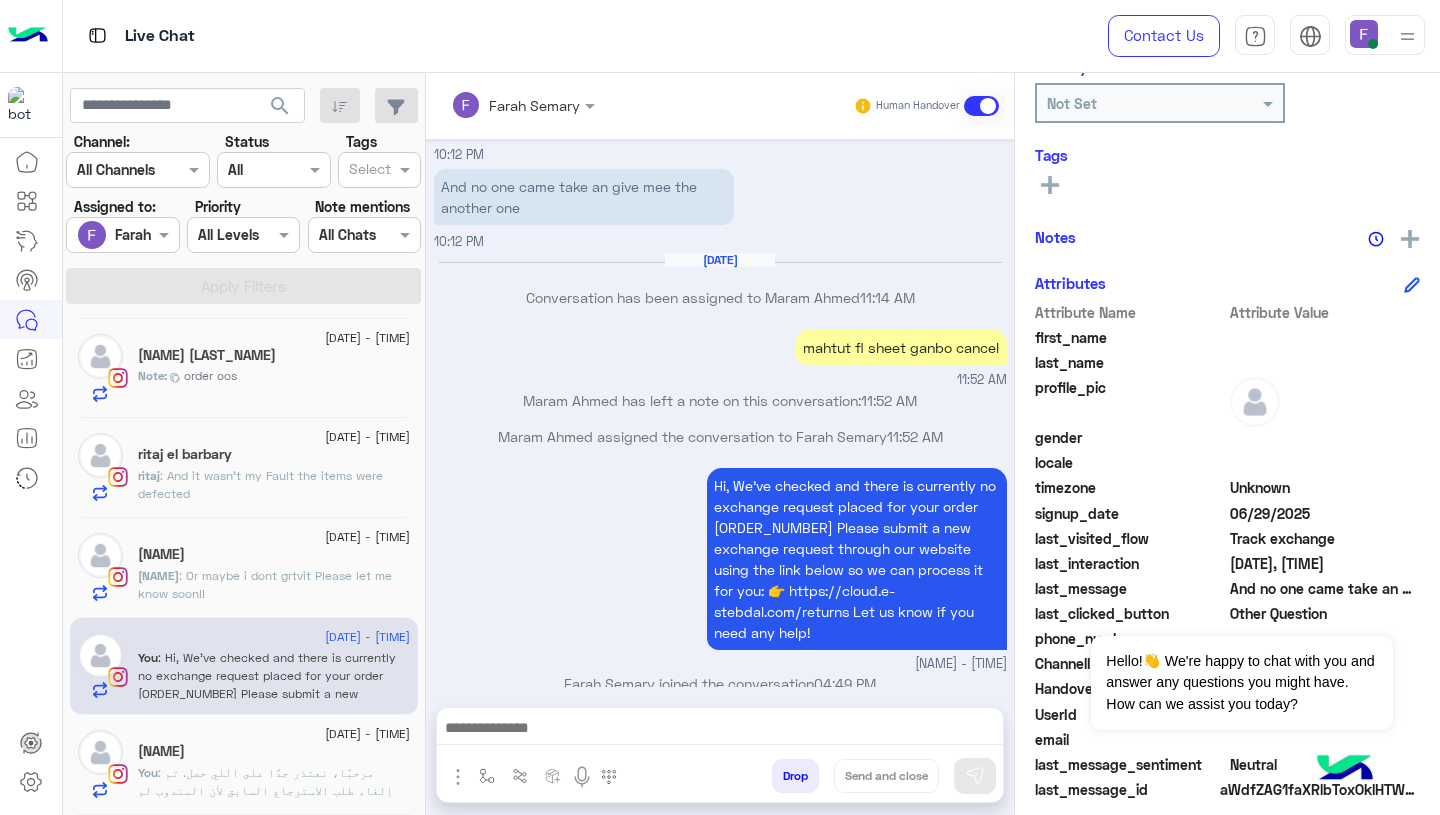 click on "[DATE] - [TIME]" 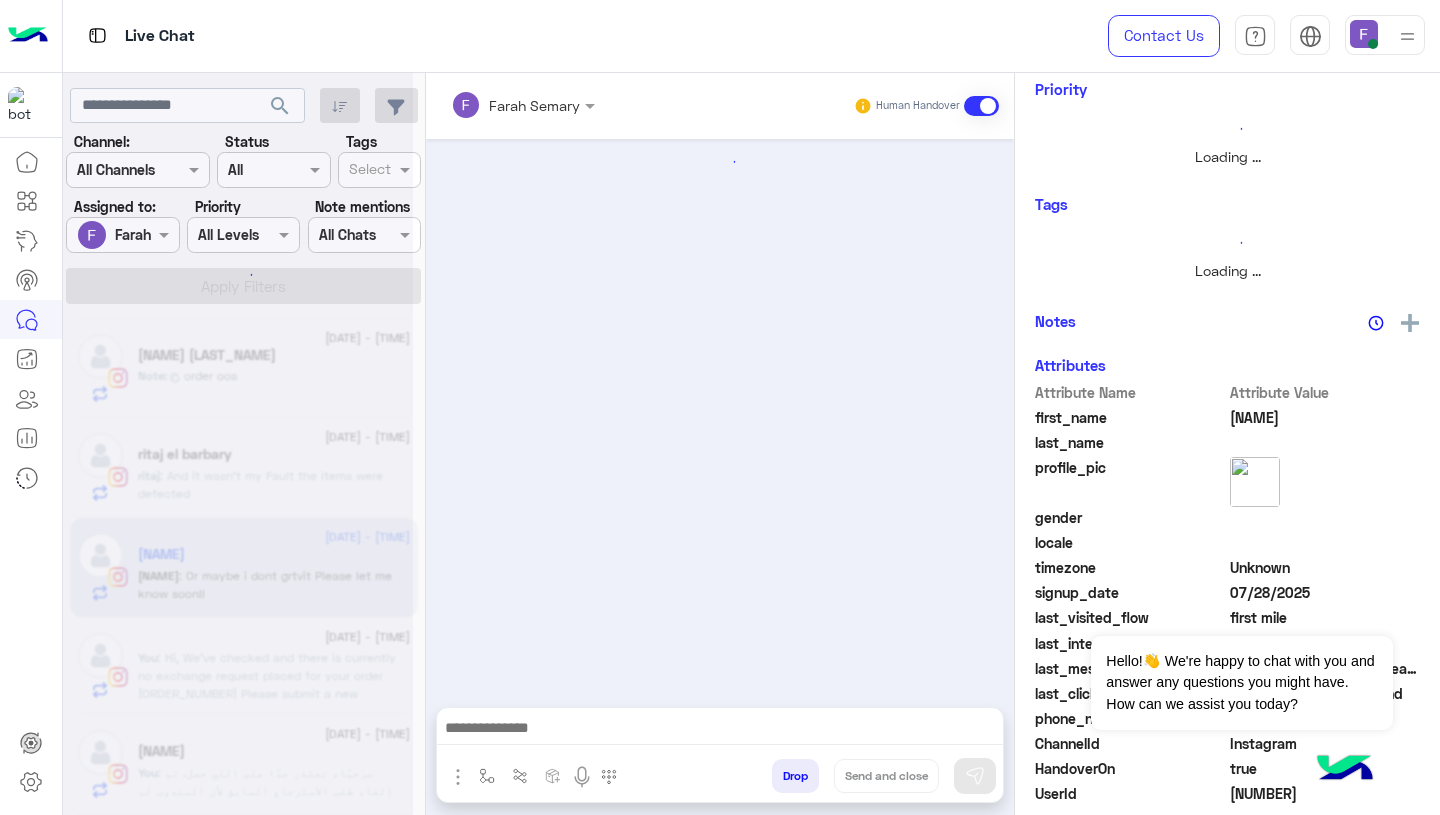 scroll, scrollTop: 271, scrollLeft: 0, axis: vertical 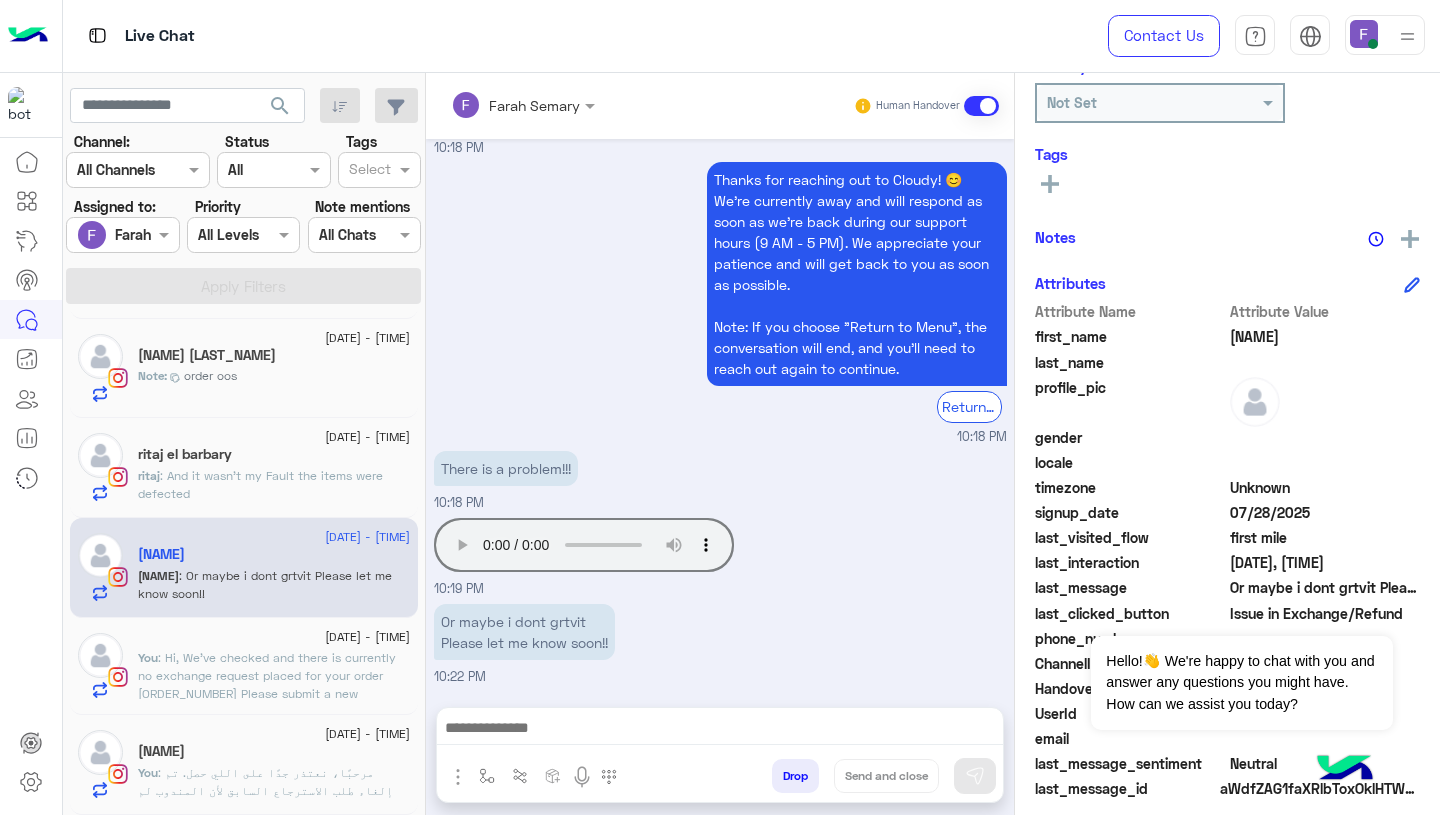 click at bounding box center (720, 730) 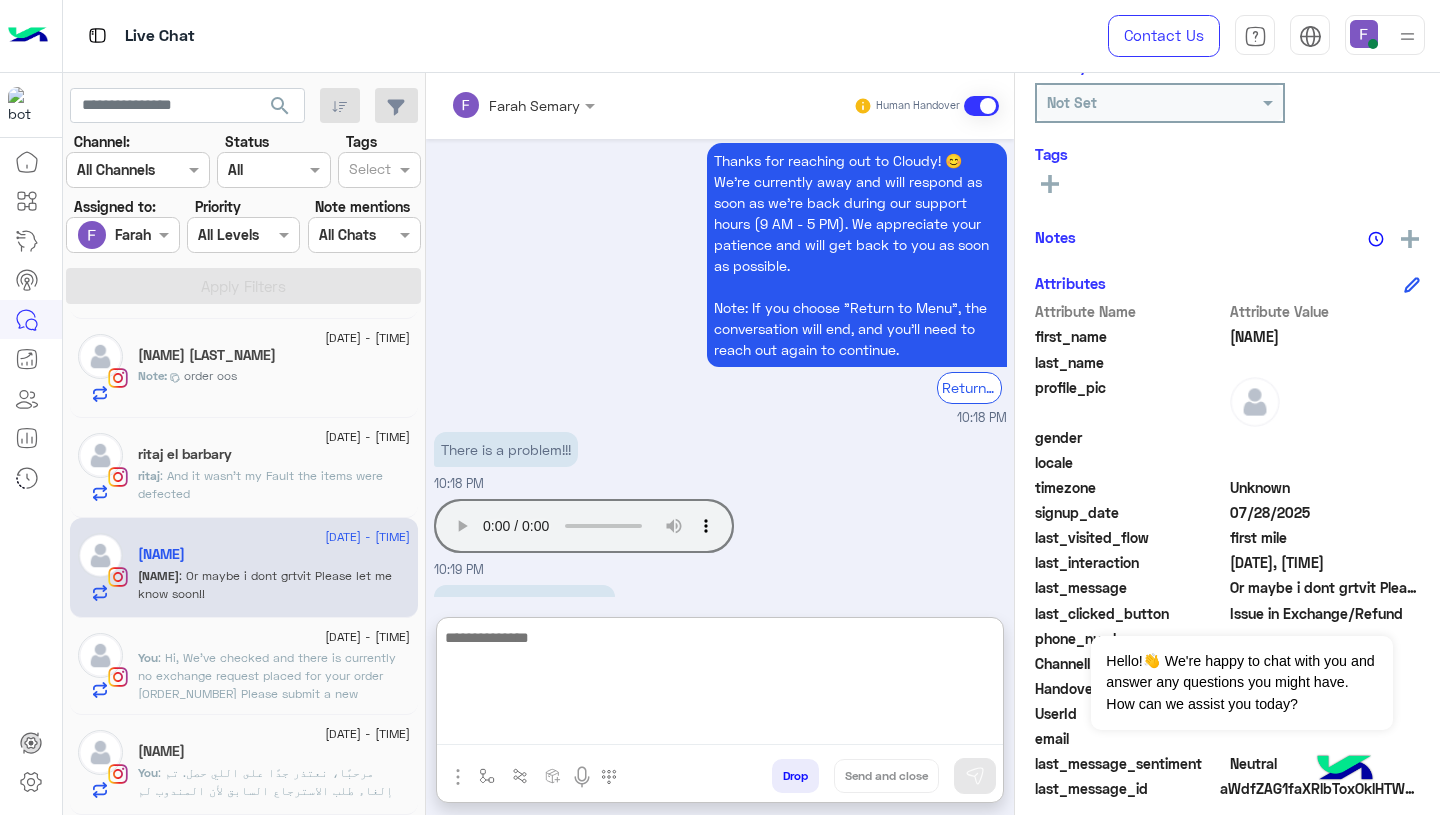 paste on "**********" 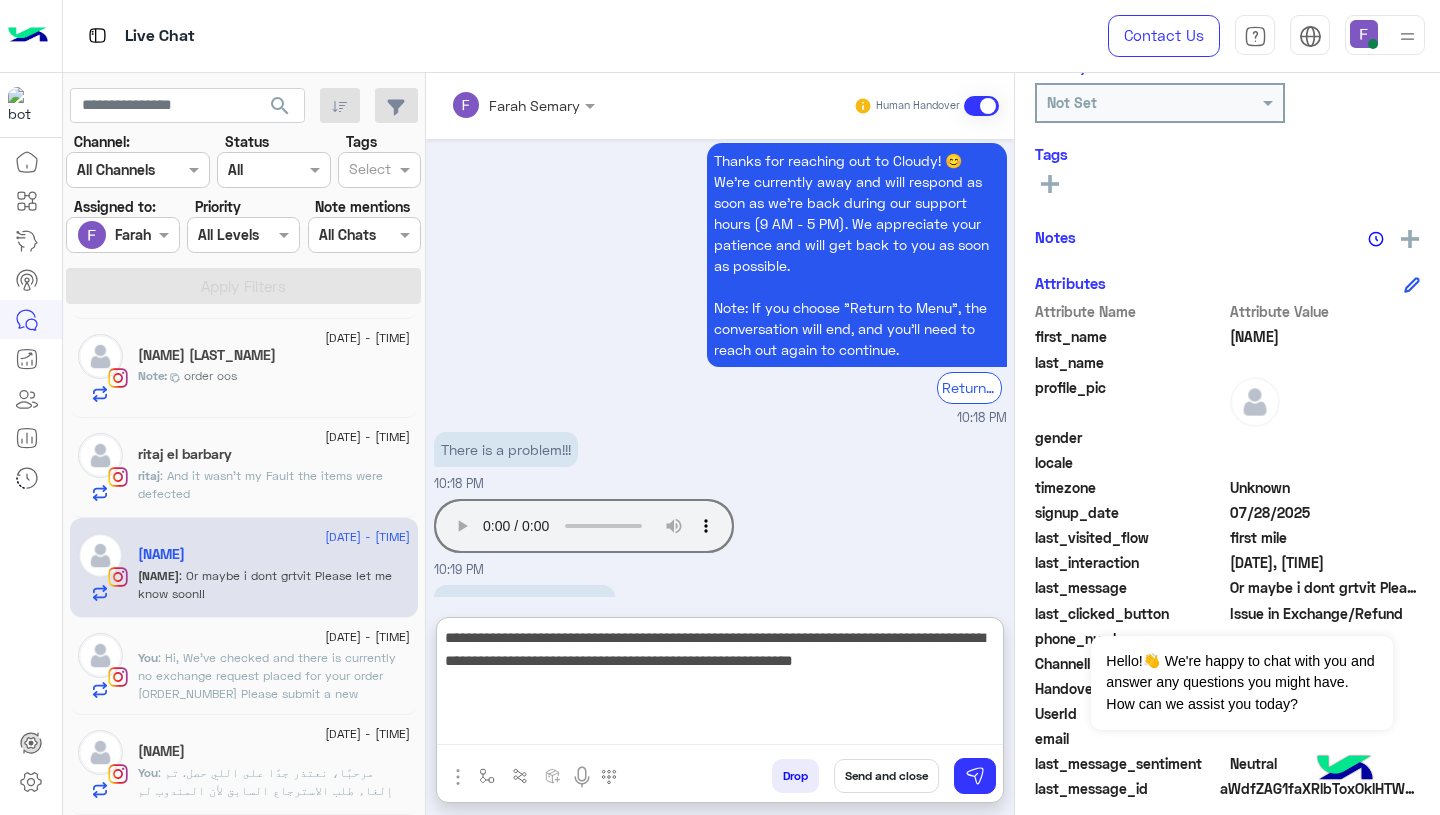 drag, startPoint x: 539, startPoint y: 728, endPoint x: 539, endPoint y: 715, distance: 13 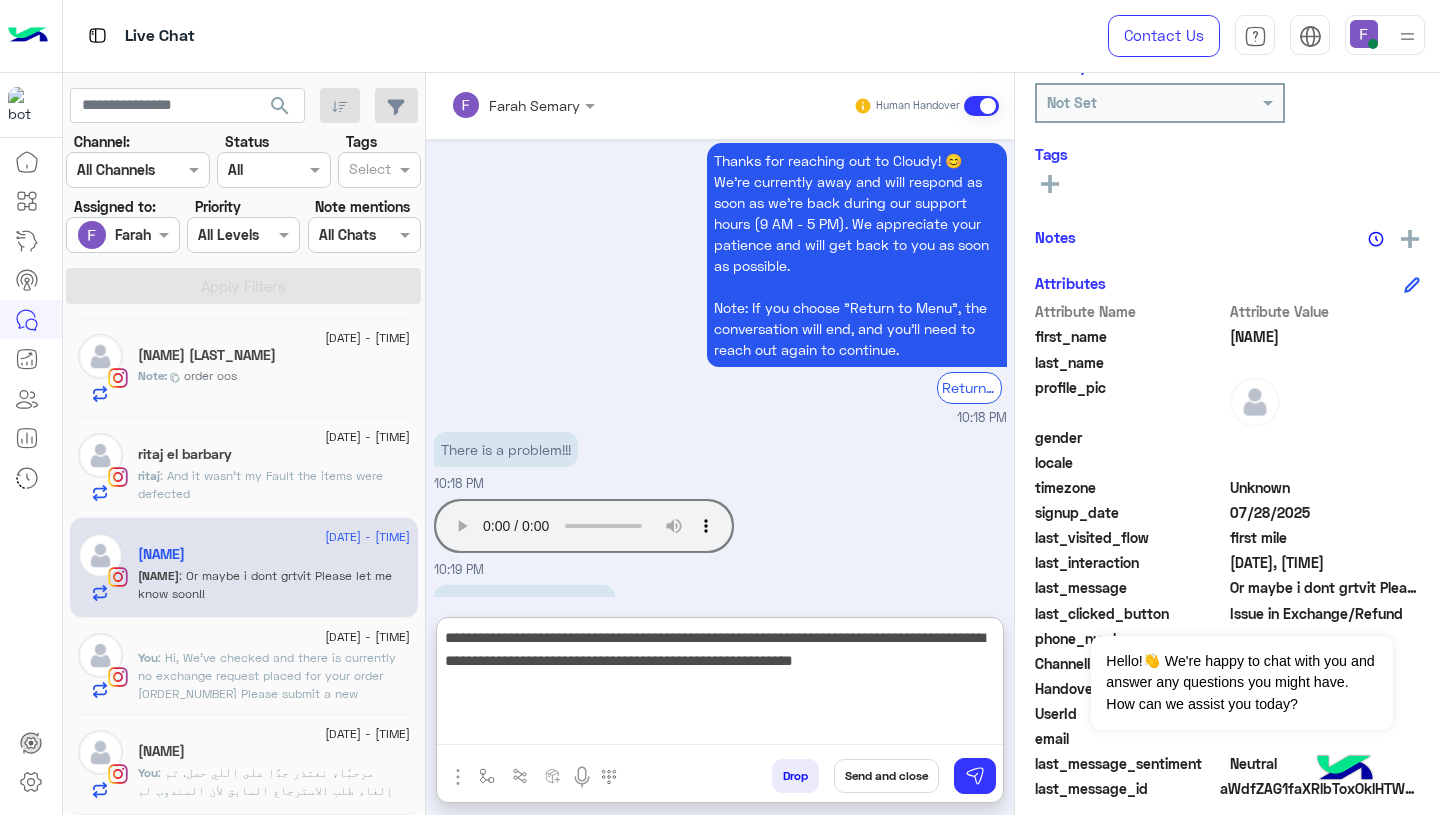 click on "**********" at bounding box center [720, 685] 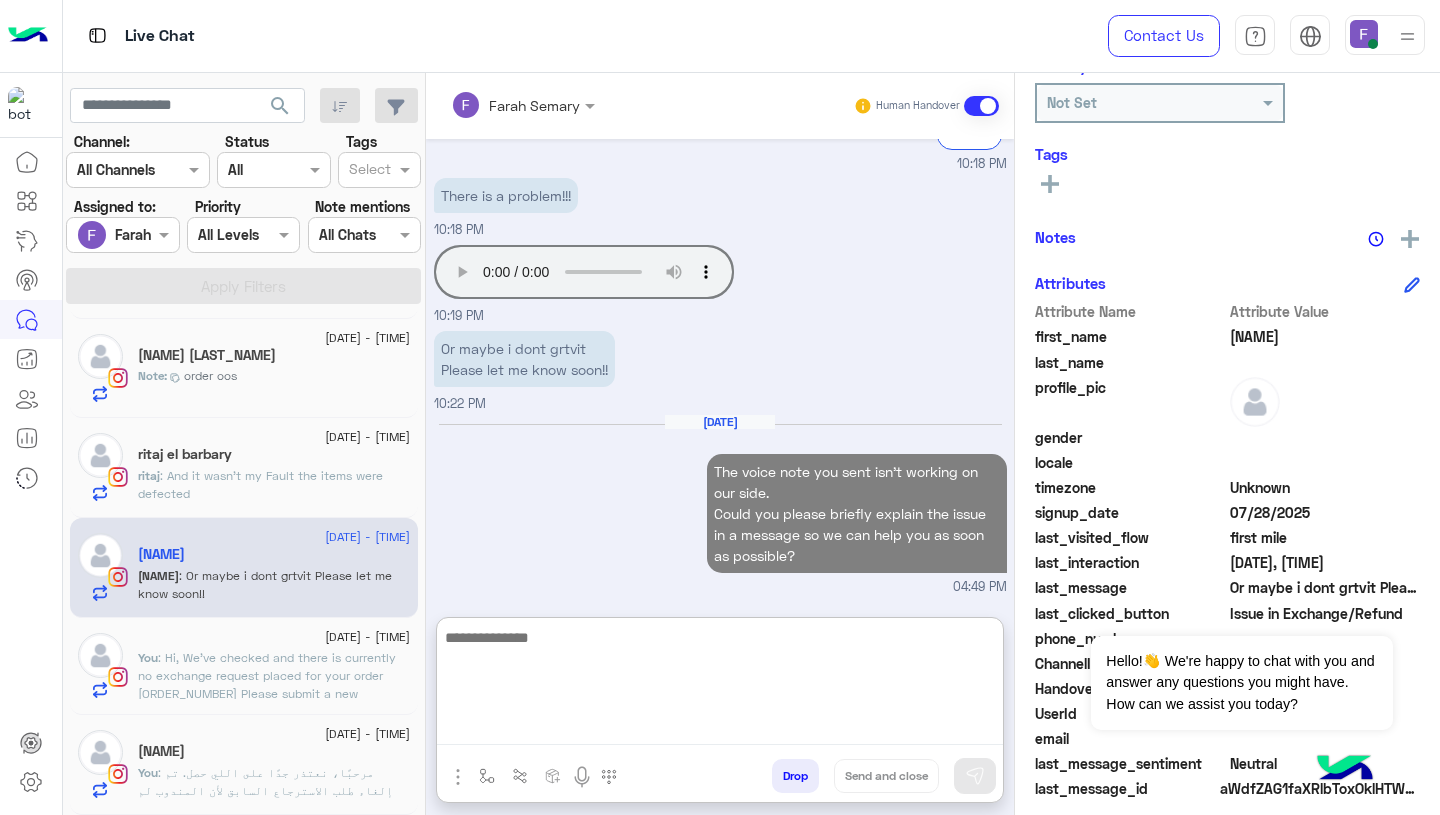 scroll, scrollTop: 1847, scrollLeft: 0, axis: vertical 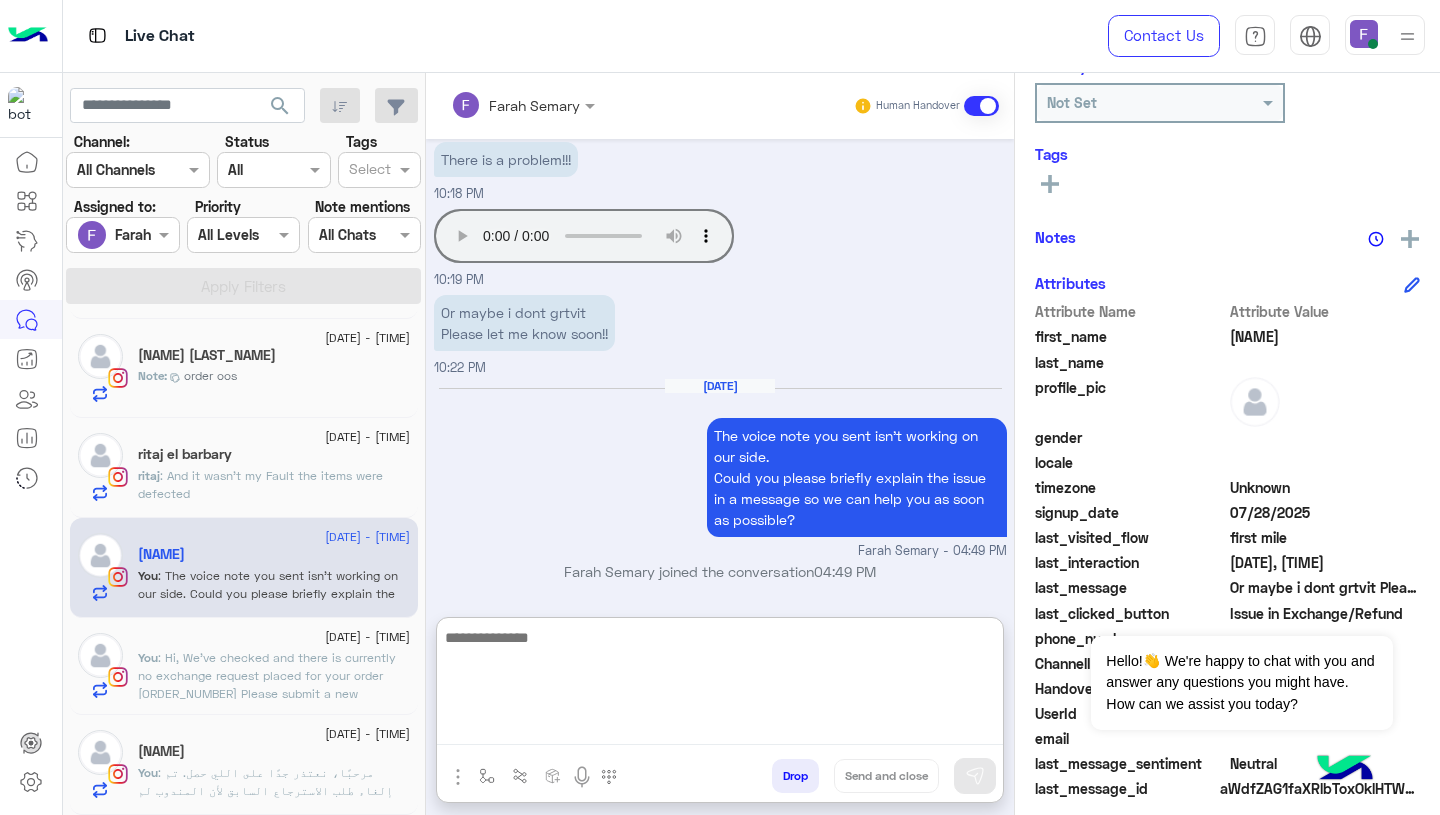 click on "[NAME] : And it wasn’t my Fault the items were defected" 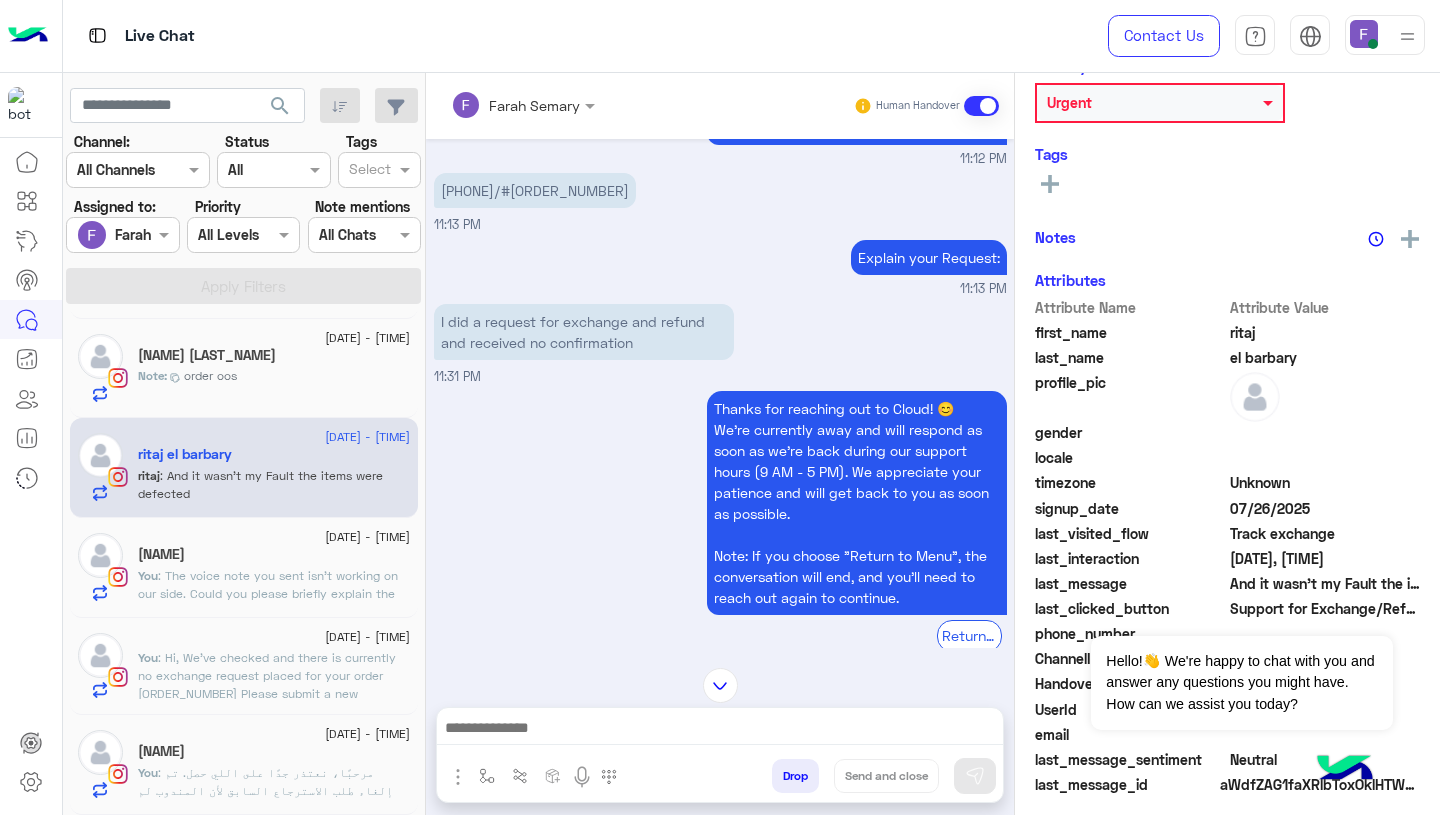 scroll, scrollTop: 1353, scrollLeft: 0, axis: vertical 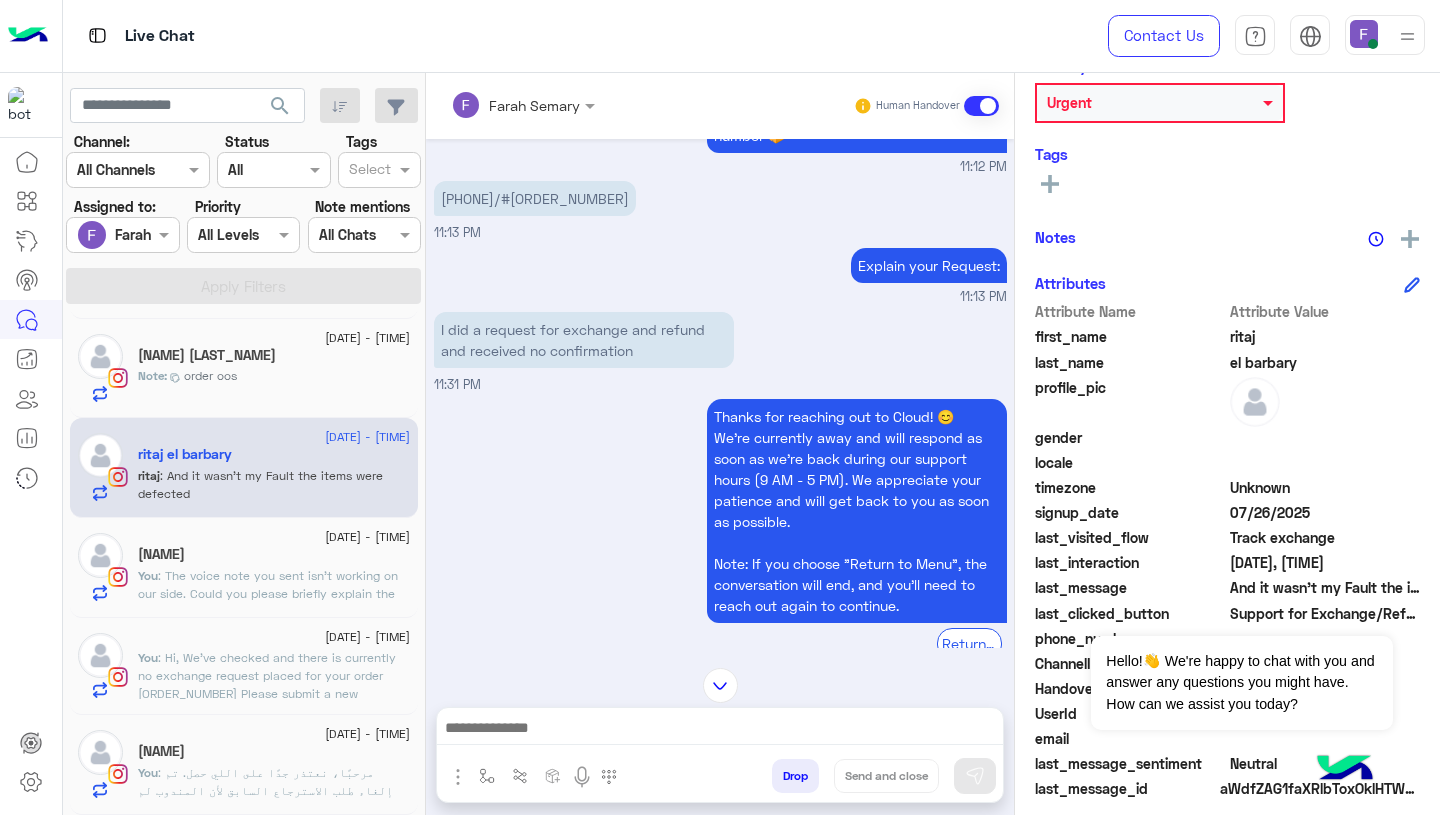 click on "[PHONE]/#[ORDER_NUMBER]" at bounding box center [535, 198] 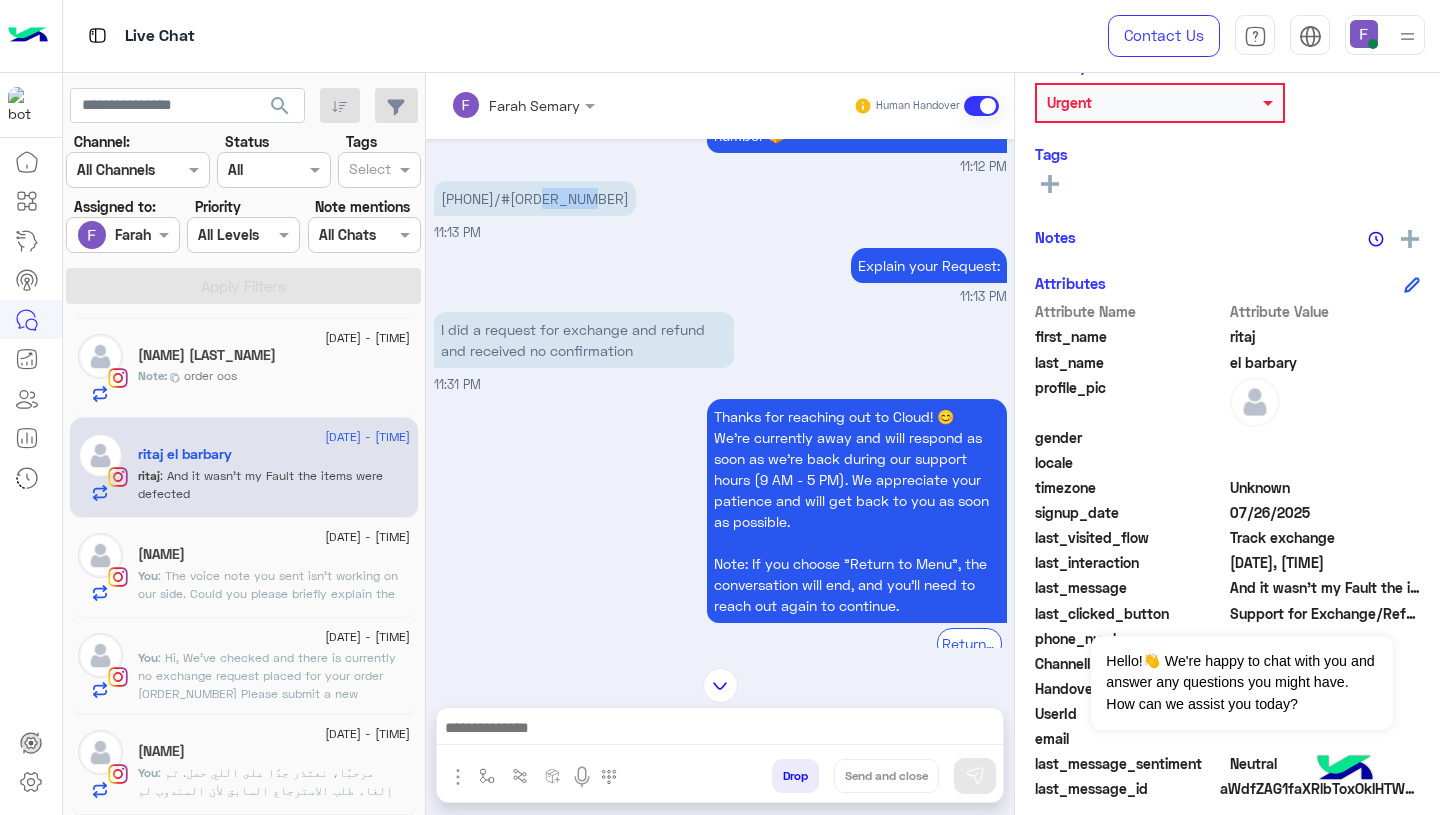 copy on "113478" 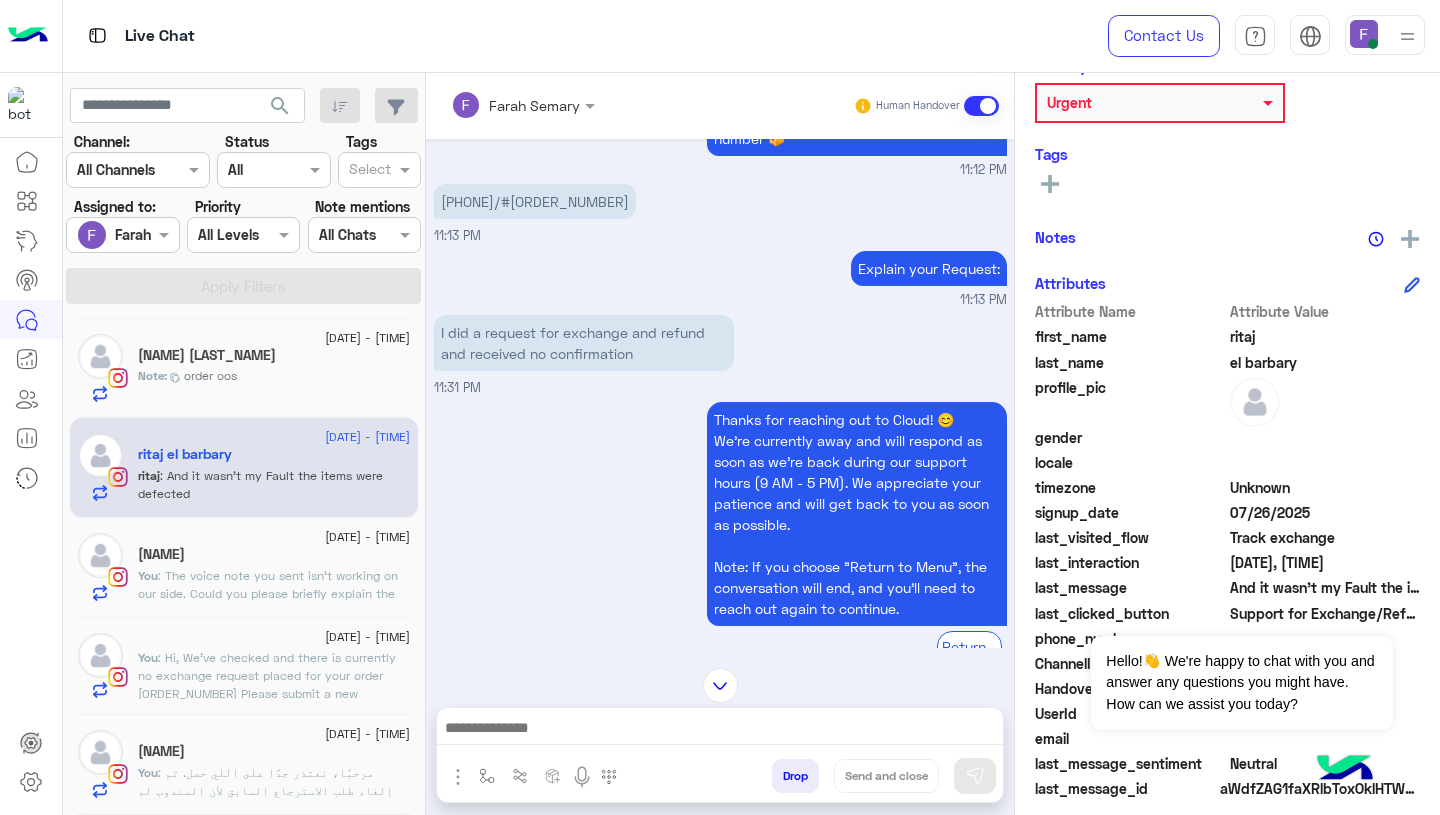 scroll, scrollTop: 1336, scrollLeft: 0, axis: vertical 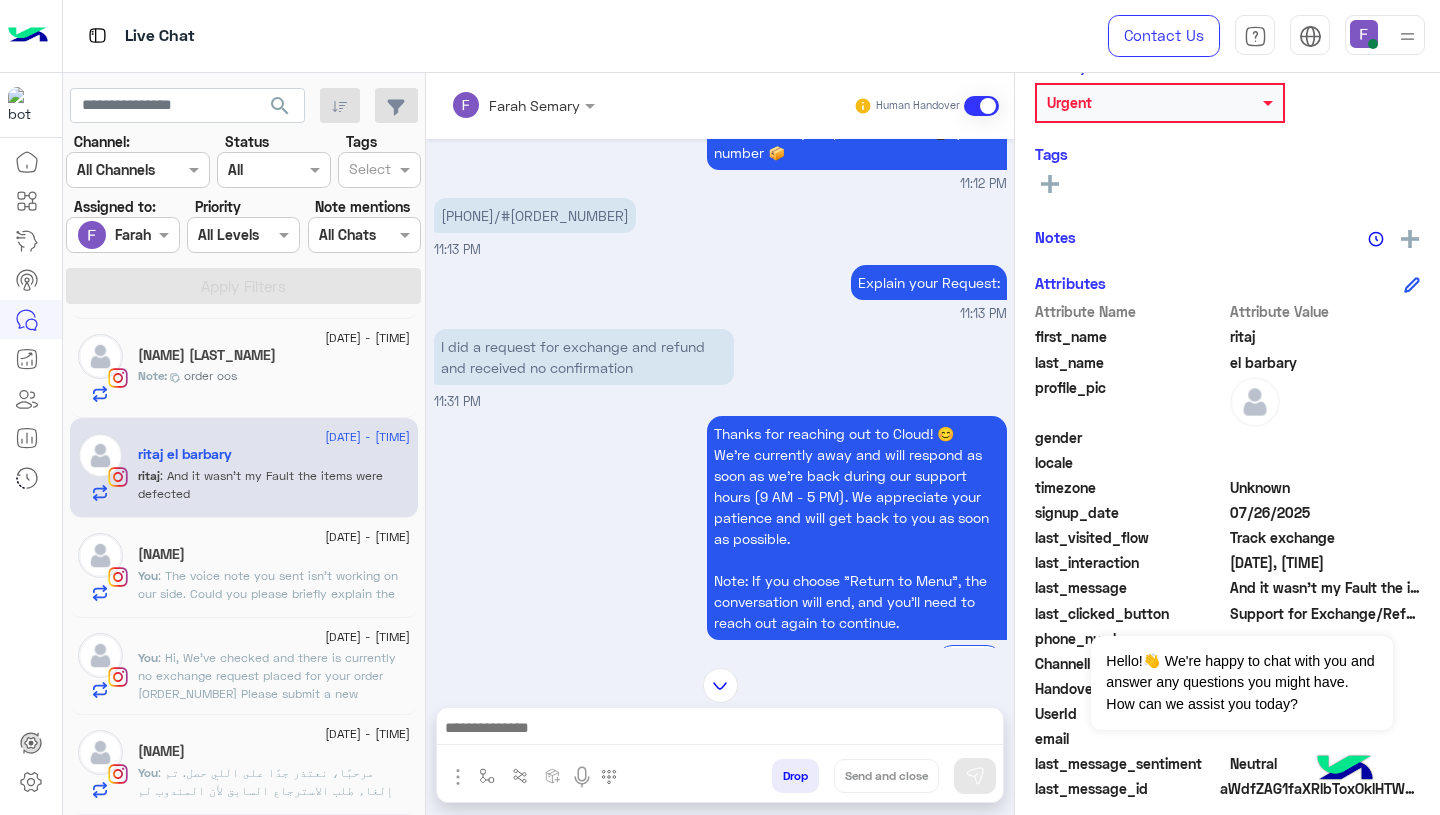 click on "I did a request for exchange and refund and received no confirmation" at bounding box center (584, 357) 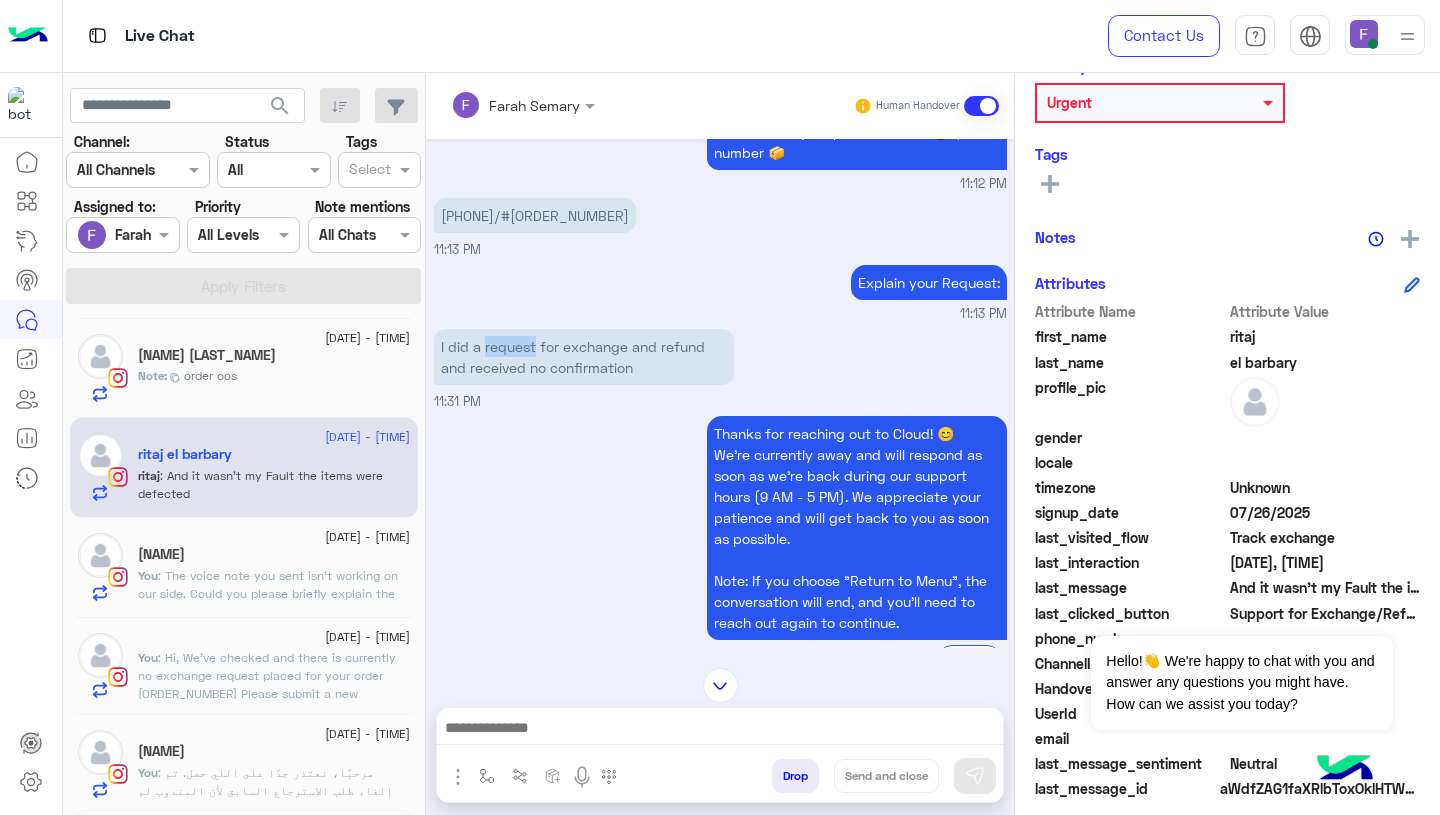 click on "I did a request for exchange and refund and received no confirmation" at bounding box center (584, 357) 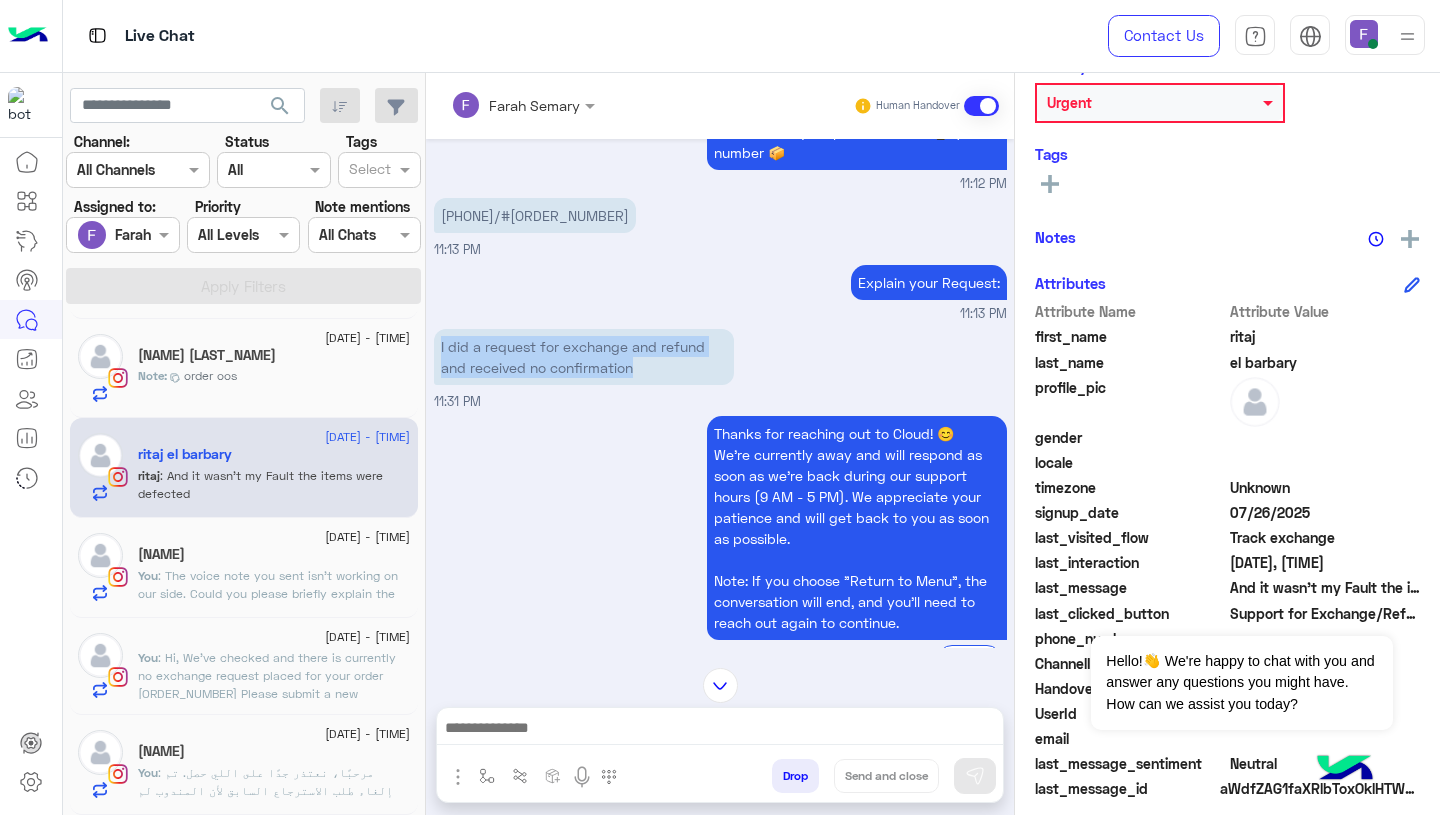 click on "I did a request for exchange and refund and received no confirmation" at bounding box center [584, 357] 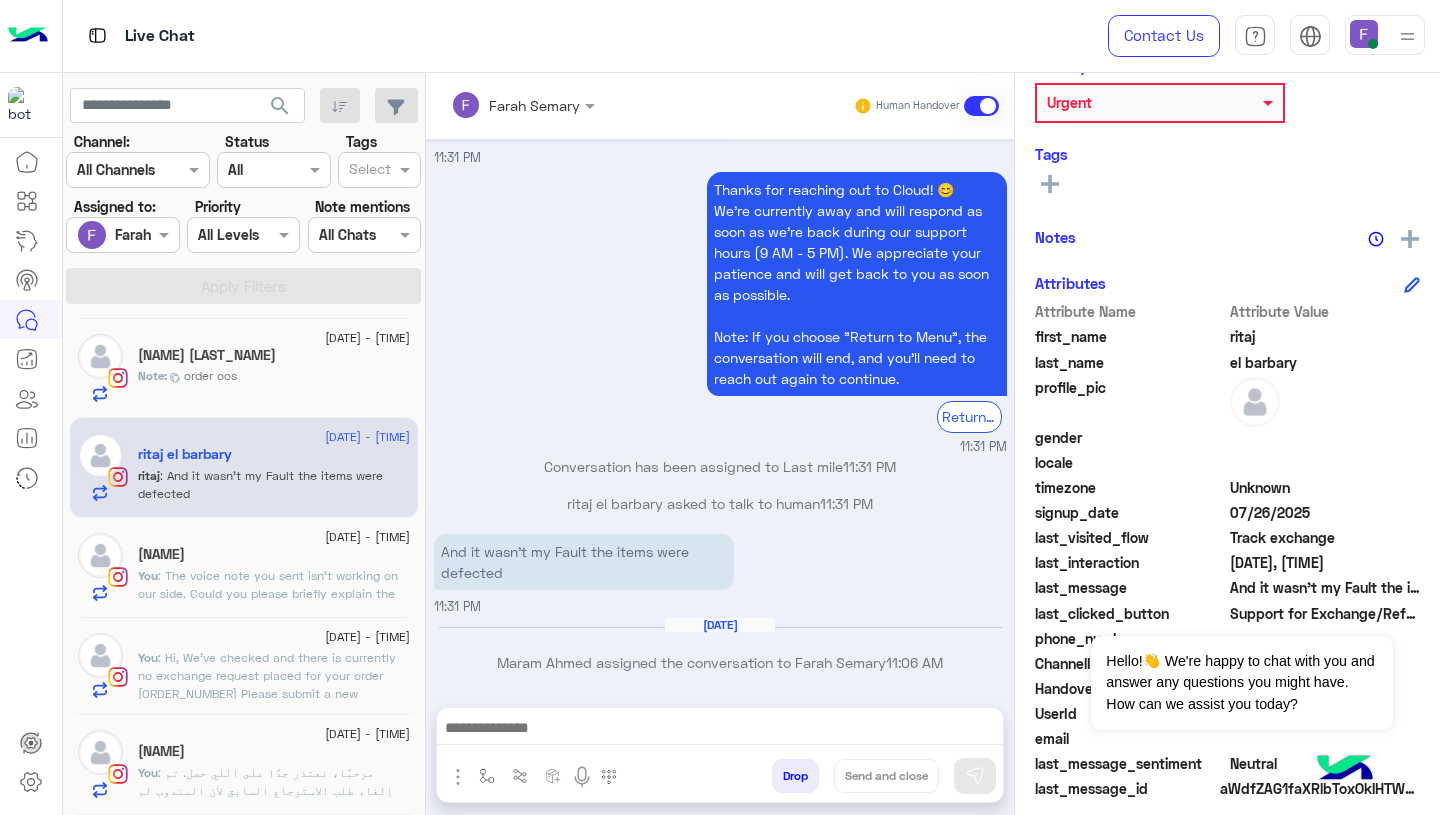 click on "And it wasn’t my Fault the items were defected" at bounding box center (584, 562) 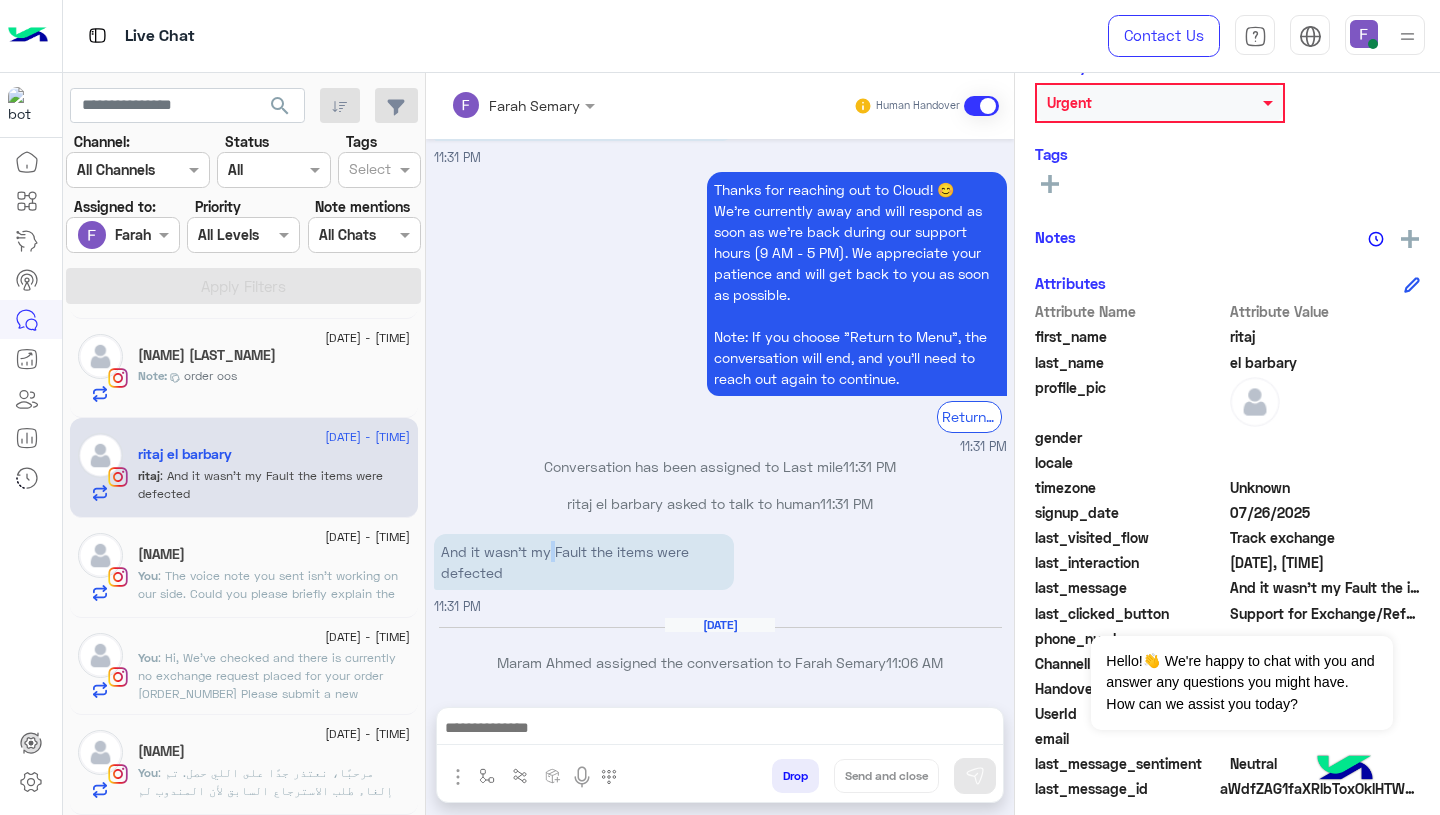 click on "And it wasn’t my Fault the items were defected" at bounding box center [584, 562] 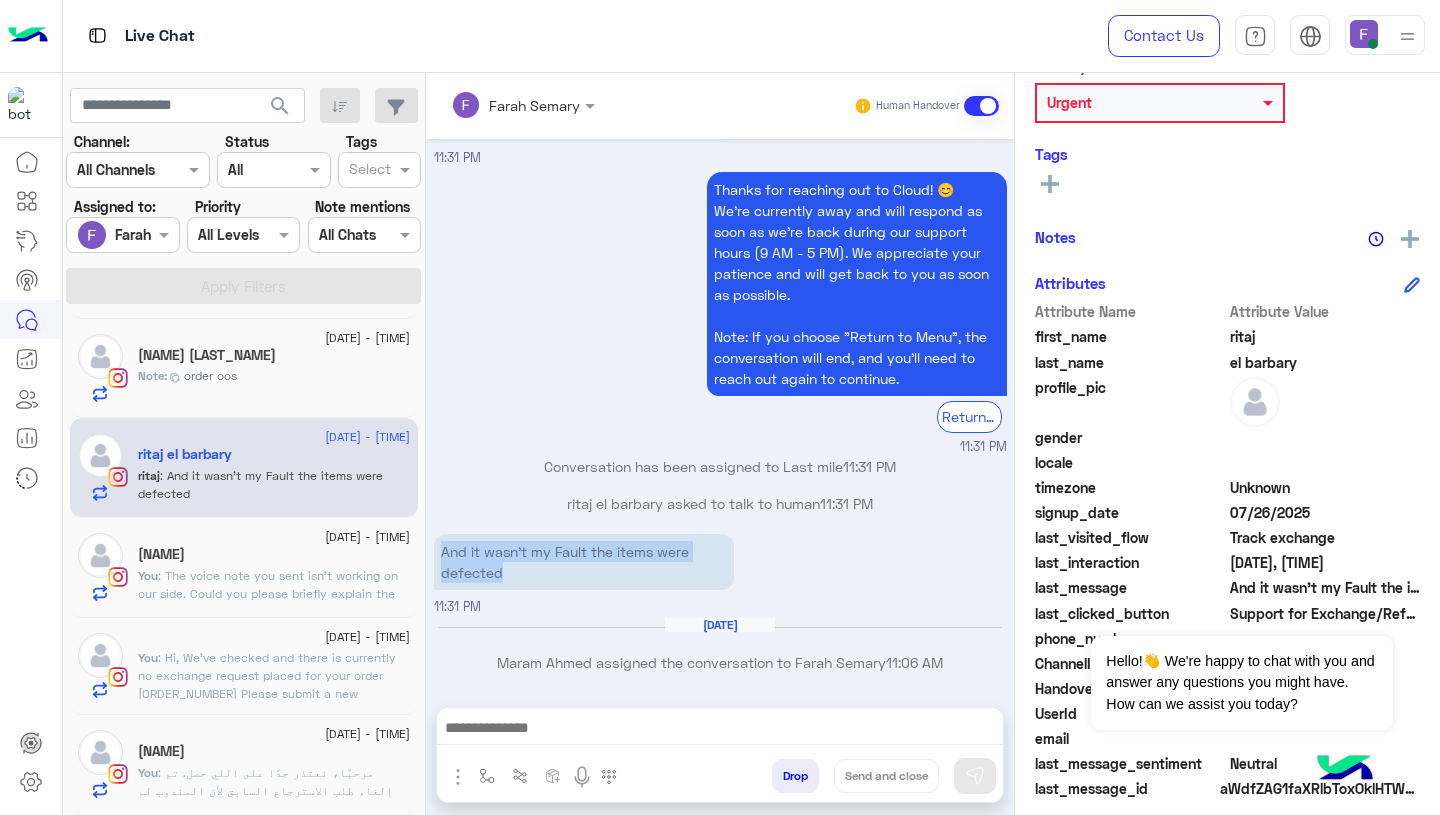 click on "And it wasn’t my Fault the items were defected" at bounding box center (584, 562) 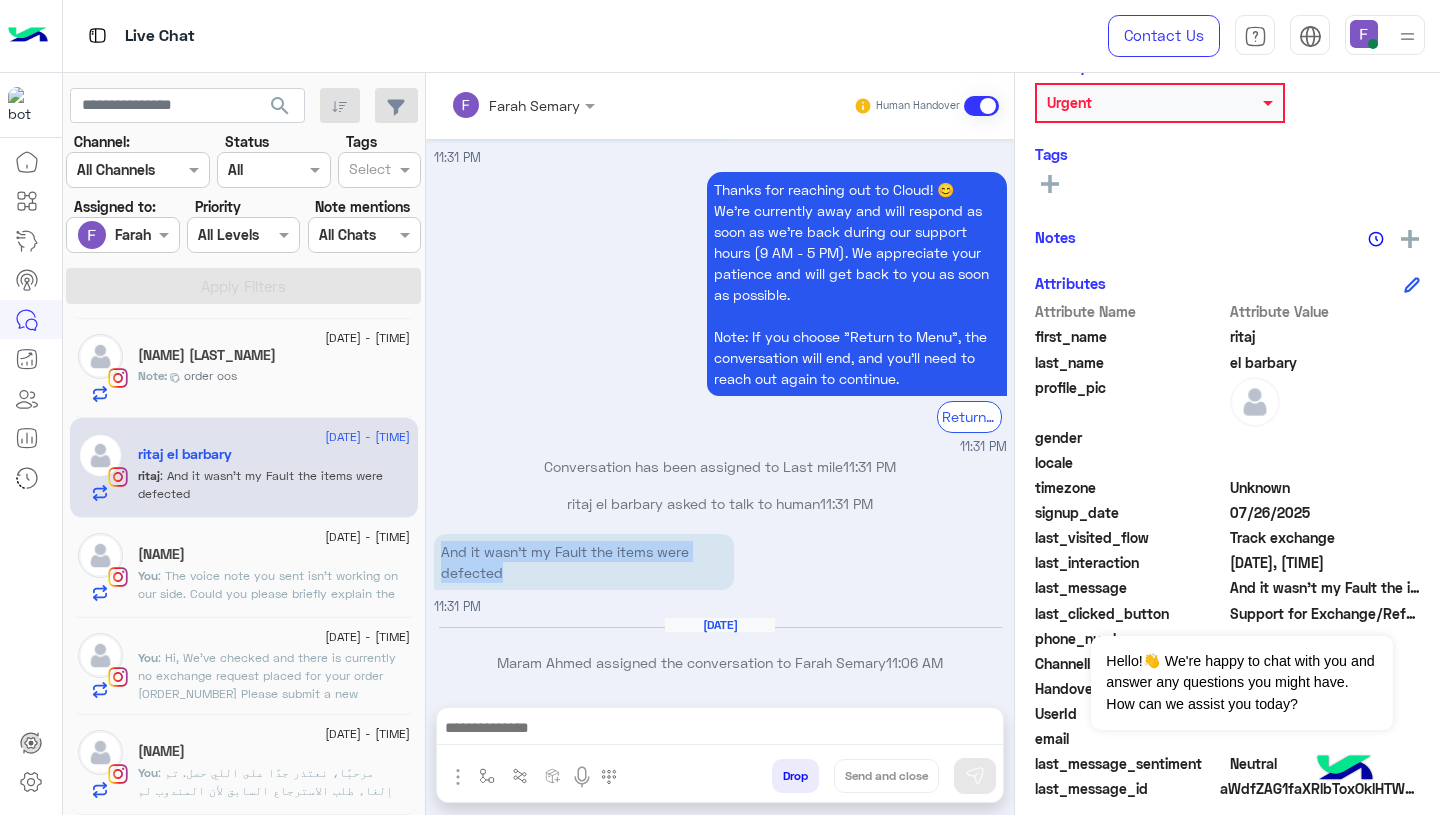 click at bounding box center [720, 730] 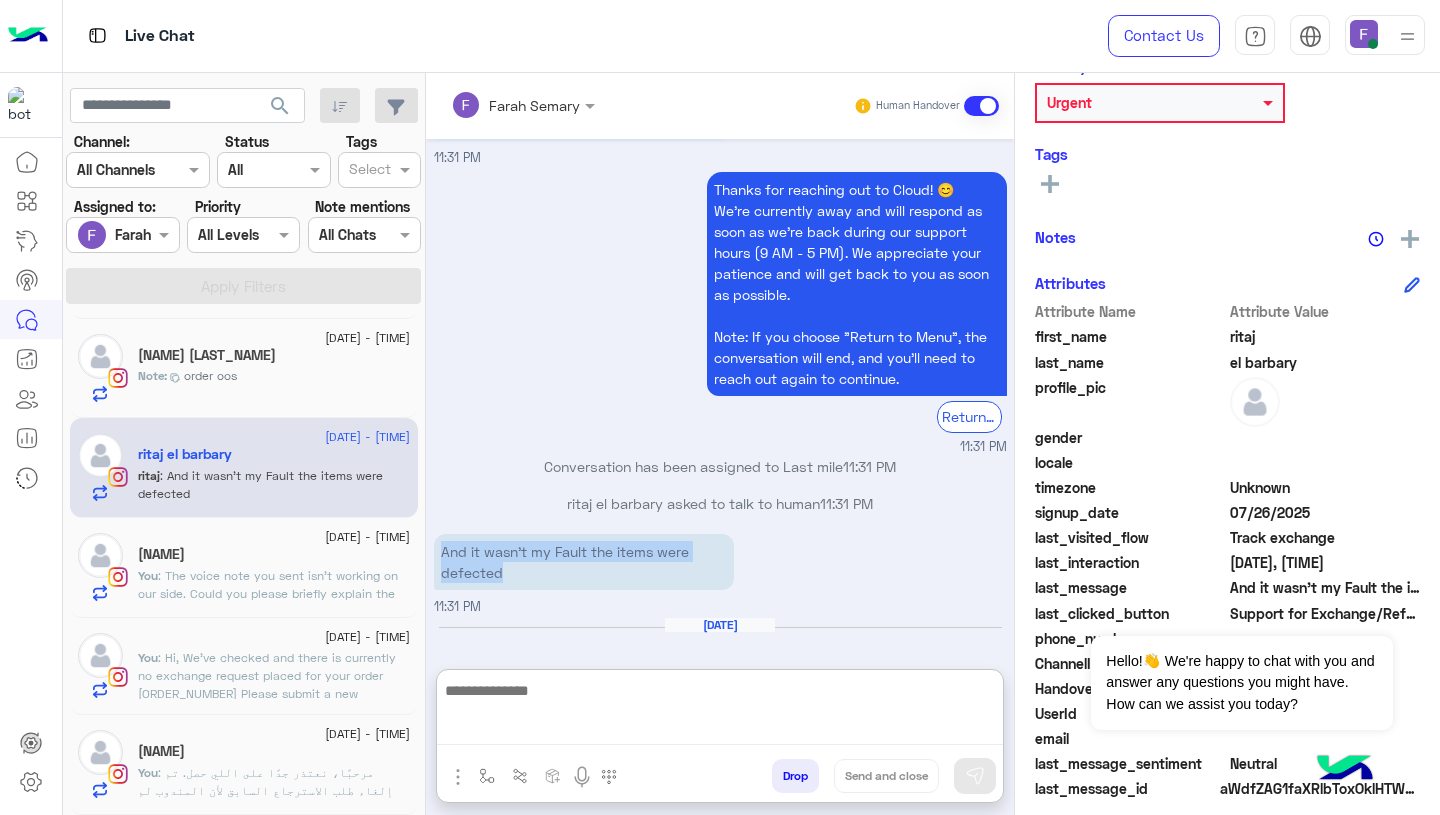 scroll, scrollTop: 1618, scrollLeft: 0, axis: vertical 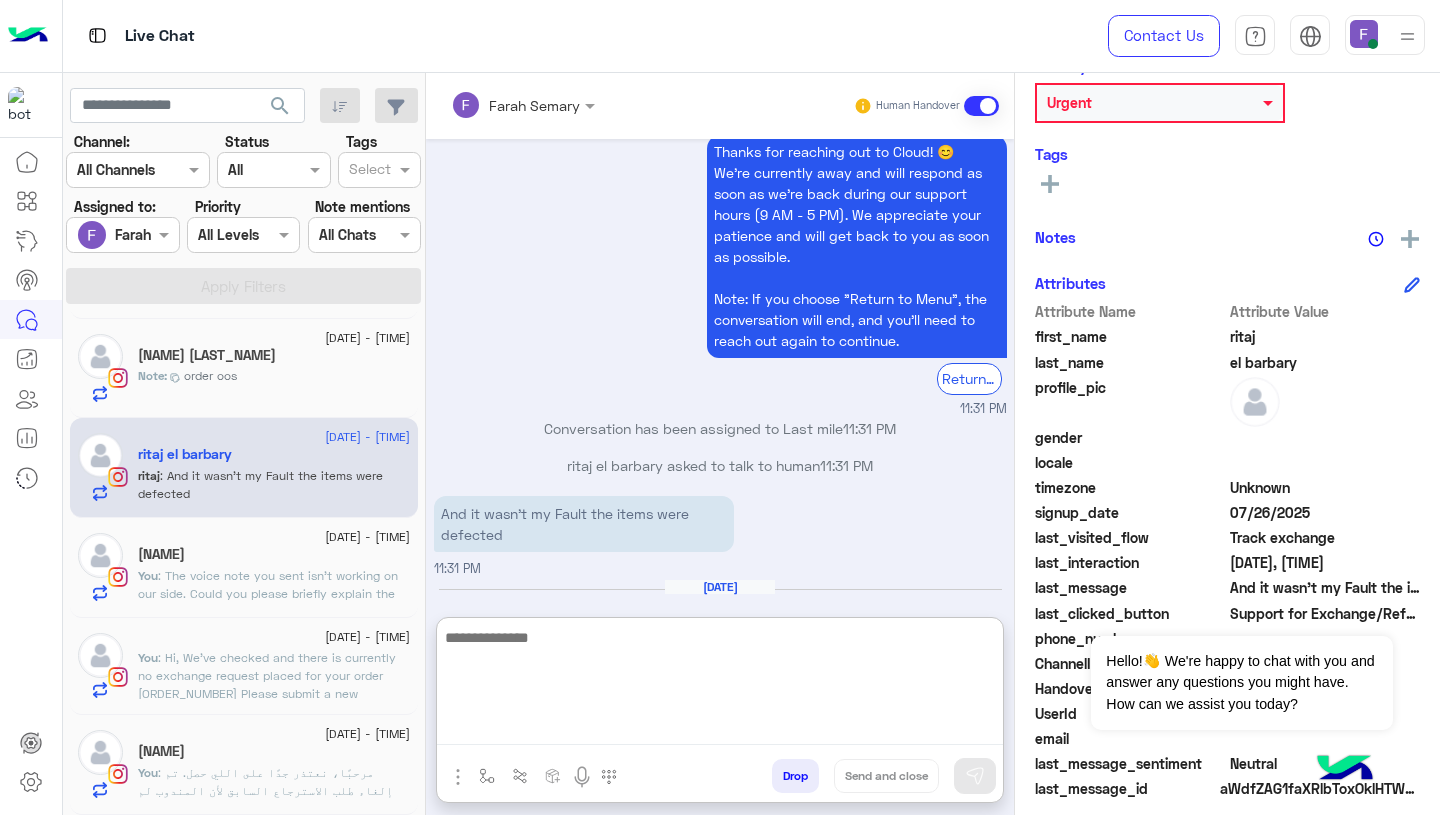paste on "**********" 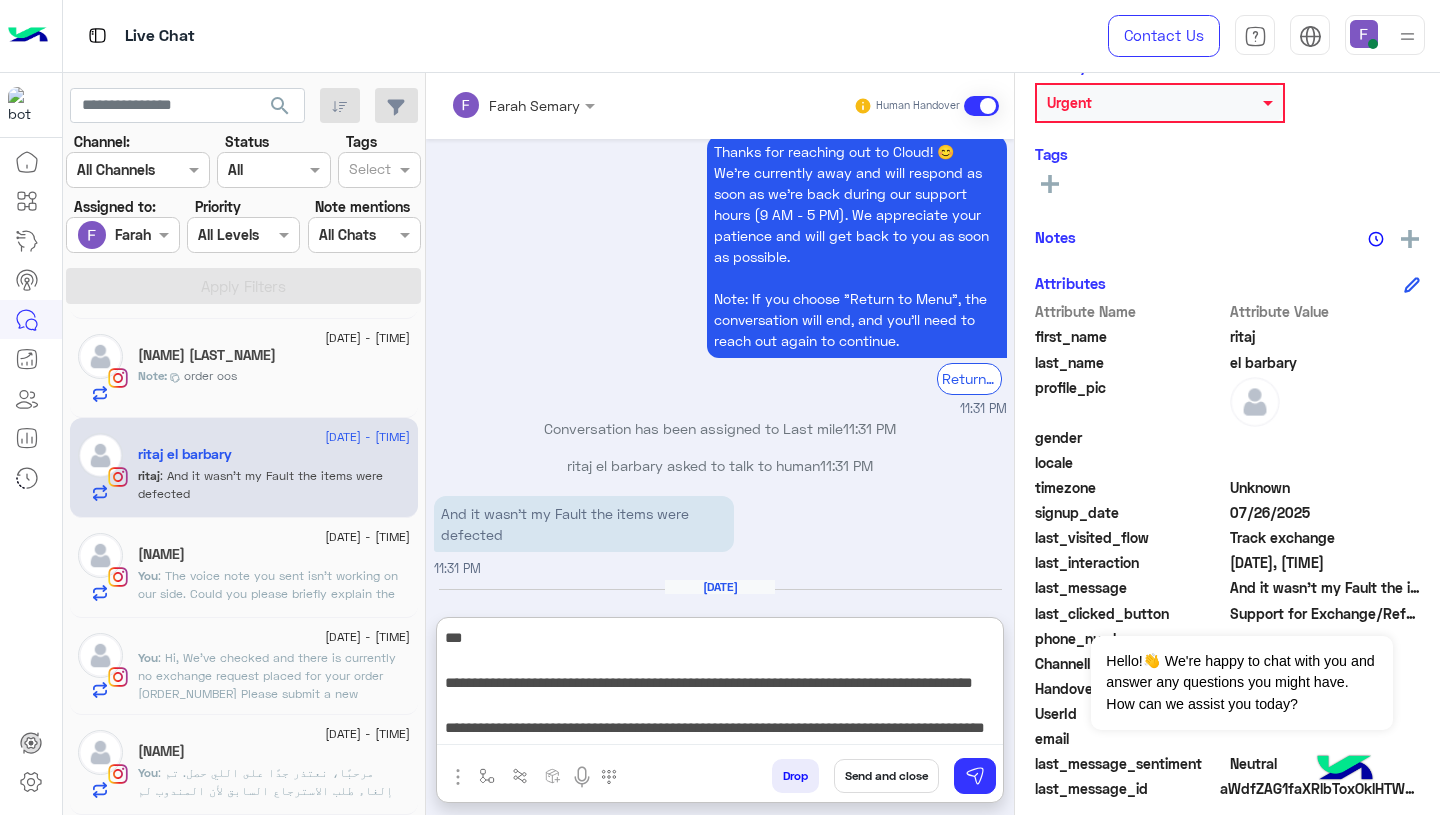 scroll, scrollTop: 376, scrollLeft: 0, axis: vertical 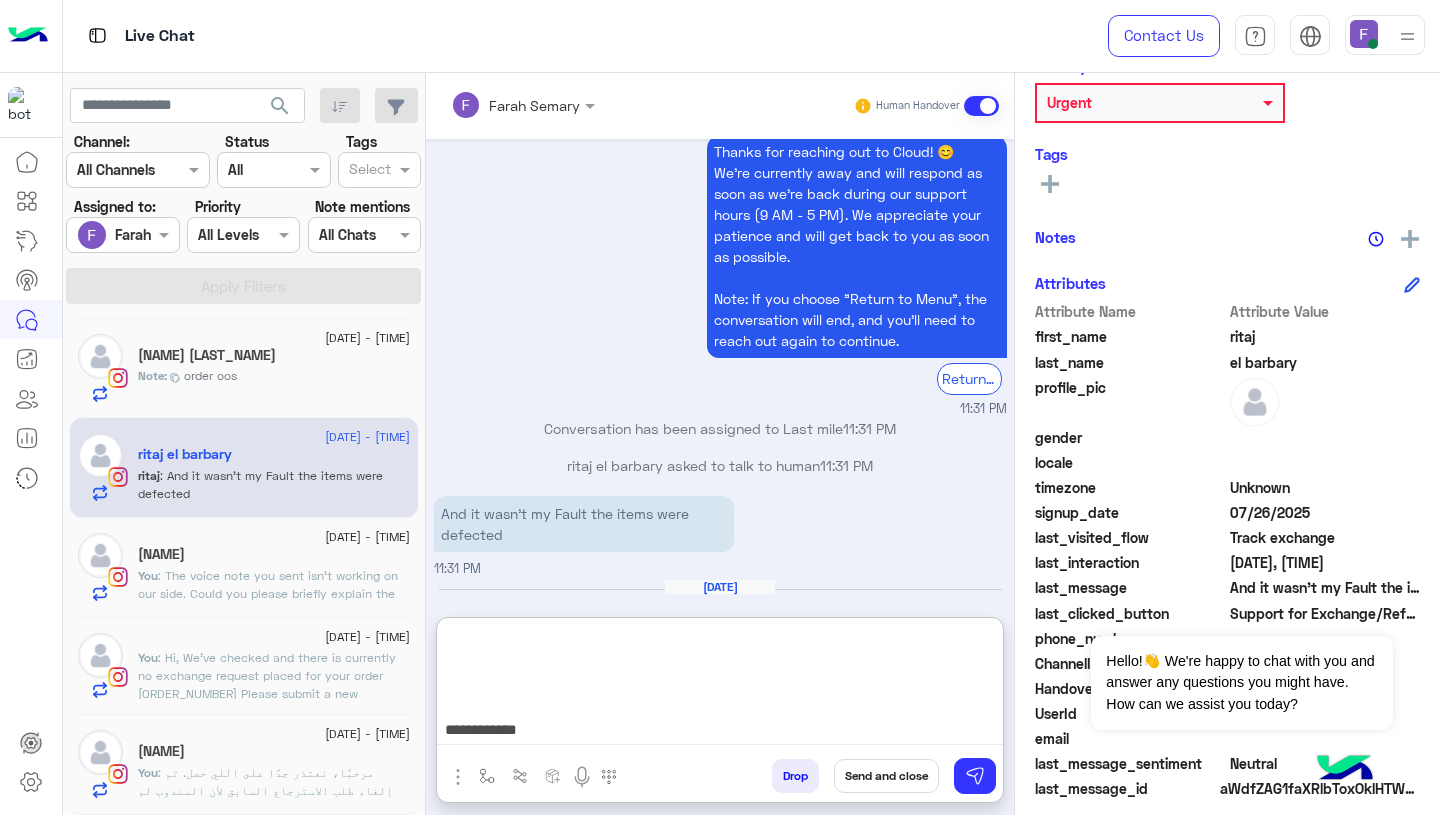 click on "**********" at bounding box center (720, 685) 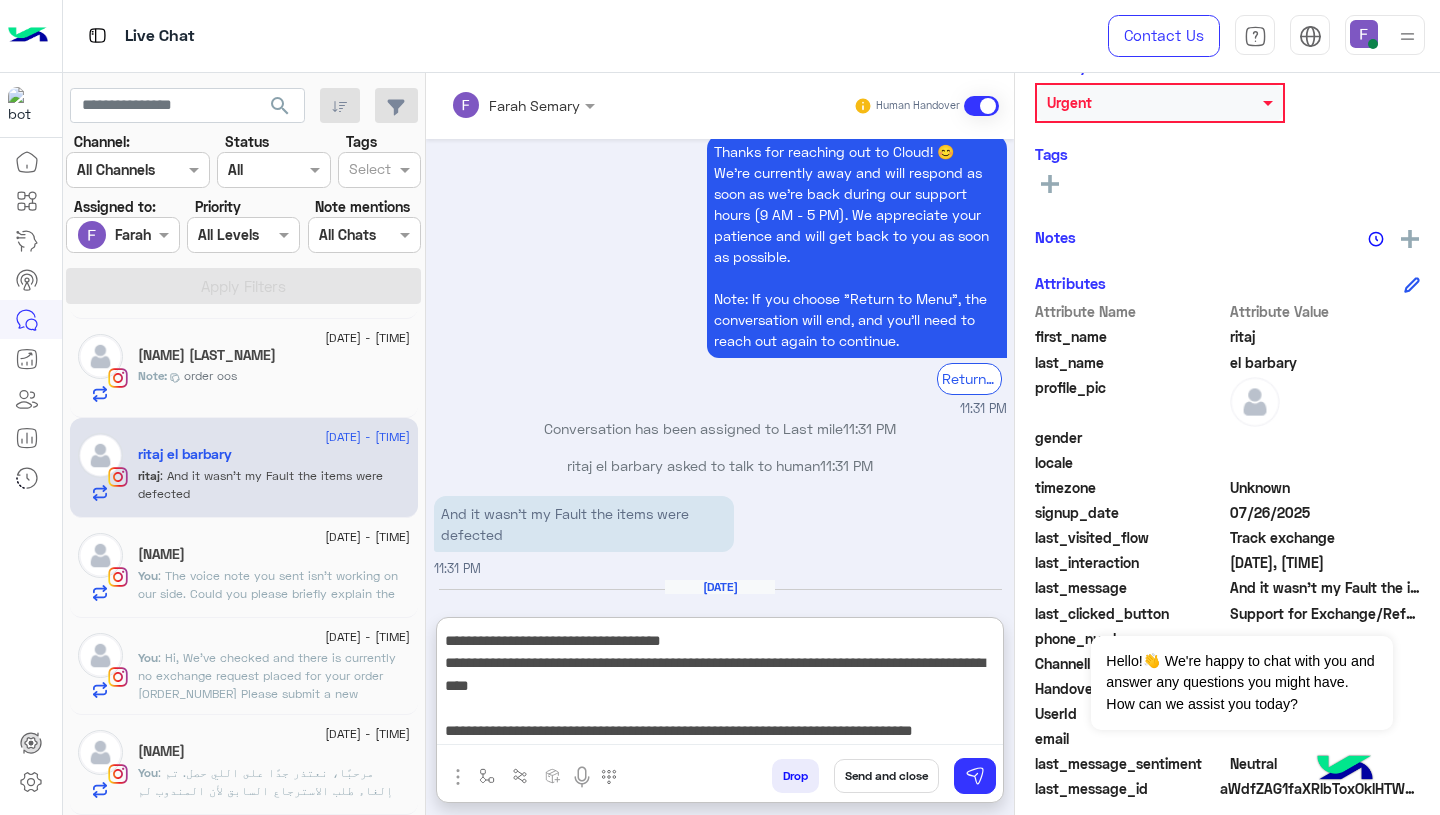 scroll, scrollTop: 262, scrollLeft: 0, axis: vertical 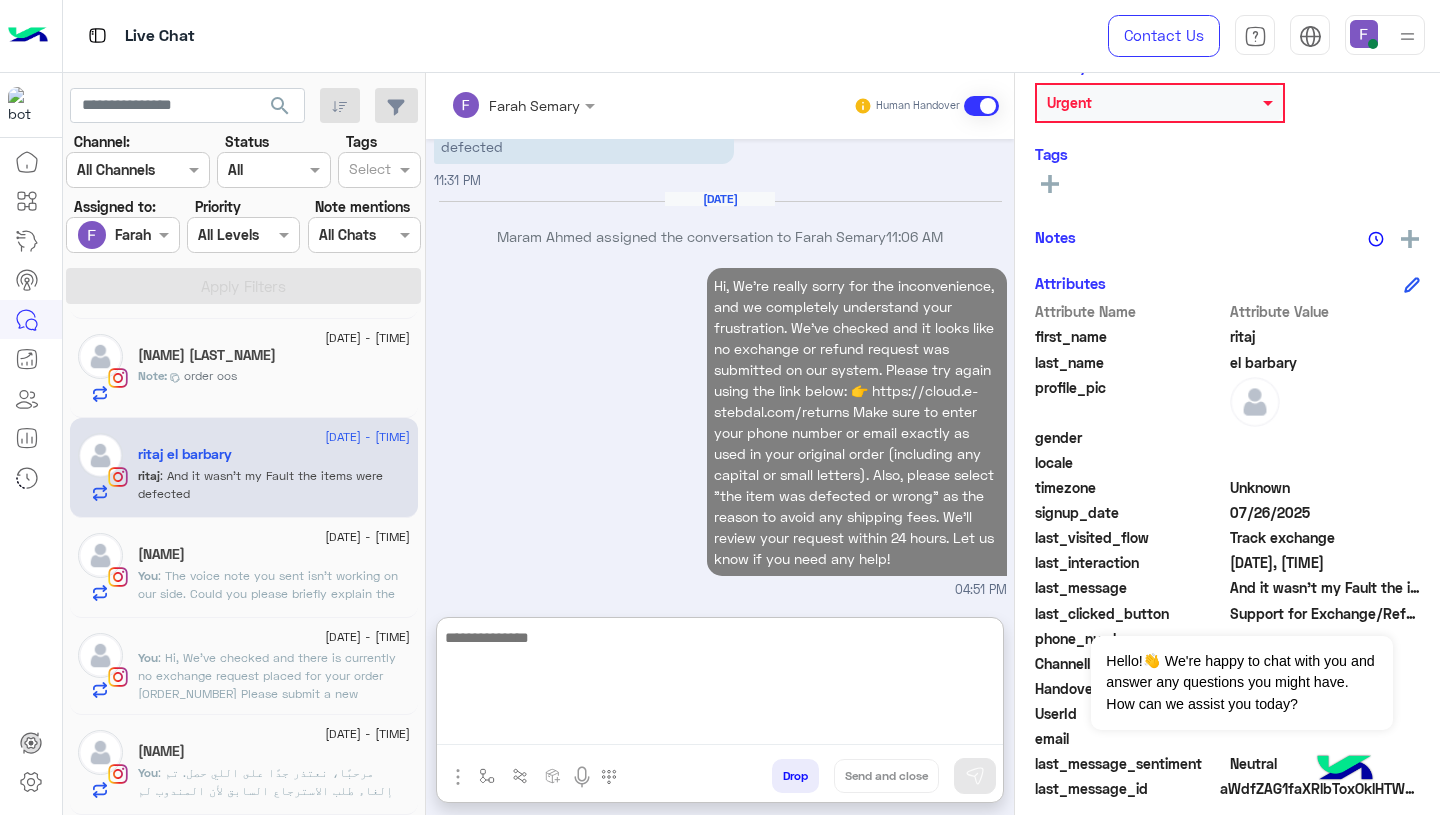 click on "Please enter your phone number or email exactly as used in your original order (including any capital or small letters)." at bounding box center (720, 431) 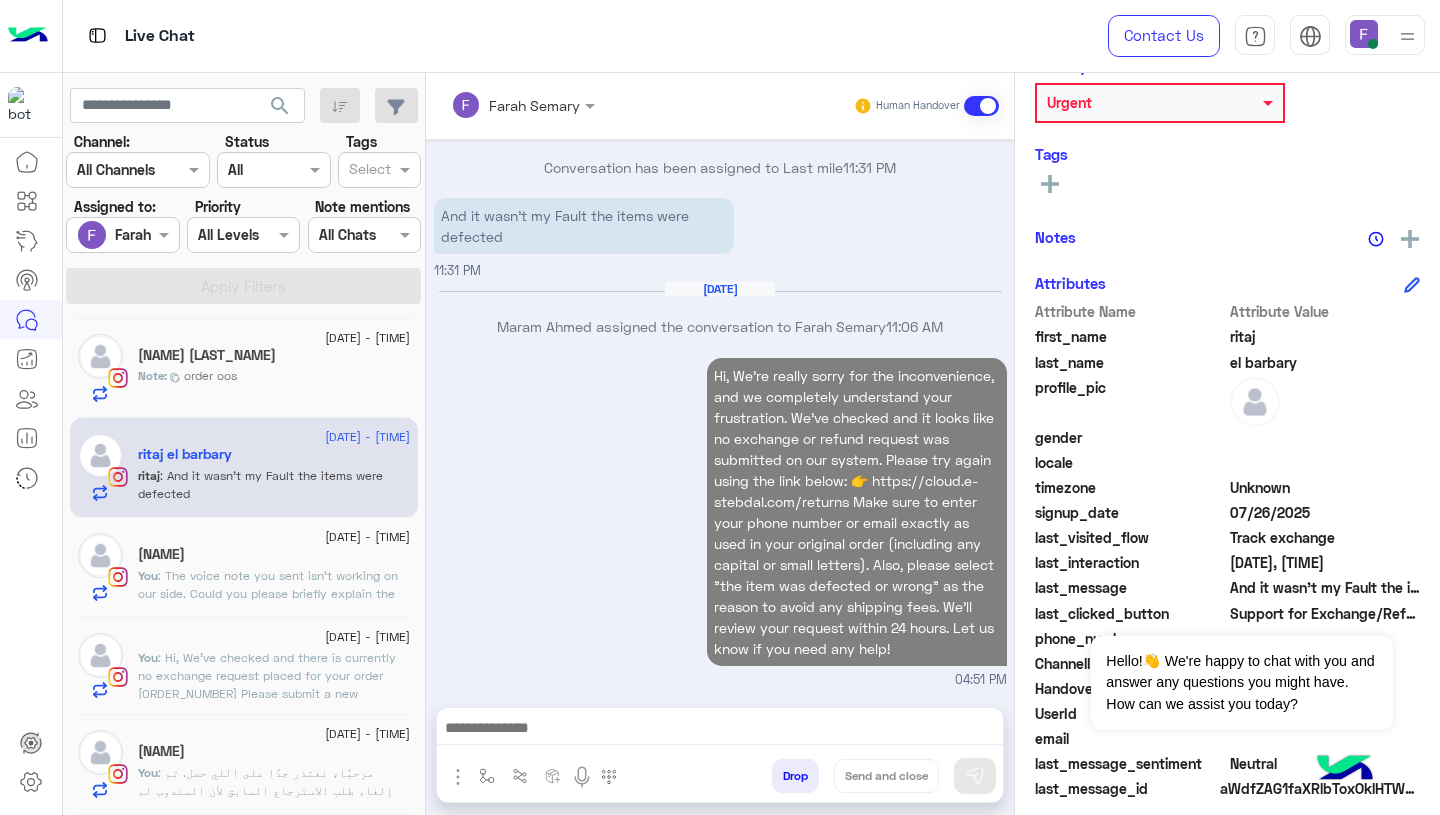 scroll, scrollTop: 1953, scrollLeft: 0, axis: vertical 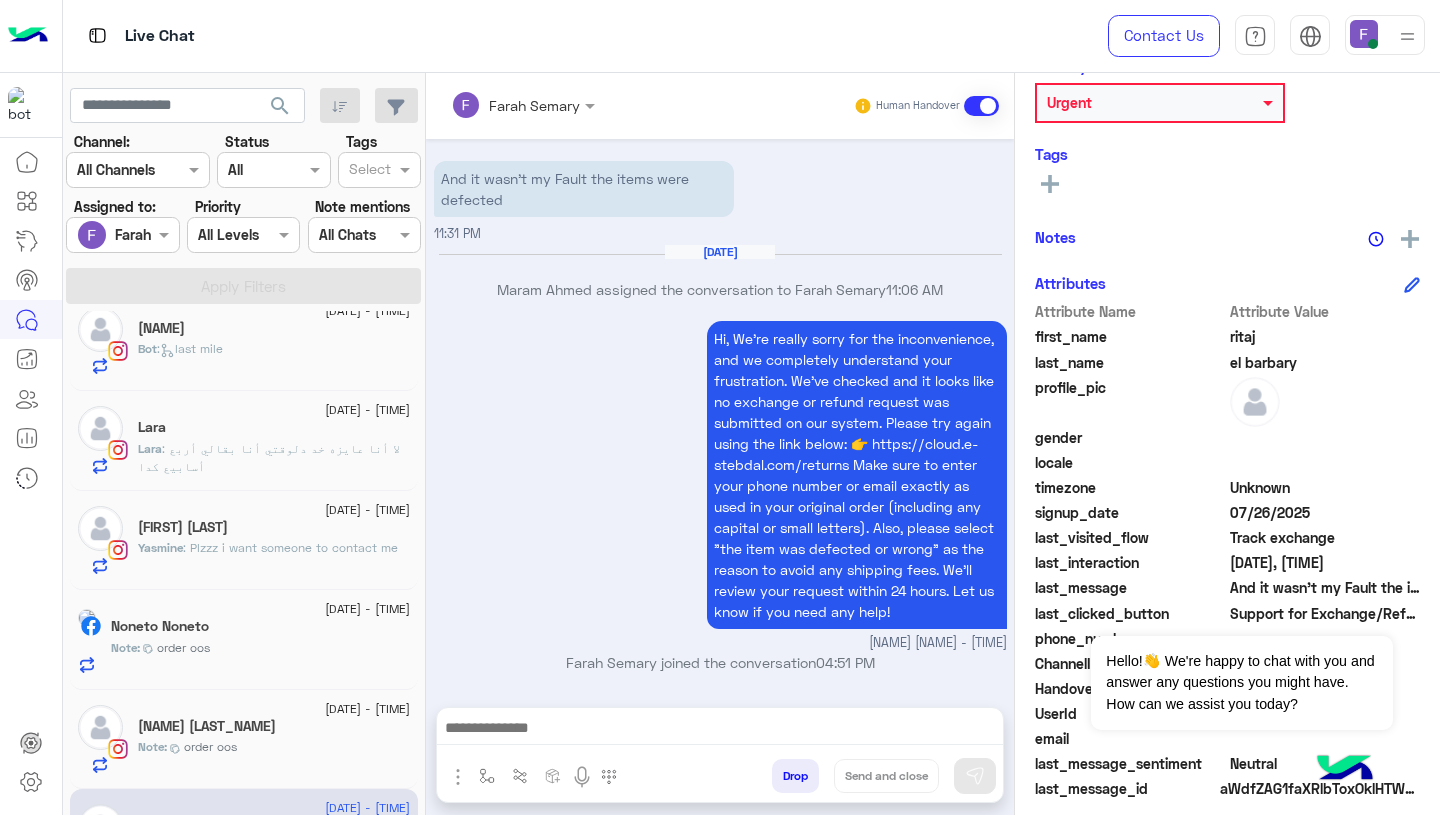 click on "[NAME] : لا أنا عايزه خد دلوقتي أنا بقالي أربع أسابيع كدا" 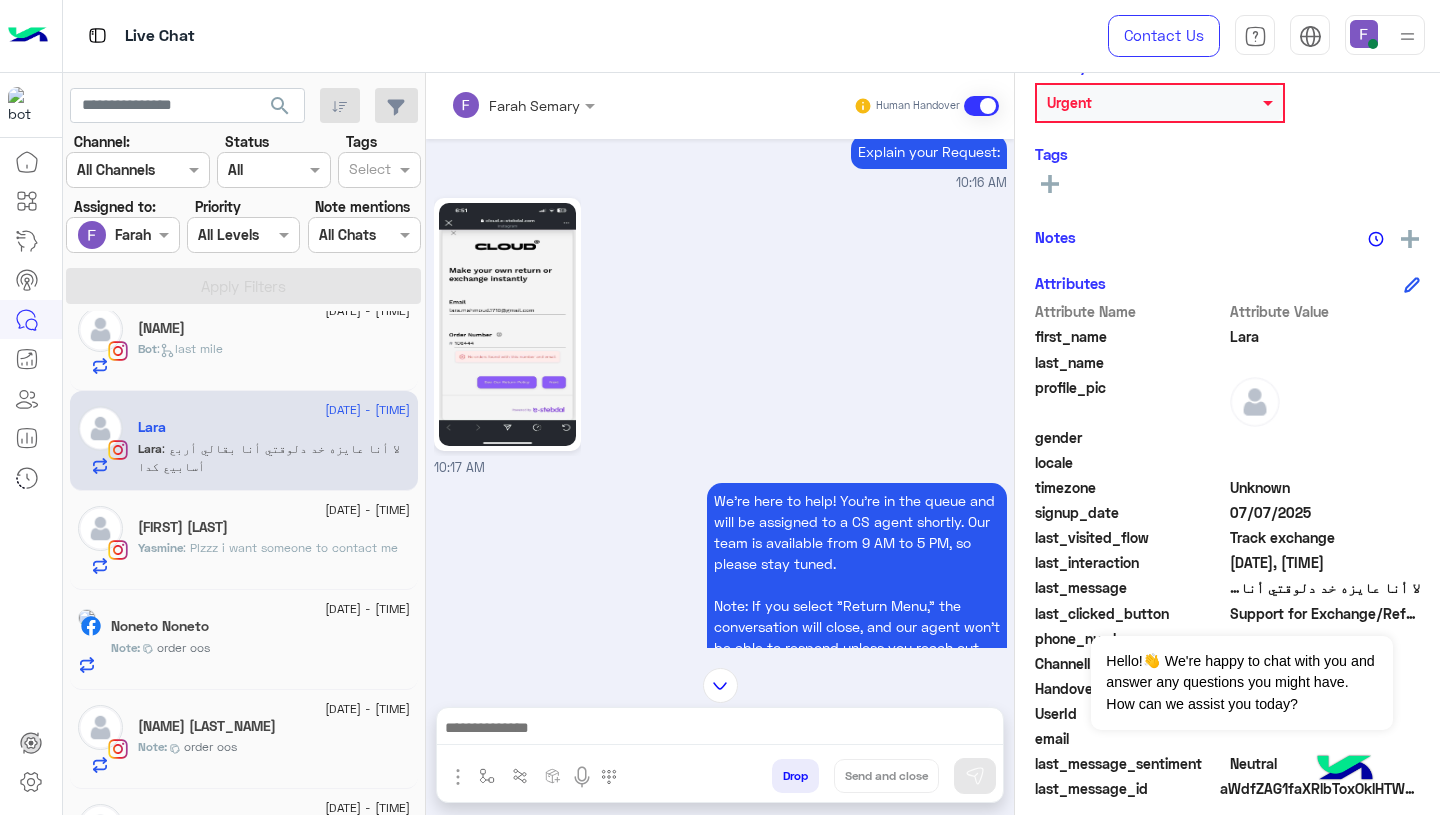 scroll, scrollTop: 1685, scrollLeft: 0, axis: vertical 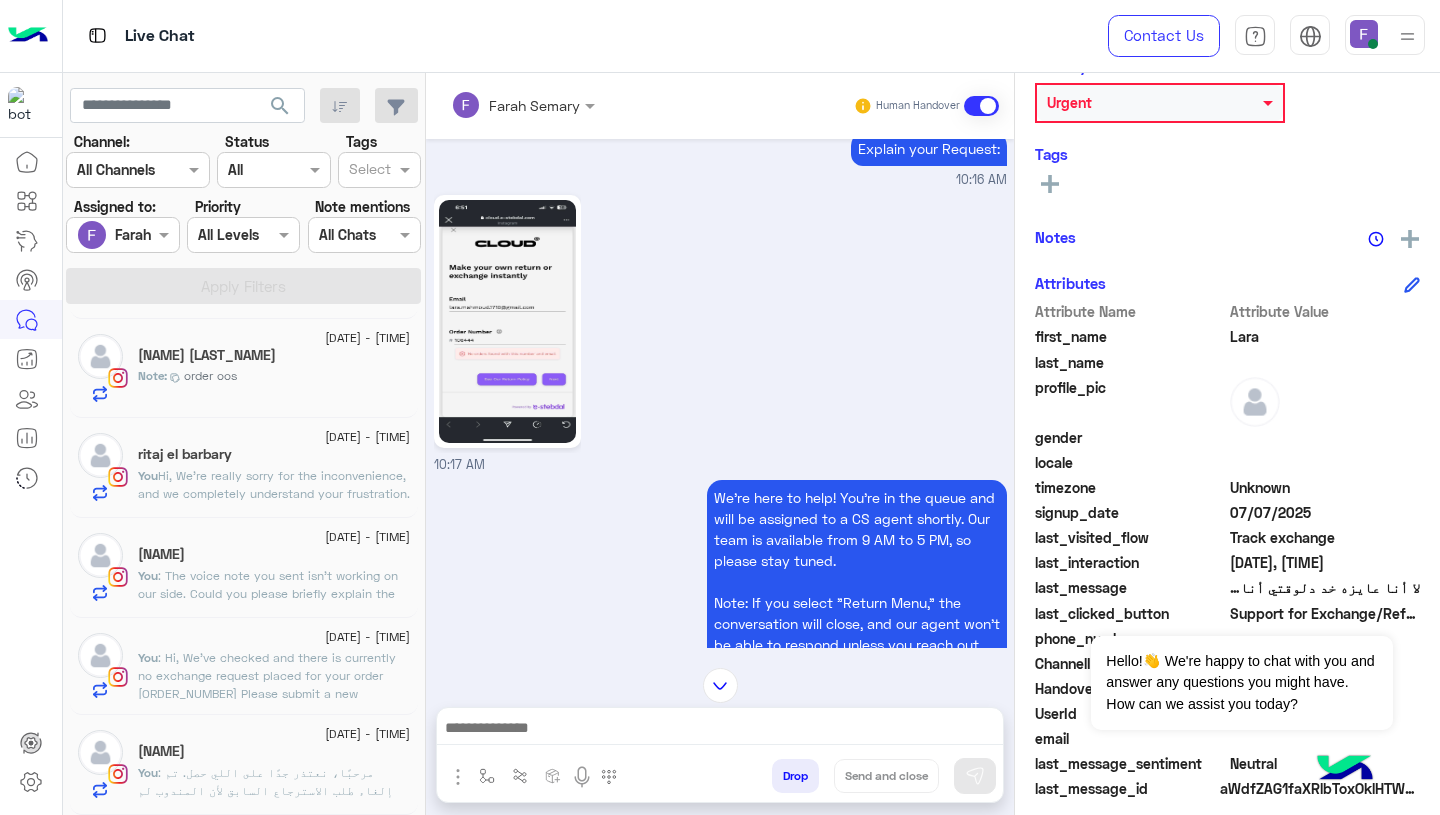 click on "You : مرحبًا،
نعتذر جدًا على اللي حصل. تم إلغاء طلب الاسترجاع السابق لأن المندوب لم يتمكن من التواصل معك أو استلام الطلب.
لكن لا تقلقي، قمنا الآن بإنشاء طلب استرجاع جديد، وهتستلمي المندوب قريبًا جدًا.
لو في أي استفسار أو محتاجة مساعدة، إحنا دايمًا هنا!" 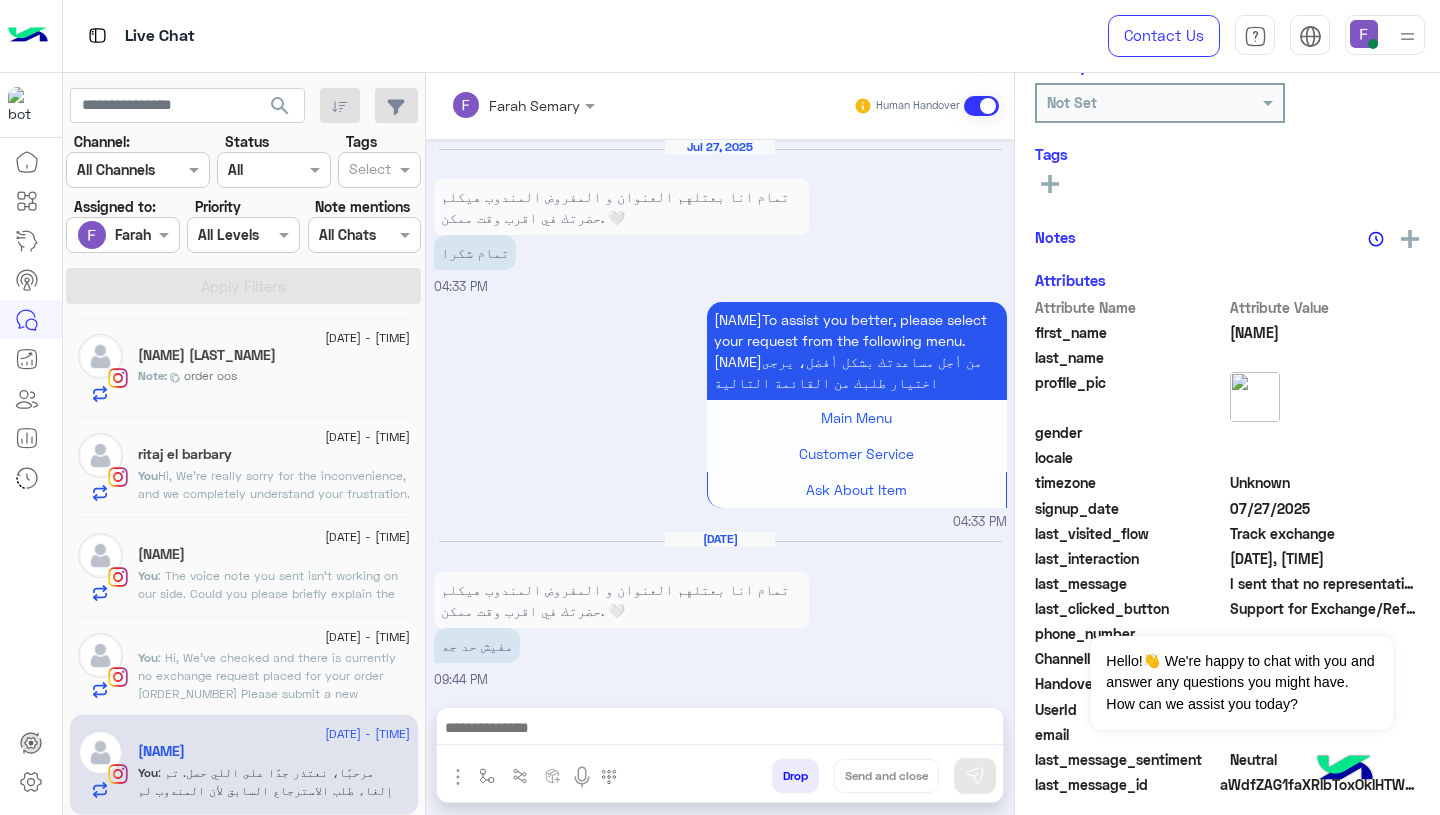 scroll, scrollTop: 1823, scrollLeft: 0, axis: vertical 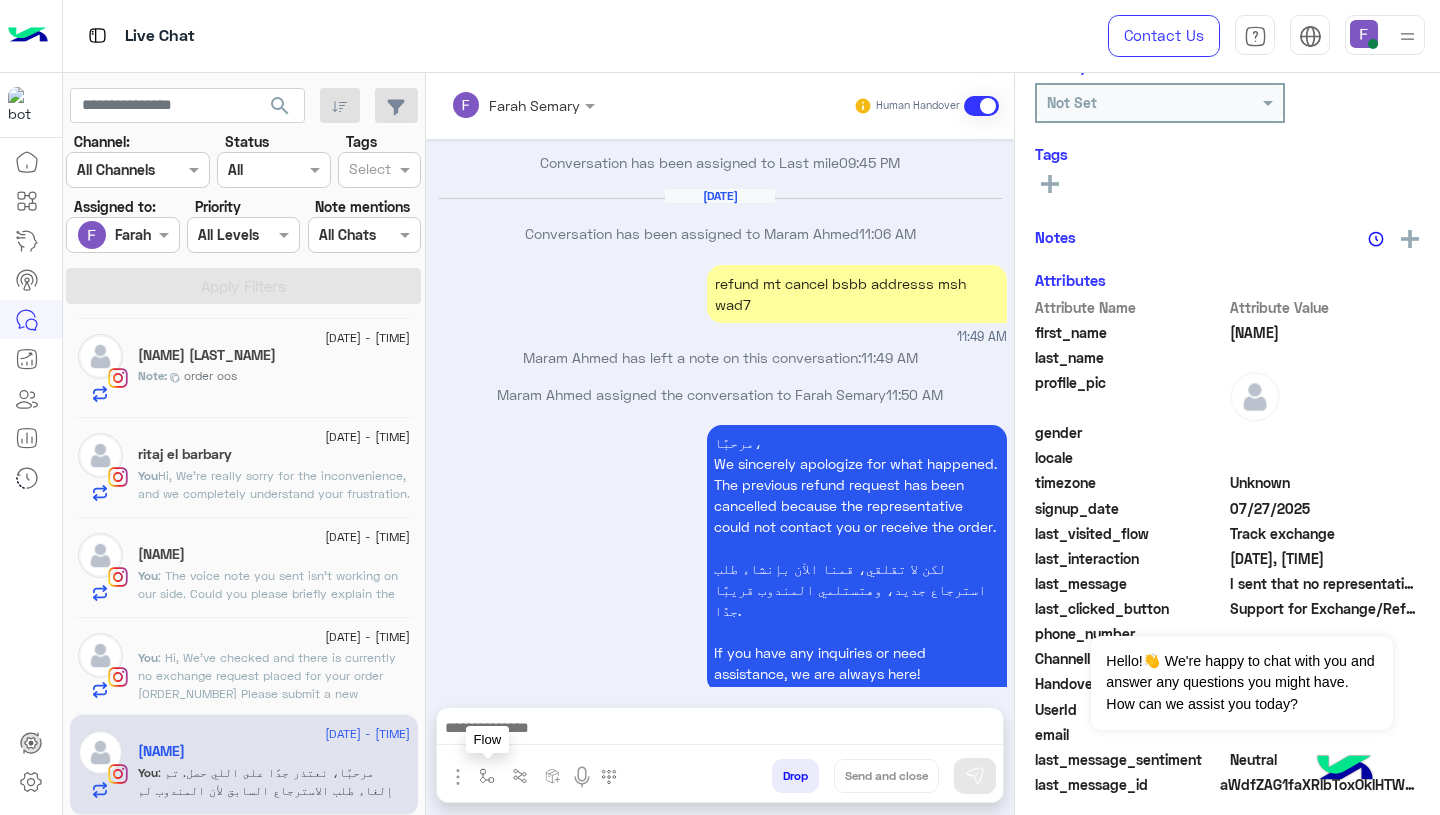 click at bounding box center [487, 776] 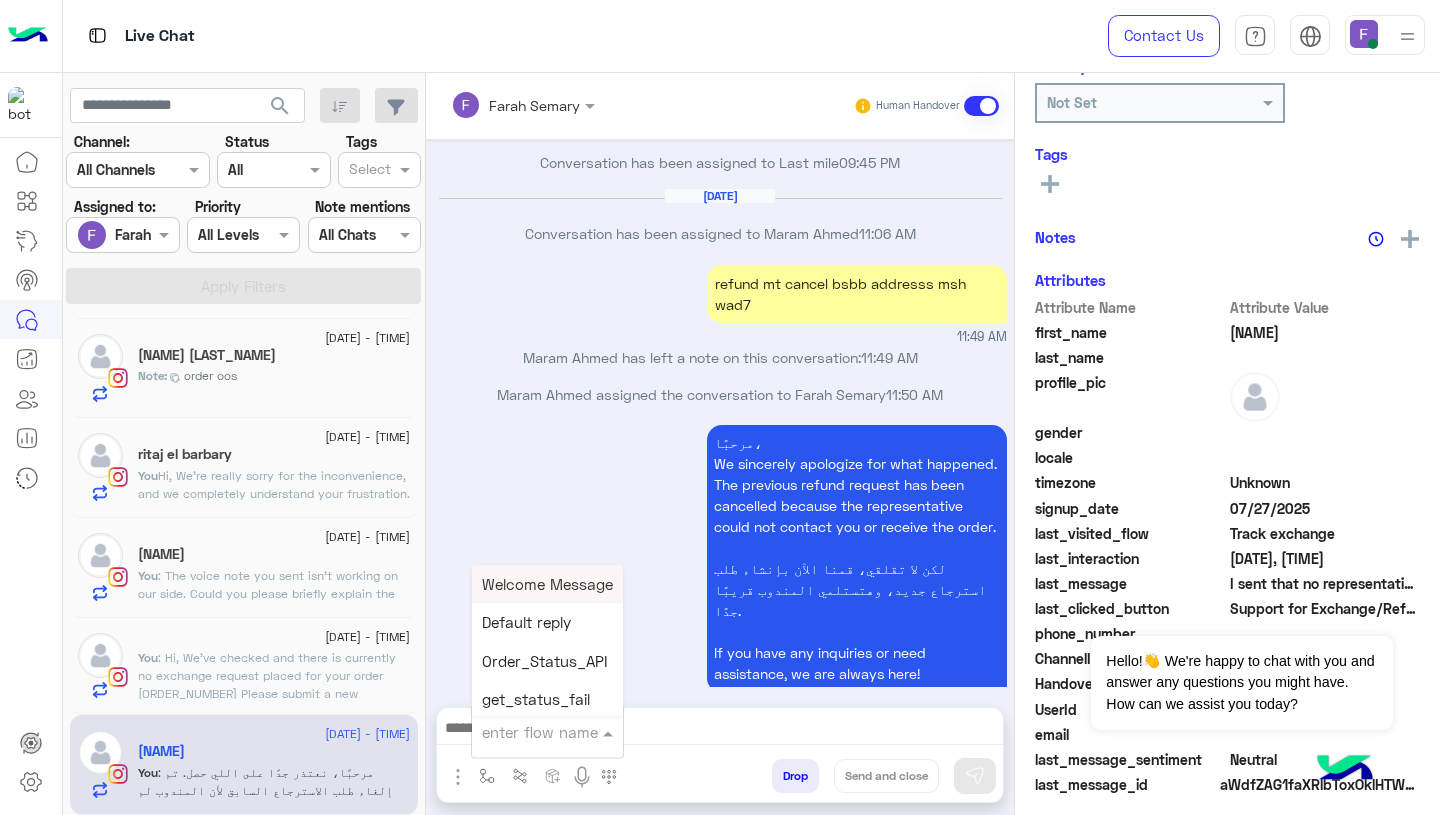 click at bounding box center (523, 732) 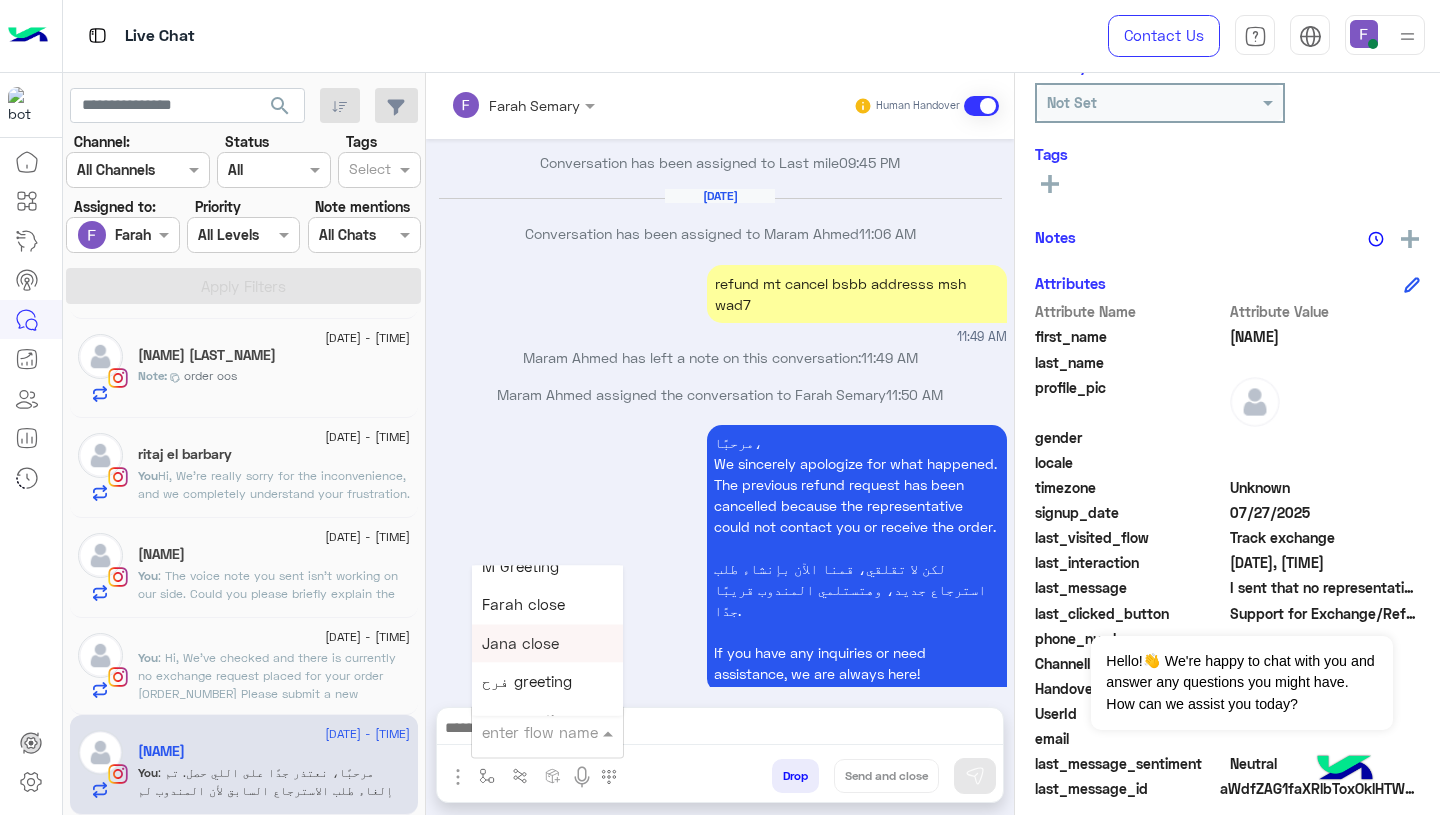 scroll, scrollTop: 2814, scrollLeft: 0, axis: vertical 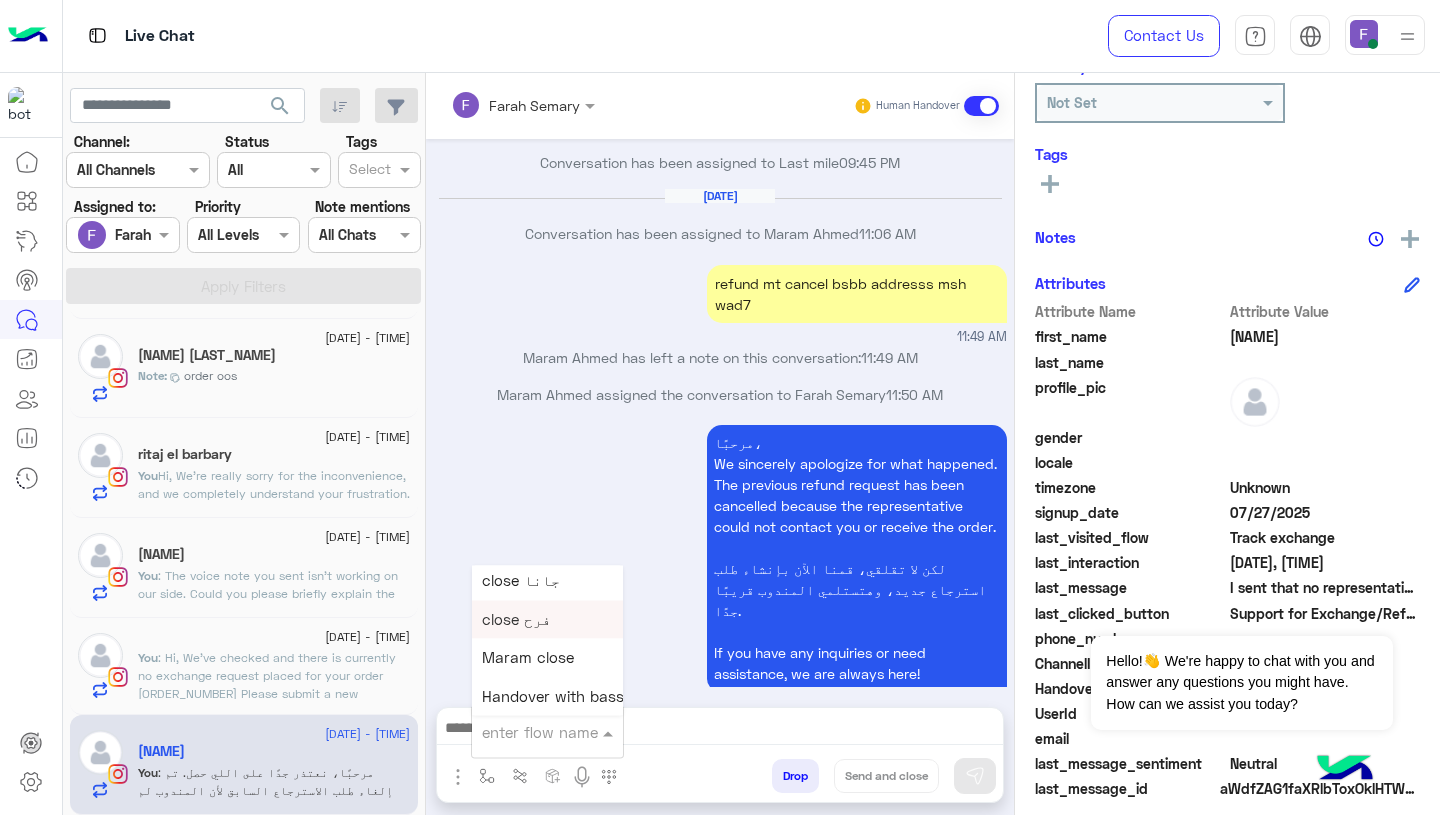 click on "close فرح" at bounding box center [547, 619] 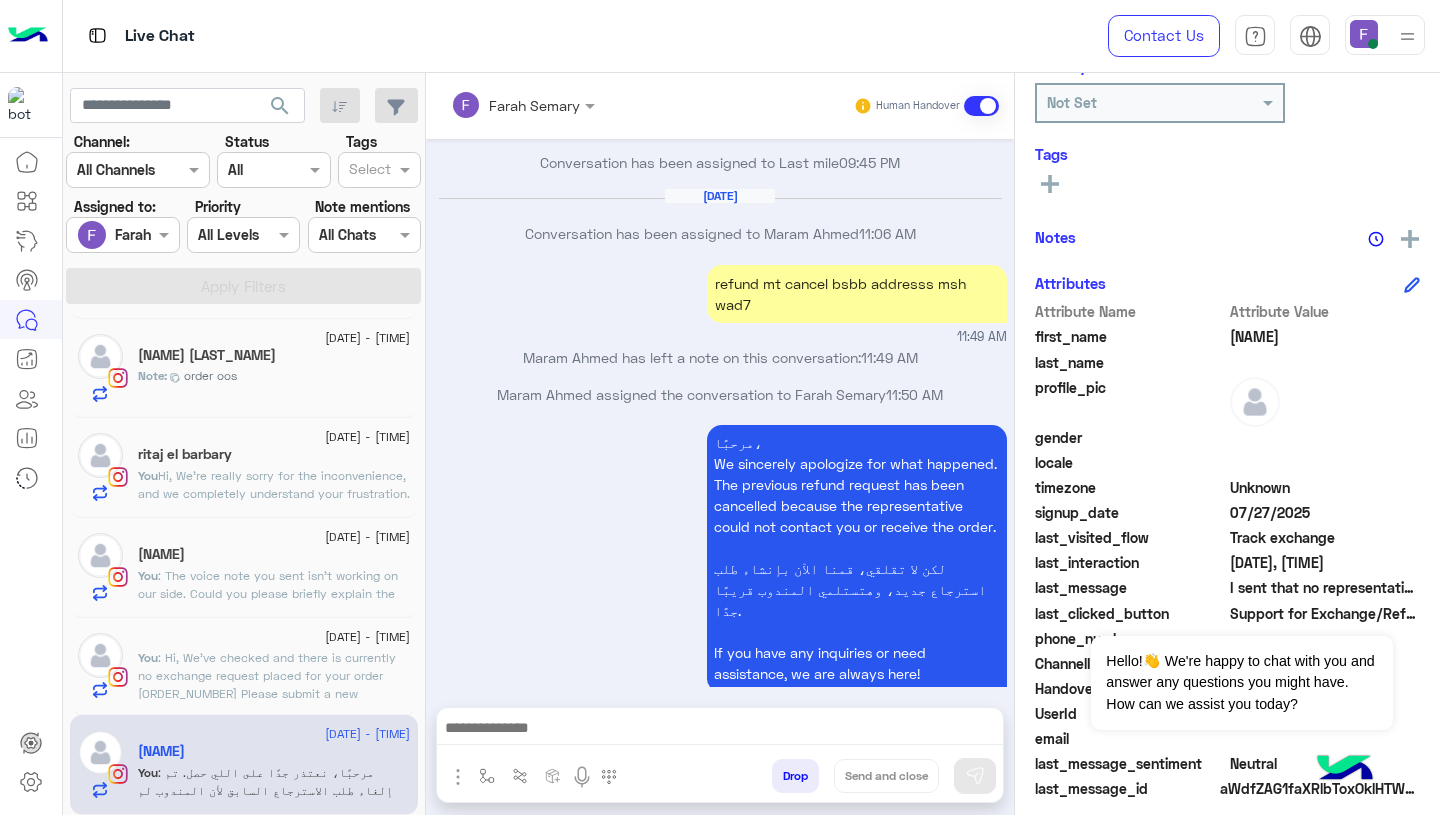 type on "*********" 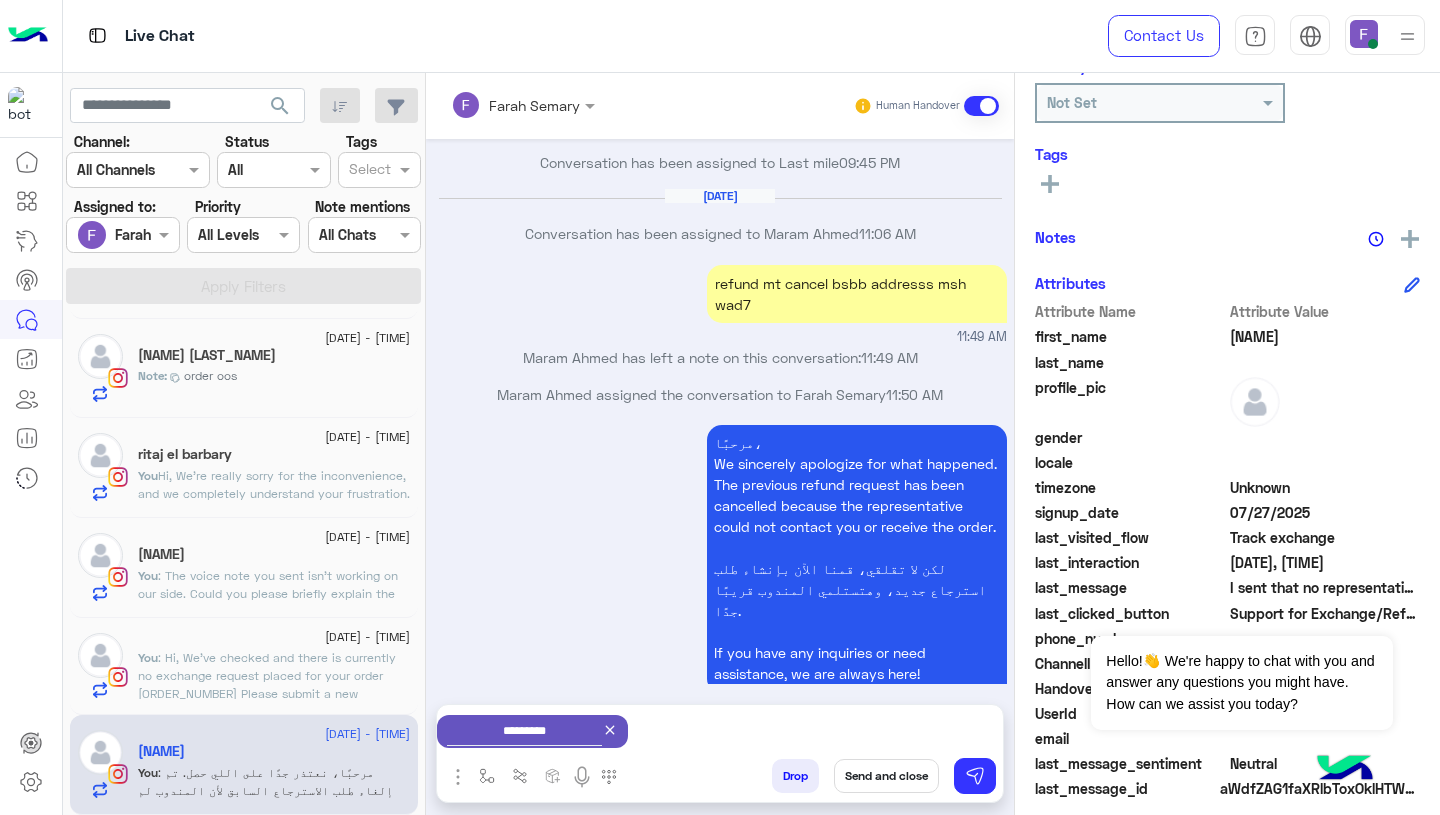 click on "Send and close" at bounding box center (886, 776) 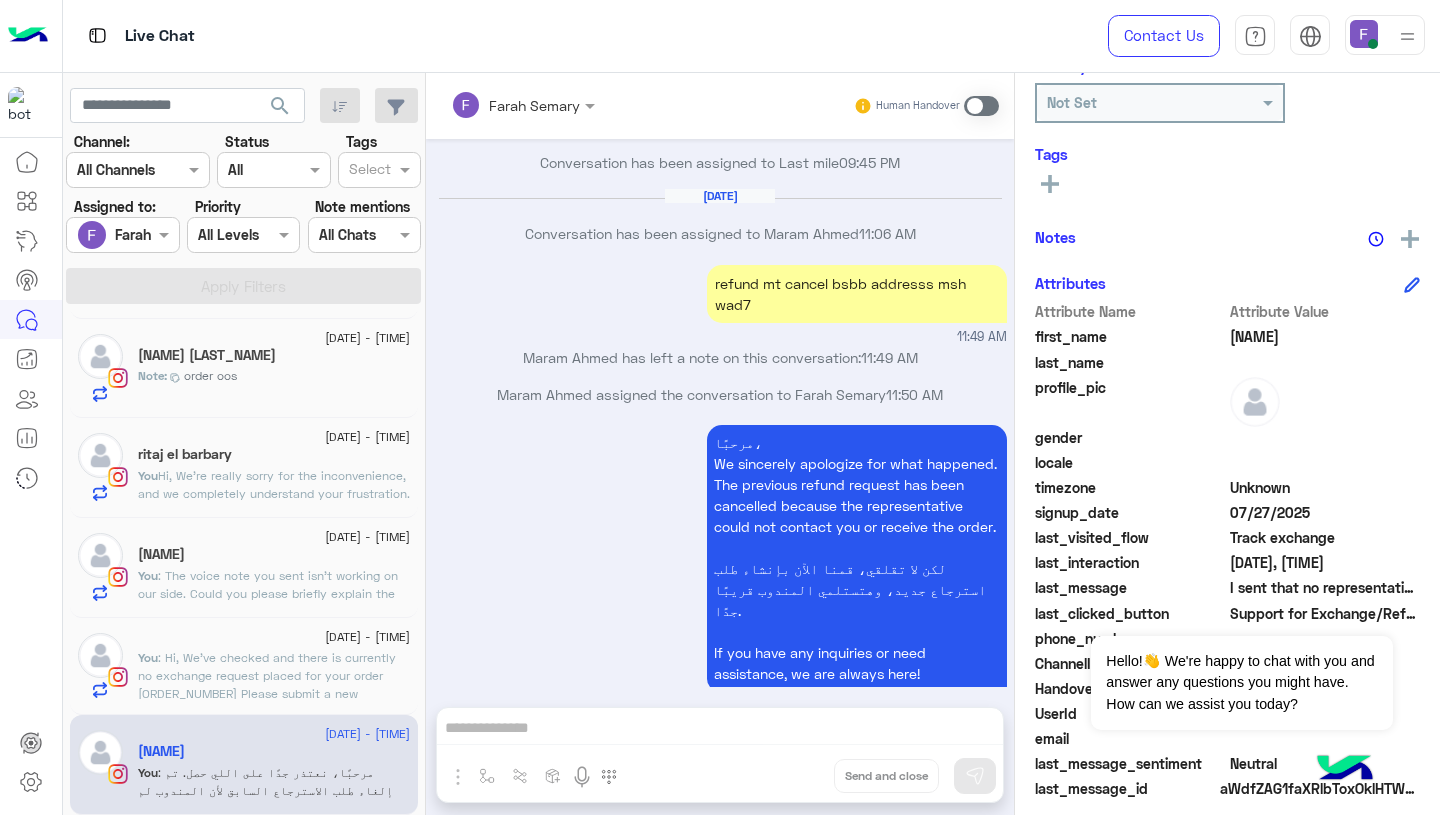 scroll, scrollTop: 1859, scrollLeft: 0, axis: vertical 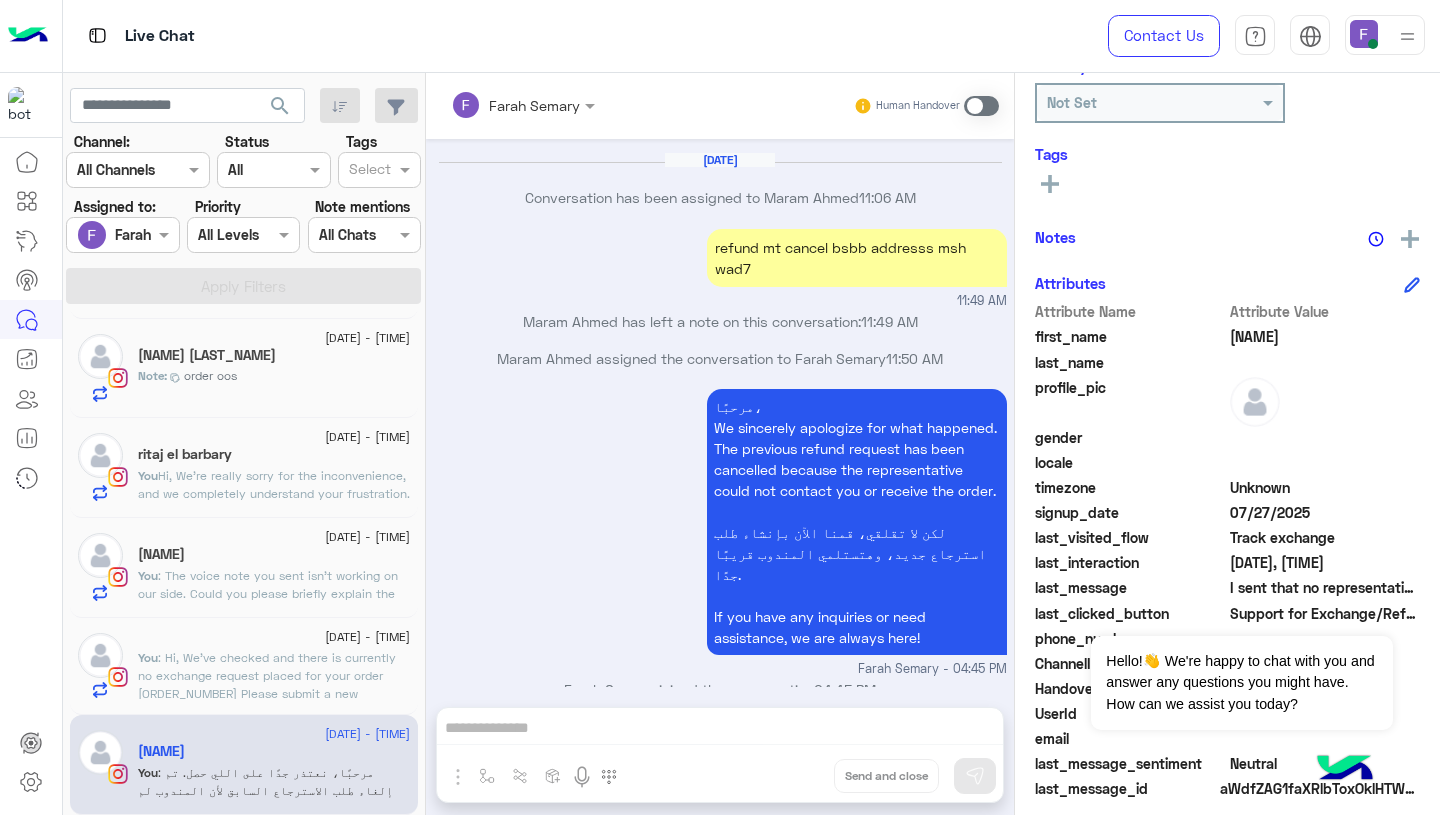 click on ": Hi,
We’ve checked and there is currently no exchange request placed for your order [ORDER_NUMBER]
Please submit a new exchange request through our website using the link below so we can process it for you:
👉 https://cloud.e-stebdal.com/returns
Let us know if you need any help!" 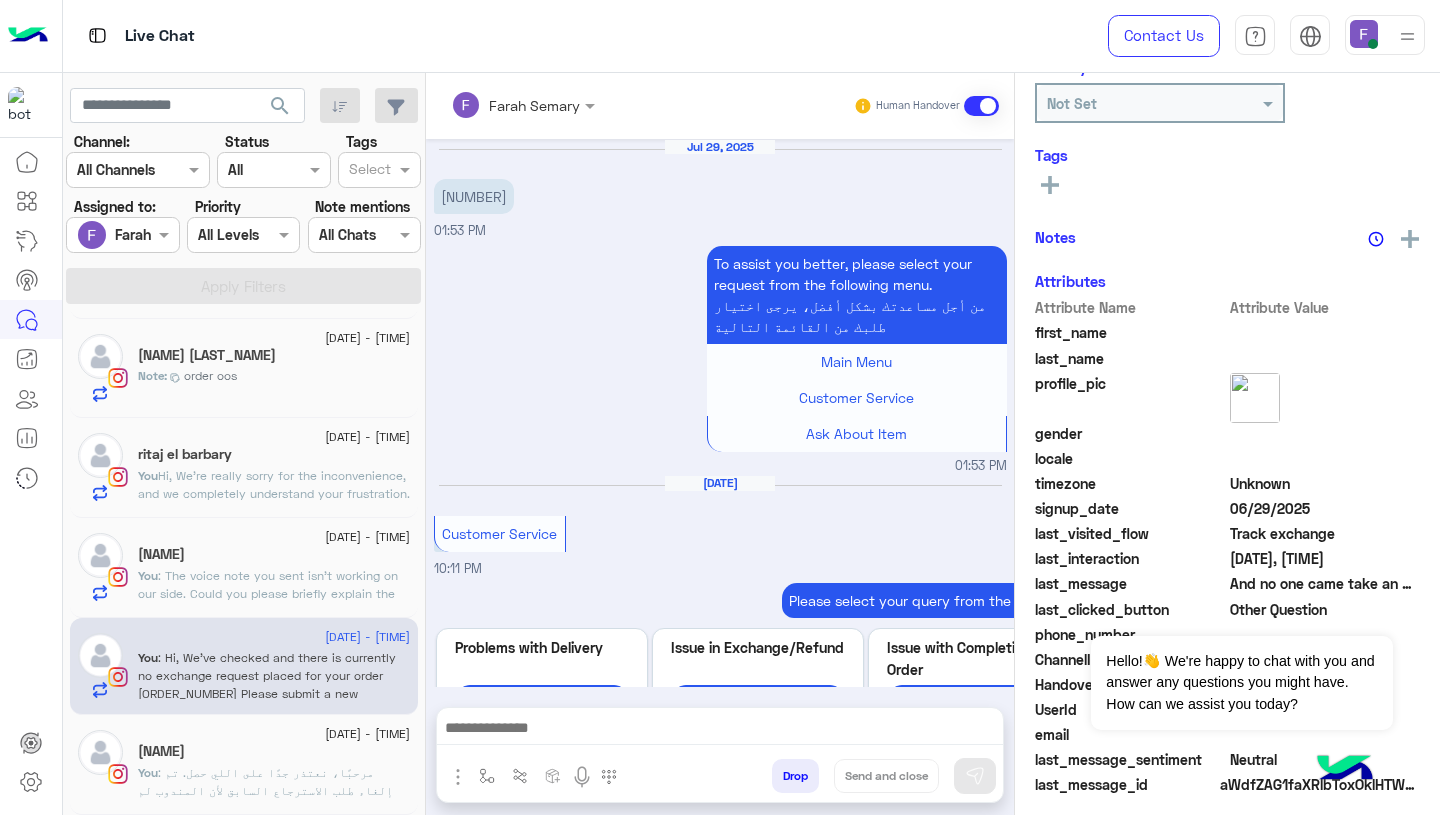 scroll, scrollTop: 1458, scrollLeft: 0, axis: vertical 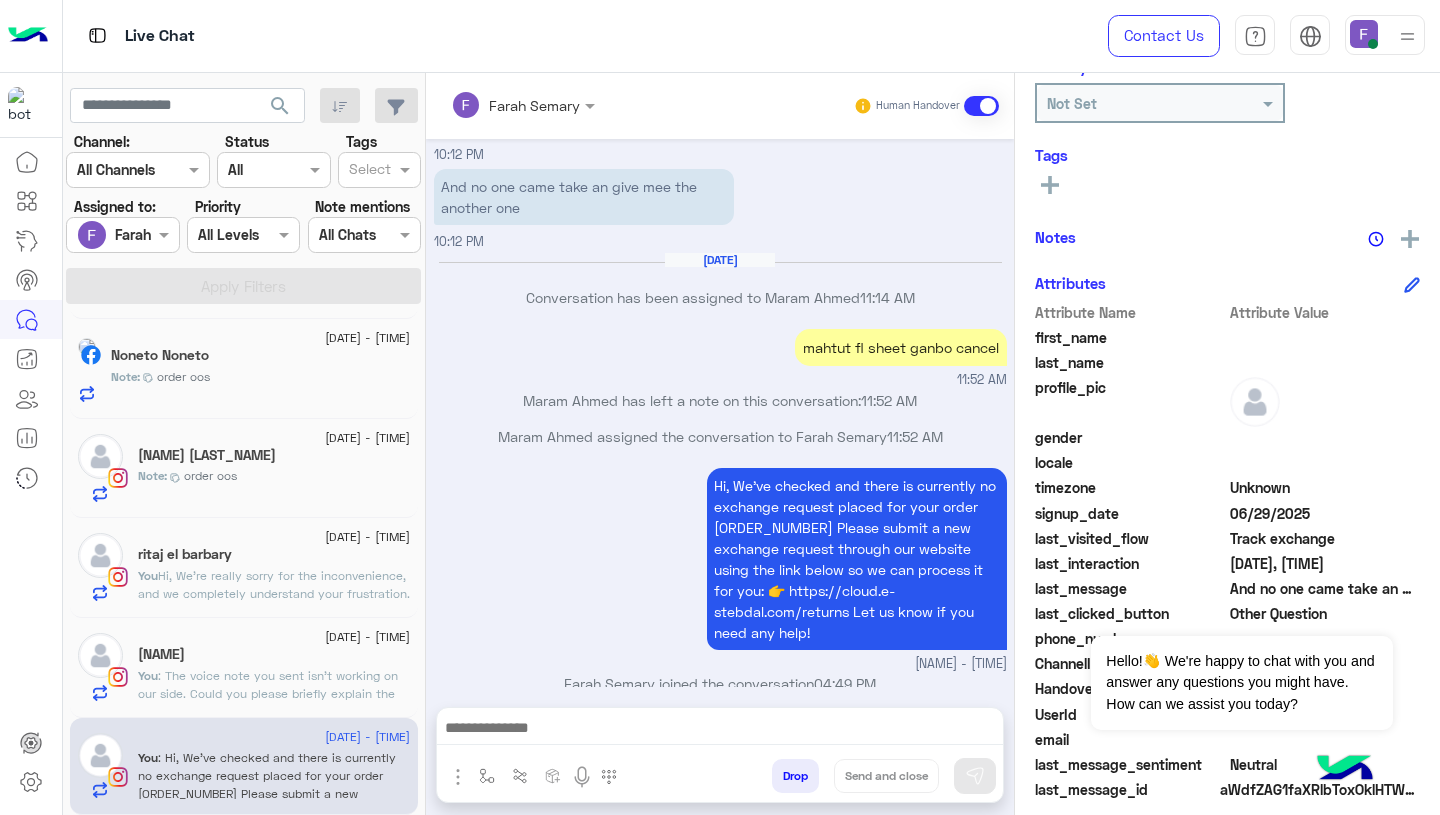 click on ": Hi,
We’ve checked and there is currently no exchange request placed for your order [ORDER_NUMBER]
Please submit a new exchange request through our website using the link below so we can process it for you:
👉 https://cloud.e-stebdal.com/returns
Let us know if you need any help!" 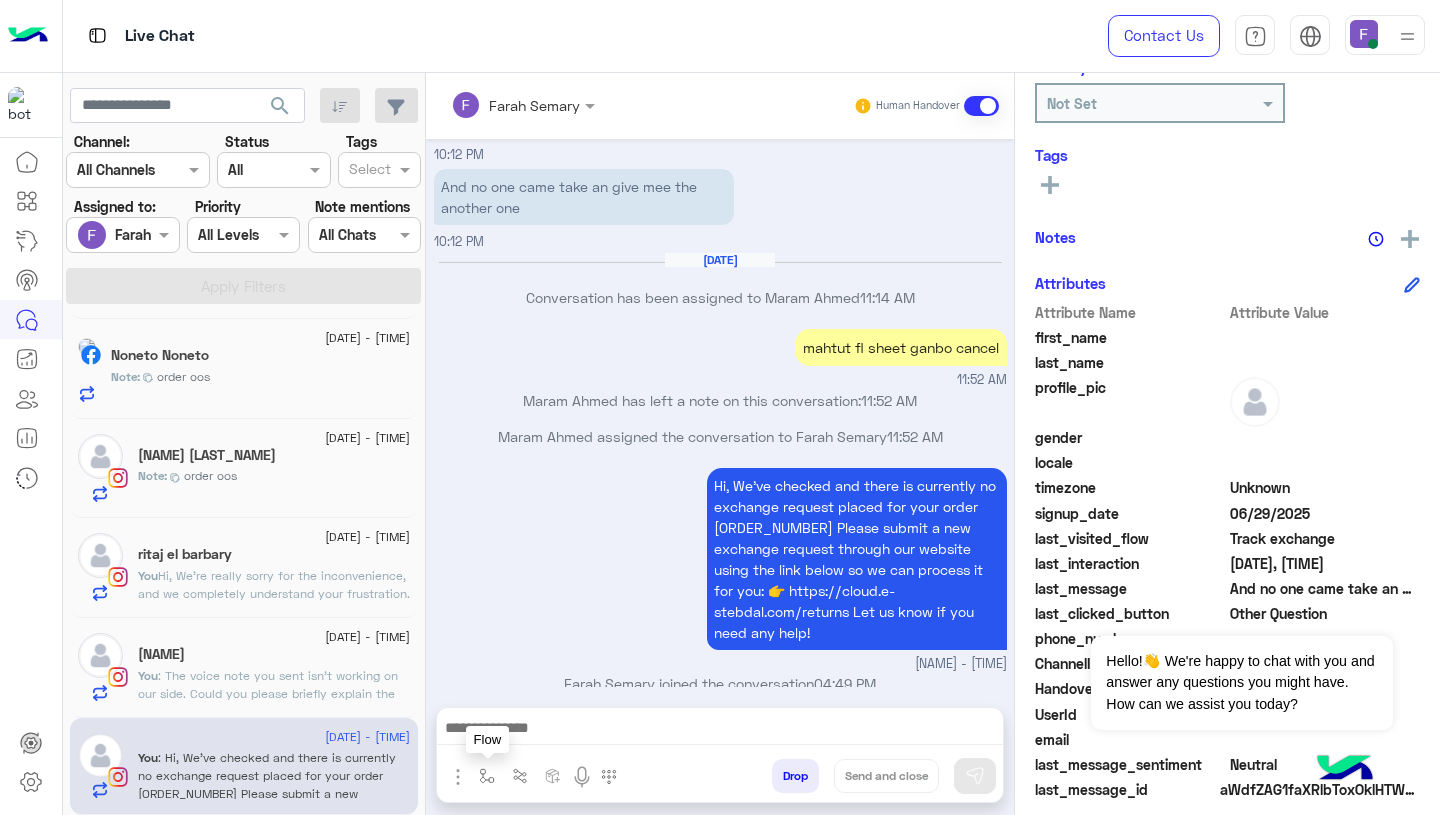 click at bounding box center (487, 775) 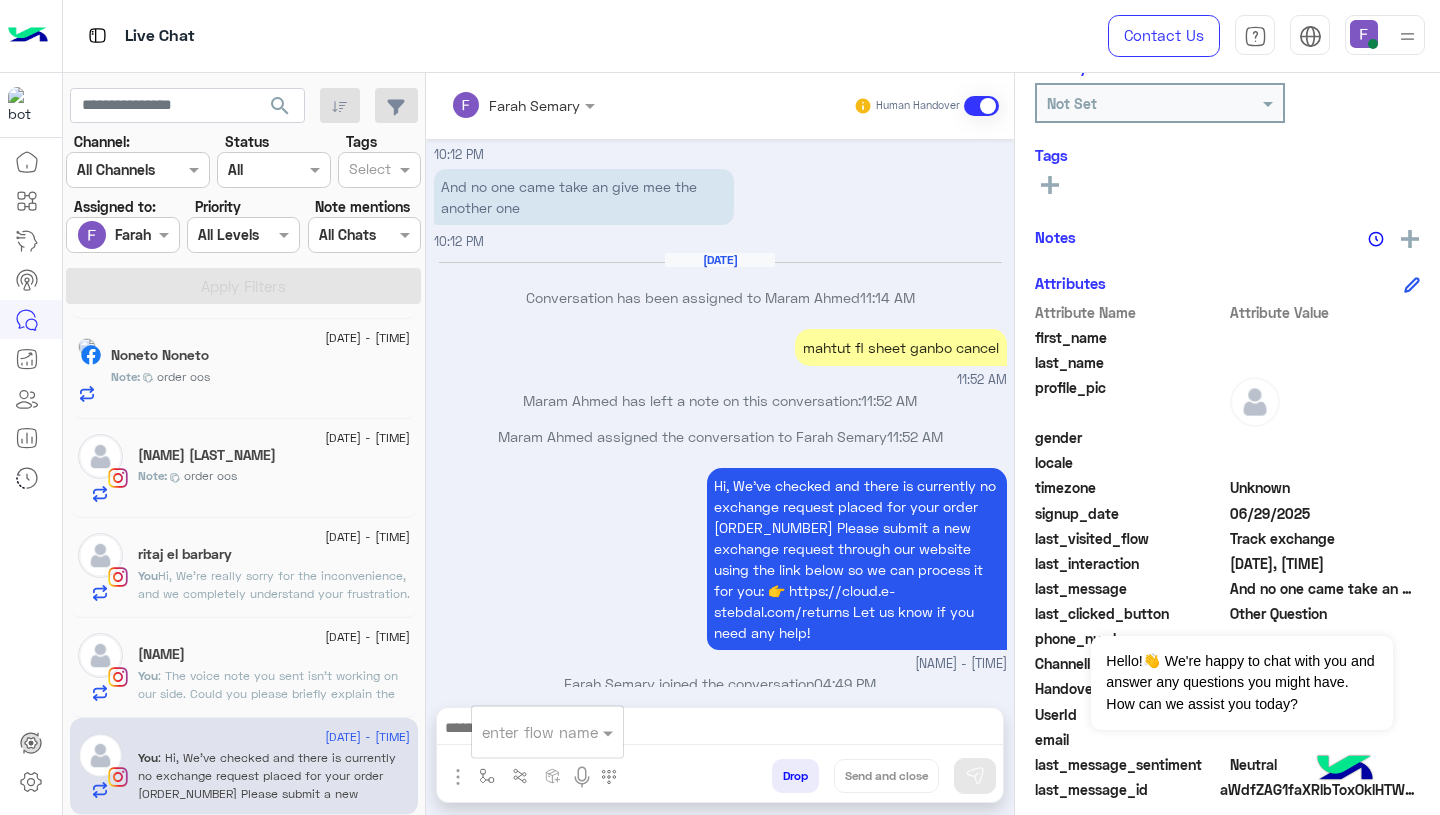 click at bounding box center [523, 732] 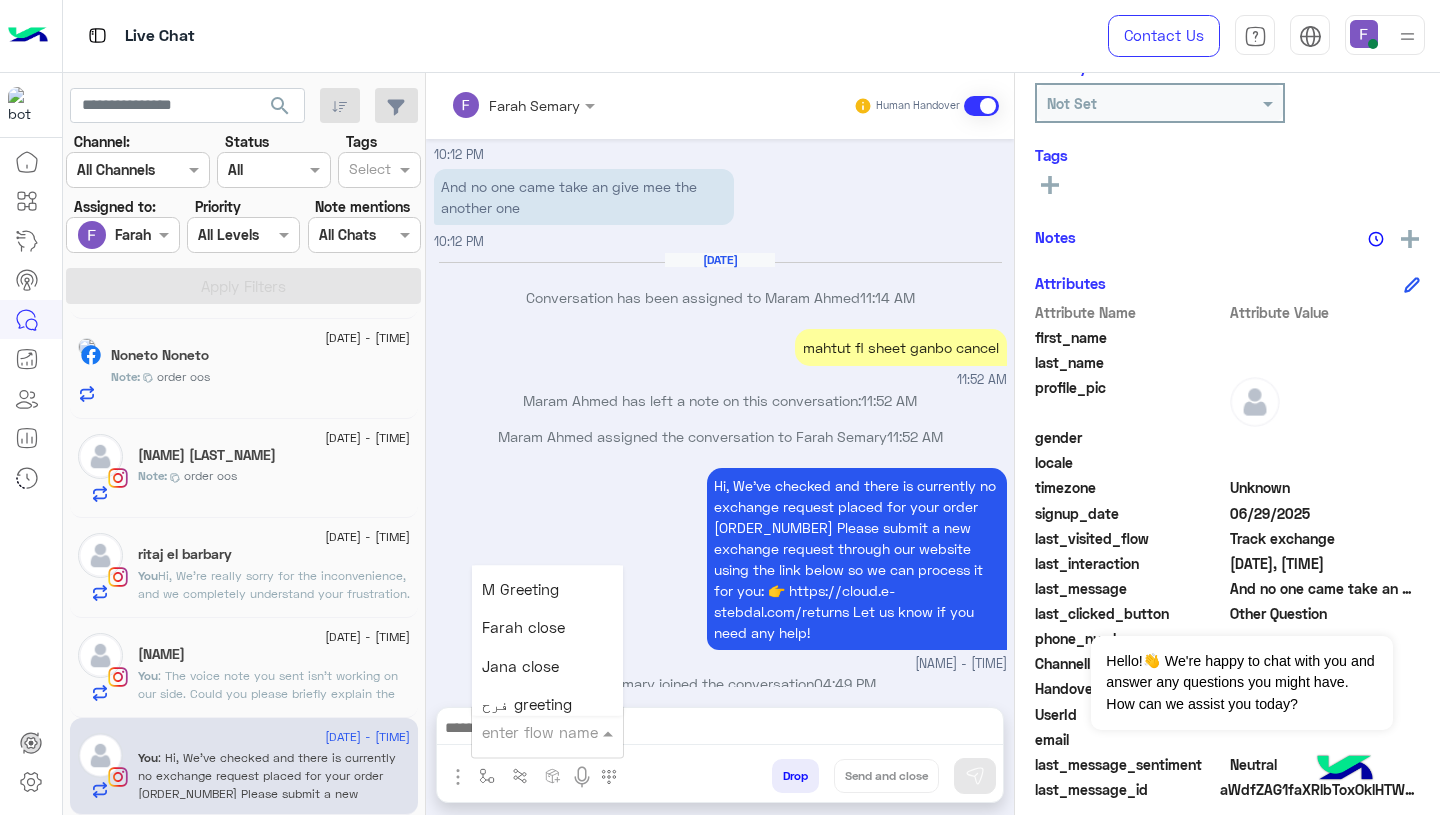 scroll, scrollTop: 2531, scrollLeft: 0, axis: vertical 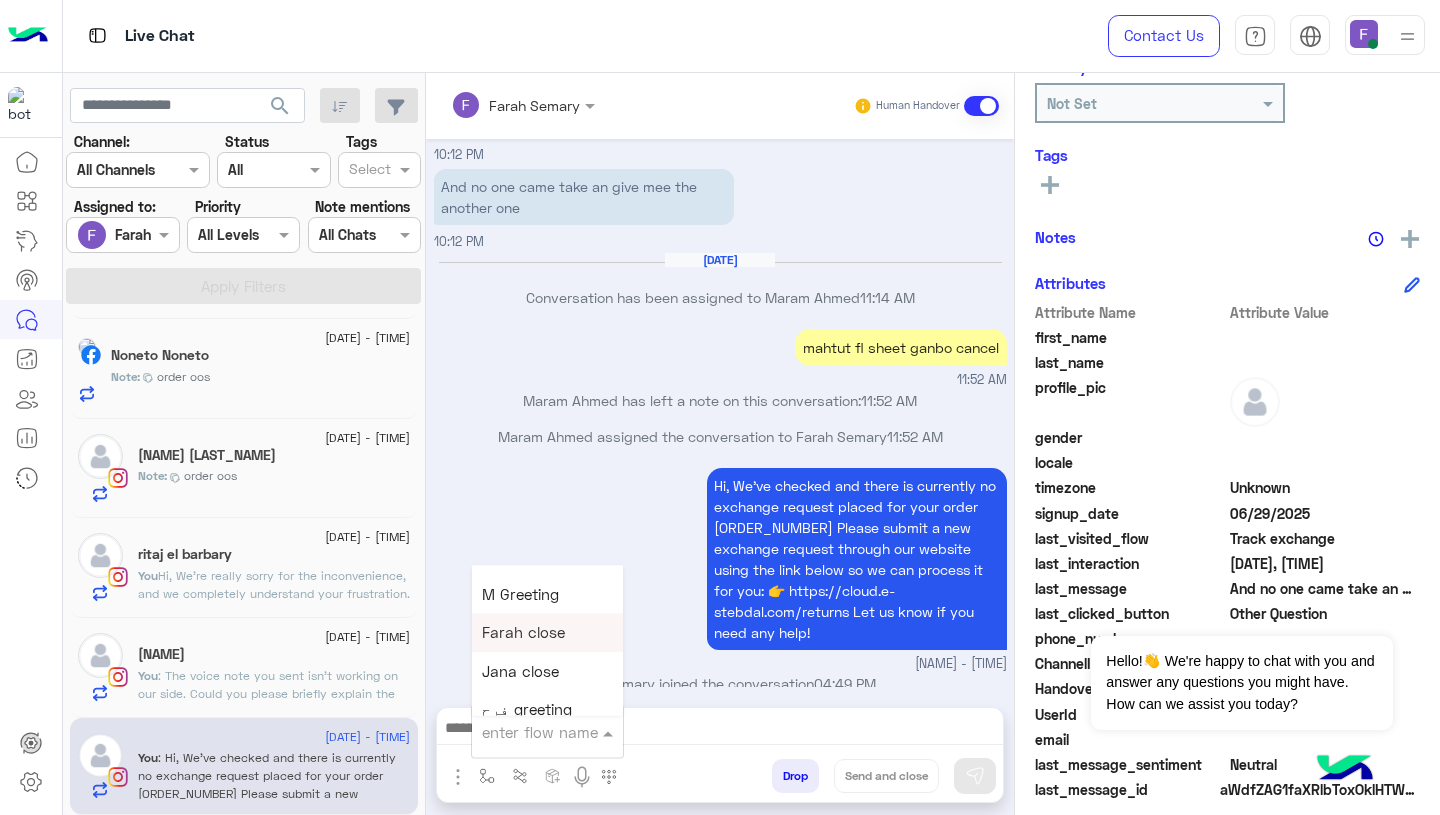 click on "Farah close" at bounding box center (523, 633) 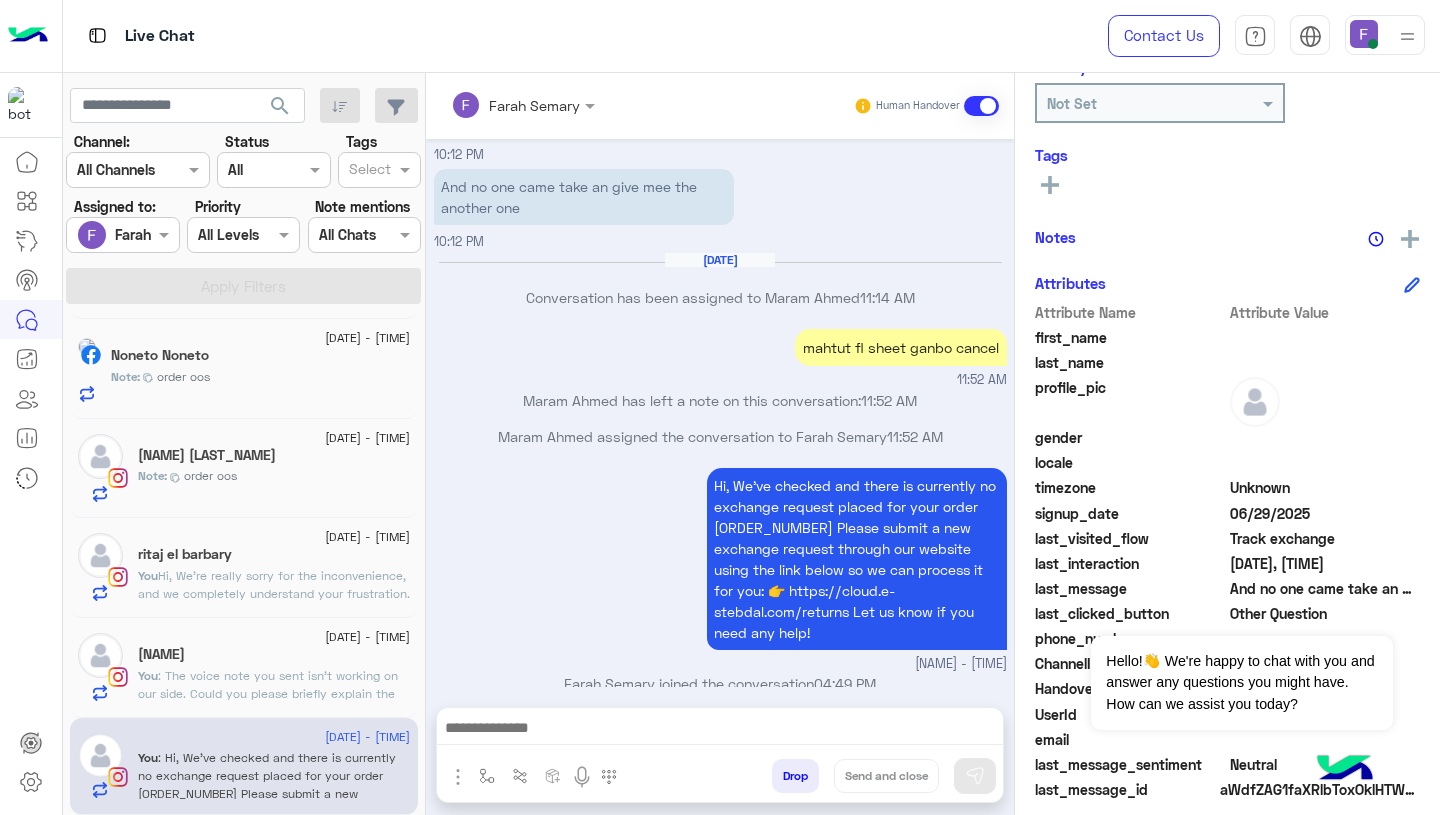 type on "**********" 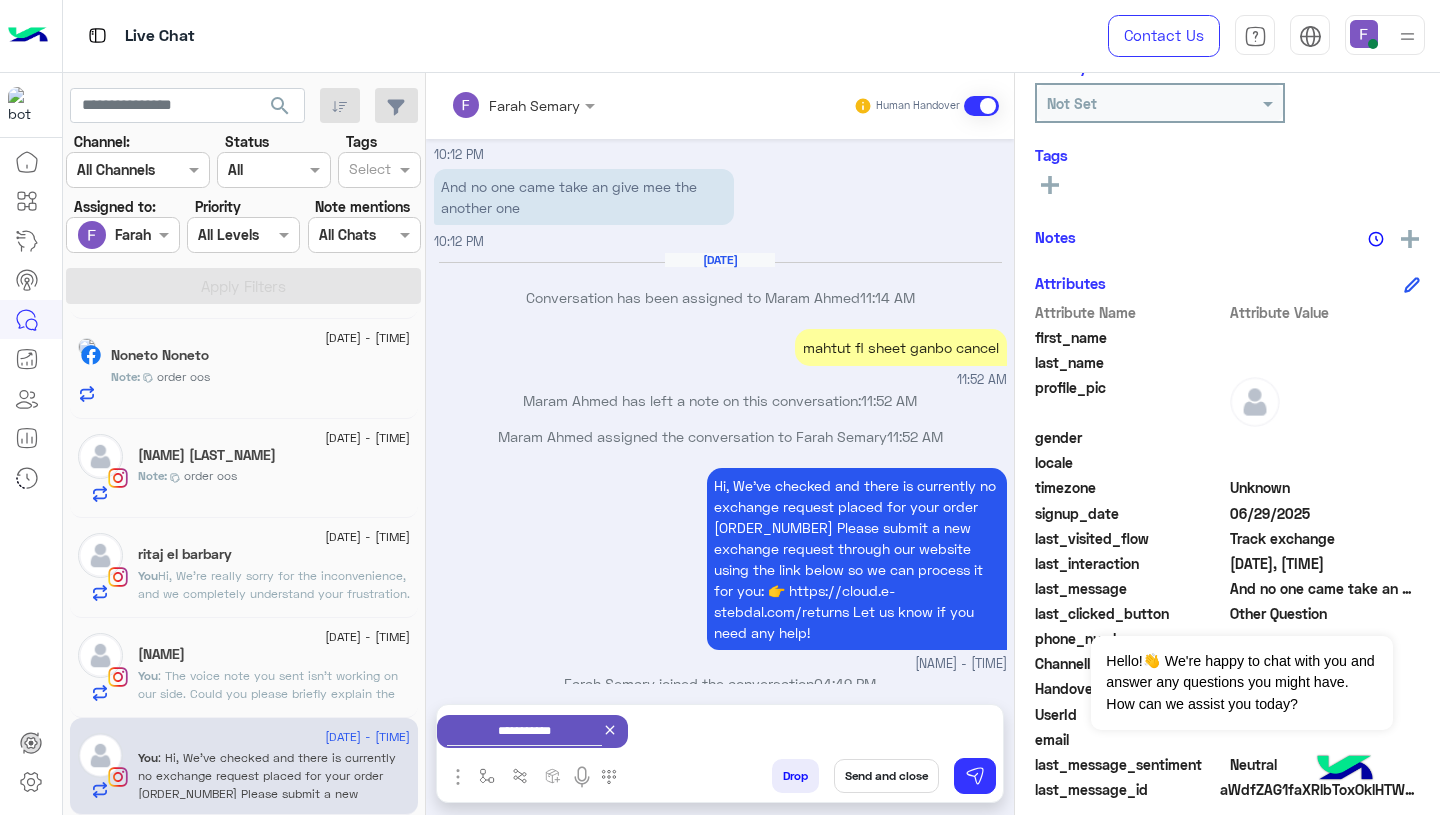 click on "Send and close" at bounding box center (886, 776) 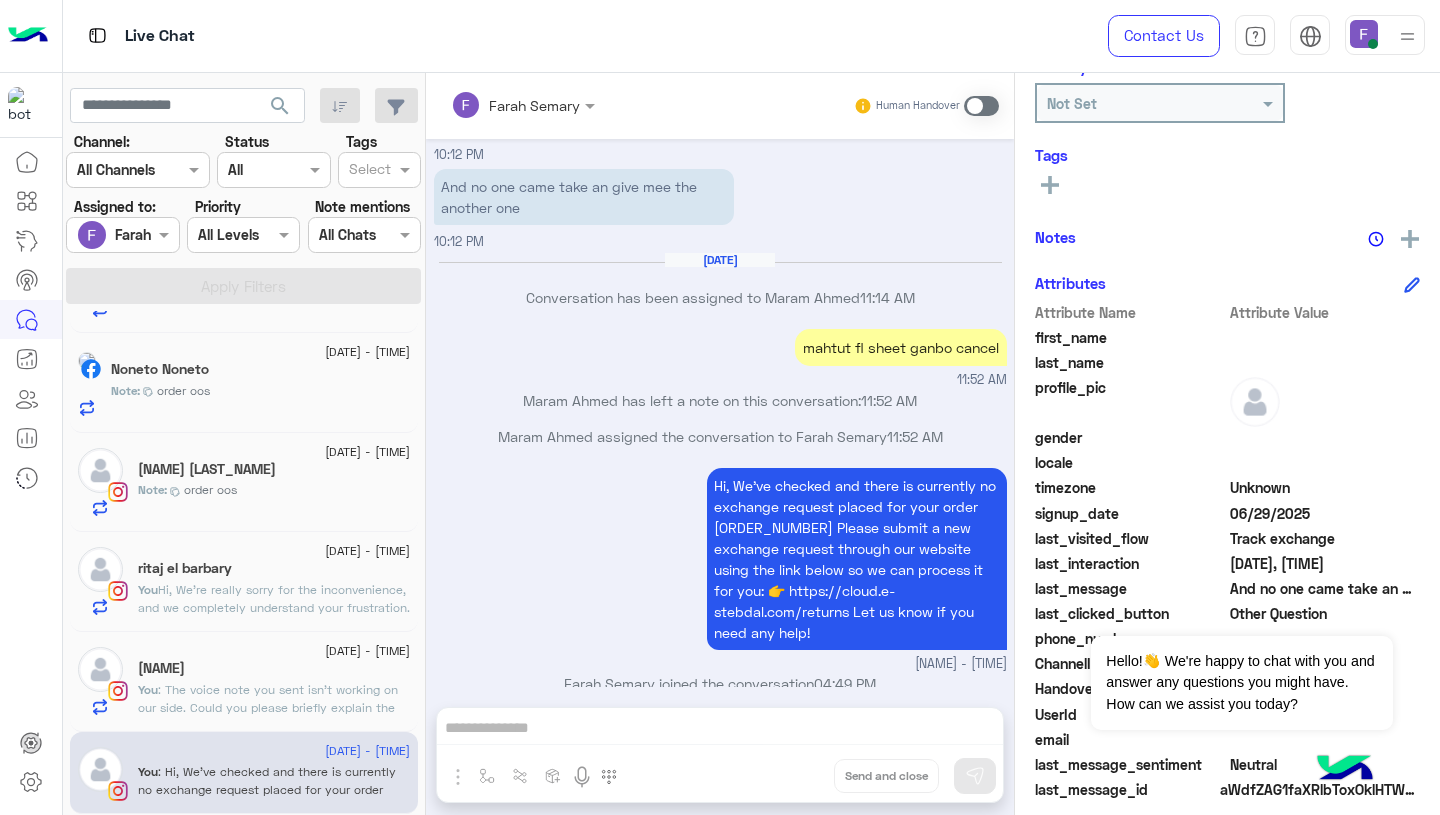 scroll, scrollTop: 1494, scrollLeft: 0, axis: vertical 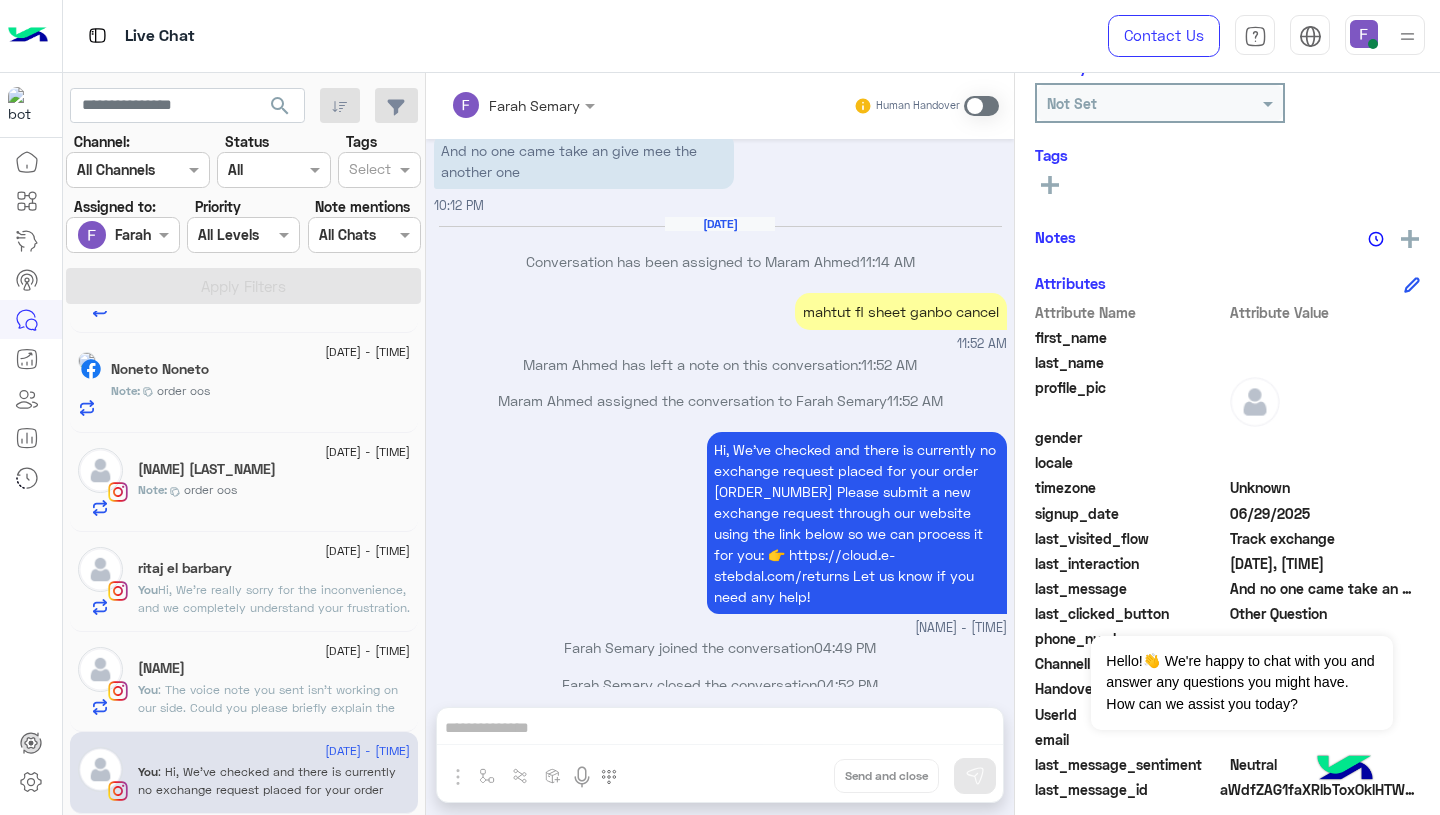 click on ": The voice note you sent isn’t working on our side.
Could you please briefly explain the issue in a message so we can help you as soon as possible?" 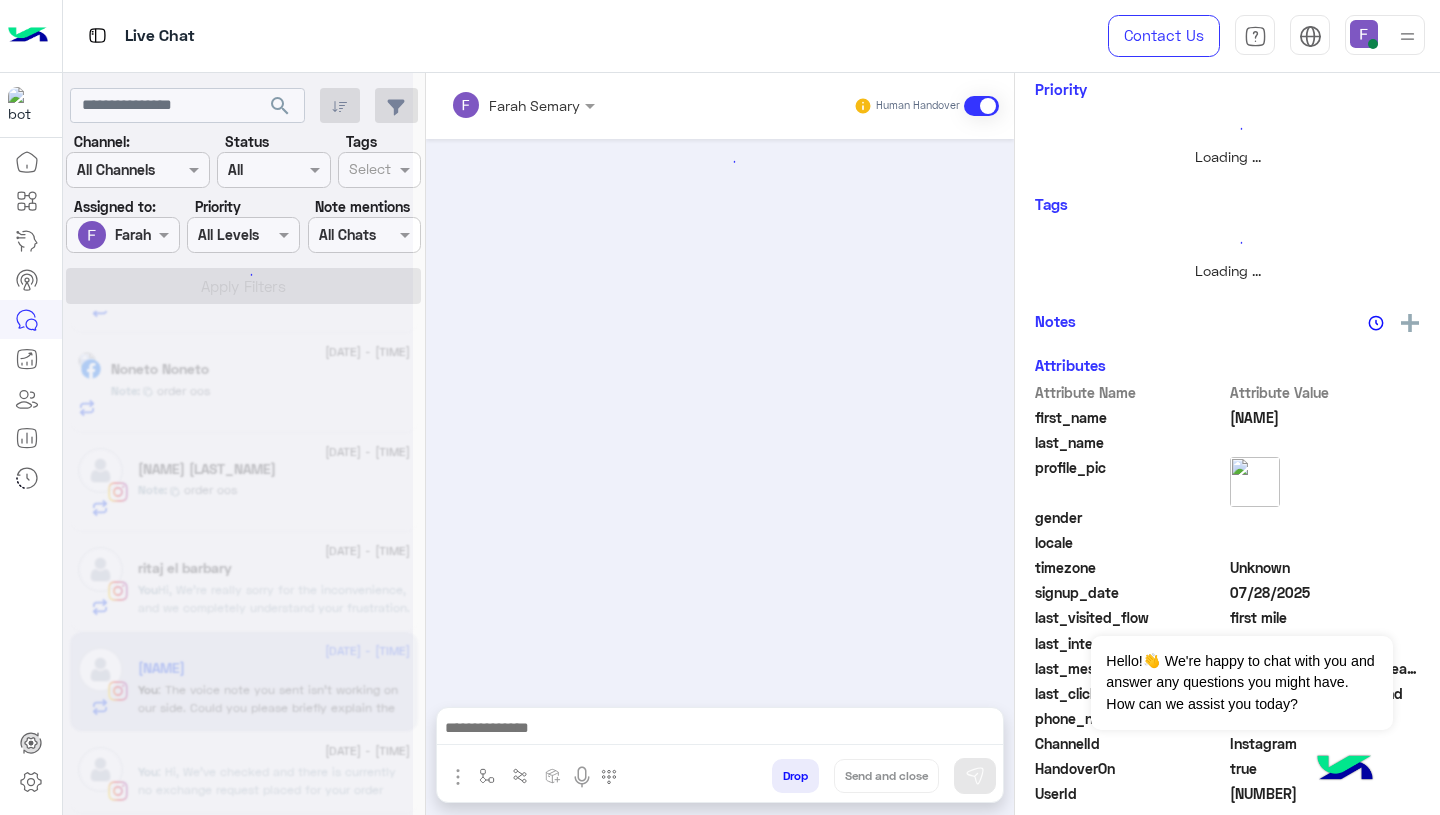 scroll, scrollTop: 271, scrollLeft: 0, axis: vertical 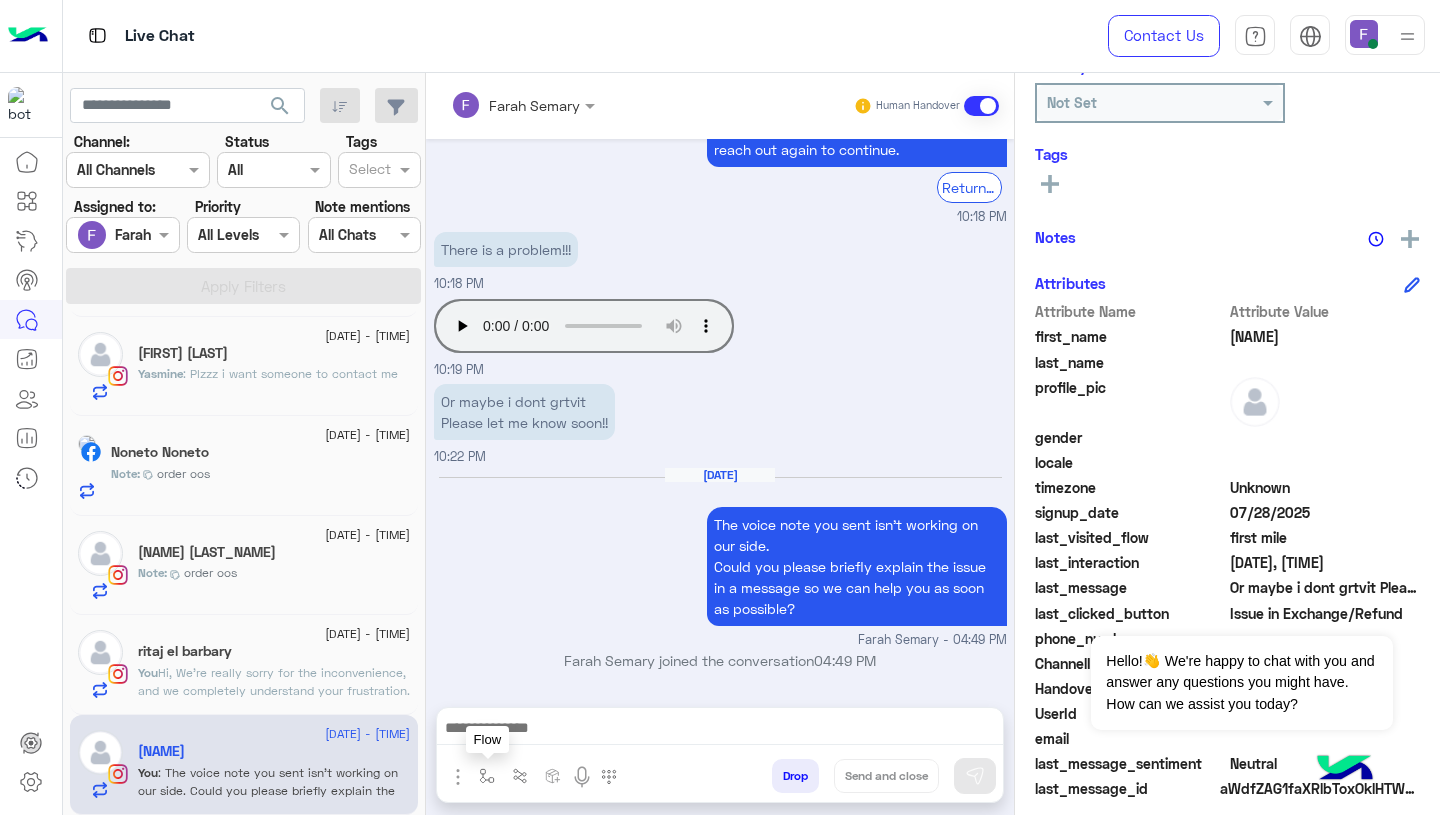 click at bounding box center (487, 775) 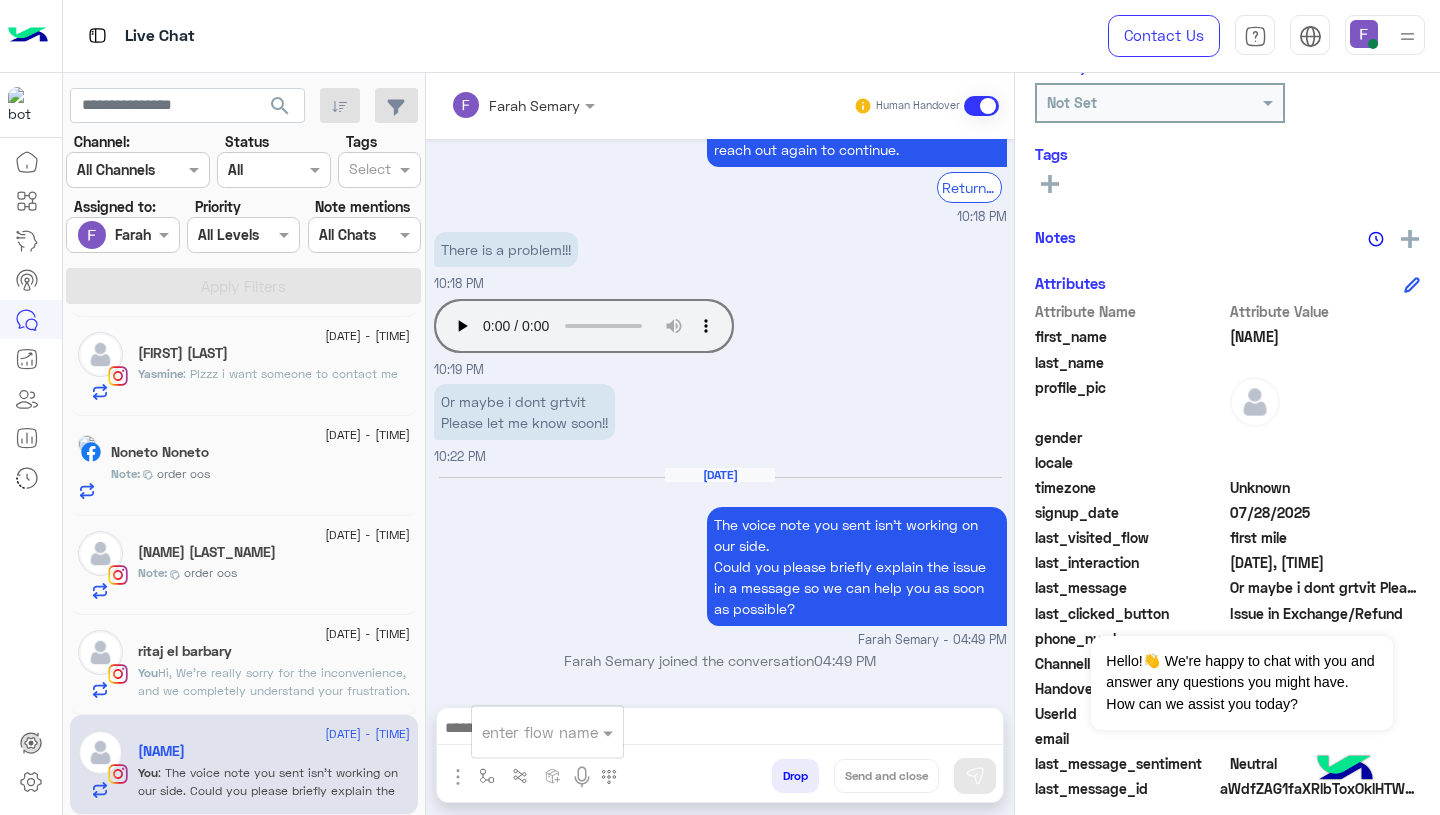 click at bounding box center (523, 732) 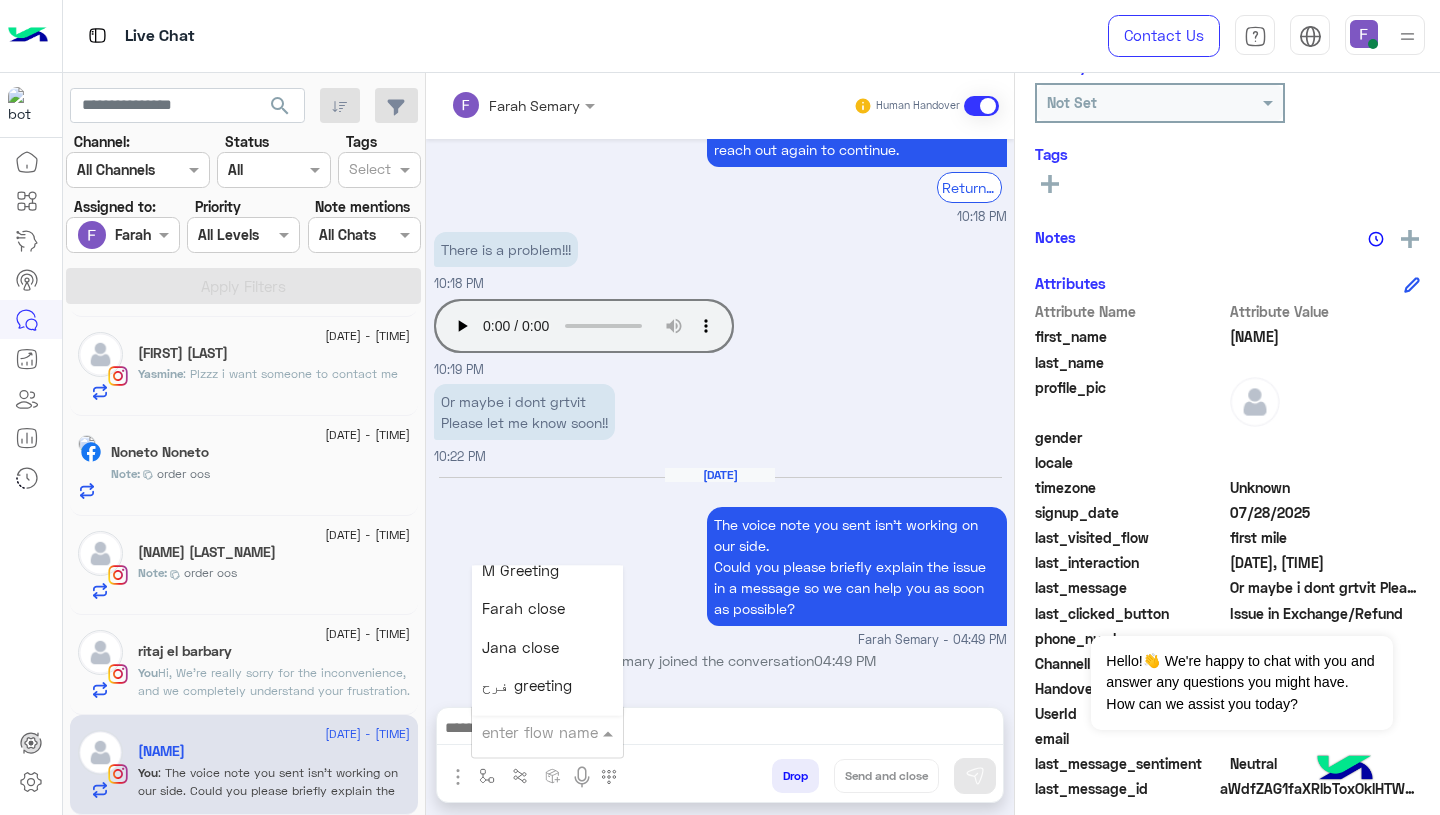 scroll, scrollTop: 2551, scrollLeft: 0, axis: vertical 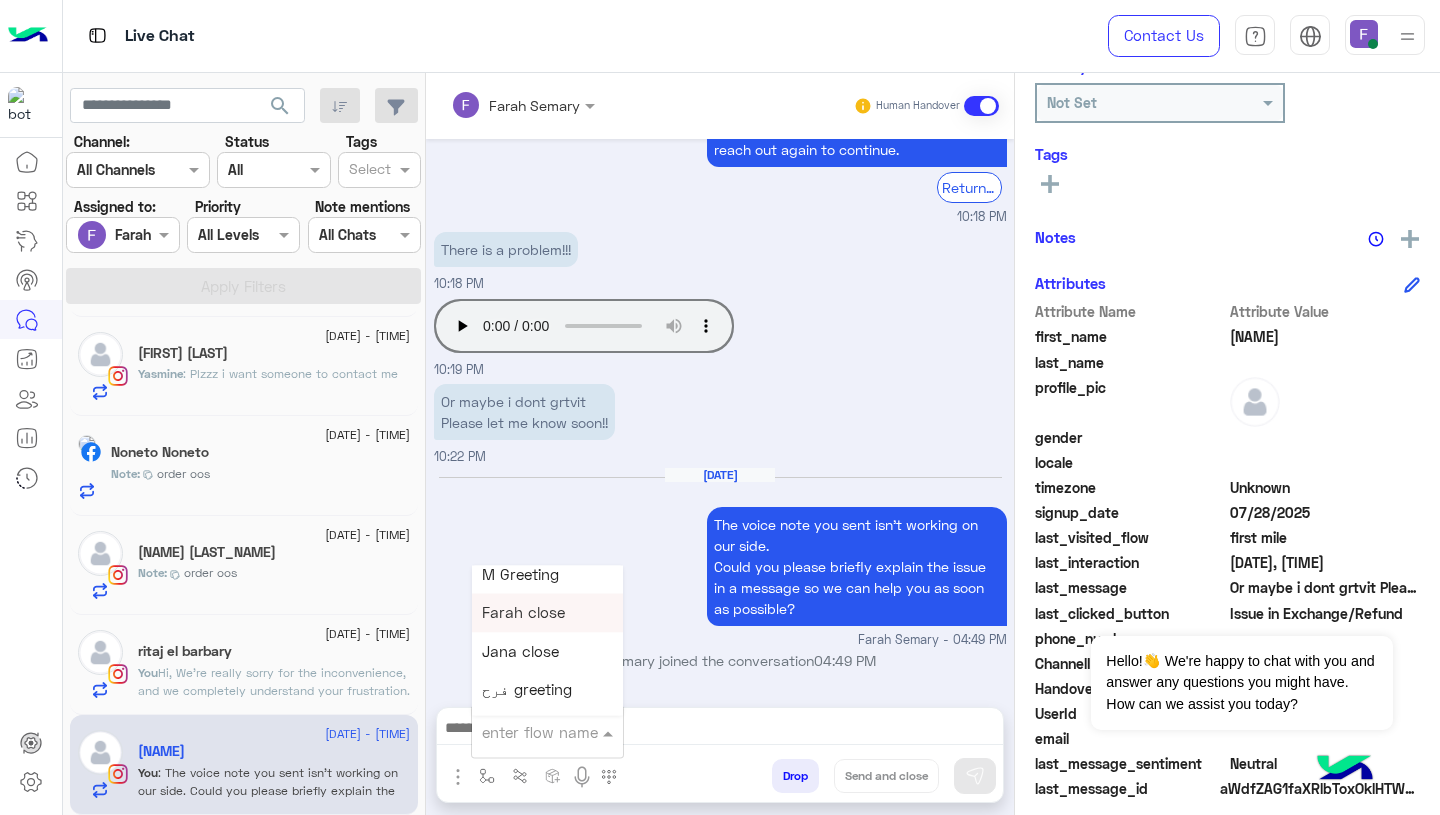 click on "Farah close" at bounding box center [547, 613] 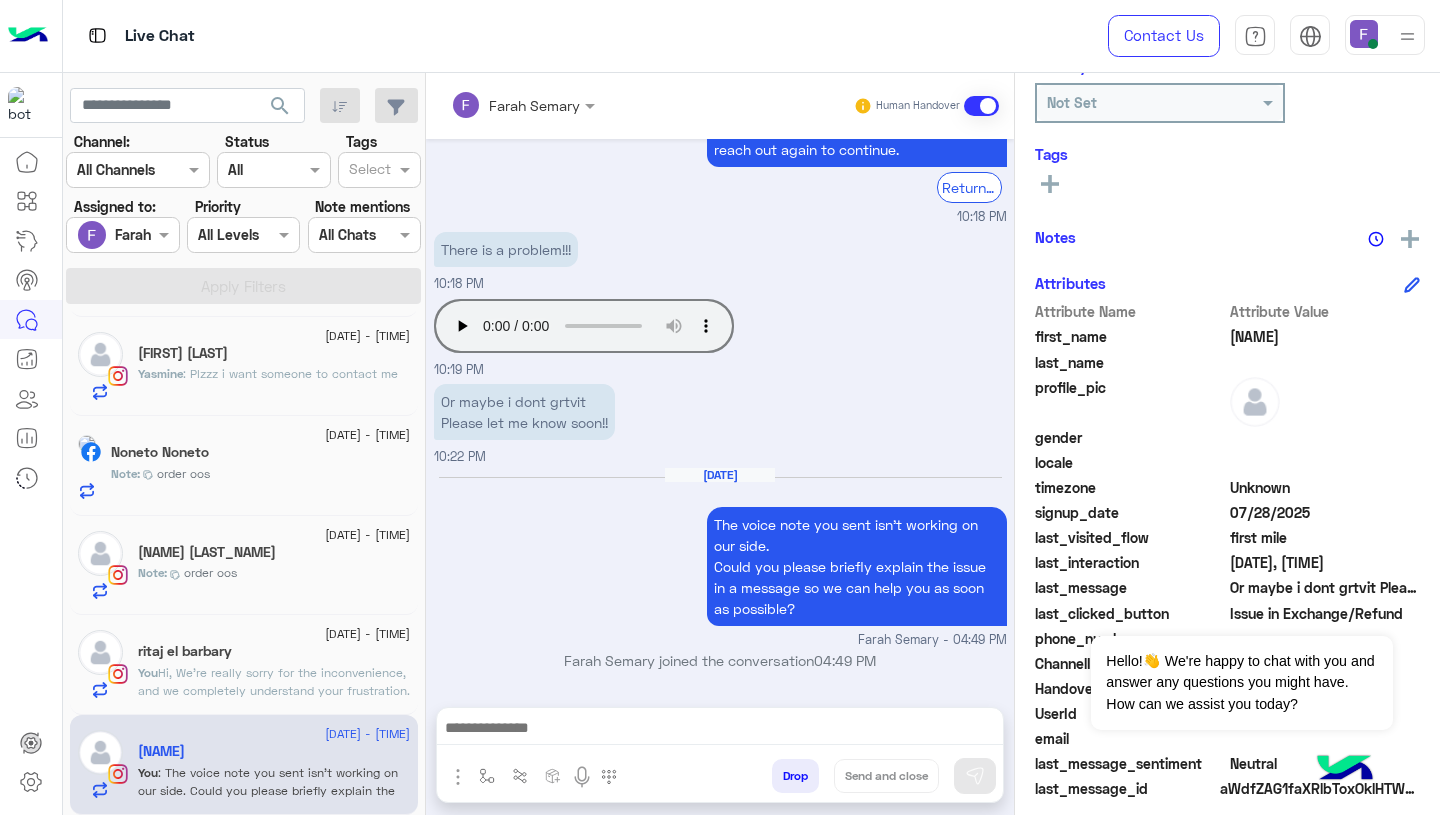 type on "**********" 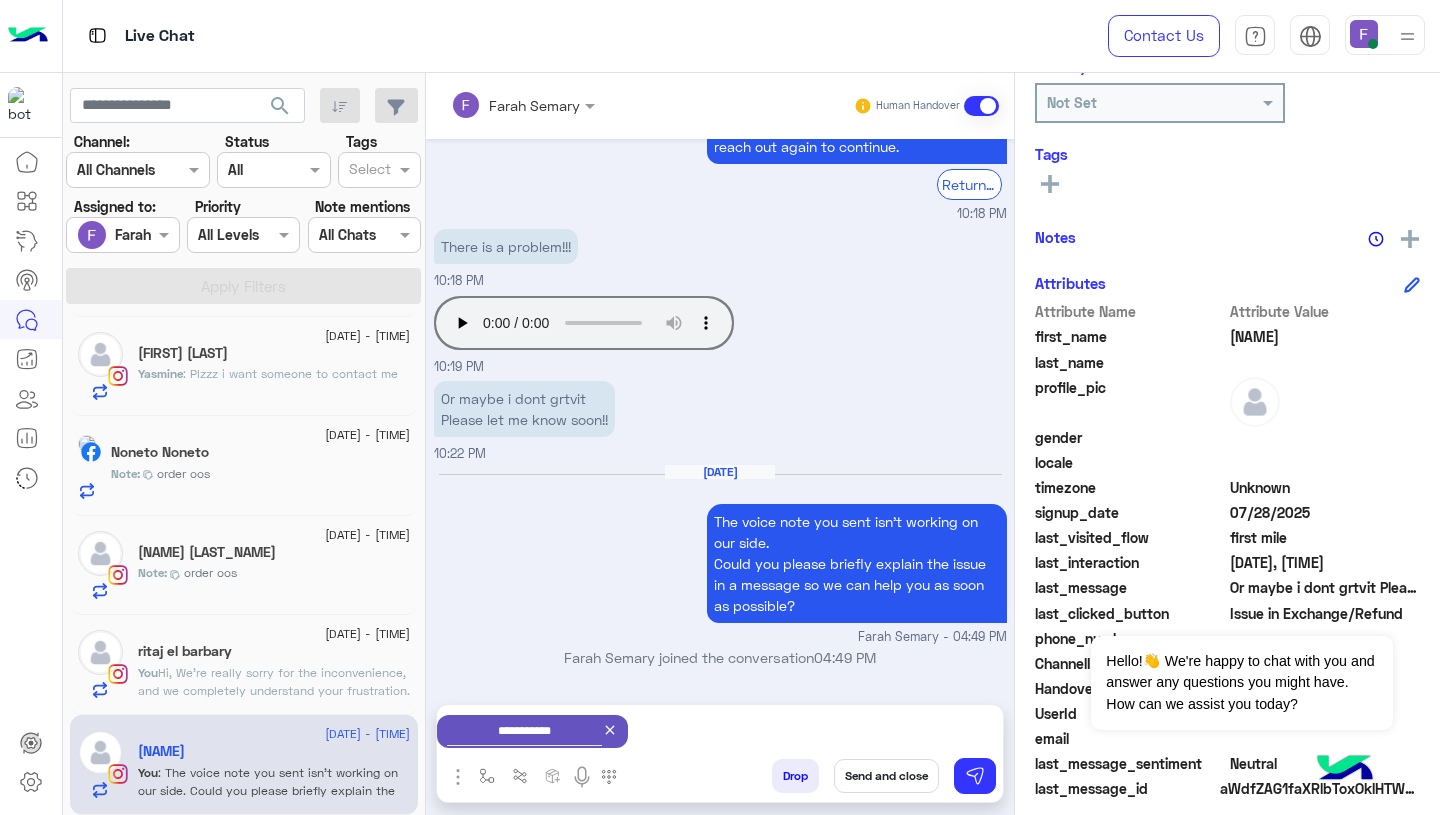 click on "Send and close" at bounding box center (886, 776) 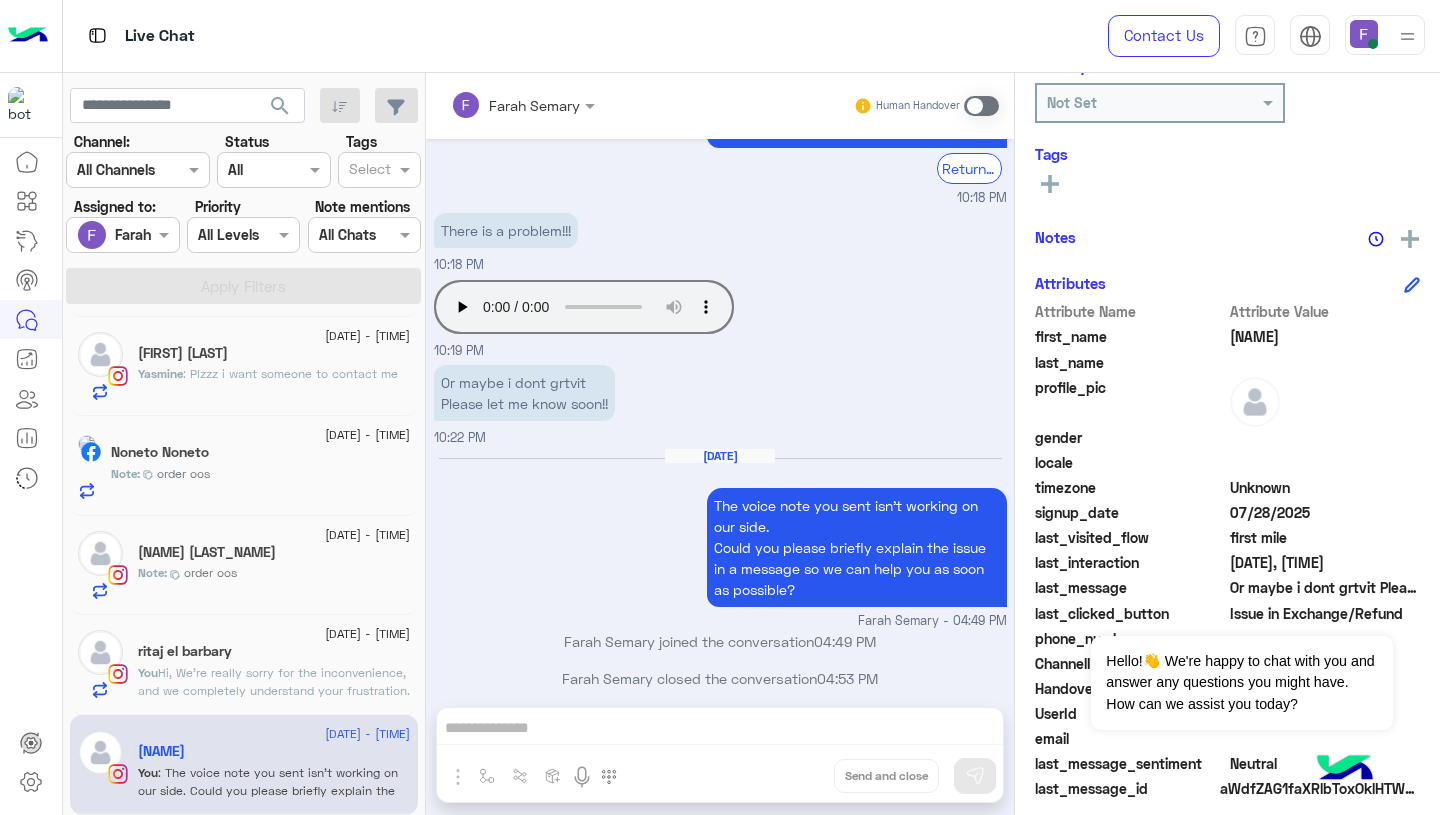 scroll, scrollTop: 1560, scrollLeft: 0, axis: vertical 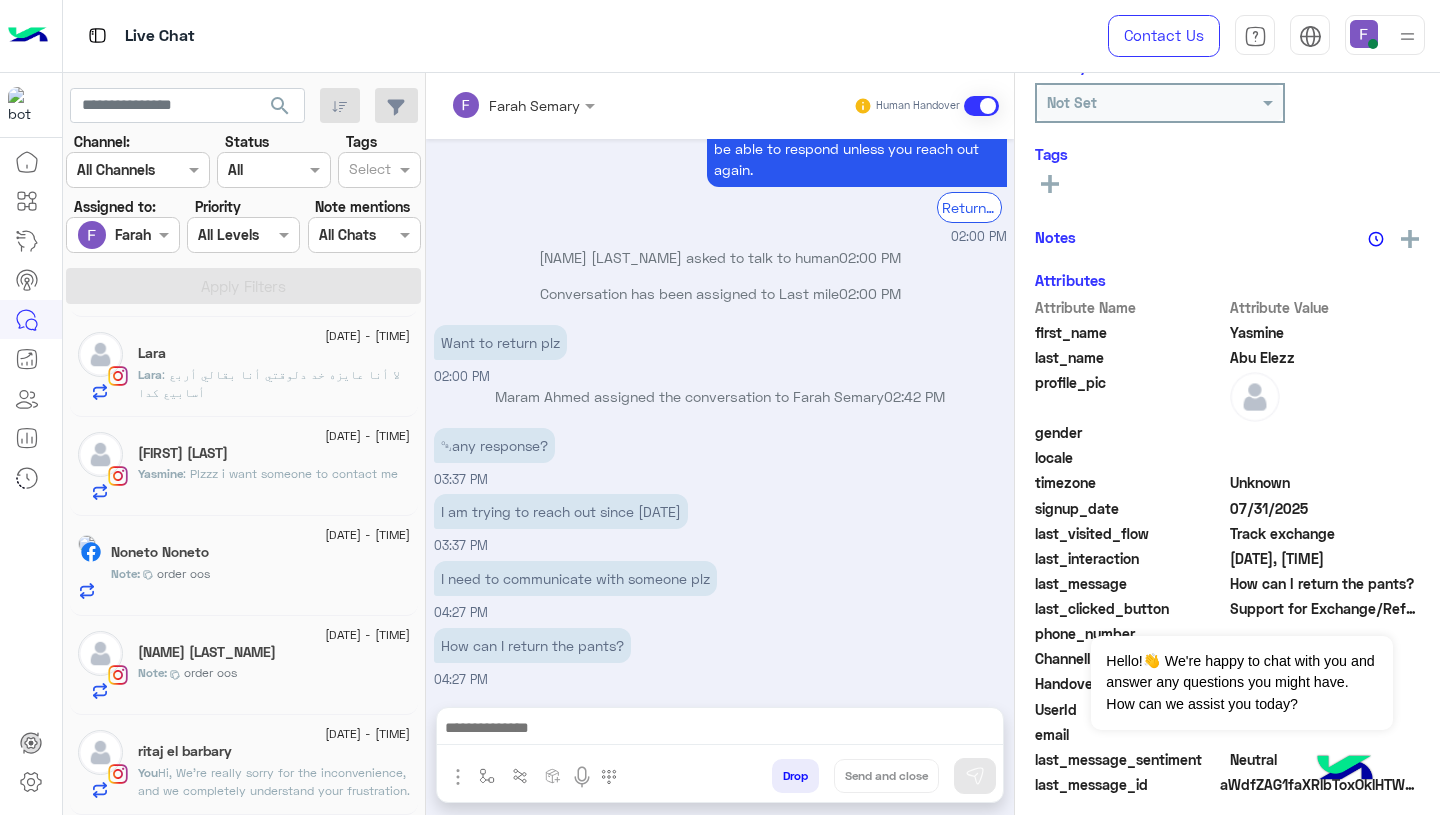 click on "ritaj el barbary" 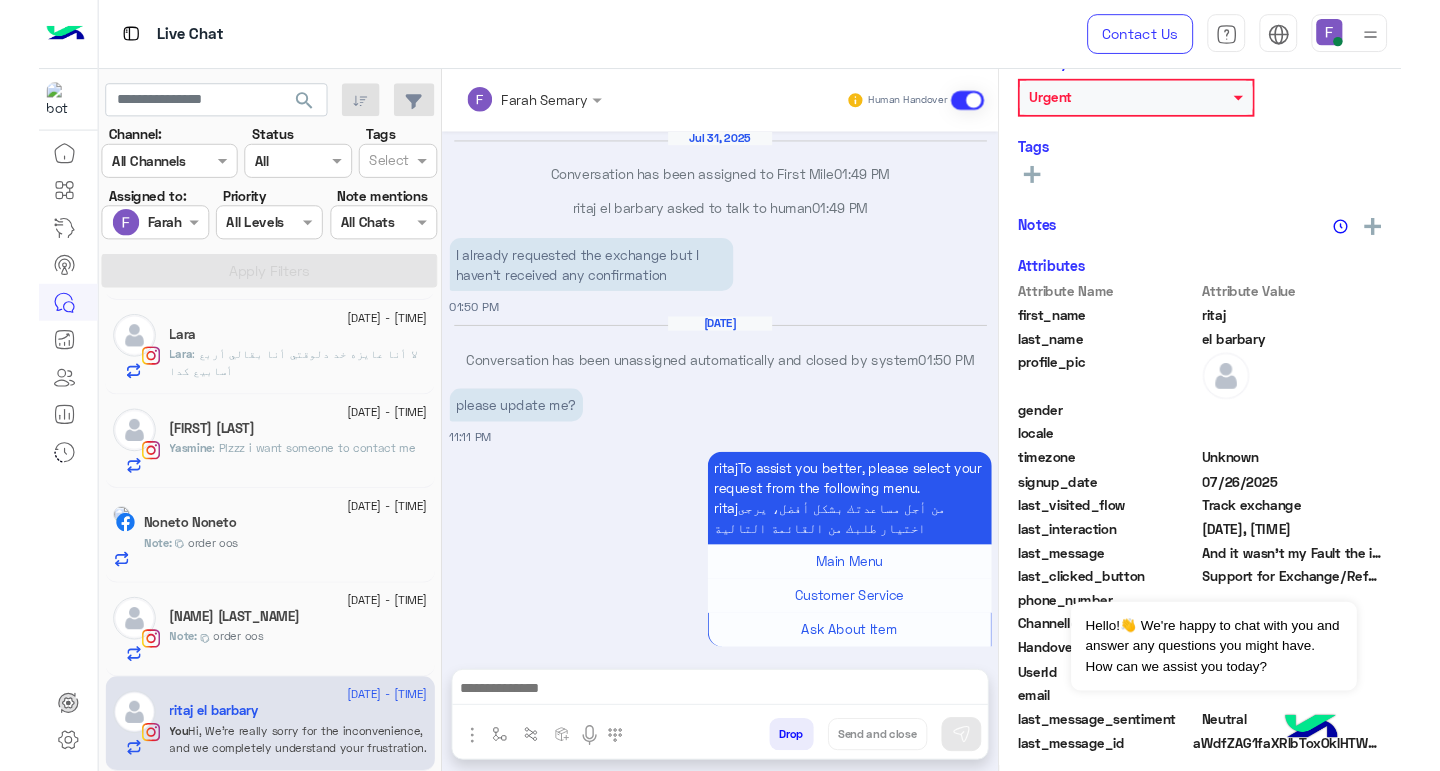 scroll, scrollTop: 1617, scrollLeft: 0, axis: vertical 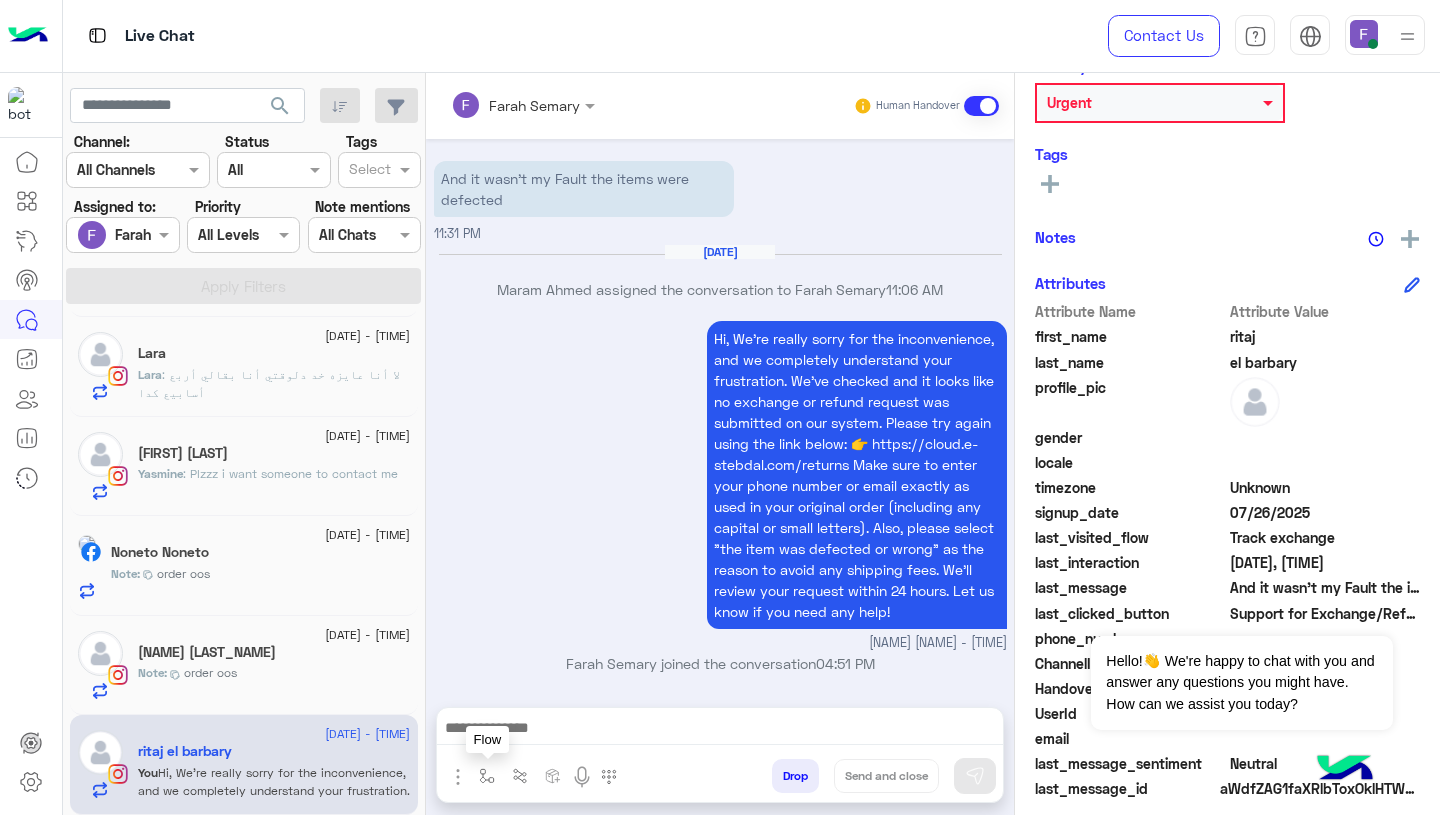click at bounding box center [487, 775] 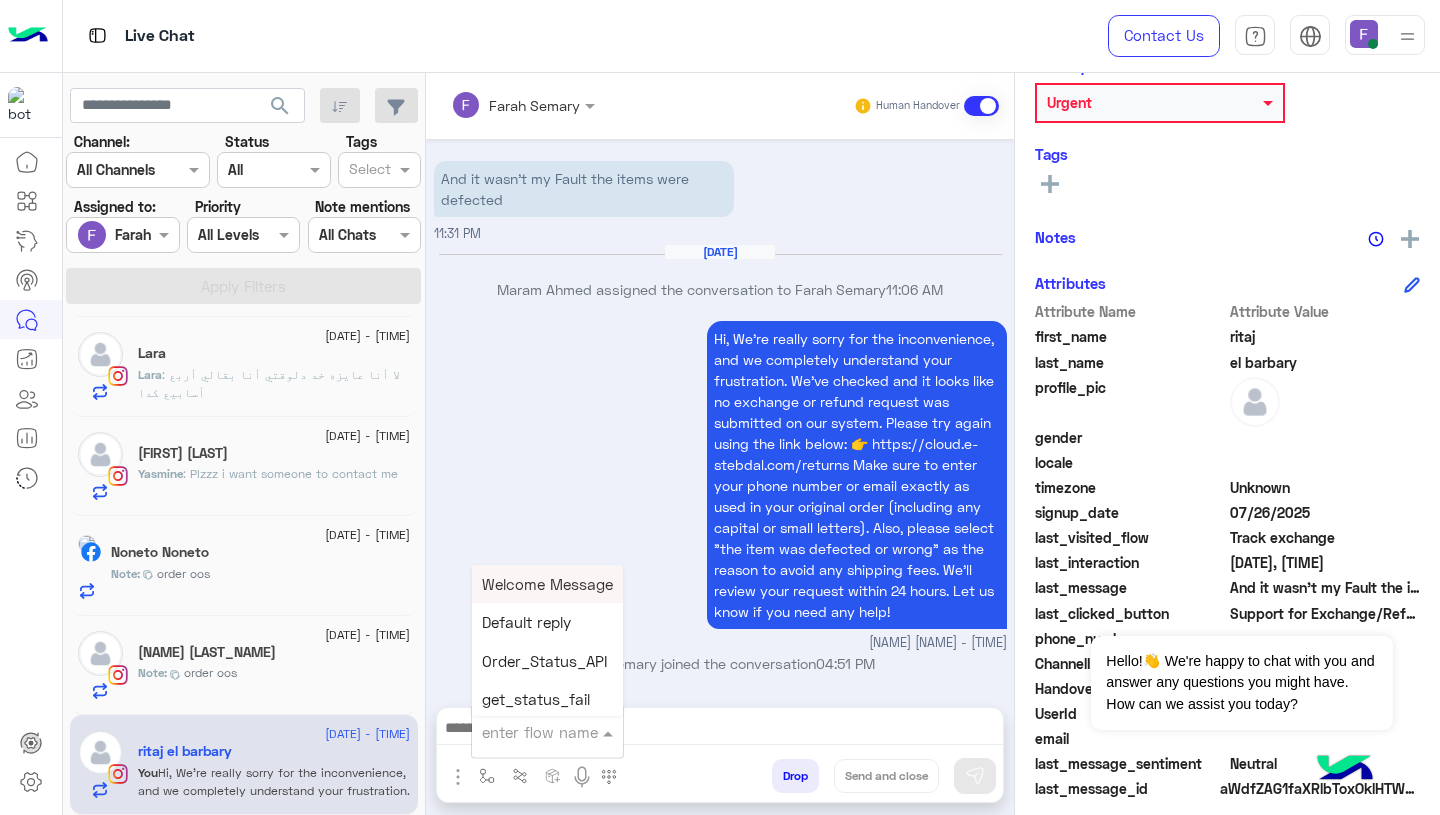click at bounding box center [523, 732] 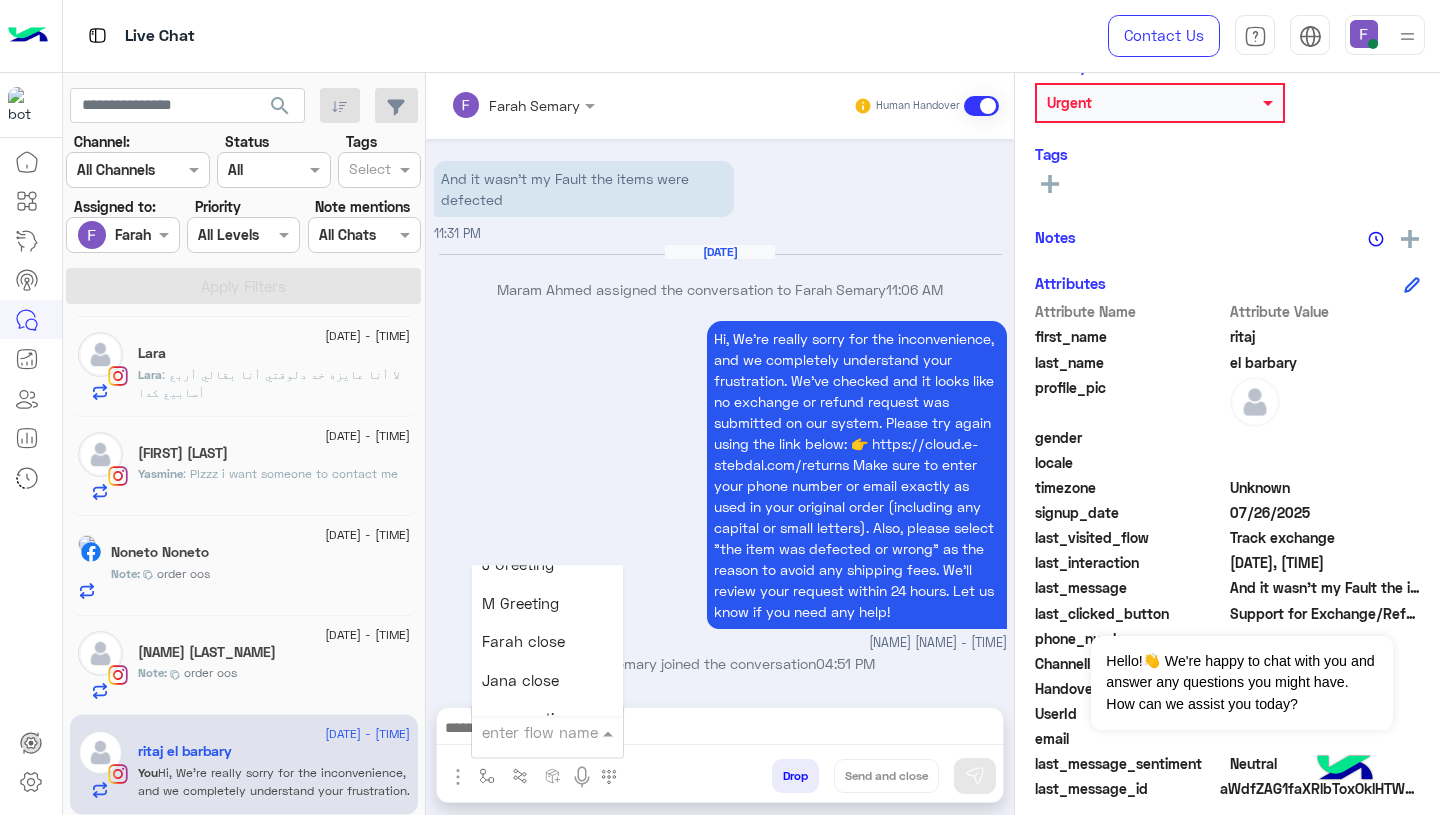 scroll, scrollTop: 2523, scrollLeft: 0, axis: vertical 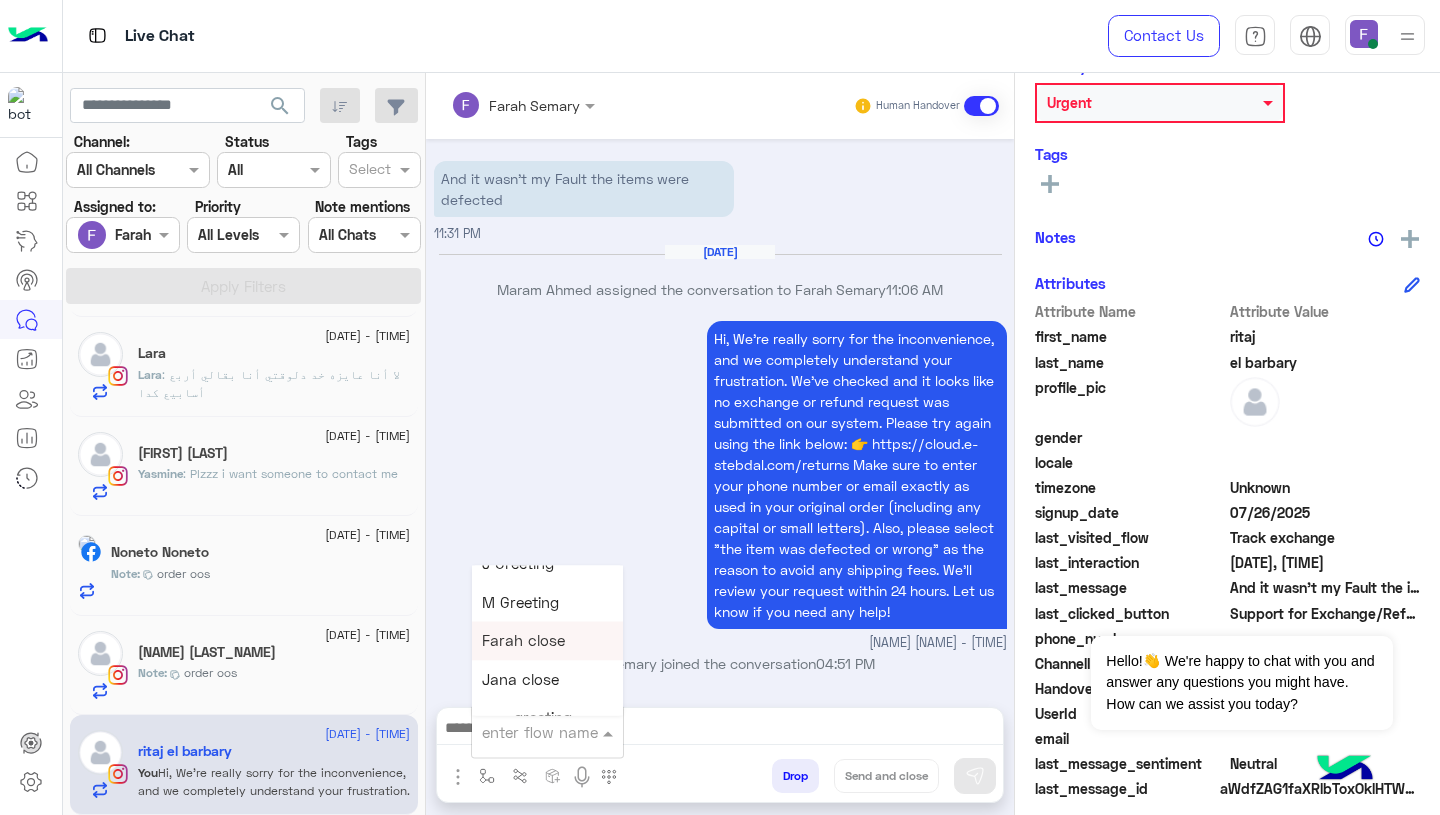 click on "Farah close" at bounding box center (523, 641) 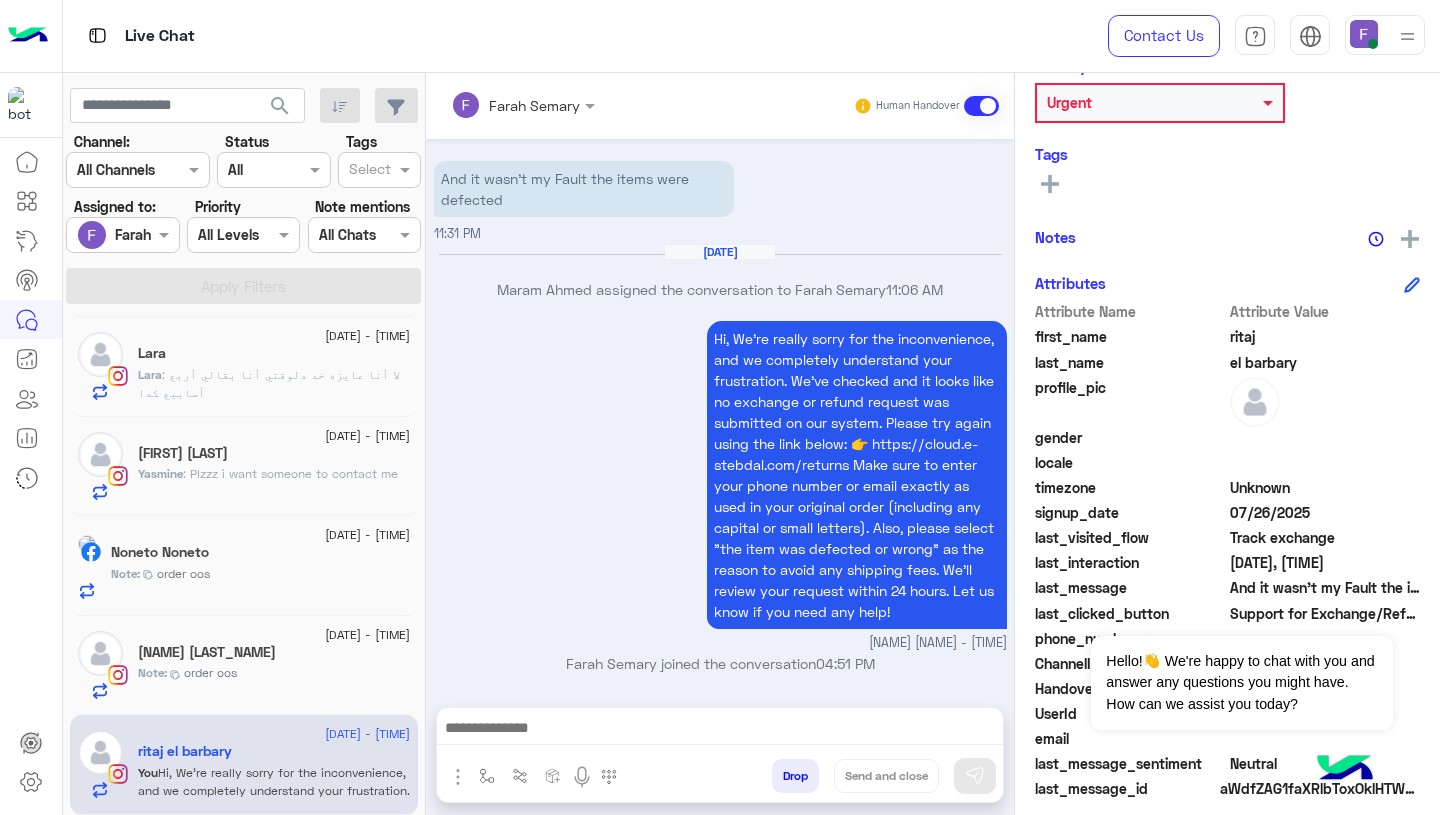 type on "**********" 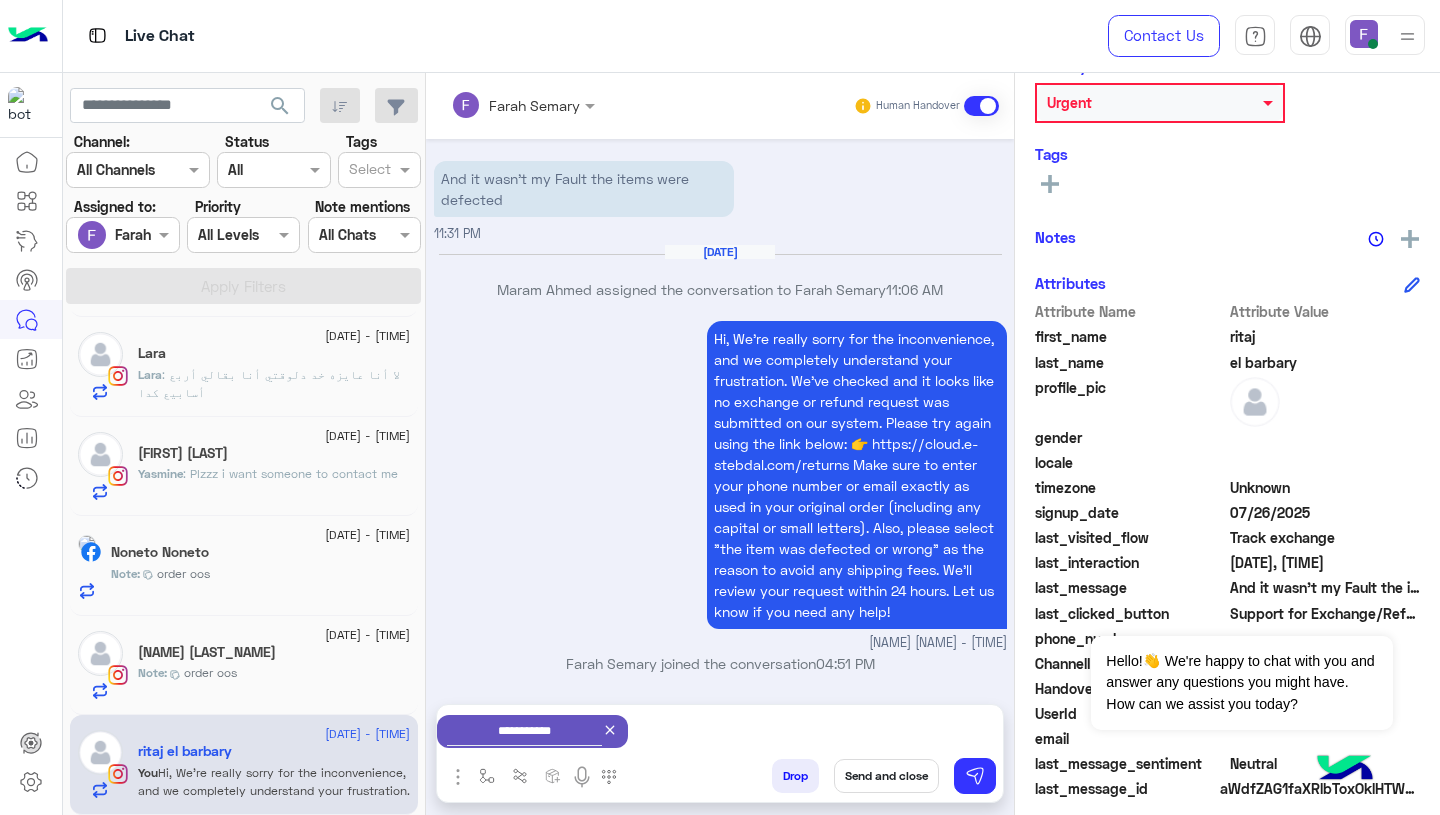 click on "Send and close" at bounding box center [886, 776] 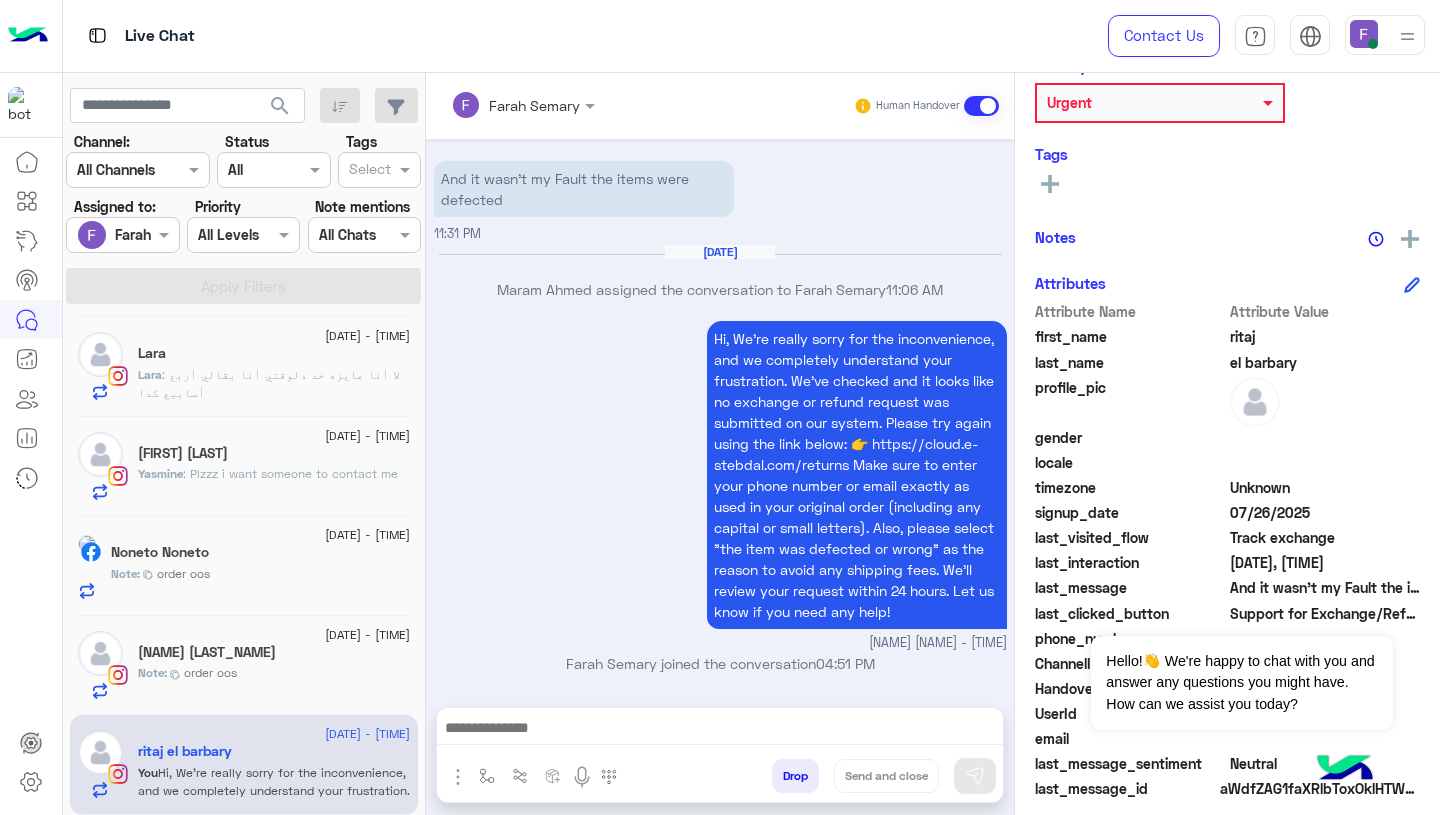 scroll, scrollTop: 1654, scrollLeft: 0, axis: vertical 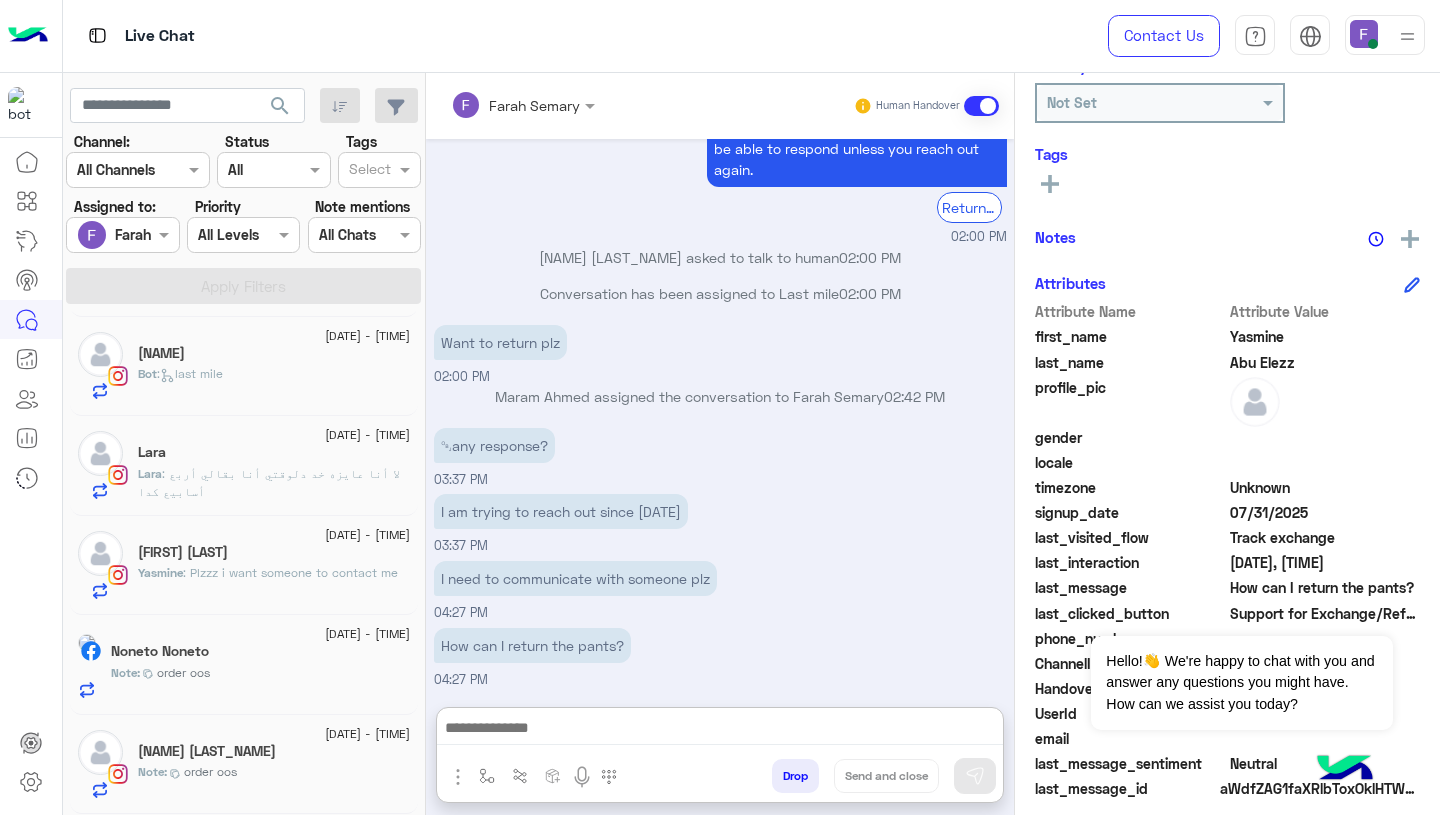 click at bounding box center [720, 730] 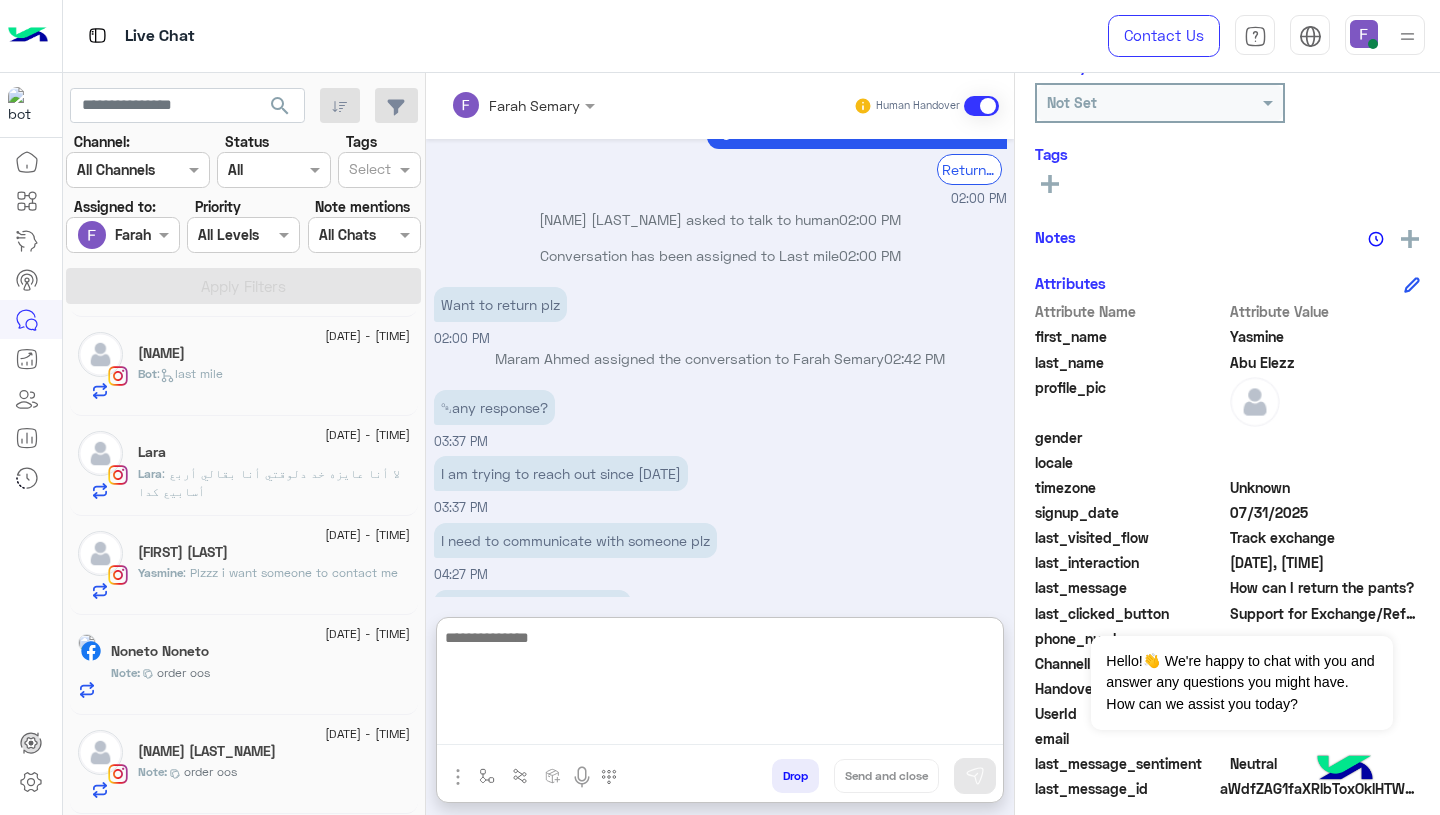 type on "*" 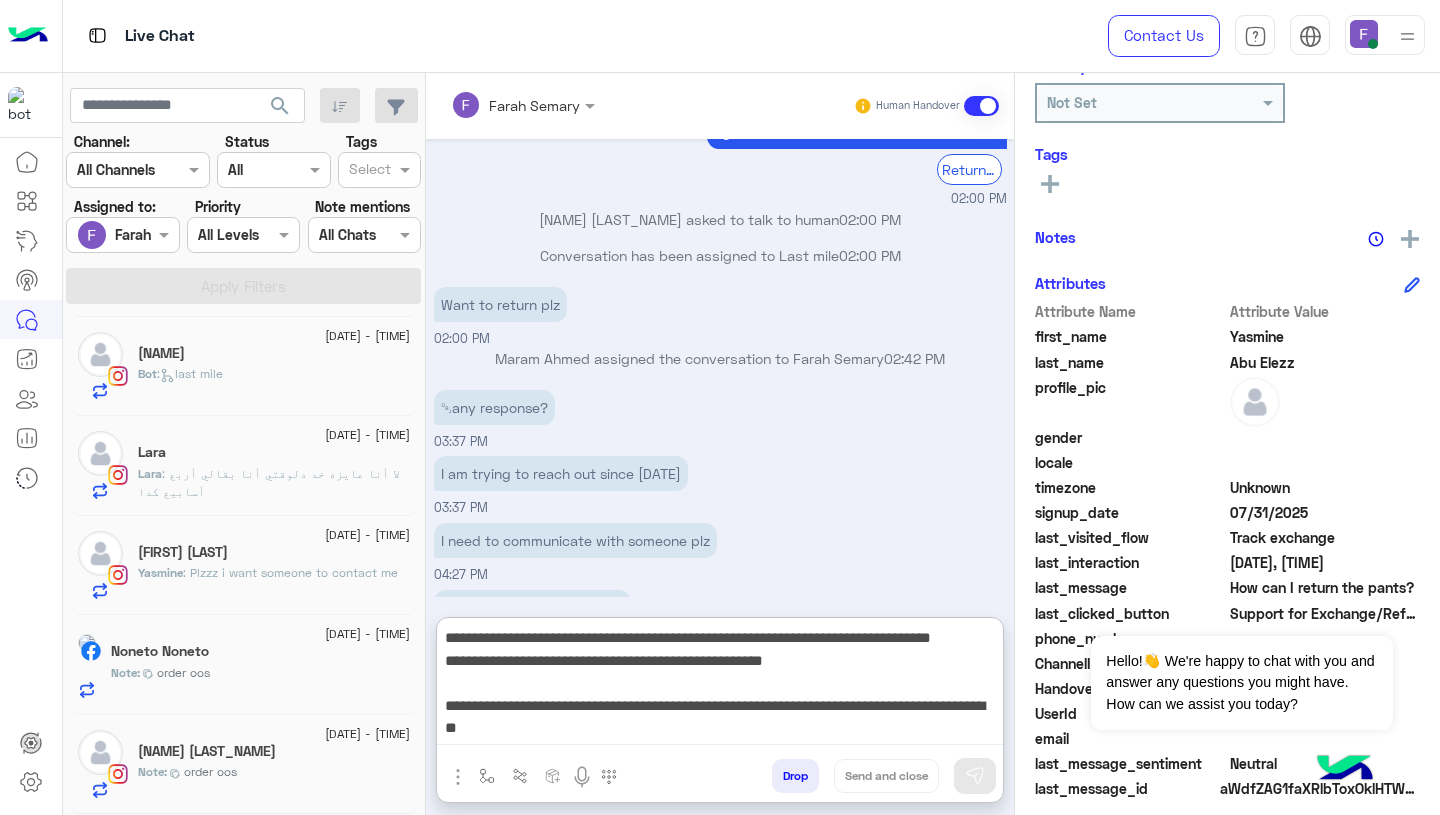 scroll, scrollTop: 331, scrollLeft: 0, axis: vertical 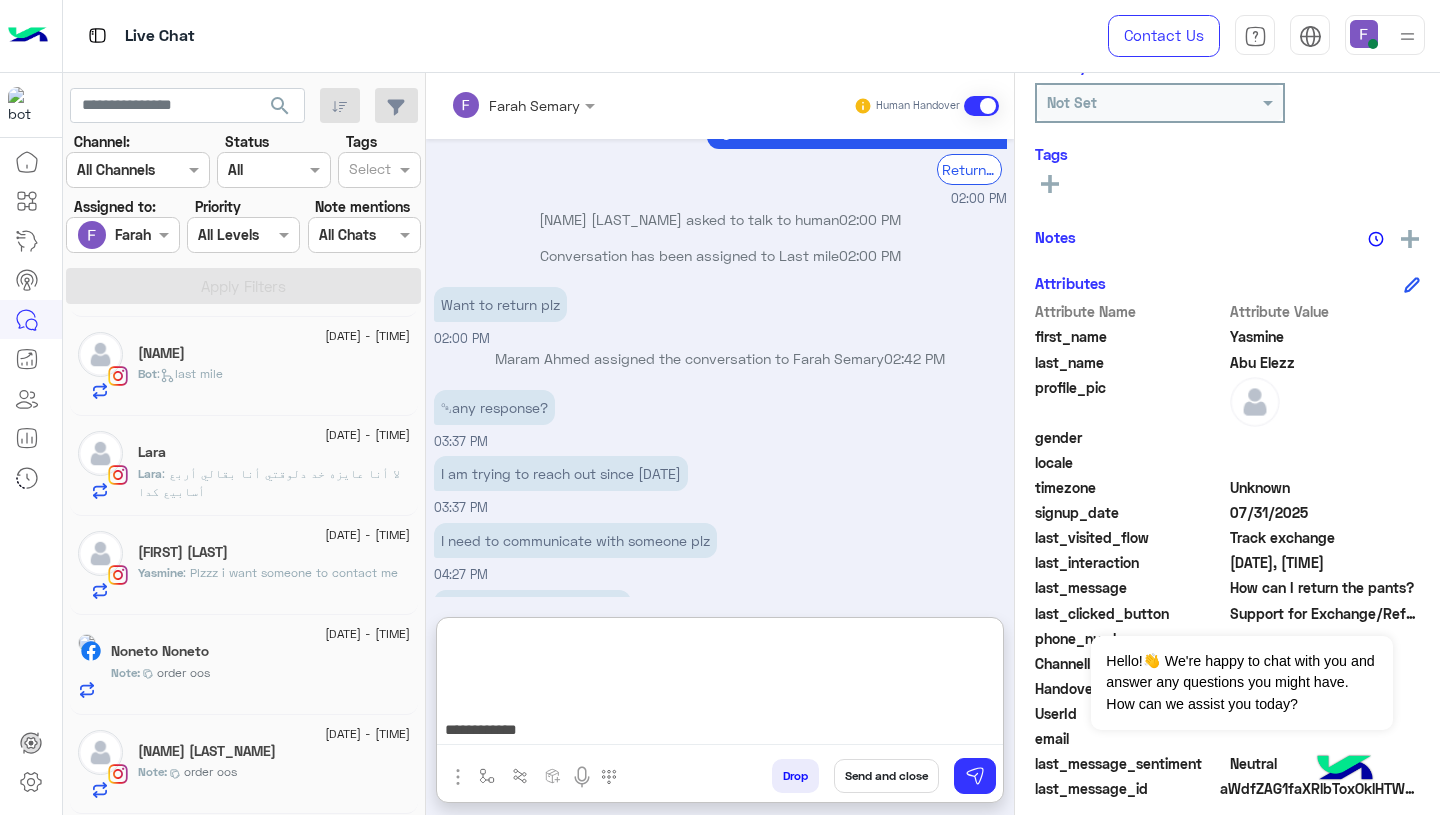 click on "**********" at bounding box center (720, 685) 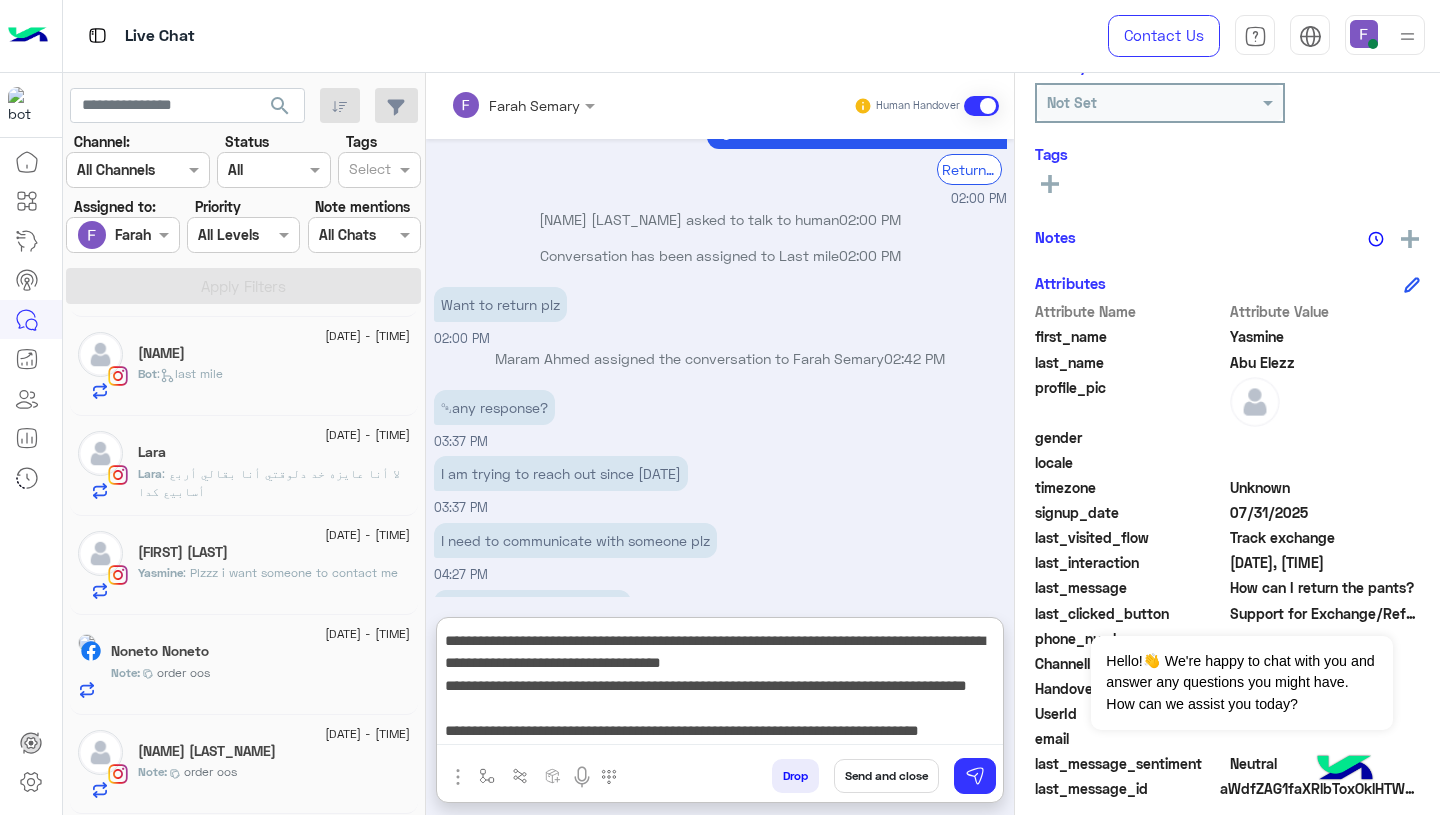 scroll, scrollTop: 245, scrollLeft: 0, axis: vertical 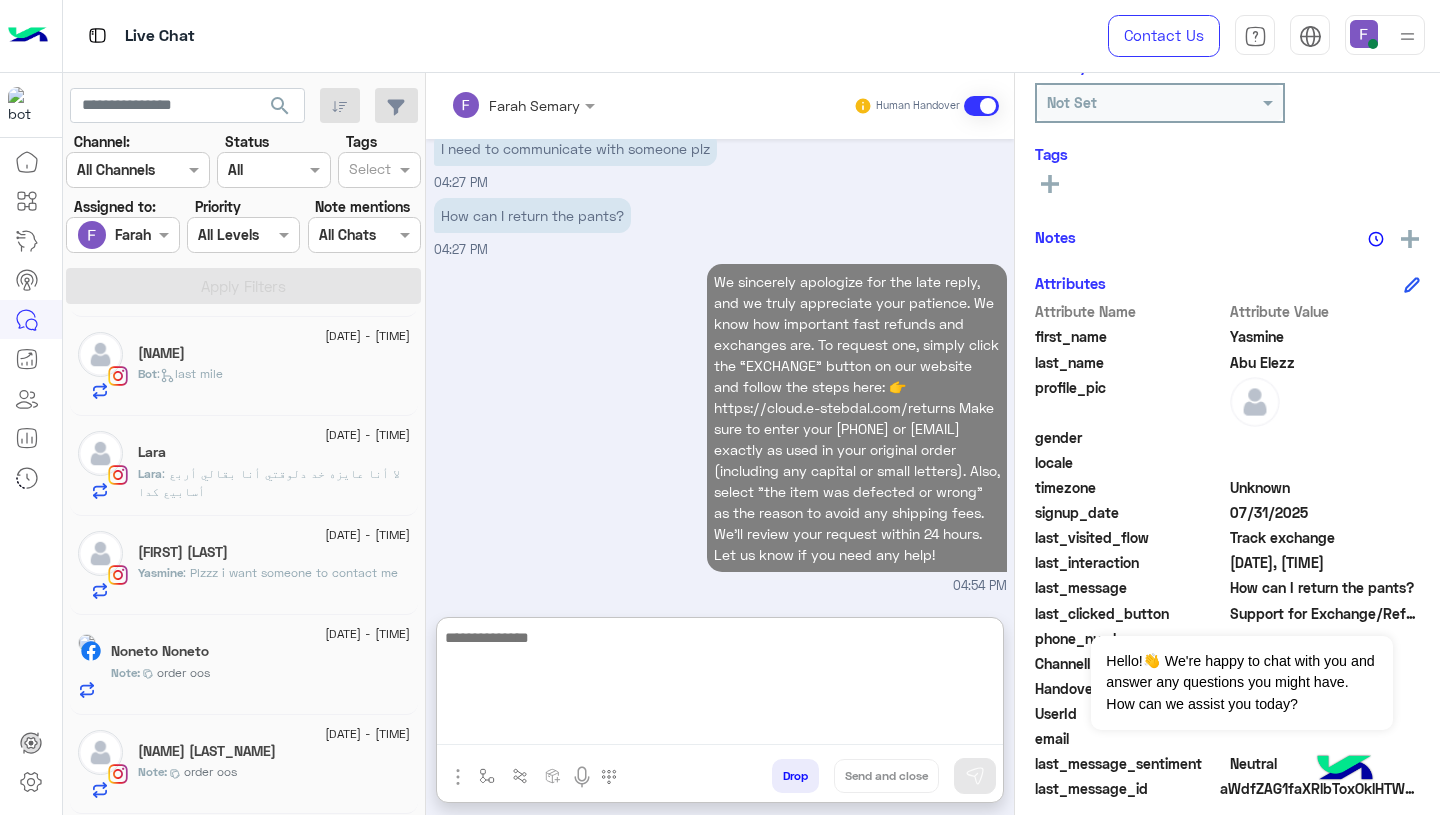 click on "We sincerely apologize for the late reply, and we truly appreciate your patience.
We know how important fast refunds and exchanges are.
To request one, simply click the “EXCHANGE” button on our website and follow the steps here:
👉 https://cloud.e-stebdal.com/returns
Make sure to enter your phone number or email exactly as used in your original order (including any capital or small letters).
Also, select "the item was defected or wrong" as the reason to avoid any shipping fees.
We’ll review your request within 24 hours. Let us know if you need any help! [TIME]" at bounding box center [720, 427] 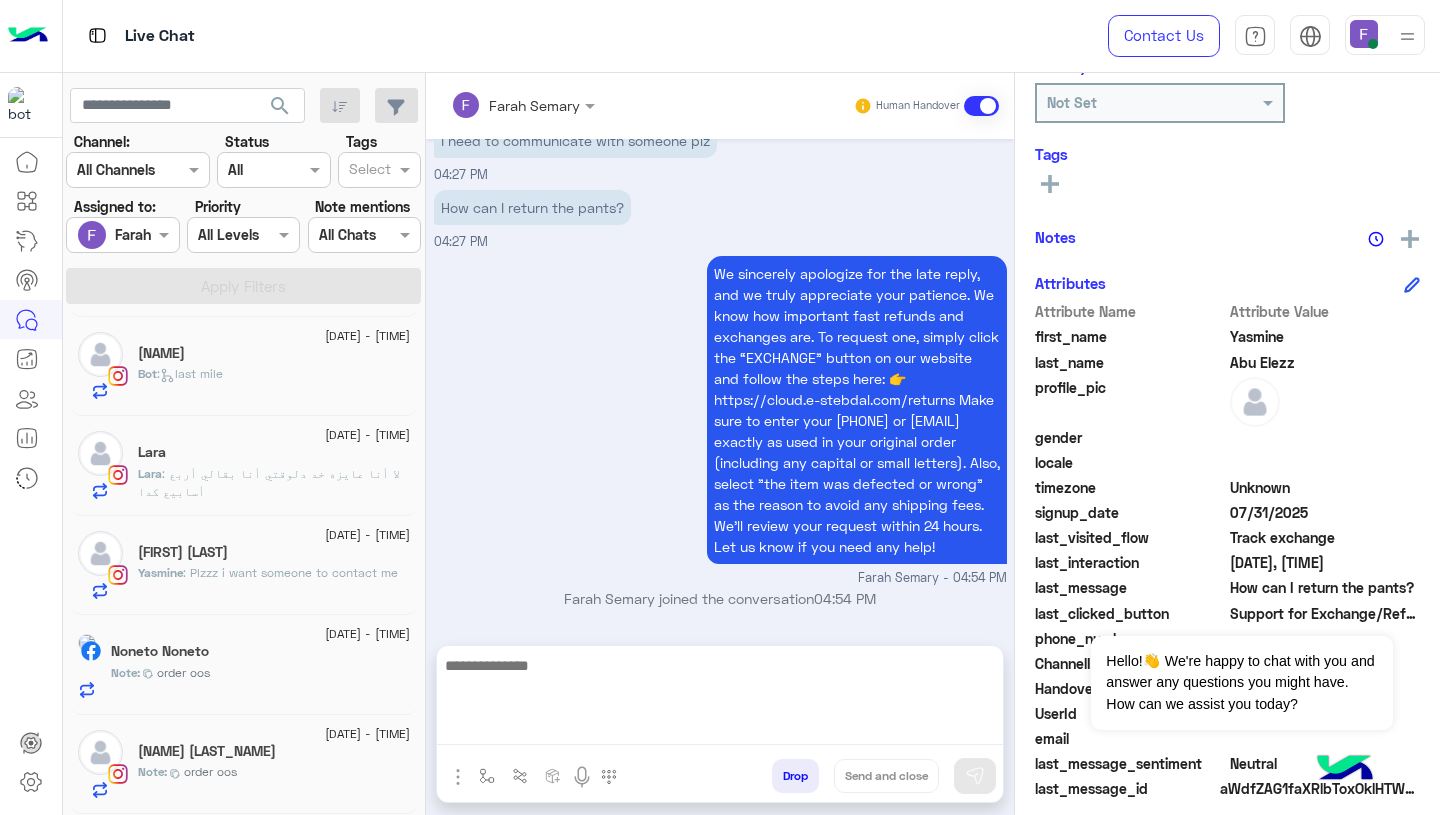scroll, scrollTop: 1875, scrollLeft: 0, axis: vertical 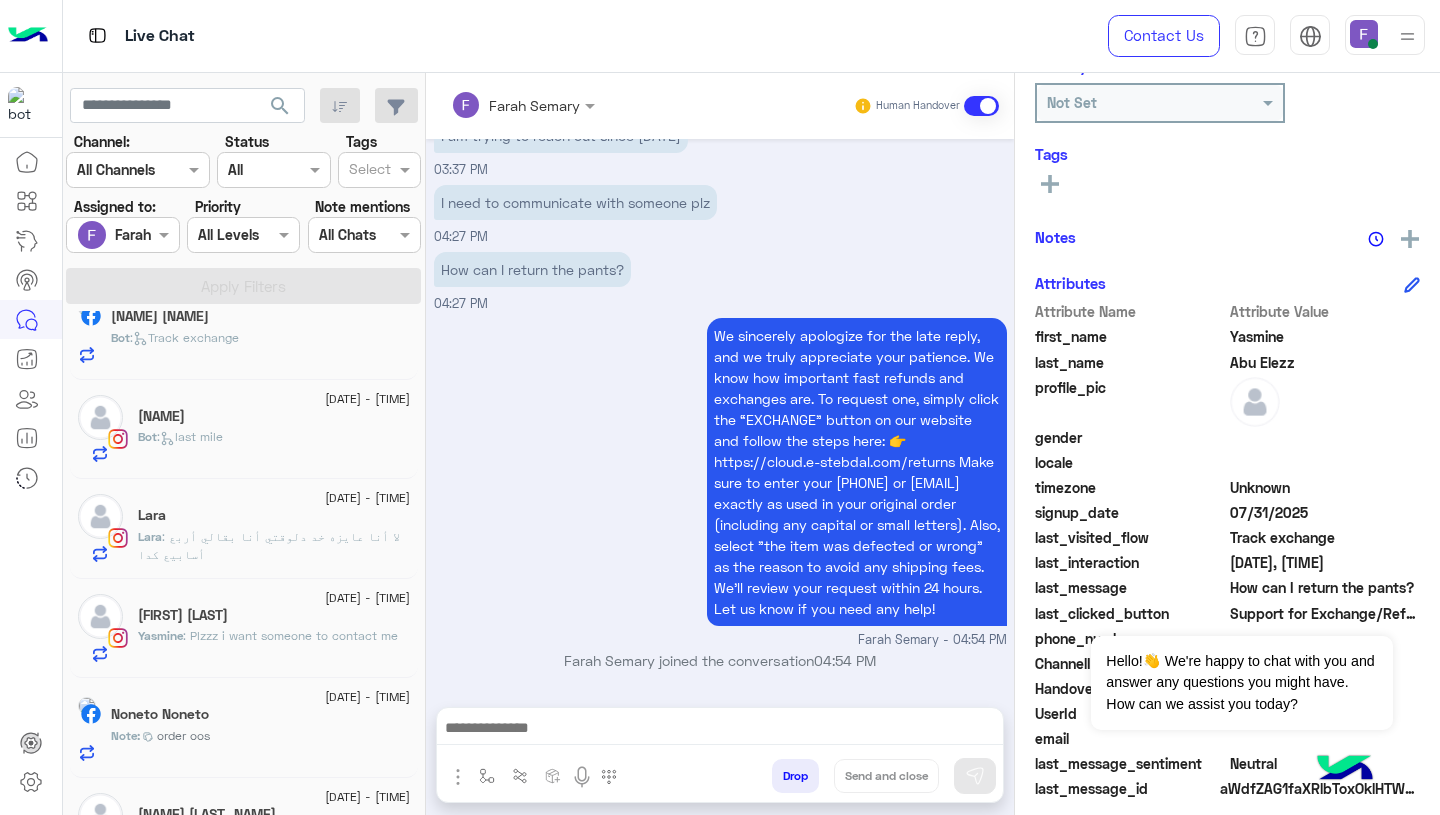 click on ": لا أنا عايزه  خد دلوقتي أنا بقالي أربع أسابيع كدا" 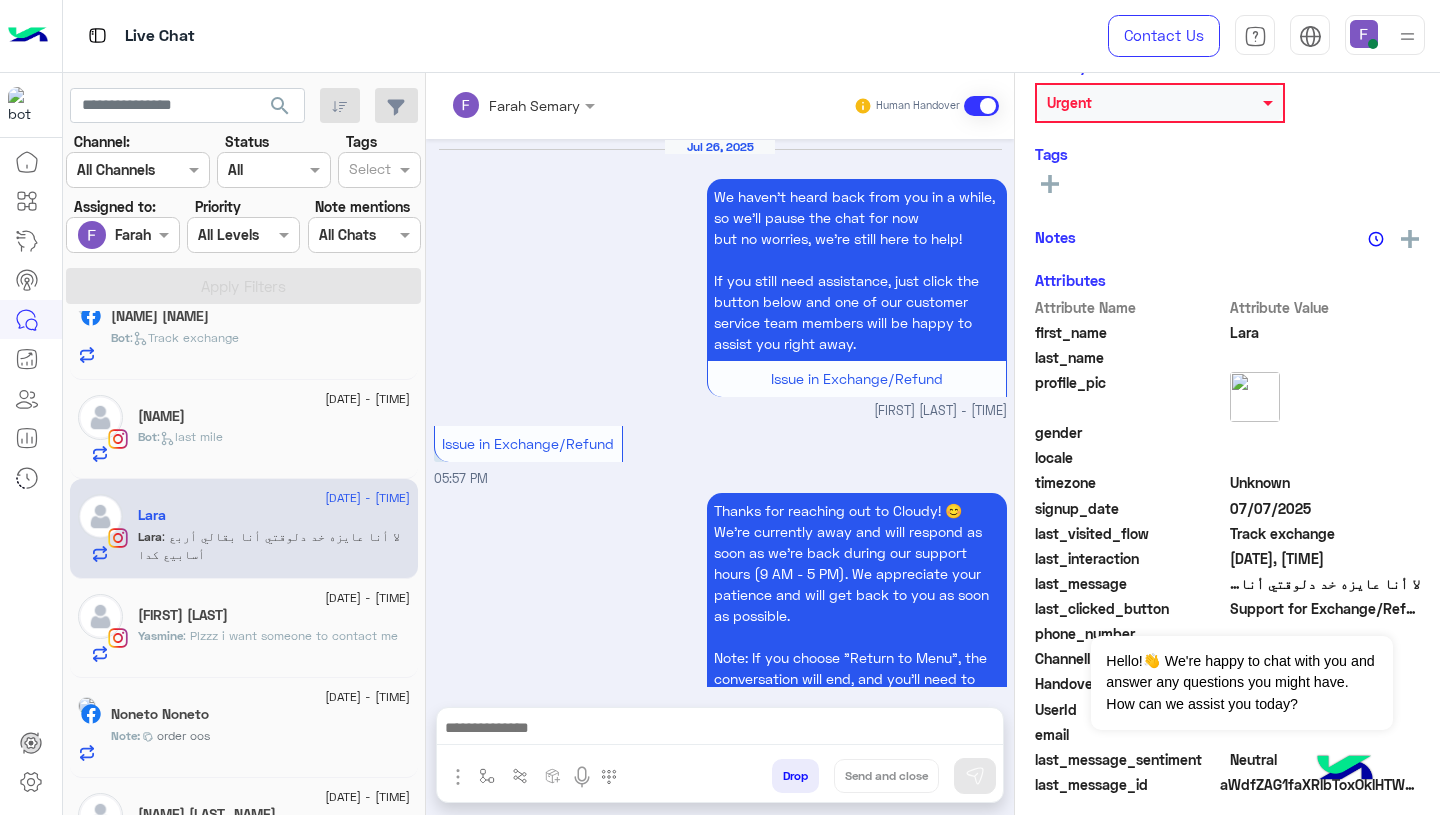 scroll, scrollTop: 1915, scrollLeft: 0, axis: vertical 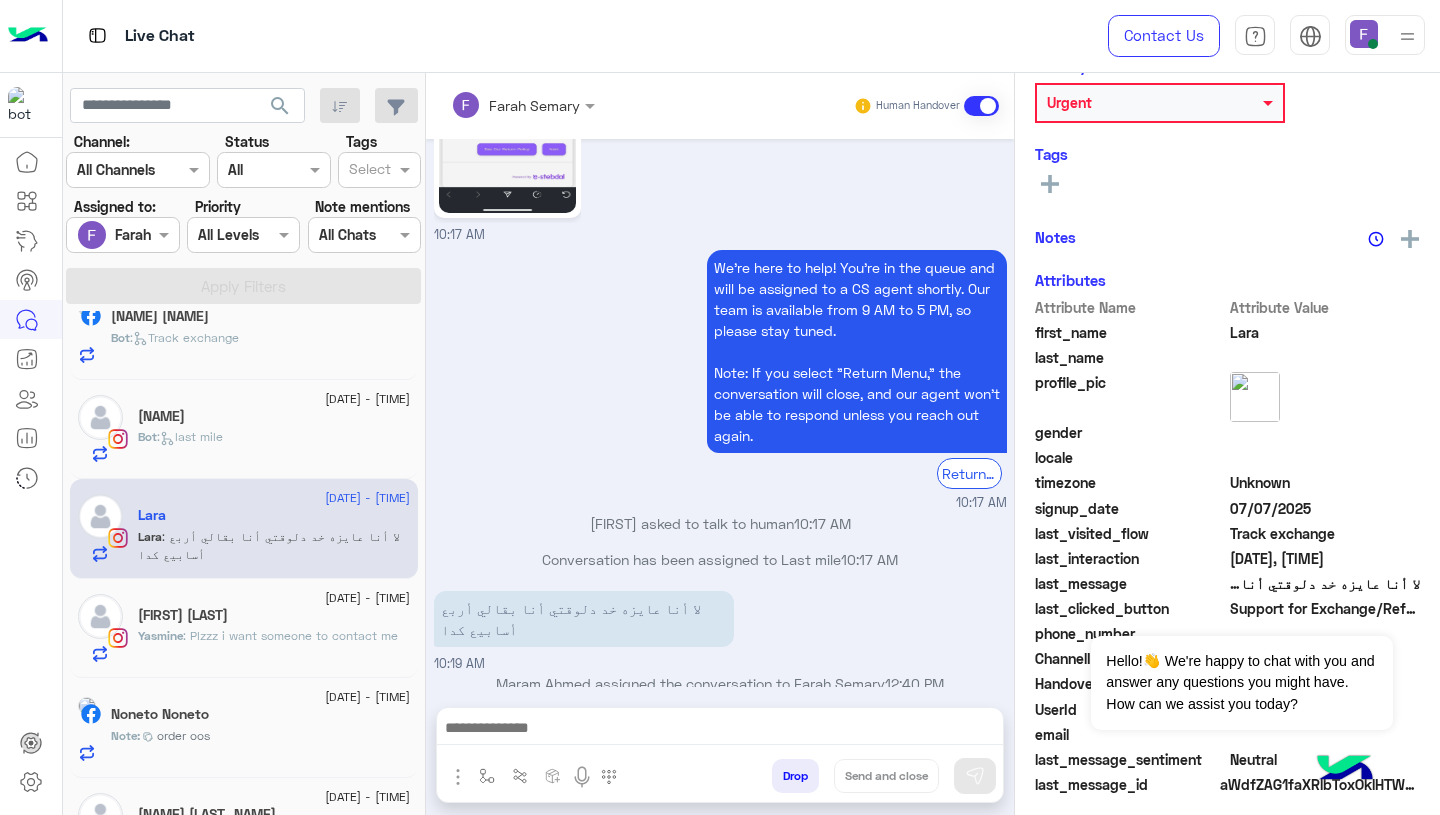 click on "لا أنا عايزه  خد دلوقتي أنا بقالي أربع أسابيع كدا" at bounding box center (584, 619) 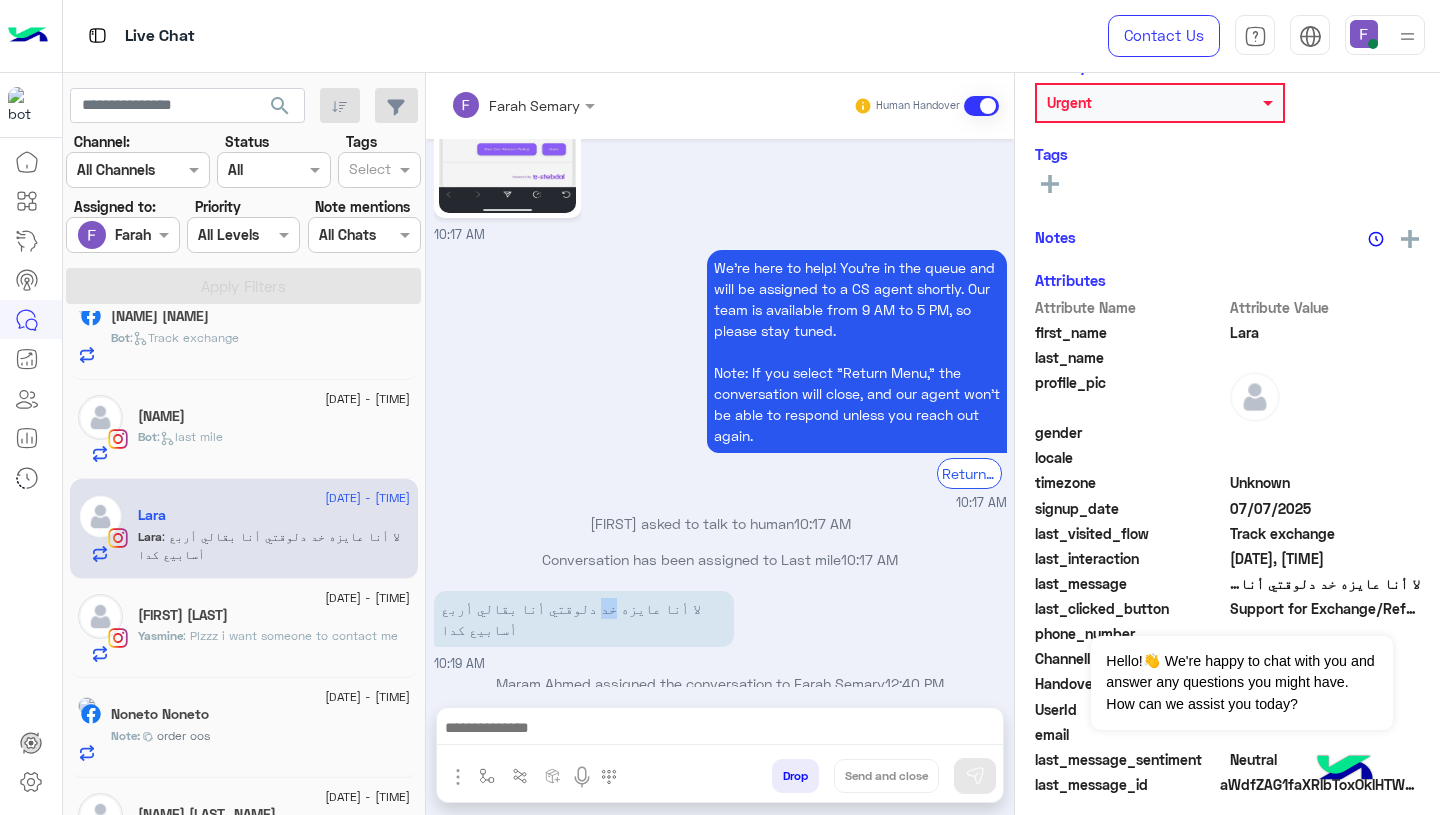 click on "لا أنا عايزه  خد دلوقتي أنا بقالي أربع أسابيع كدا" at bounding box center (584, 619) 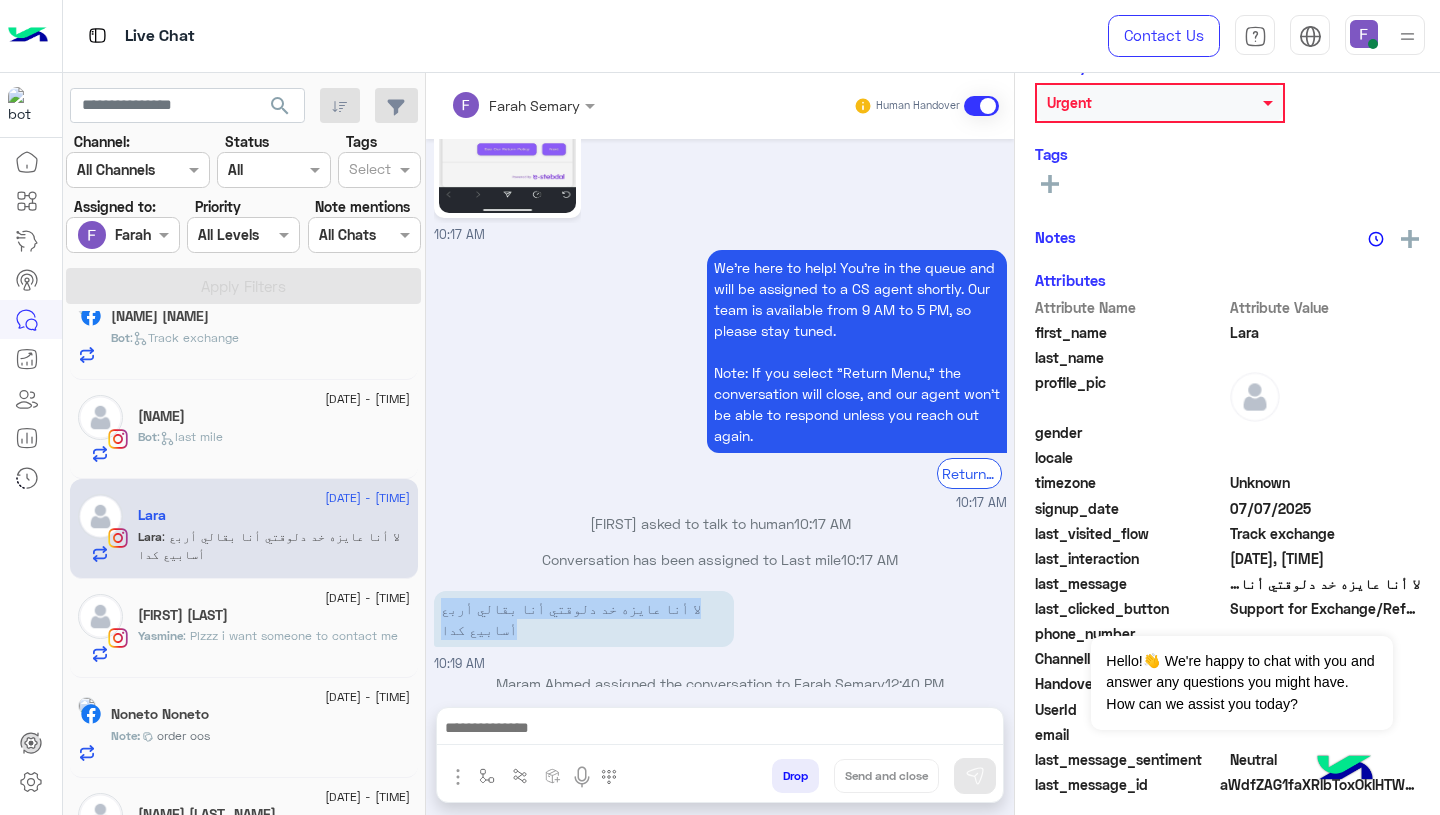 click on "لا أنا عايزه  خد دلوقتي أنا بقالي أربع أسابيع كدا" at bounding box center [584, 619] 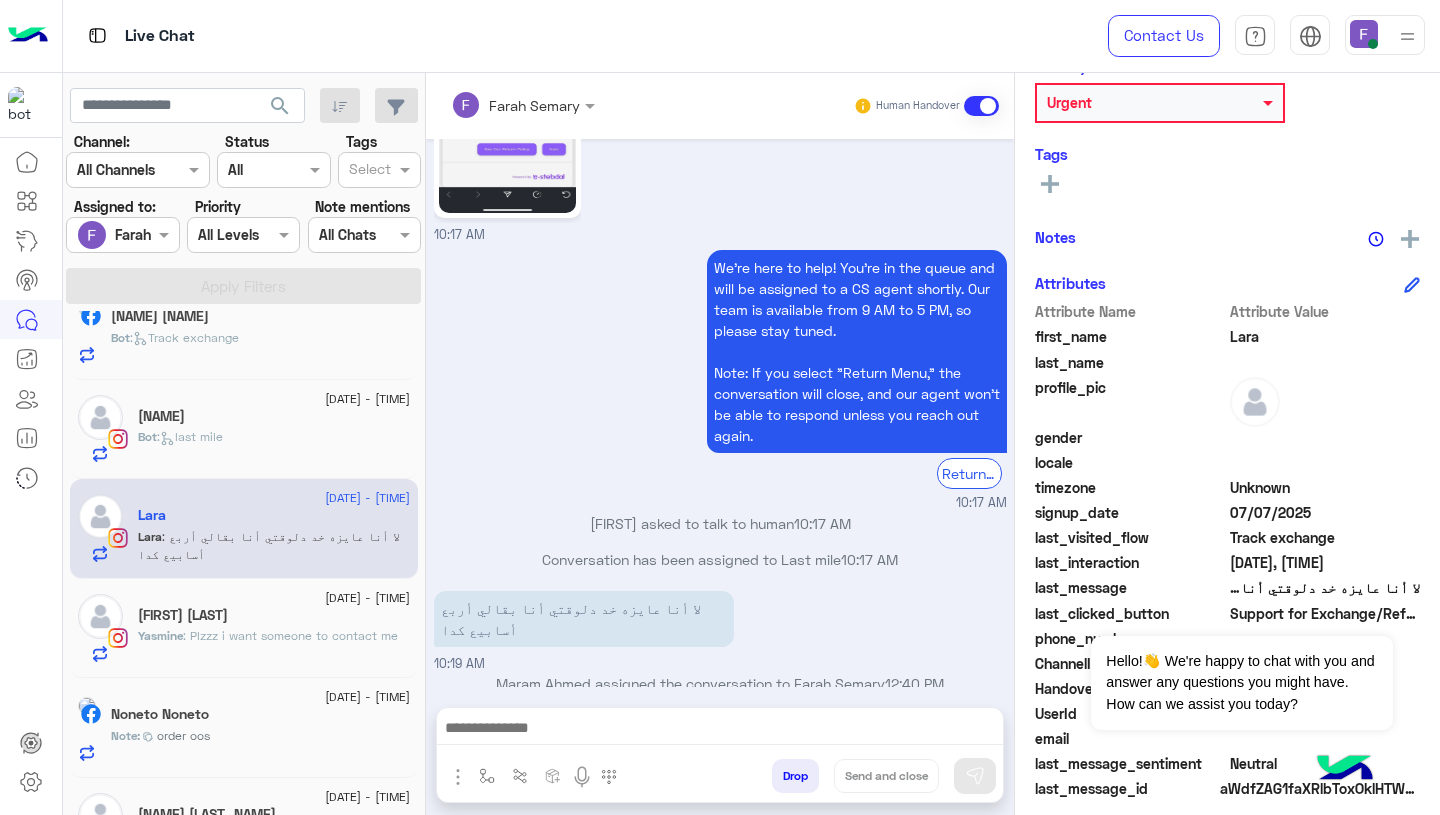 click at bounding box center (720, 730) 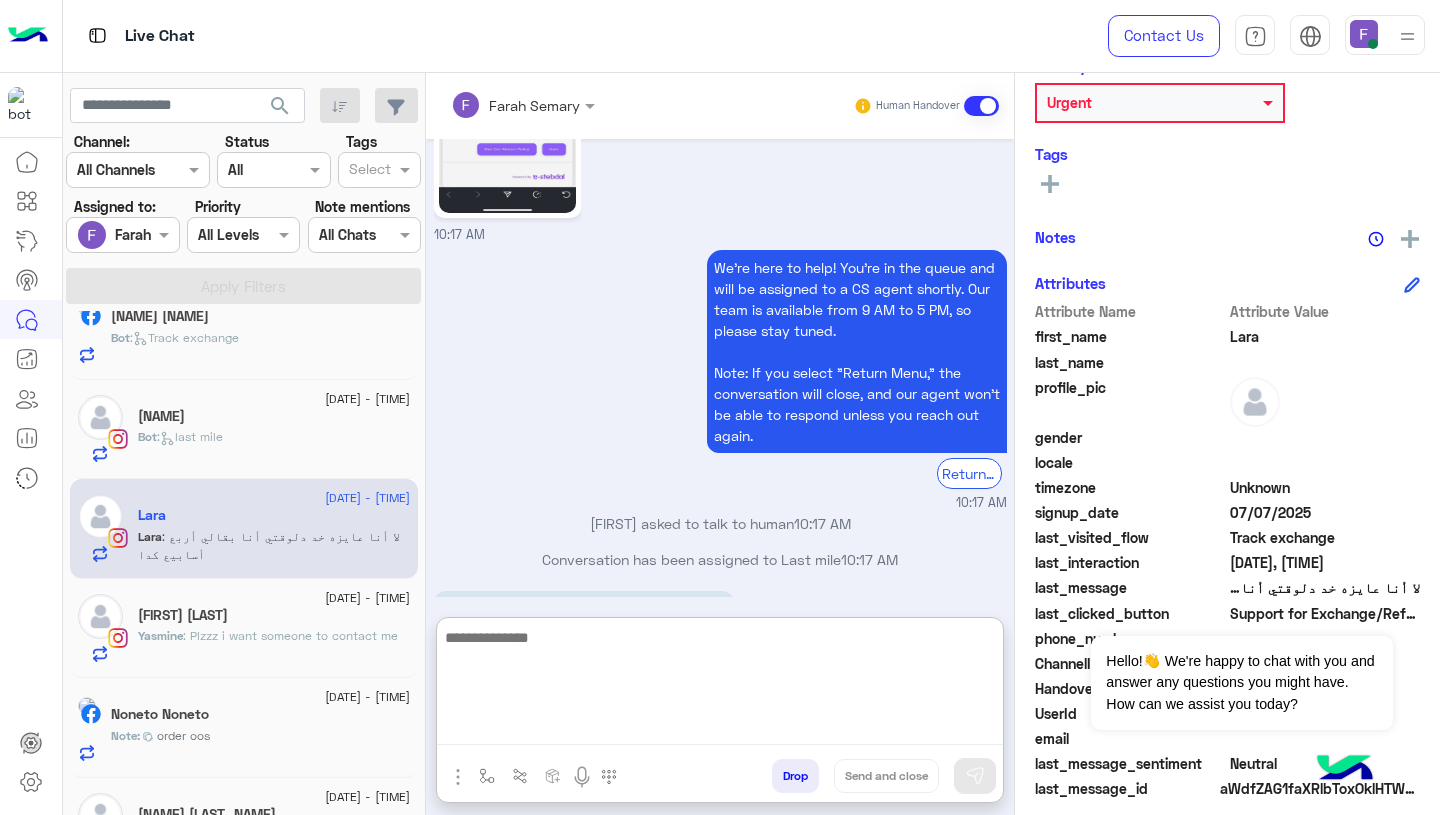 paste on "**********" 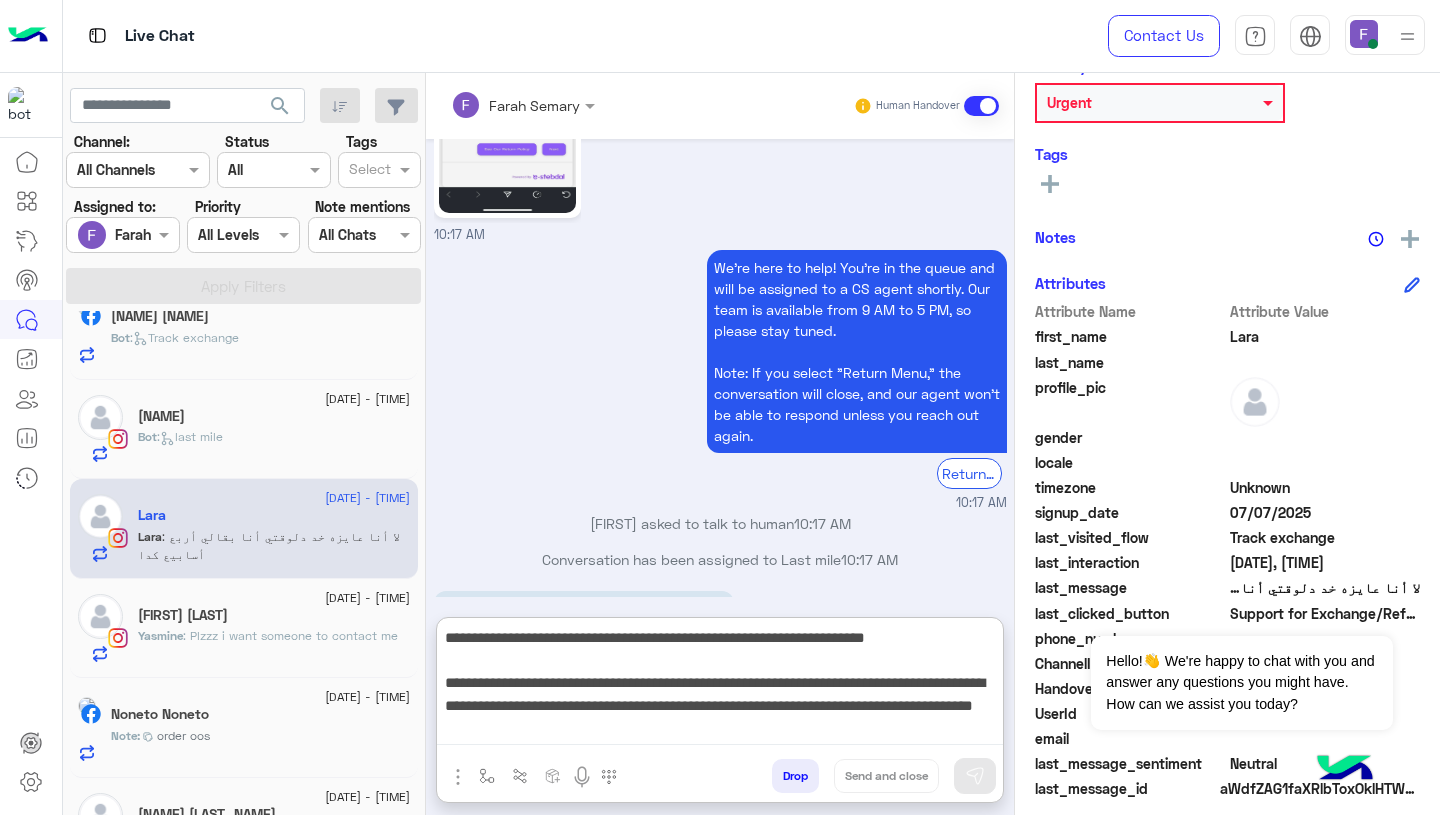 scroll, scrollTop: 173, scrollLeft: 0, axis: vertical 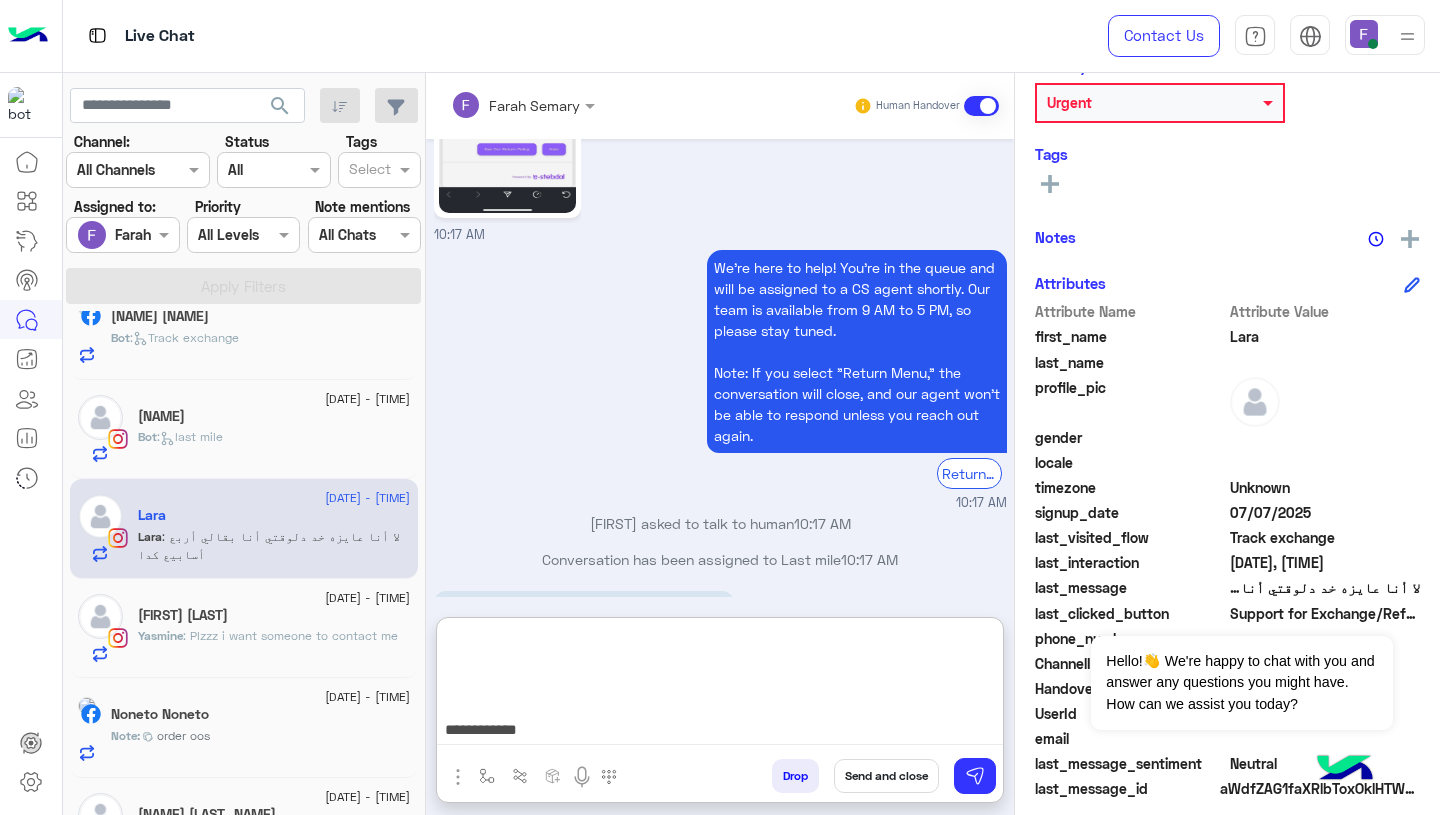 click on "**********" at bounding box center (720, 685) 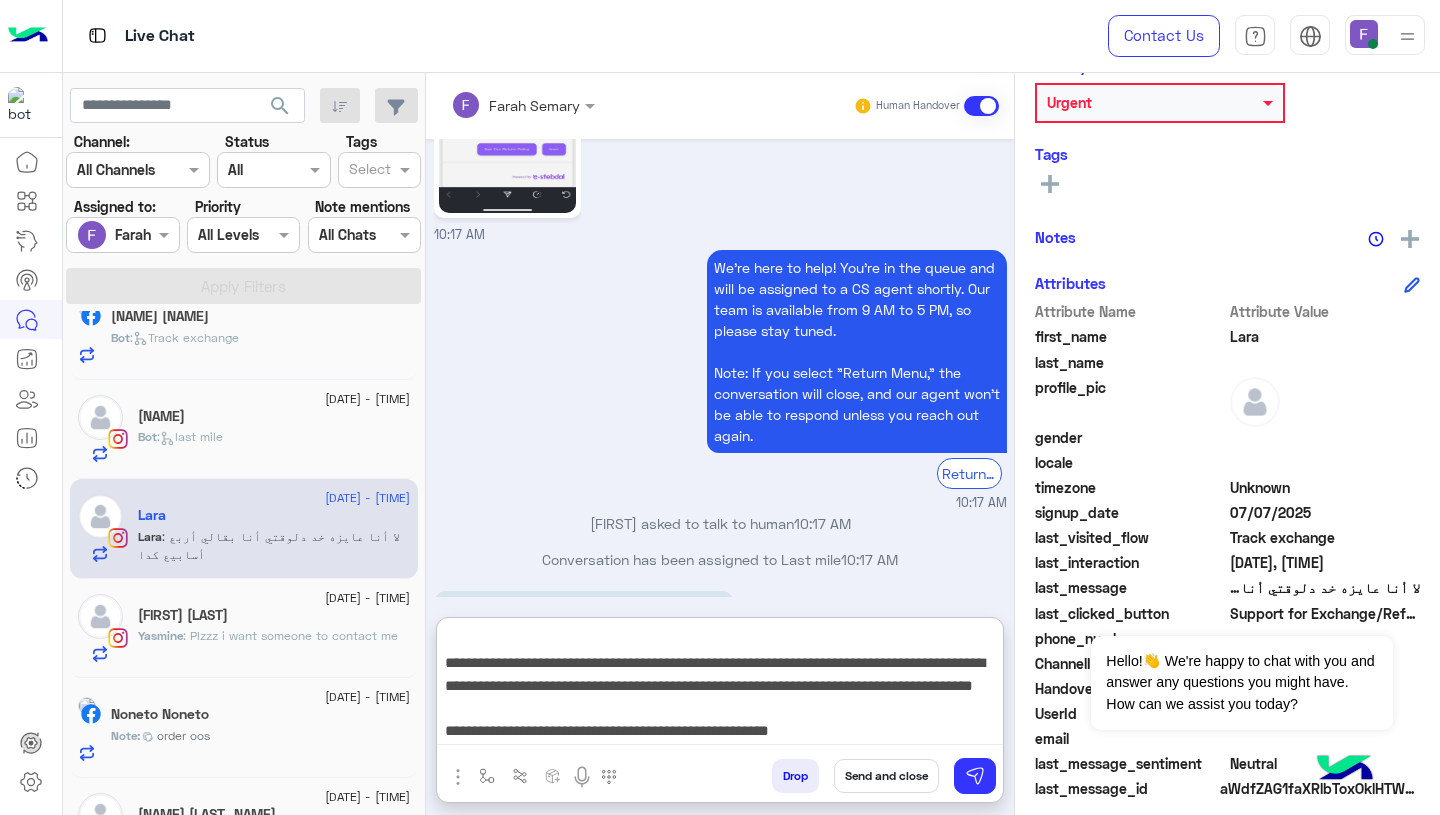 type on "**********" 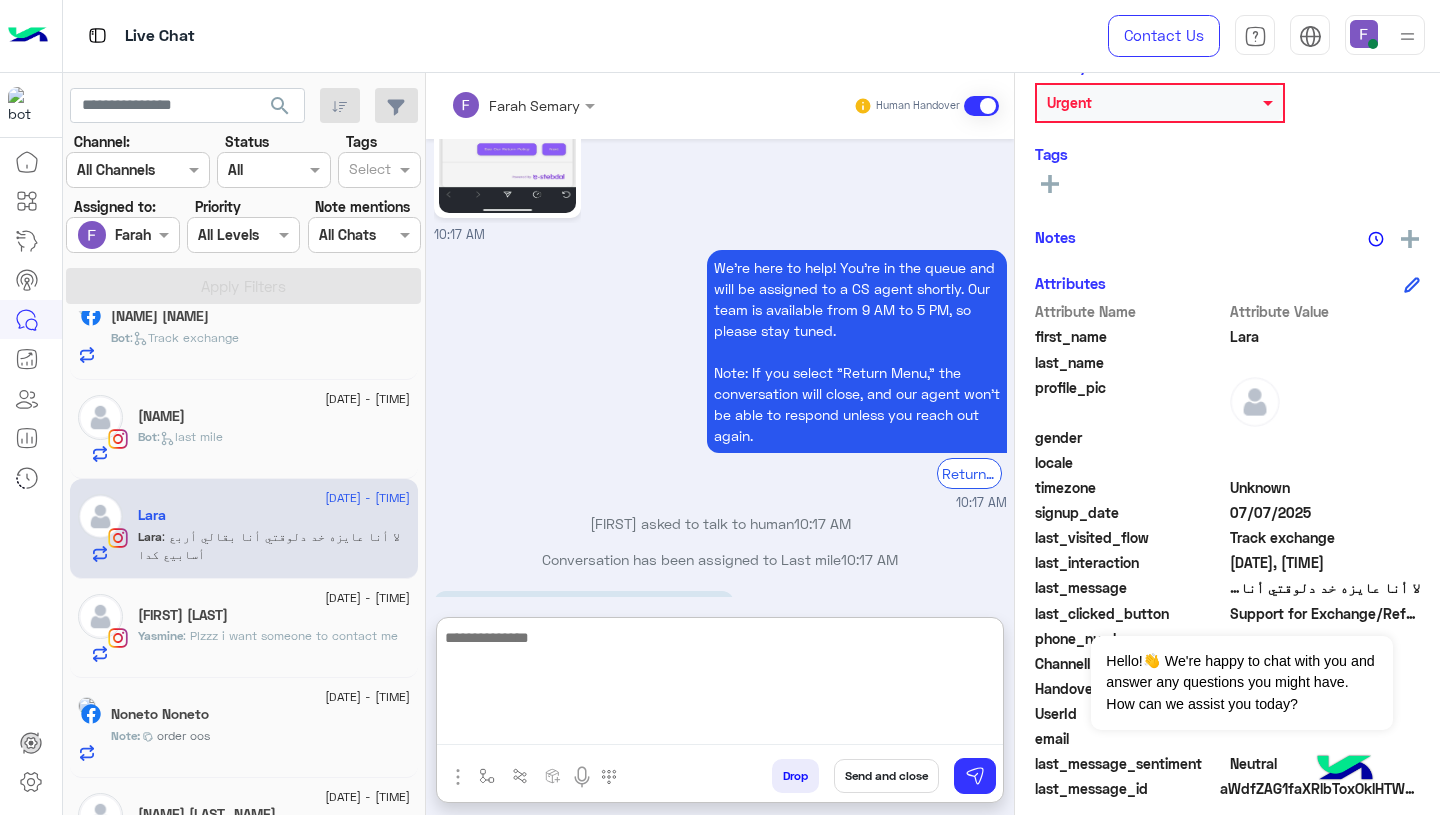 scroll, scrollTop: 0, scrollLeft: 0, axis: both 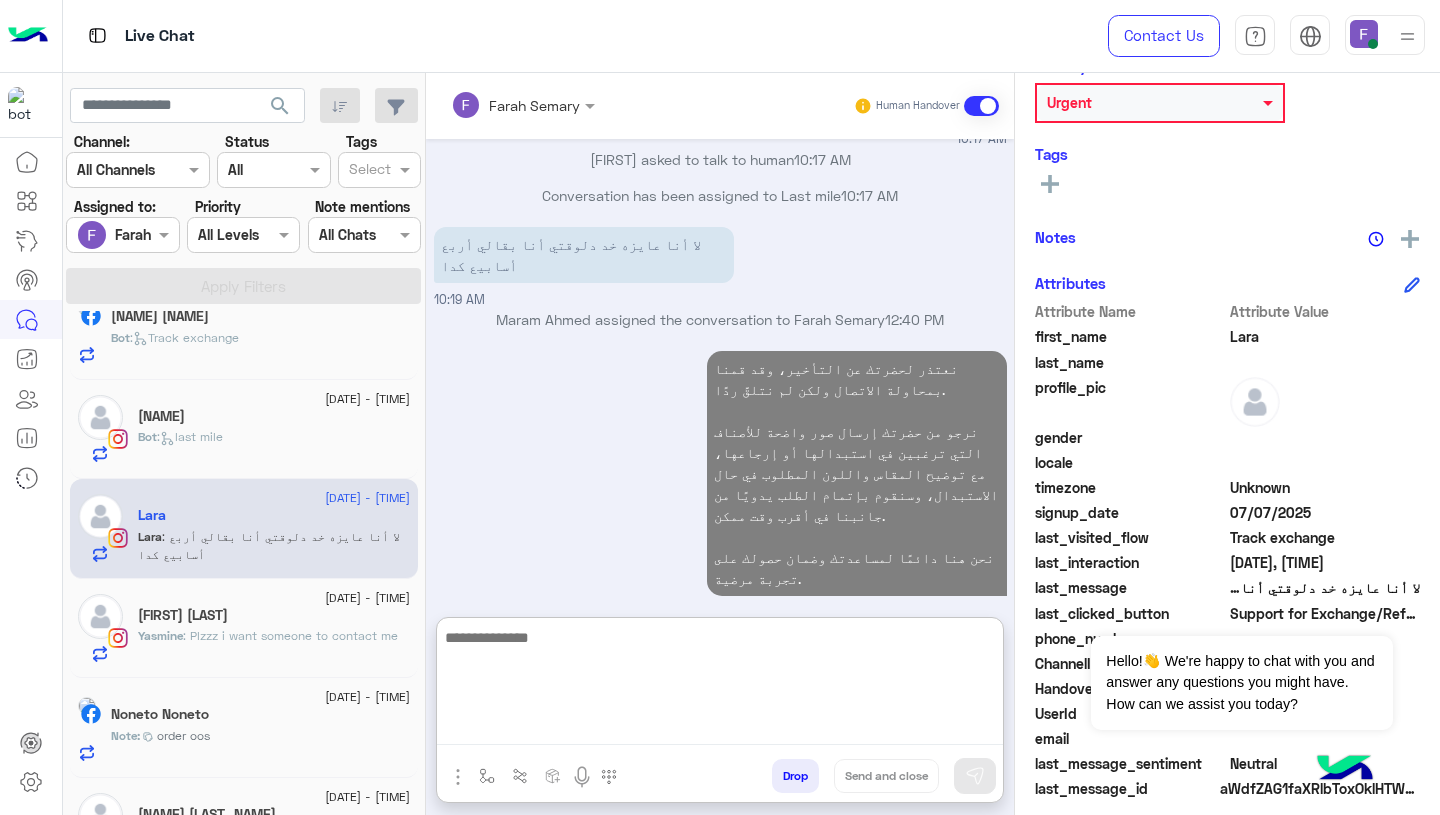click on "[TEXT] [TIME]" at bounding box center [720, 483] 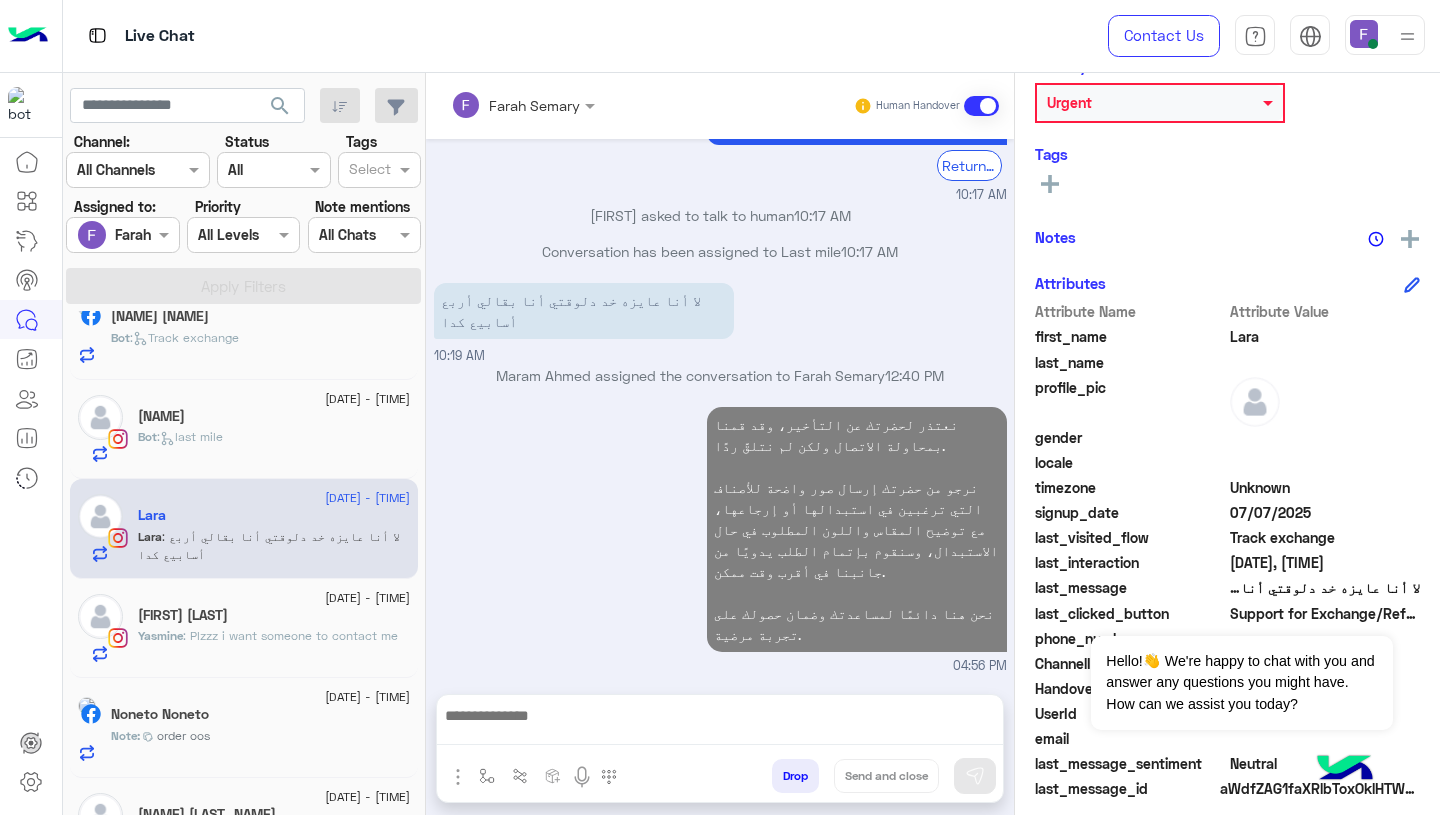scroll, scrollTop: 2189, scrollLeft: 0, axis: vertical 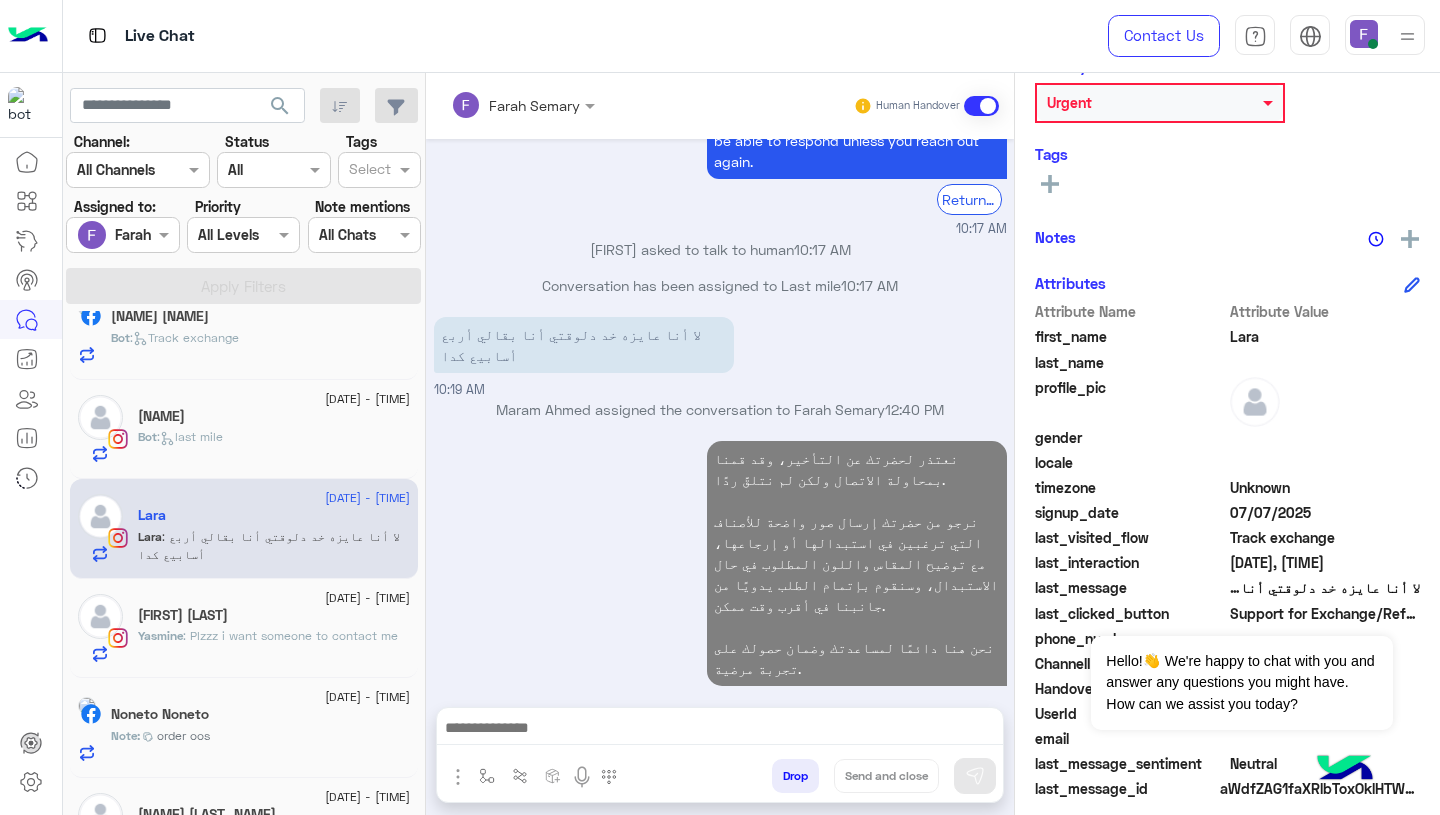 click on ": Plzzz i want someone to contact me" 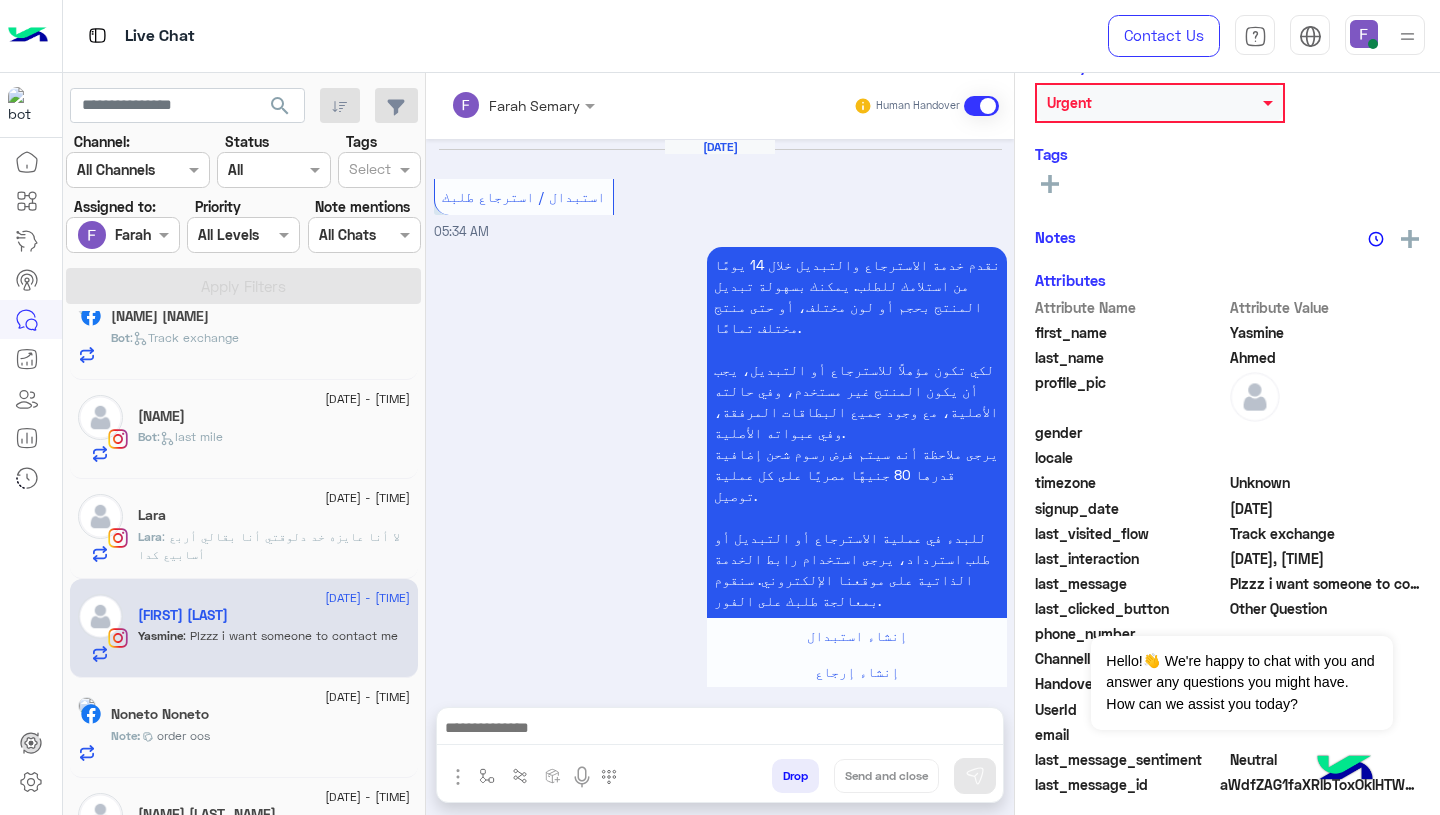 scroll, scrollTop: 1928, scrollLeft: 0, axis: vertical 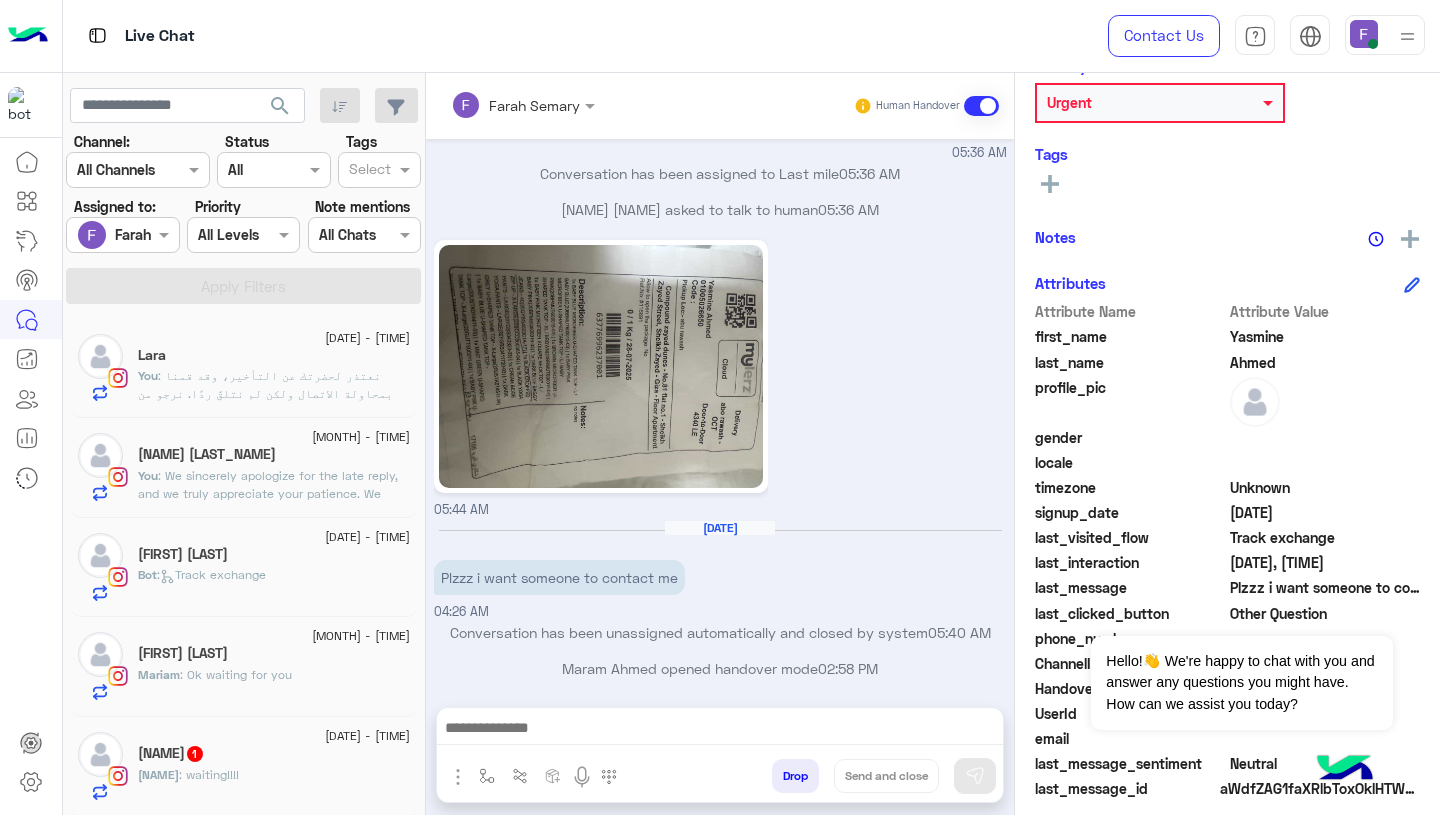 click on ": We sincerely apologize for the late reply, and we truly appreciate your patience.
We know how important fast refunds and exchanges are.
To request one, simply click the “EXCHANGE” button on our website and follow the steps here:
👉 https://cloud.e-stebdal.com/returns
Make sure to enter your phone number or email exactly as used in your original order (including any capital or small letters).
Also, select "the item was defected or wrong" as the reason to avoid any shipping fees.
We’ll review your request within 24 hours. Let us know if you need any help!" 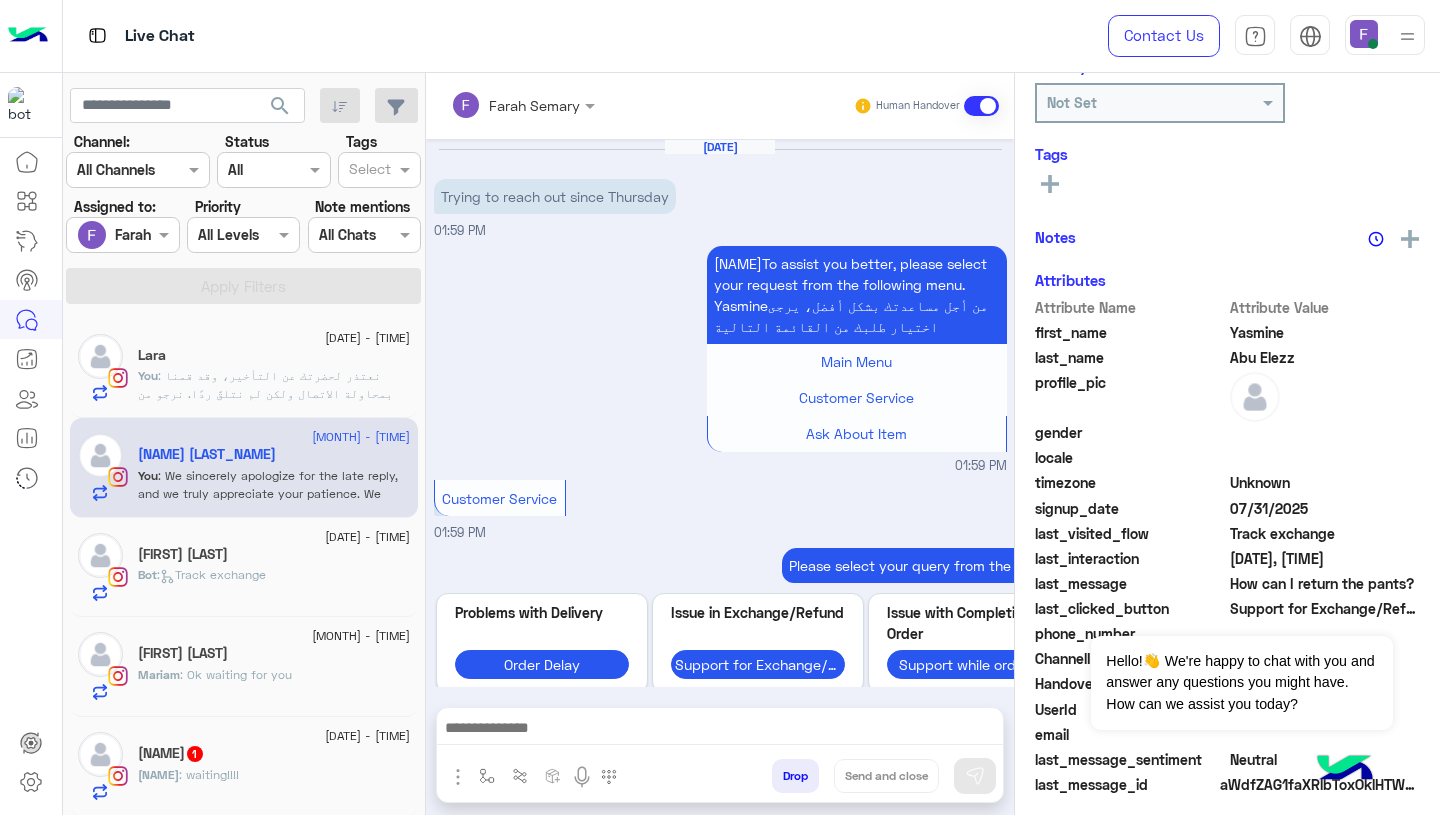 scroll, scrollTop: 1574, scrollLeft: 0, axis: vertical 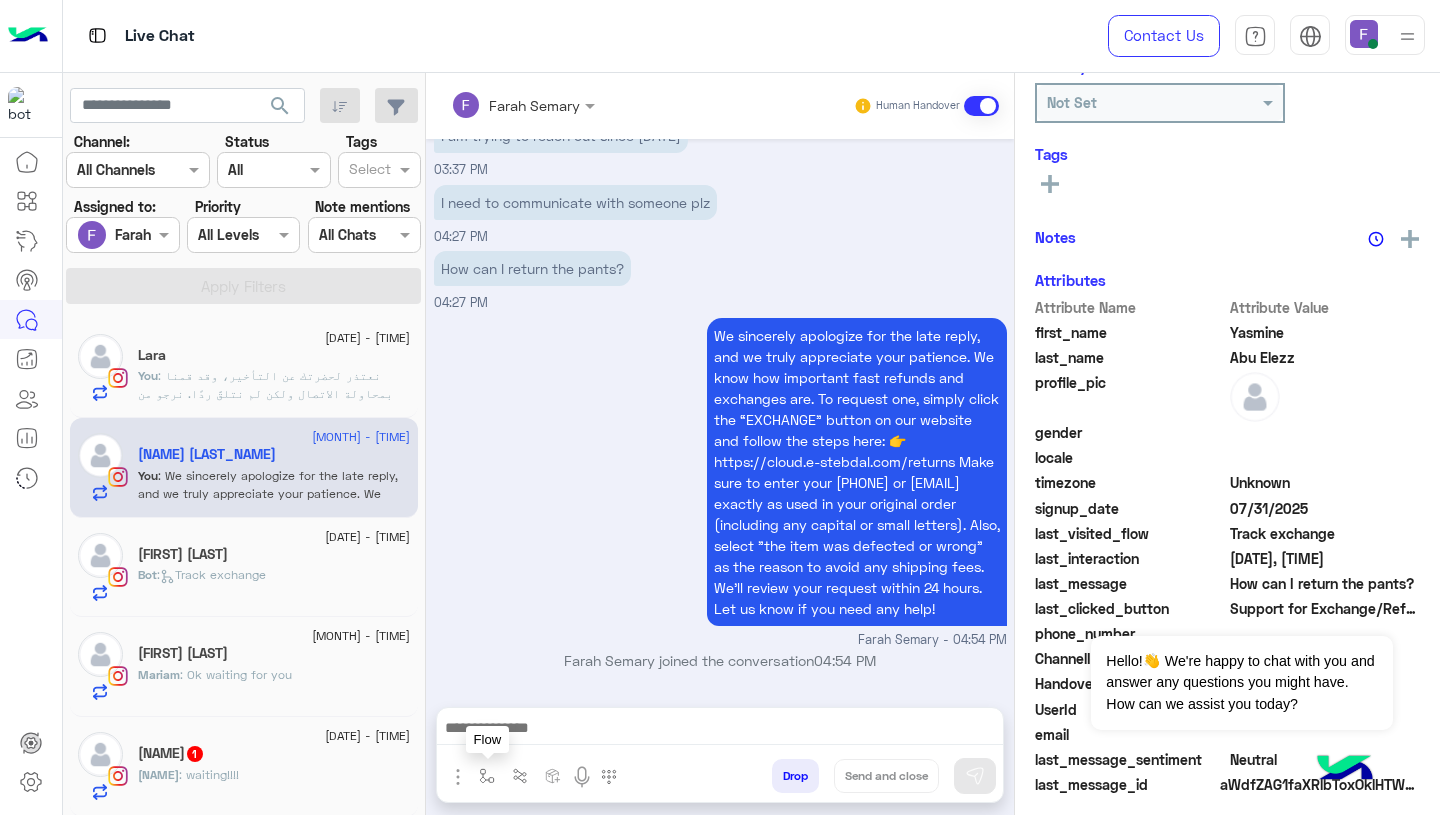click at bounding box center [487, 775] 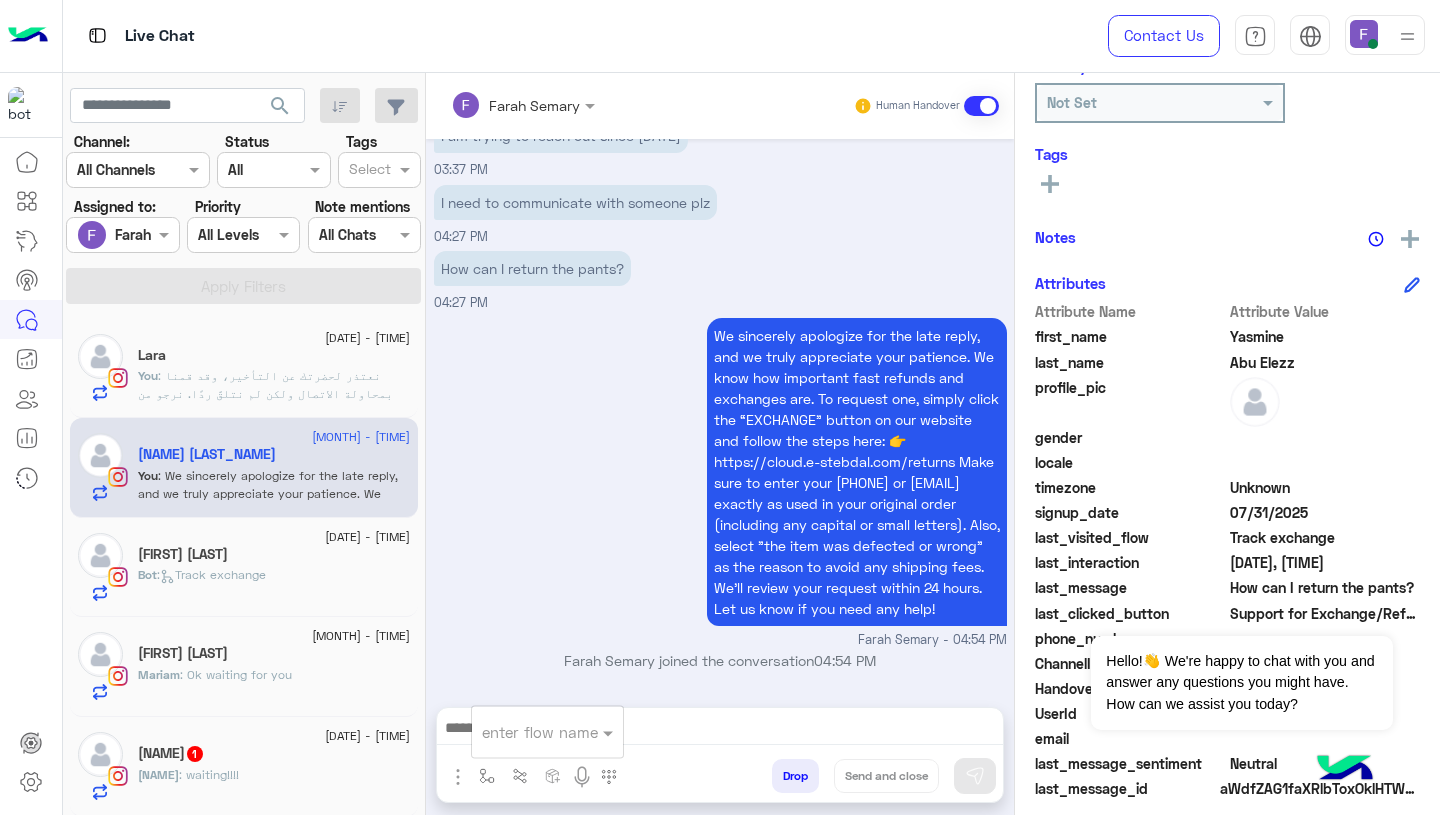 click at bounding box center (523, 732) 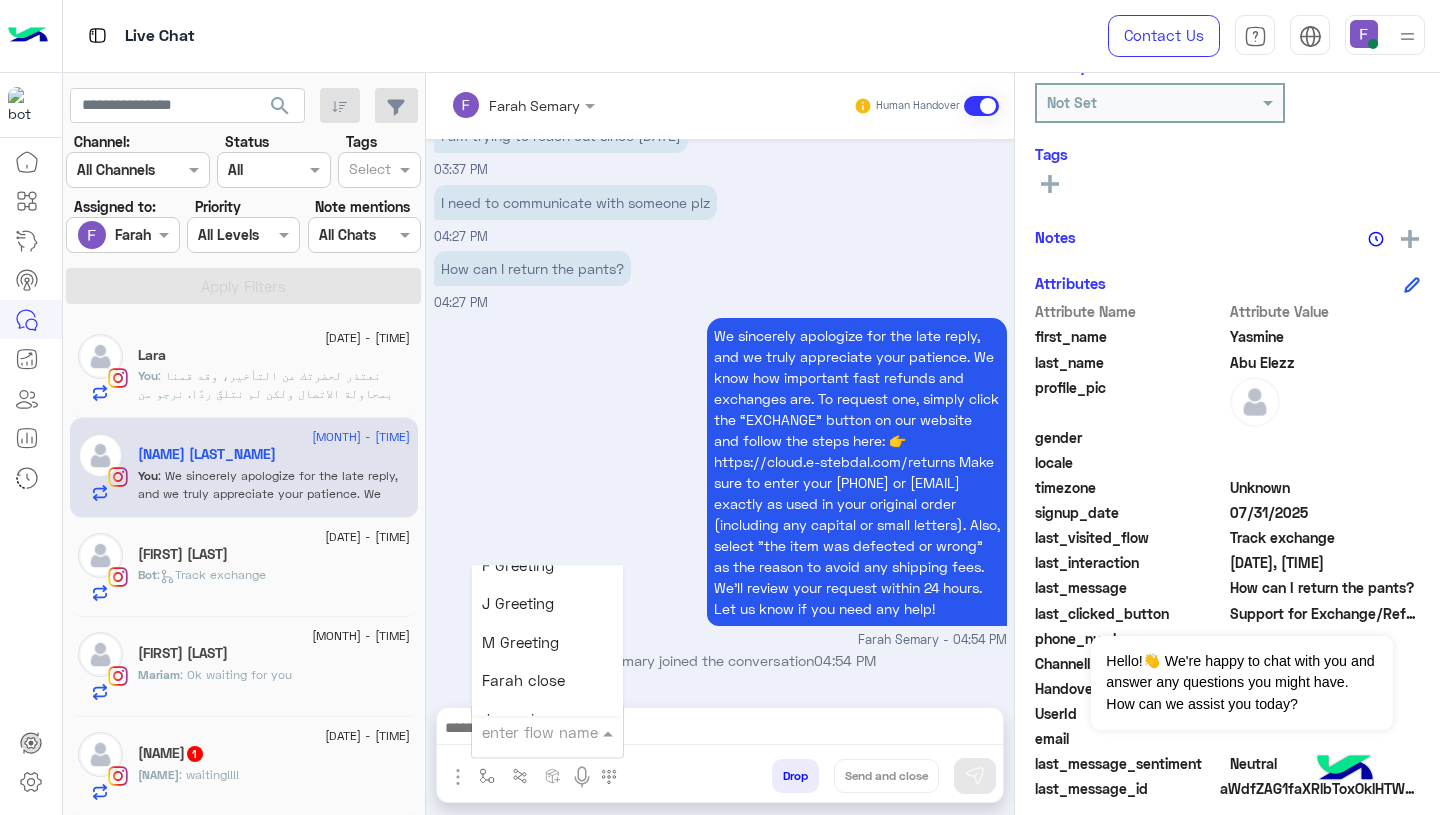 scroll, scrollTop: 2501, scrollLeft: 0, axis: vertical 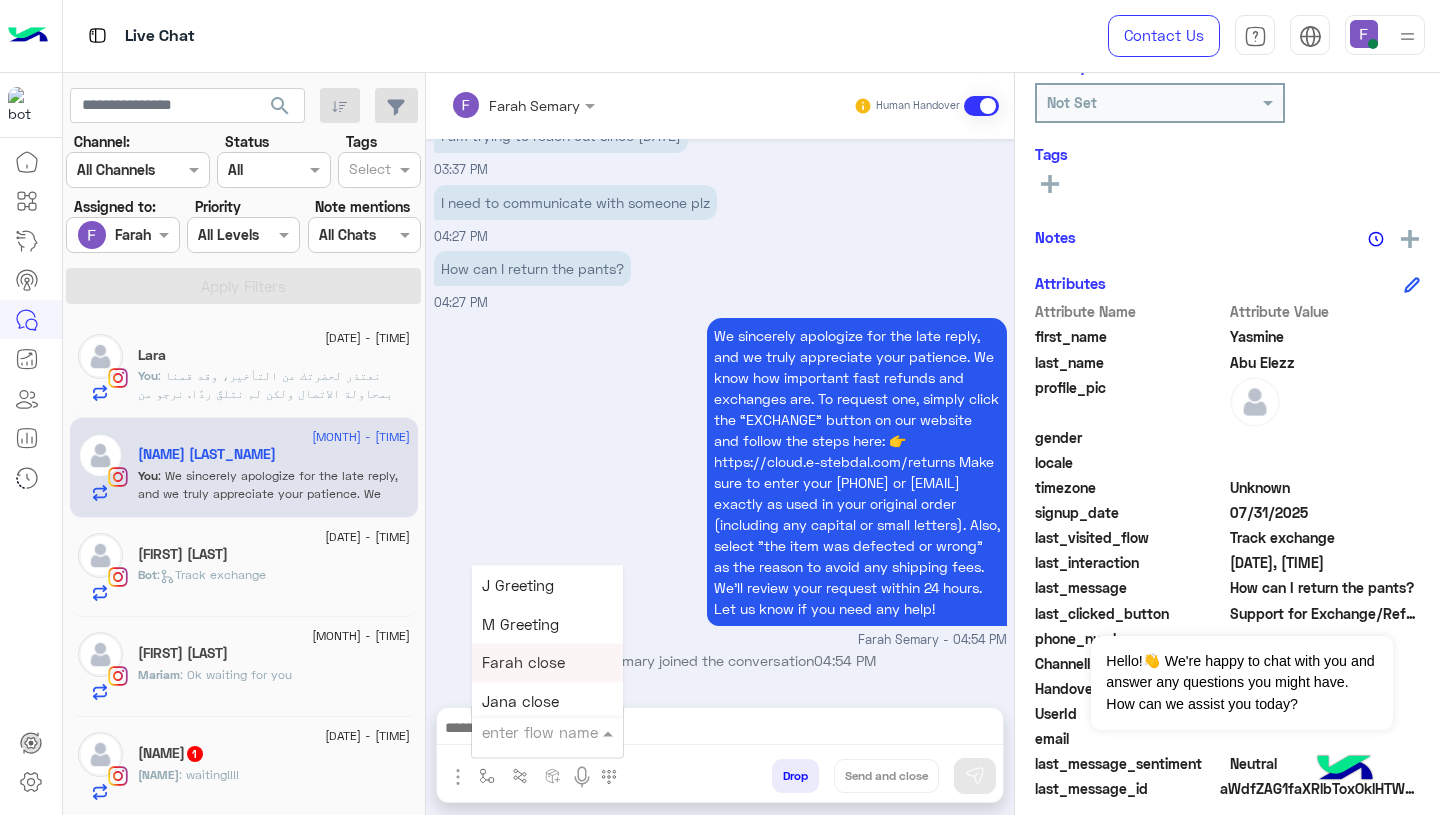 click on "Farah close" at bounding box center (523, 663) 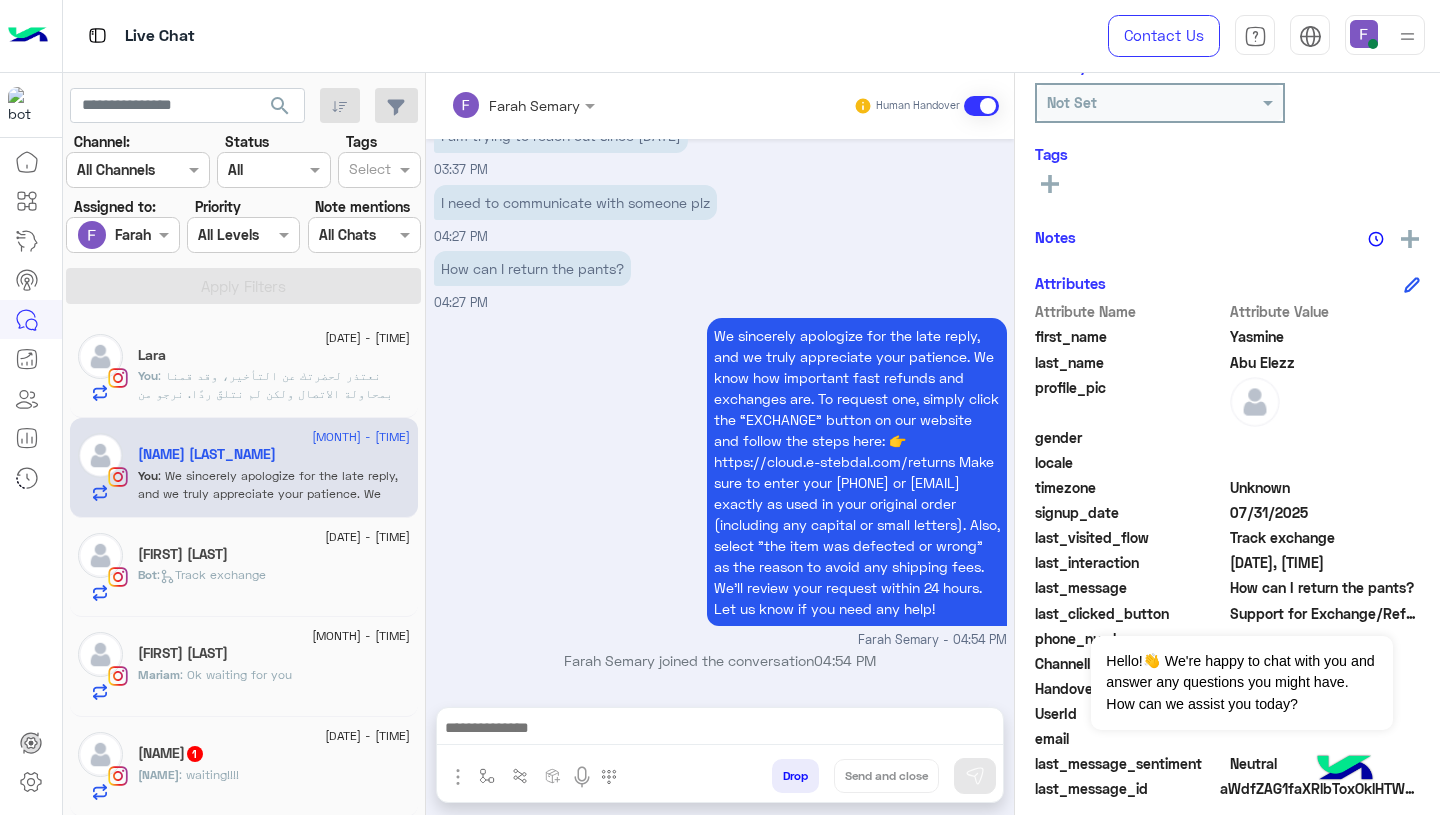 type on "**********" 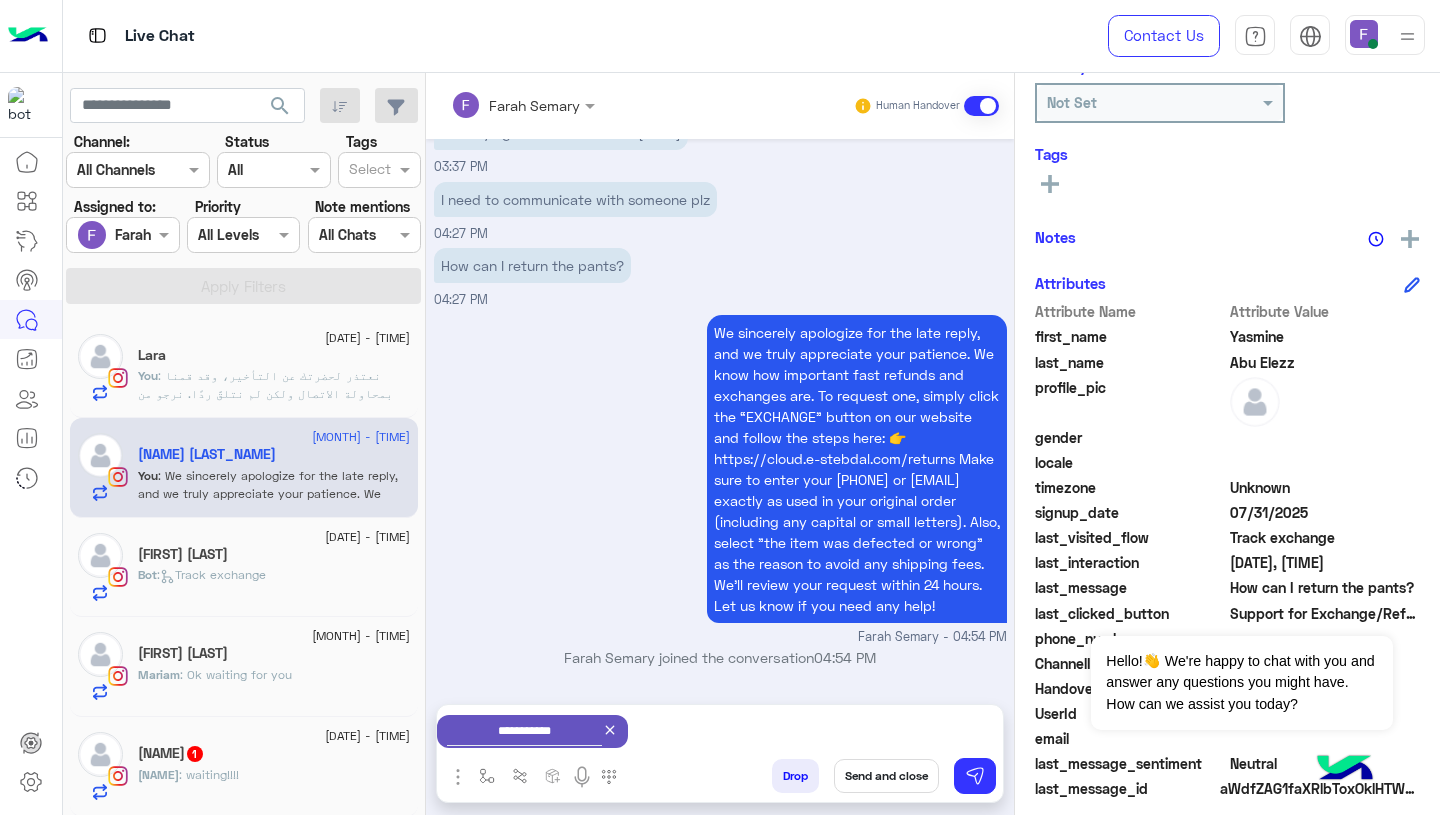 click on "Send and close" at bounding box center (886, 776) 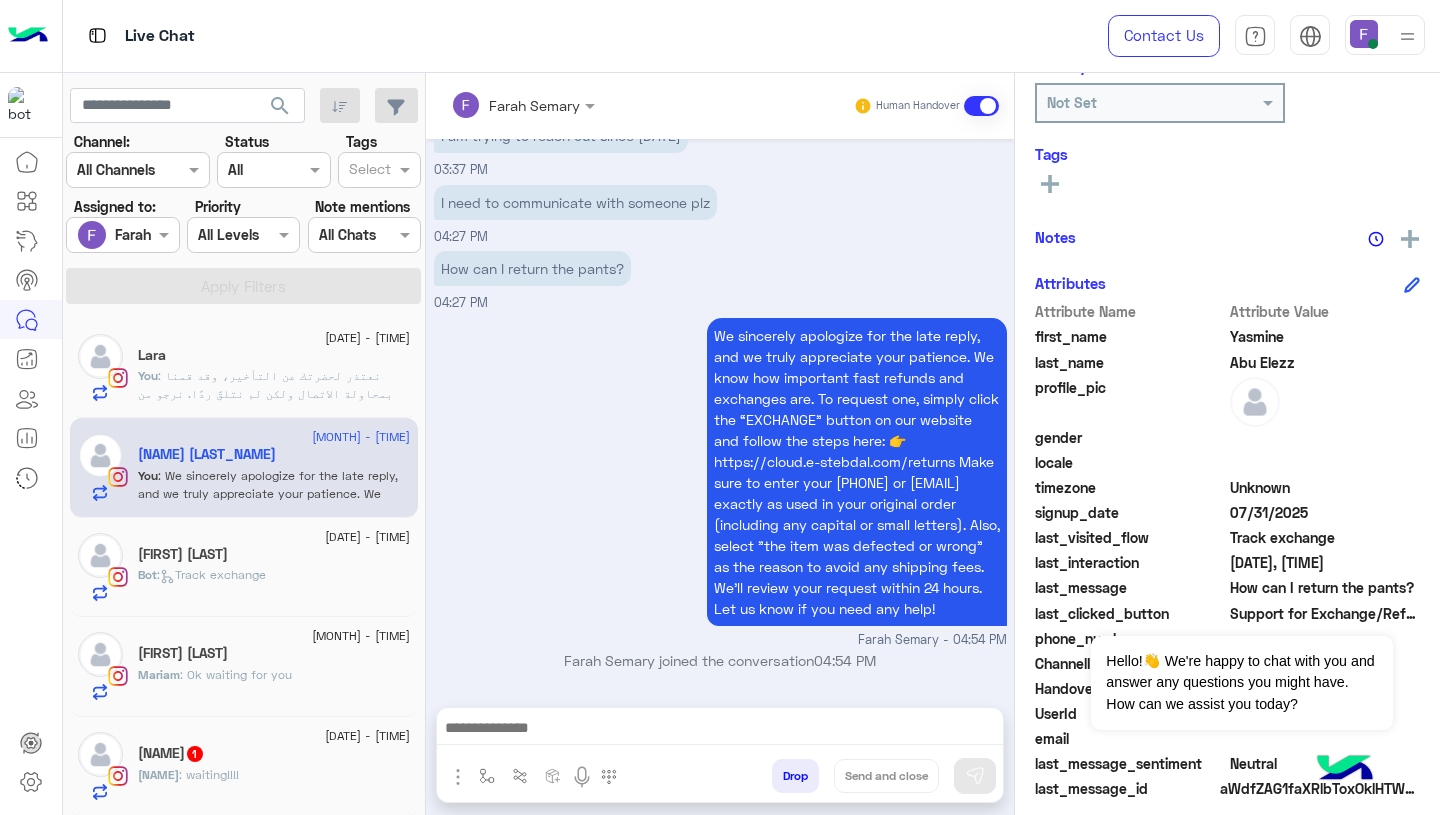 scroll, scrollTop: 1610, scrollLeft: 0, axis: vertical 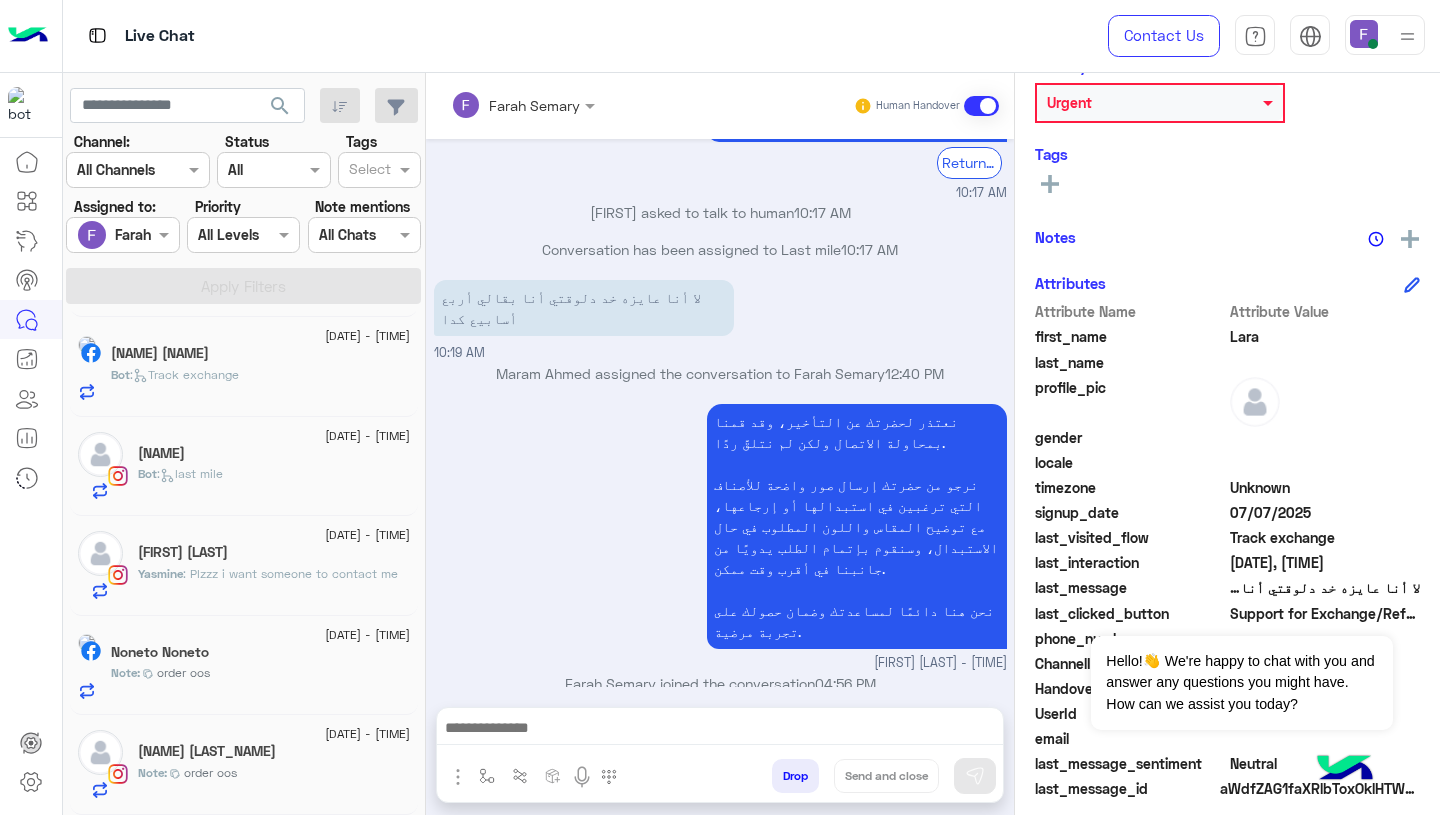 click on "[FIRST] [LAST]" 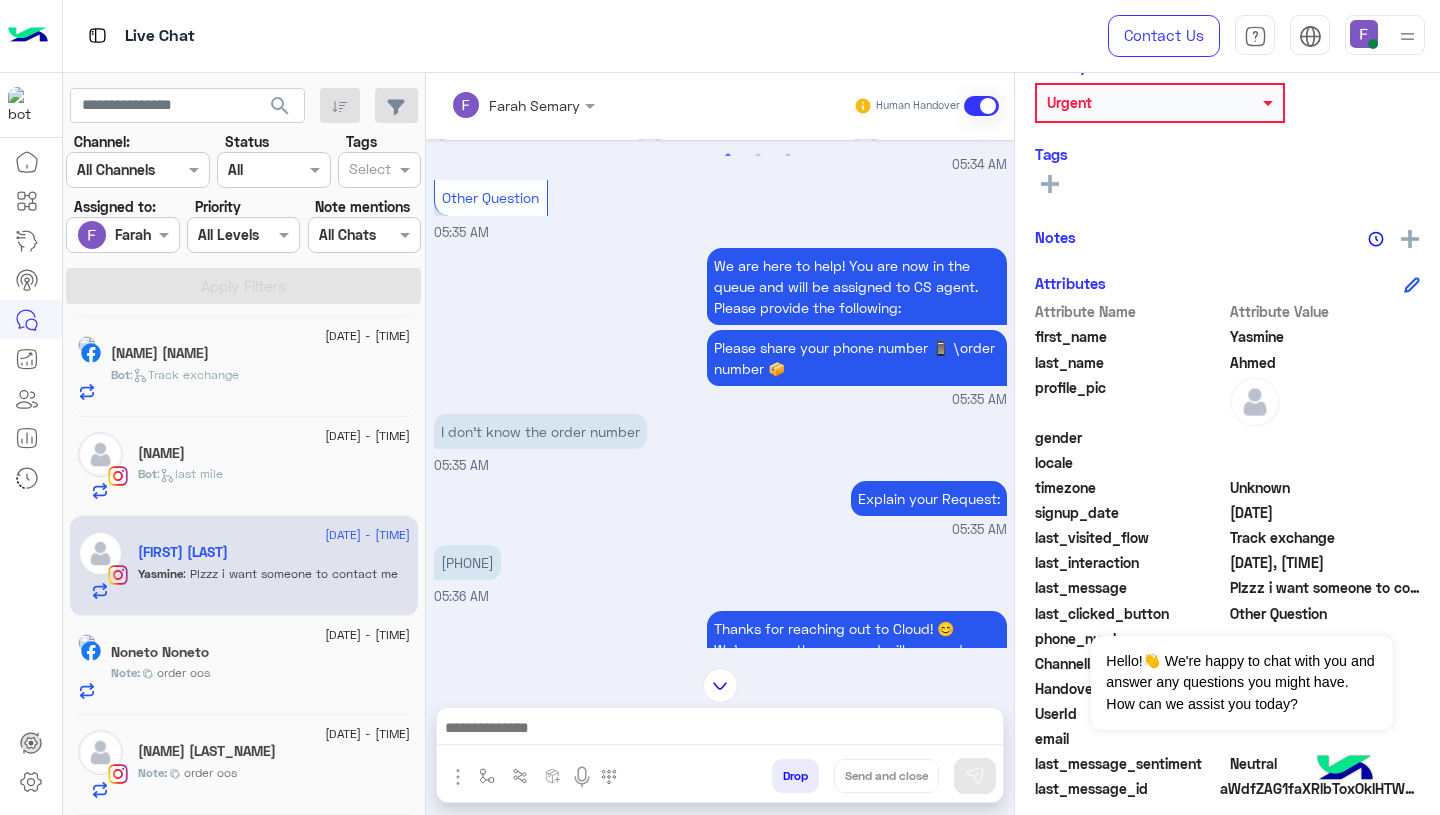 scroll, scrollTop: 1126, scrollLeft: 0, axis: vertical 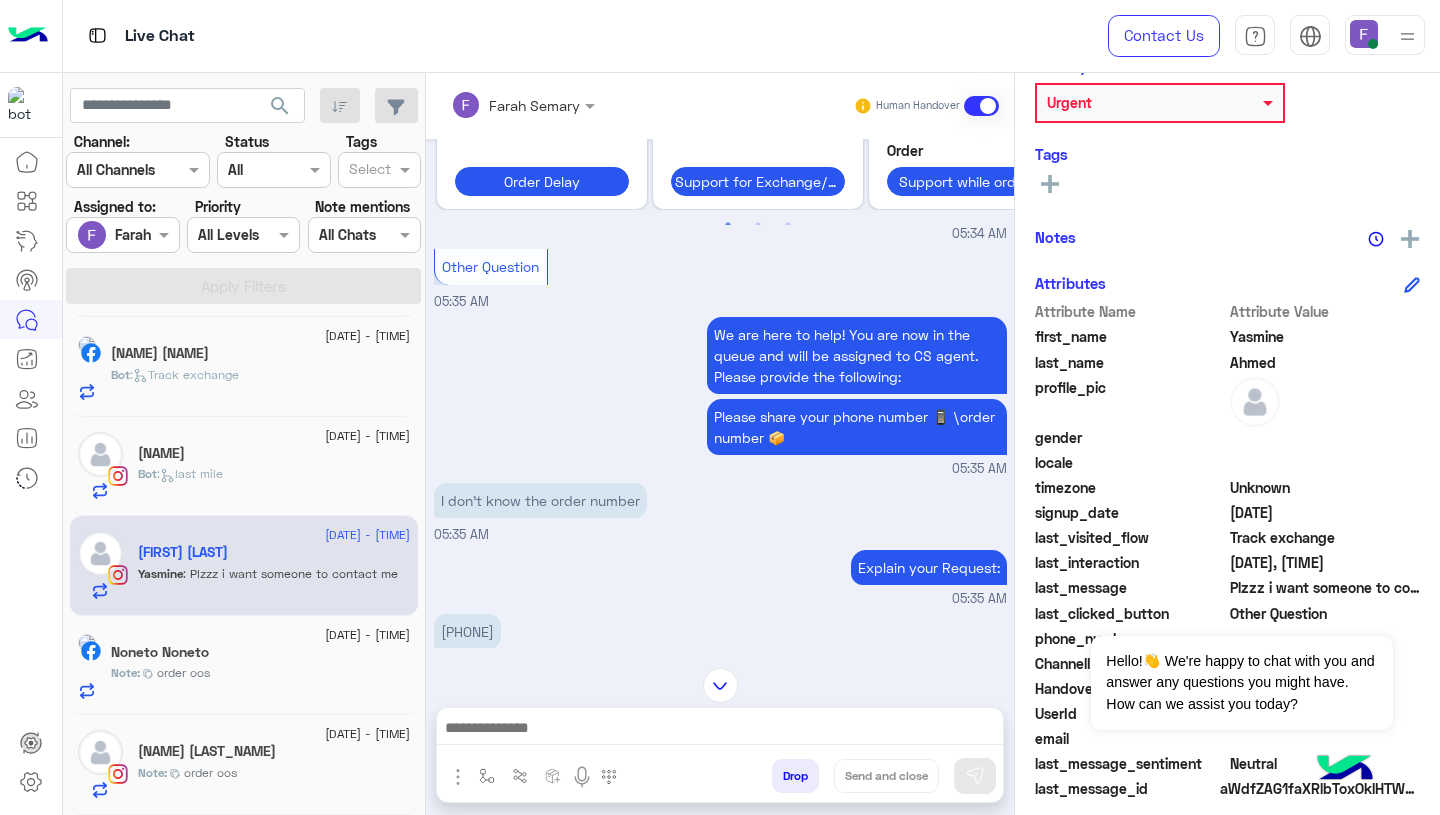 click at bounding box center [100, 235] 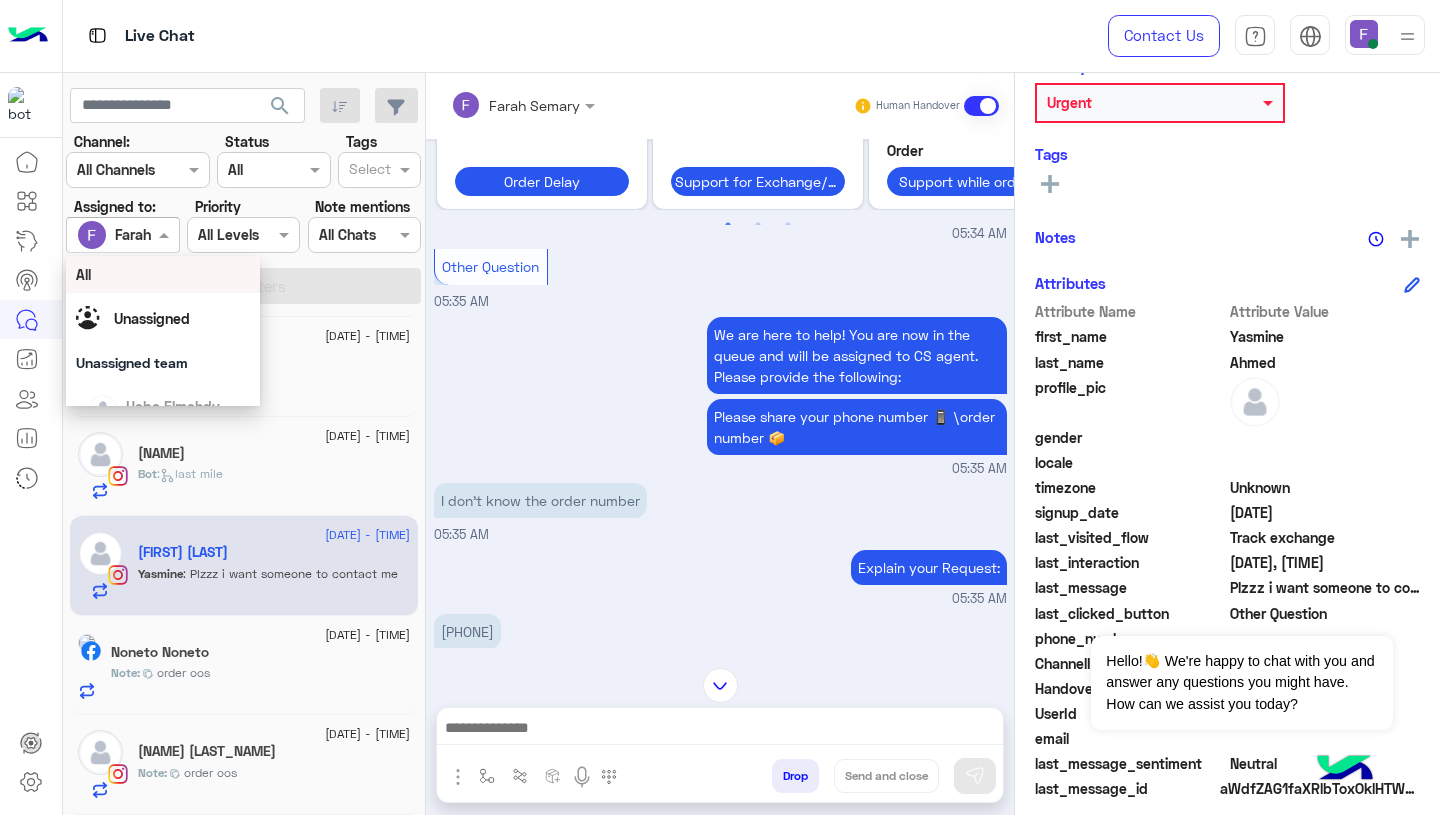 click on "All" at bounding box center [163, 274] 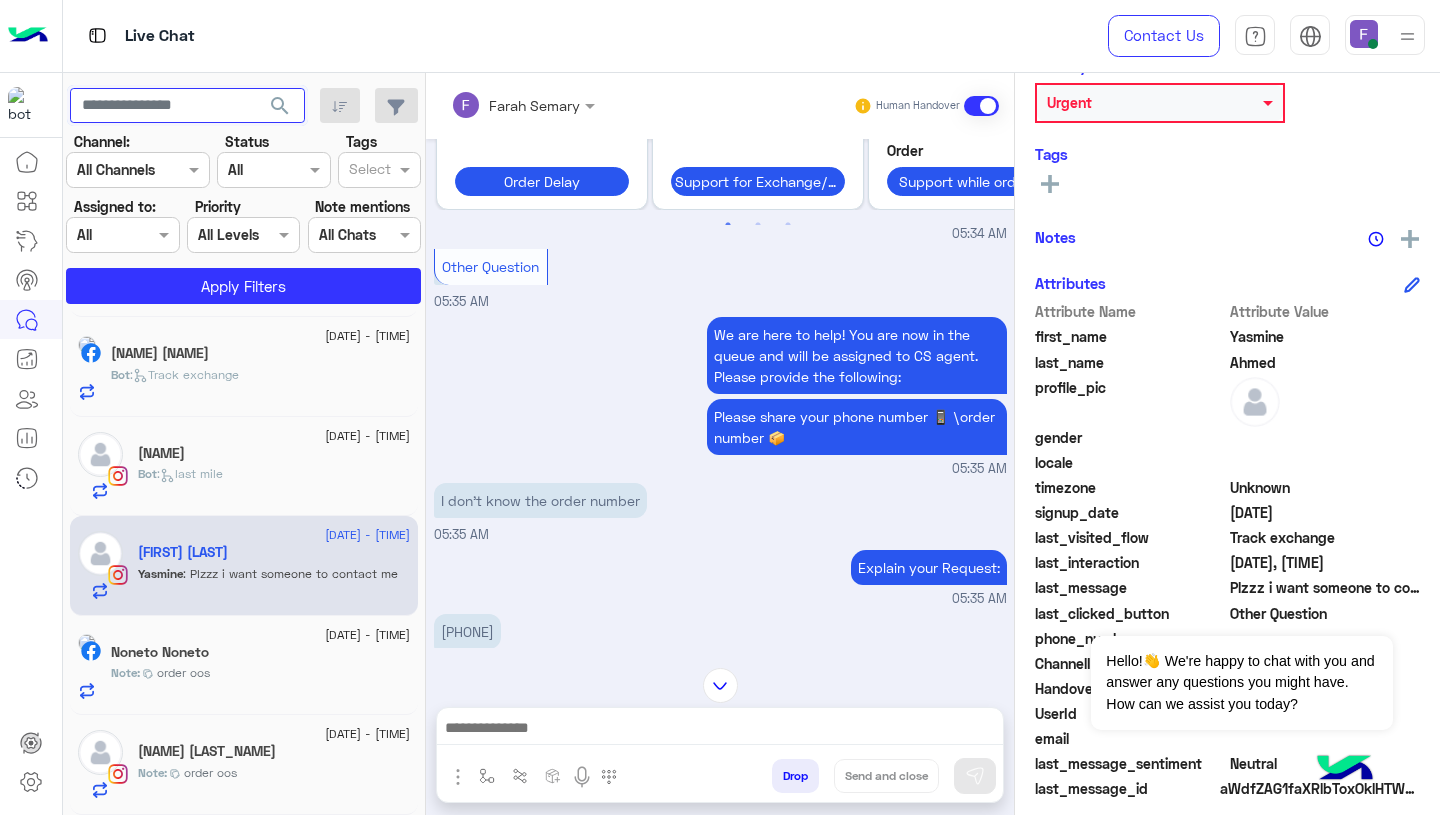 click at bounding box center (187, 106) 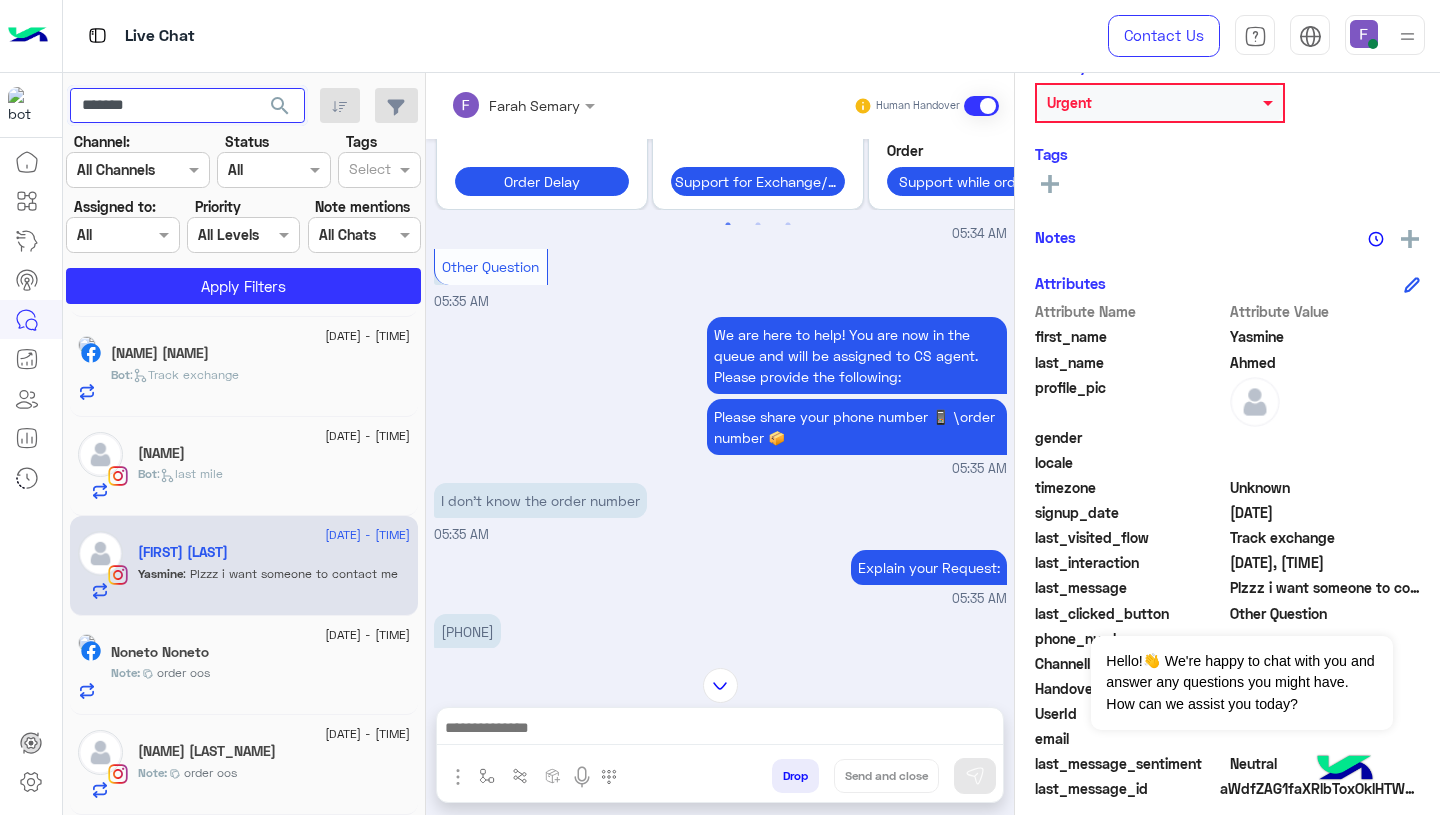 type on "*******" 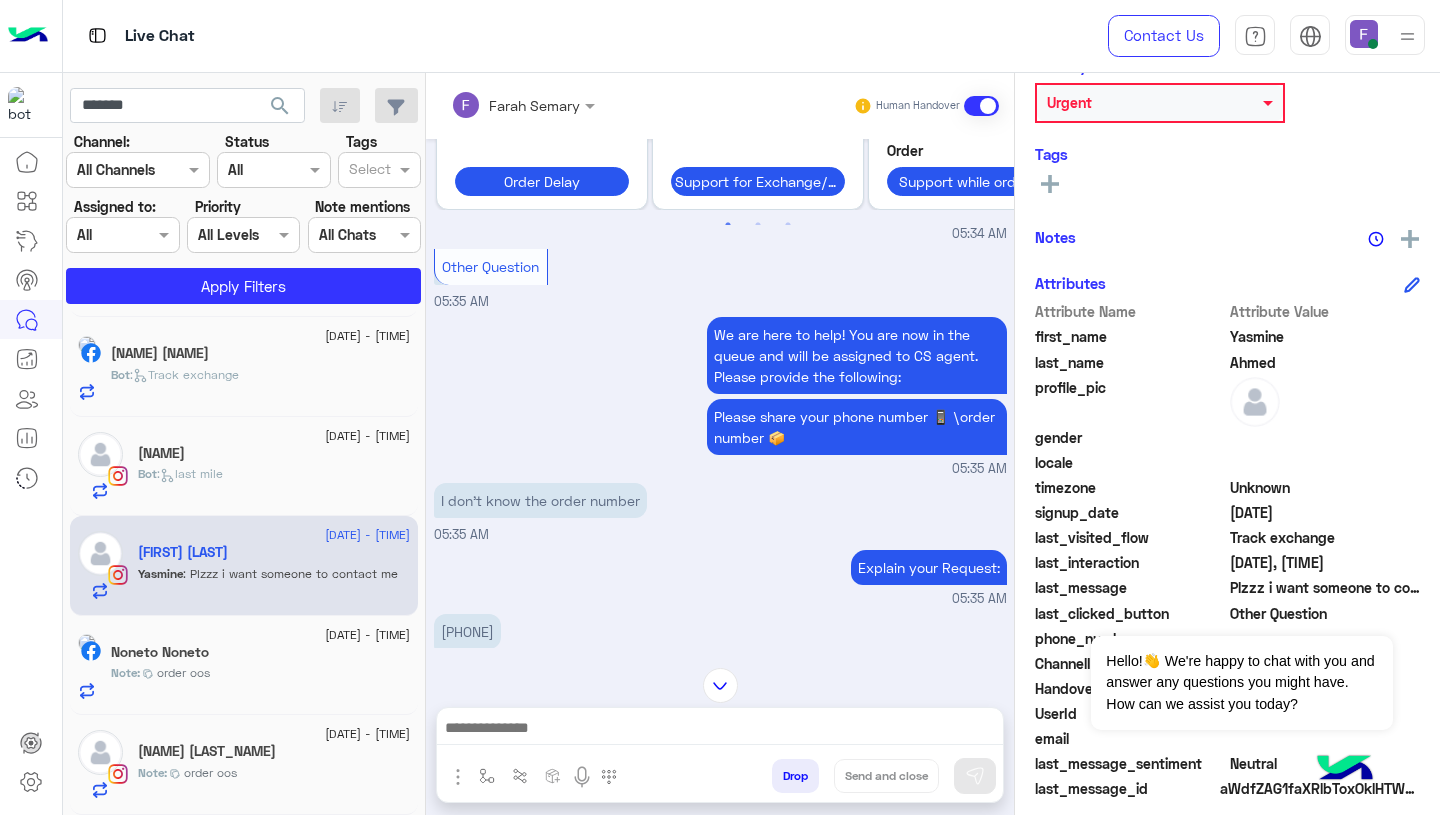 click on "search" 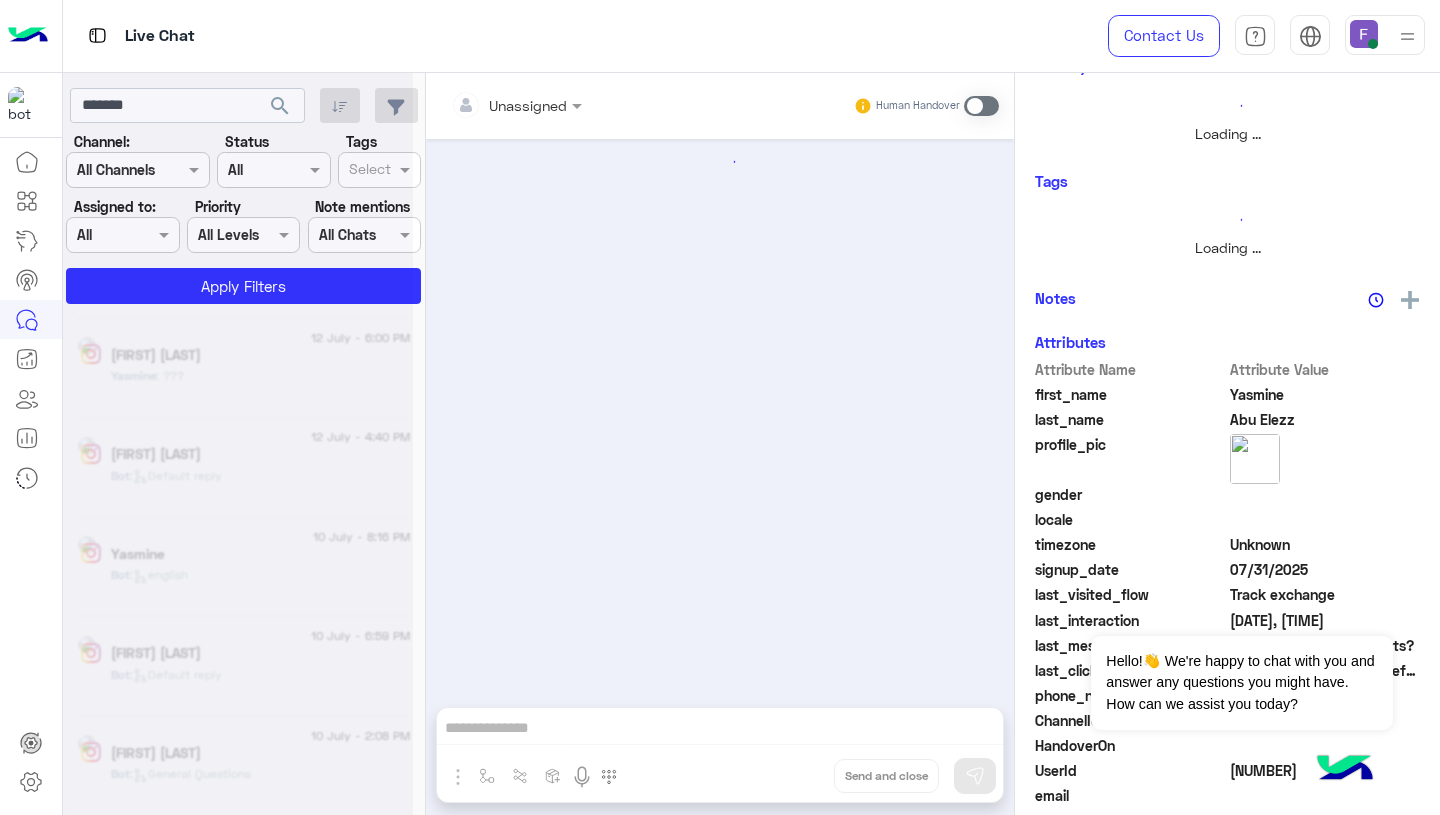 scroll, scrollTop: 0, scrollLeft: 0, axis: both 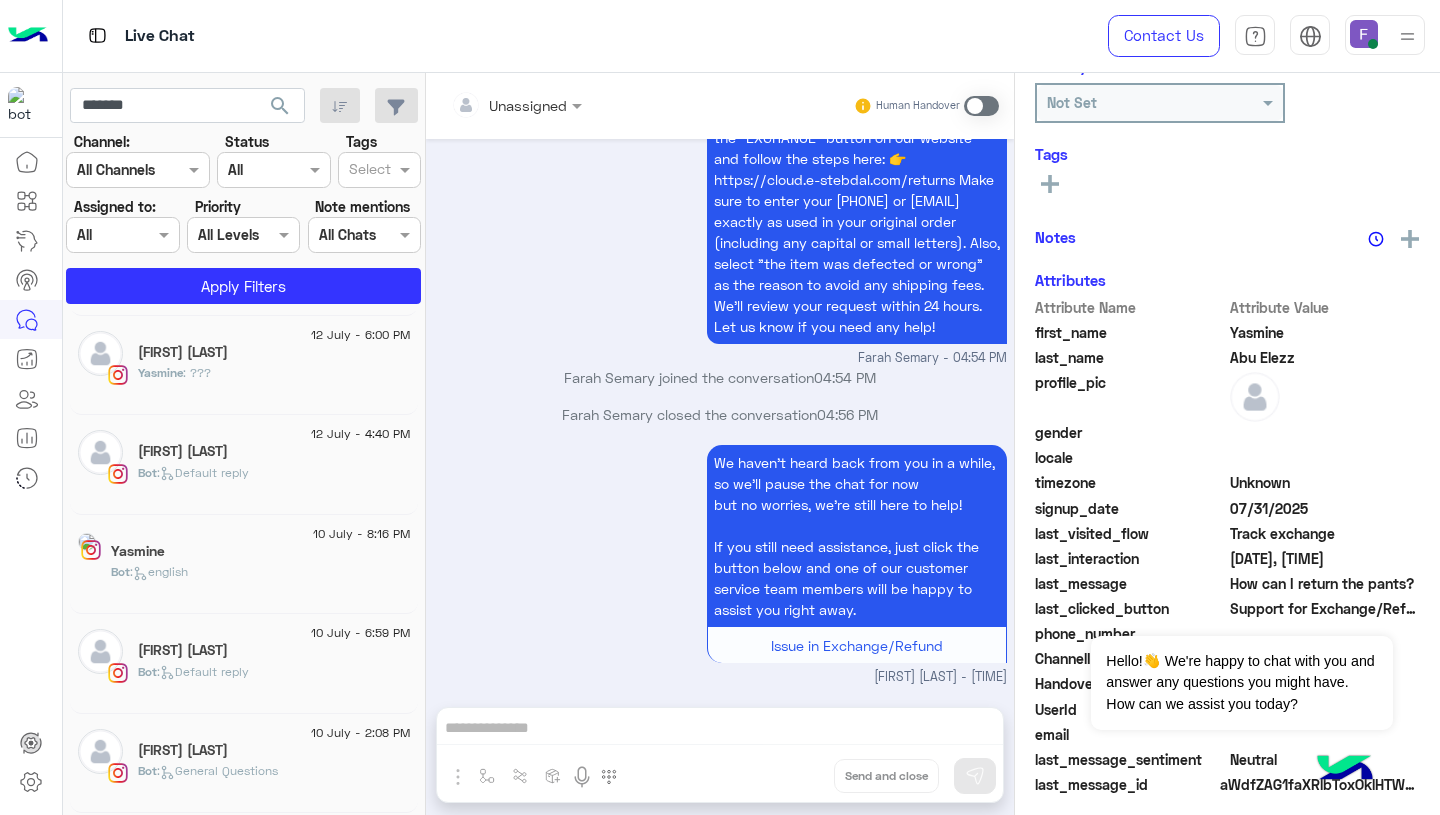 click on "10 July - 8:16 PM" 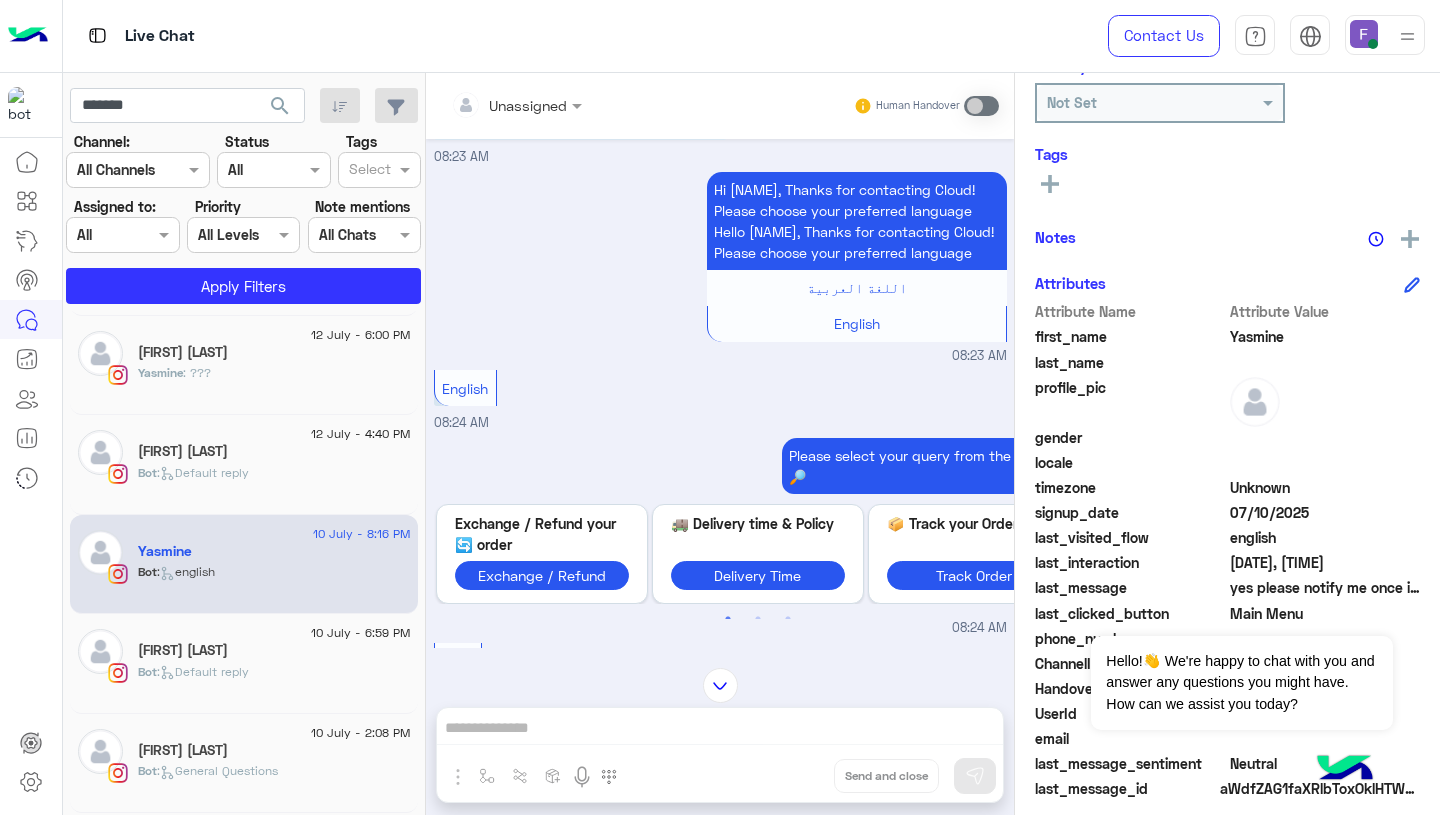 scroll, scrollTop: 0, scrollLeft: 0, axis: both 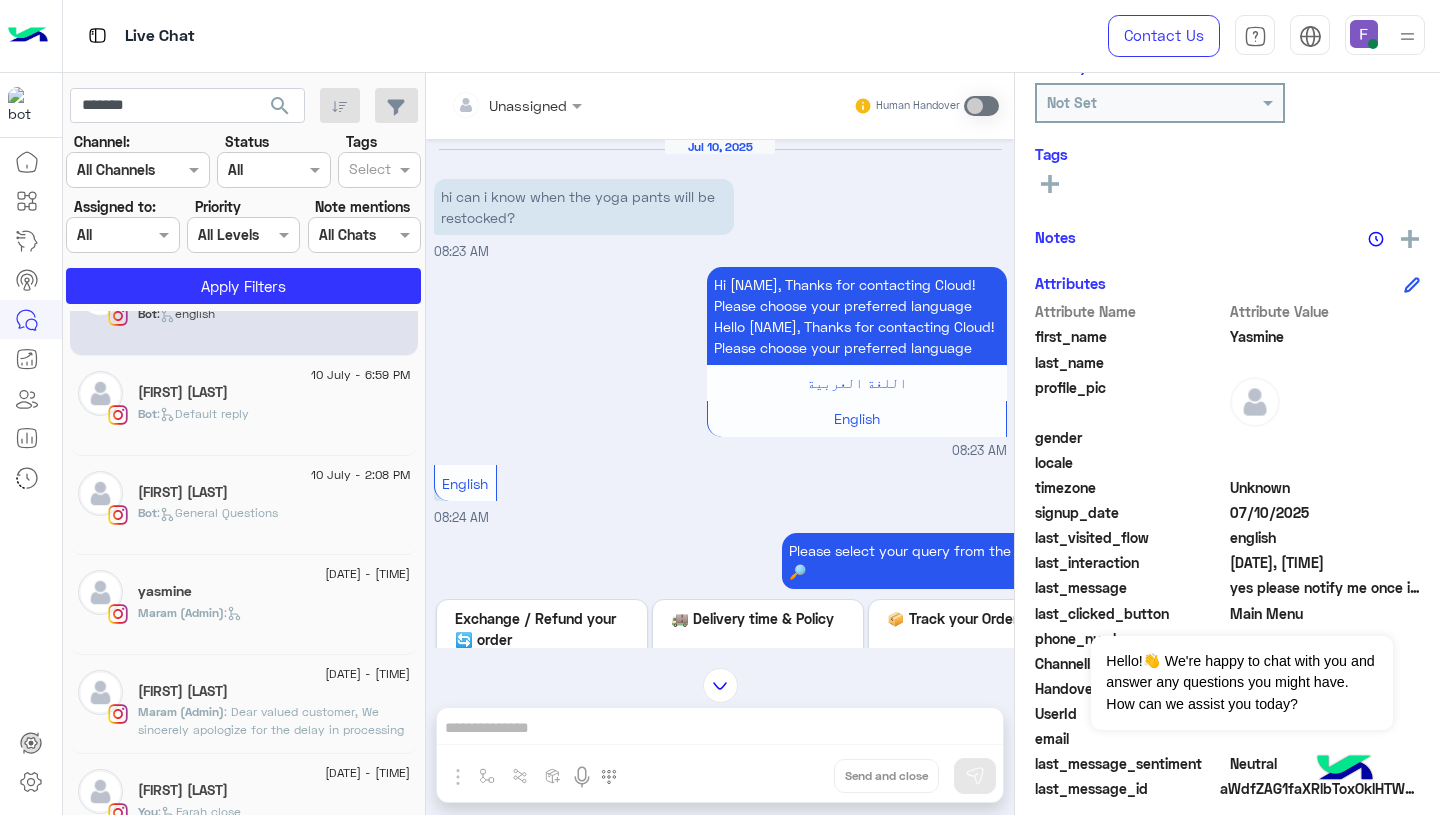 click on "yasmine" 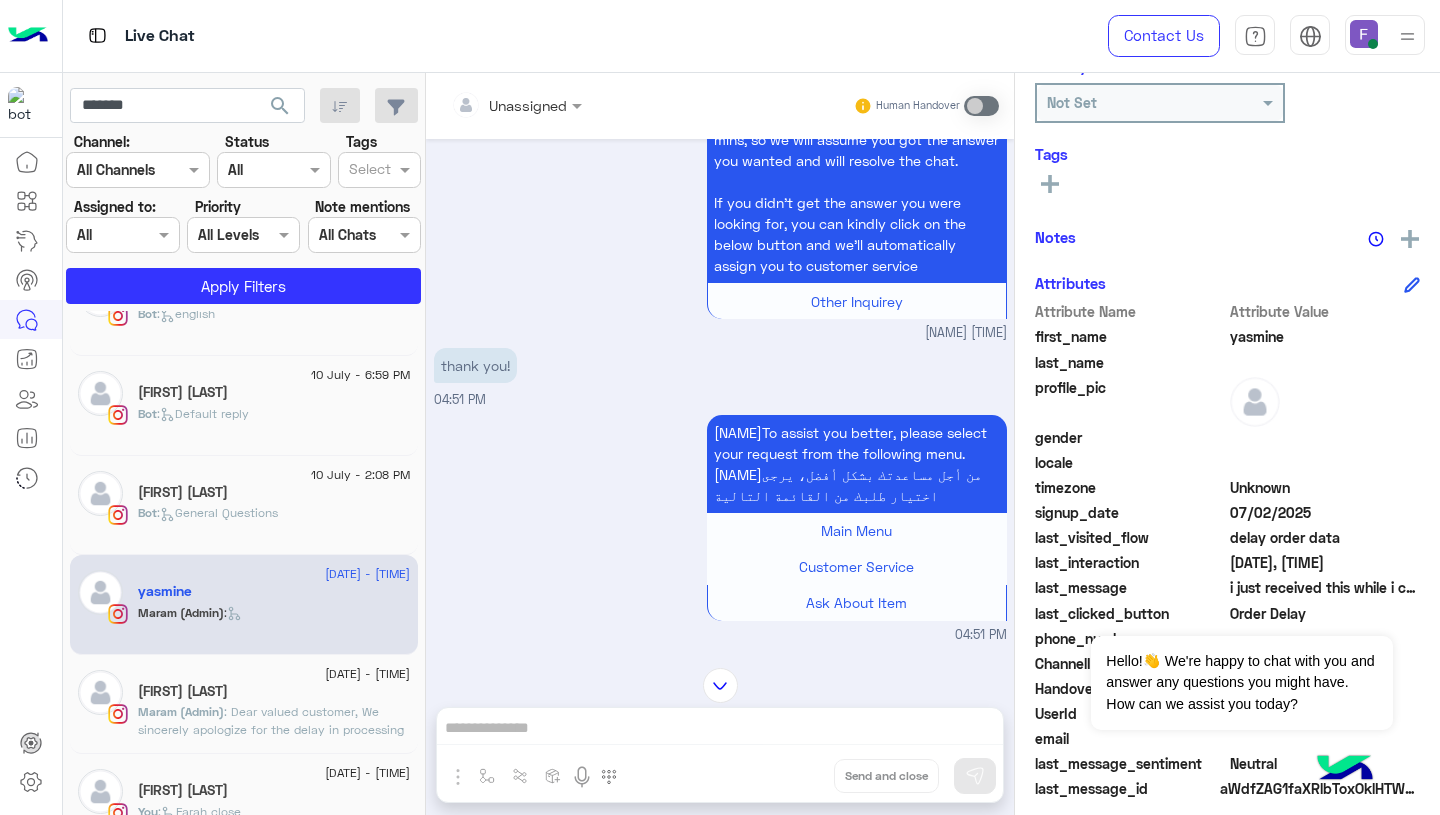 scroll, scrollTop: 40, scrollLeft: 0, axis: vertical 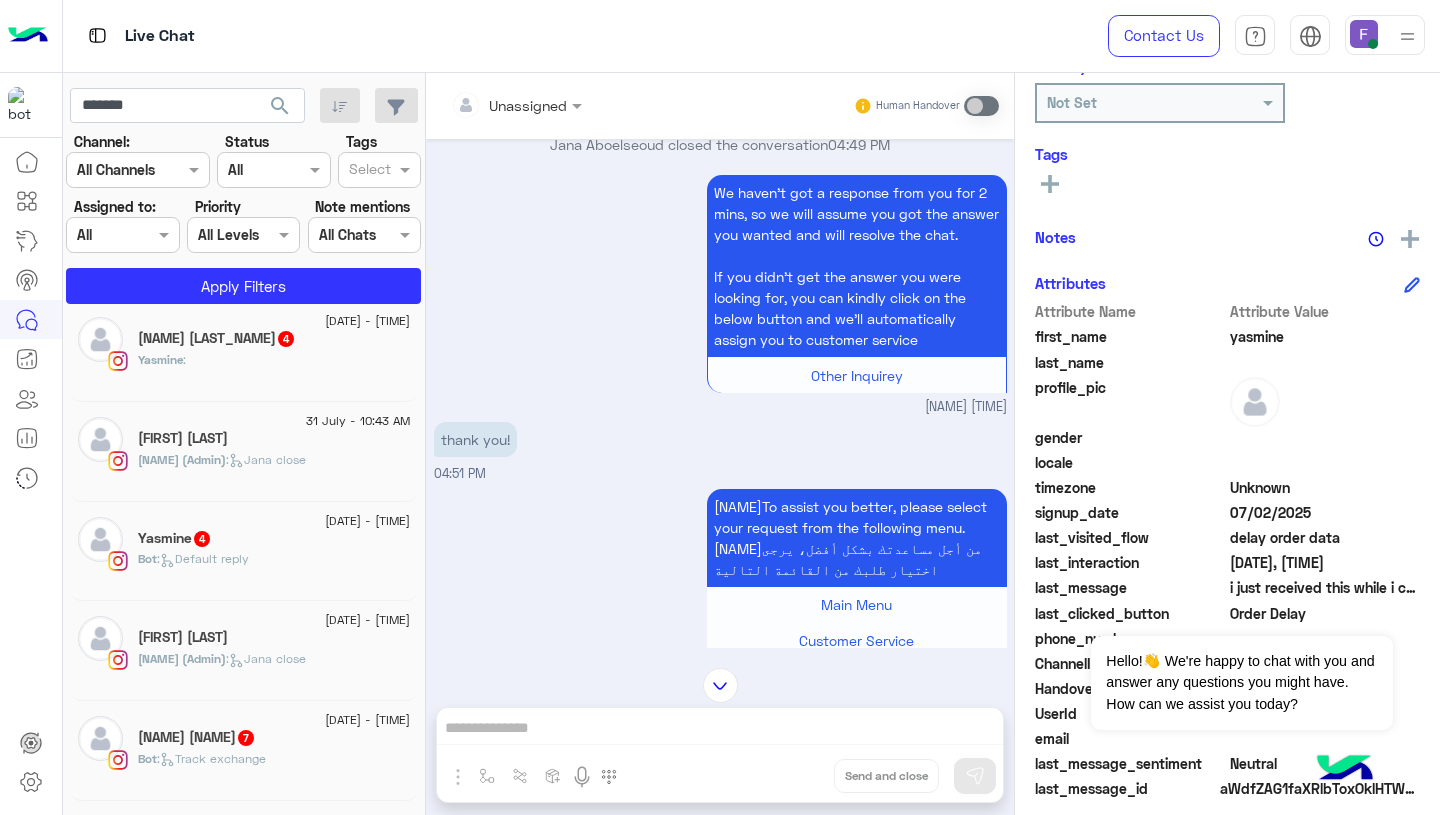 click on "[DATE] - [TIME] [NAME] [NUMBER] : [TEXT]" 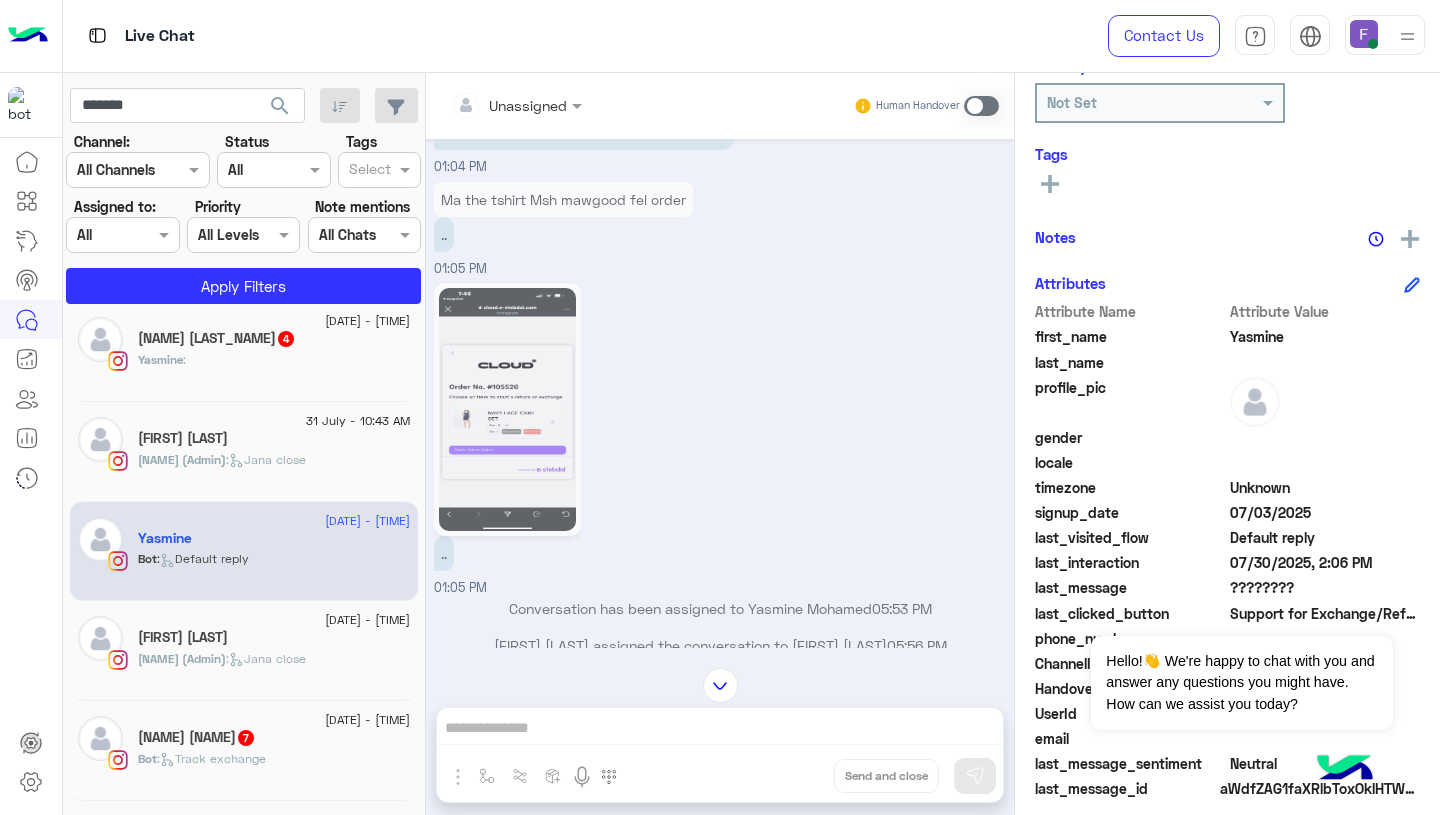 scroll, scrollTop: 1142, scrollLeft: 0, axis: vertical 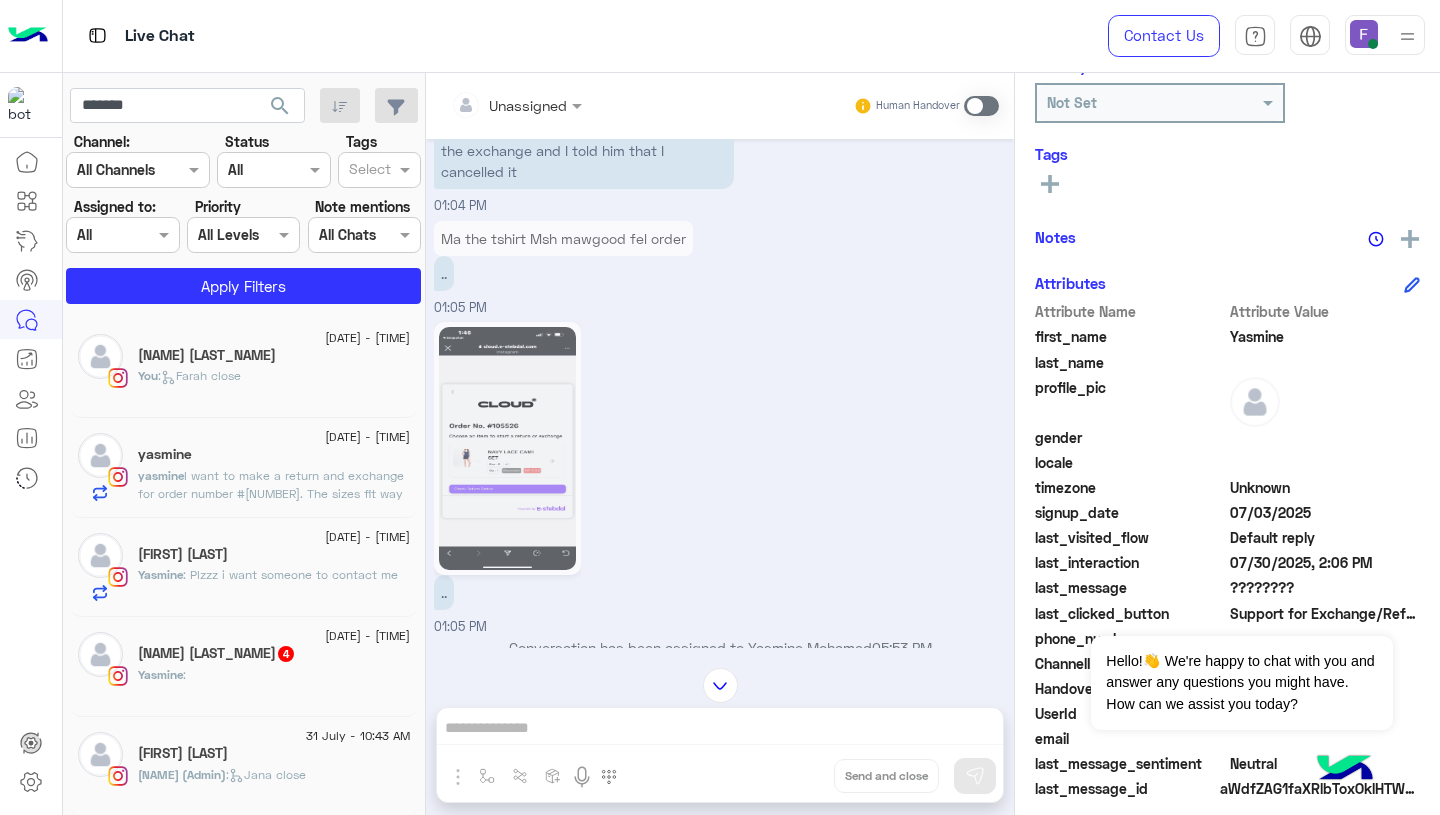 click on "I want to make a return and exchange for order number #[NUMBER]. The sizes fit way too tight. I wanna return and exchange only two of the three things I ordered because of the size, even though the third one is literally see through aswell." 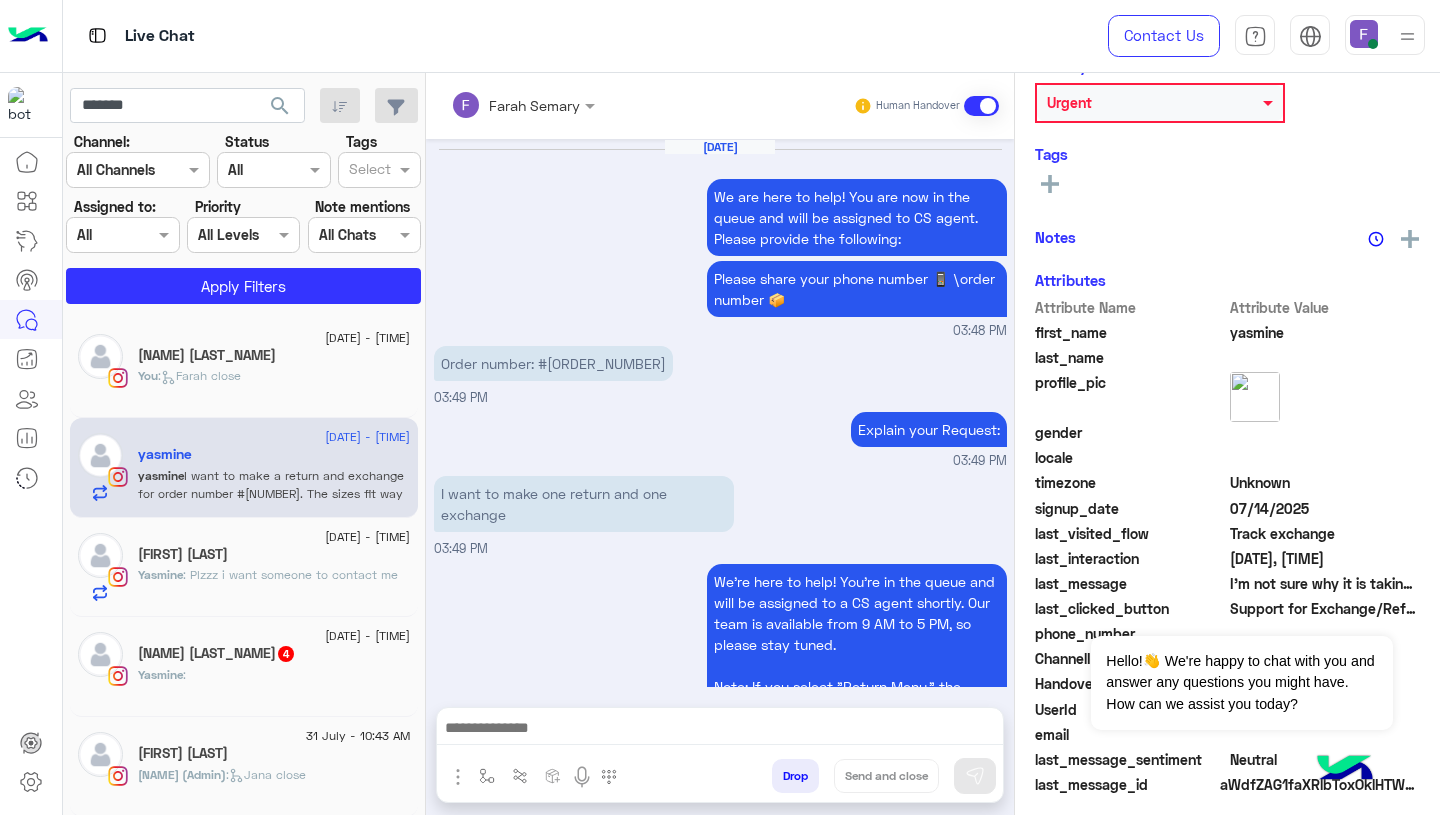 scroll, scrollTop: 2173, scrollLeft: 0, axis: vertical 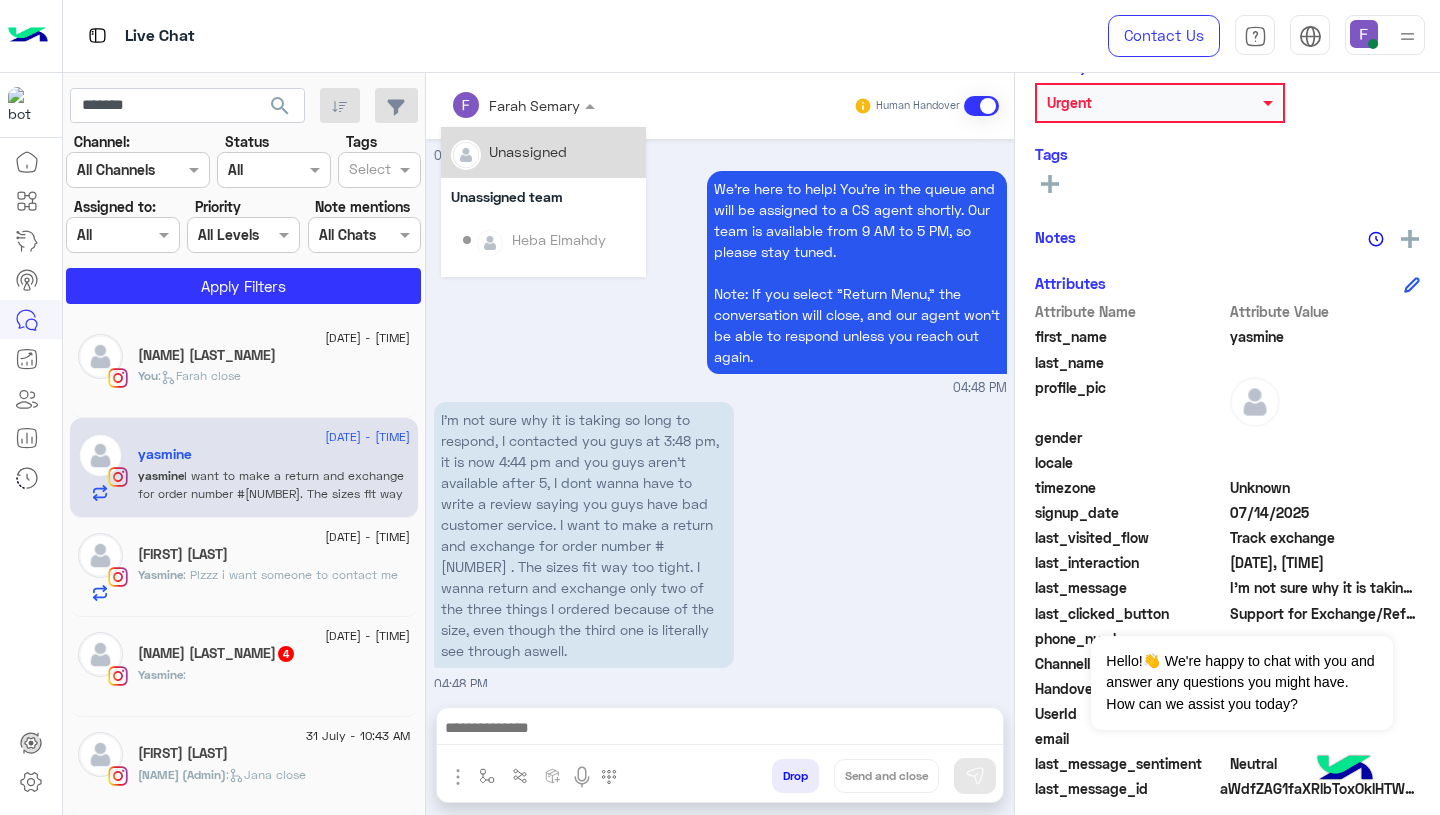 click at bounding box center (523, 104) 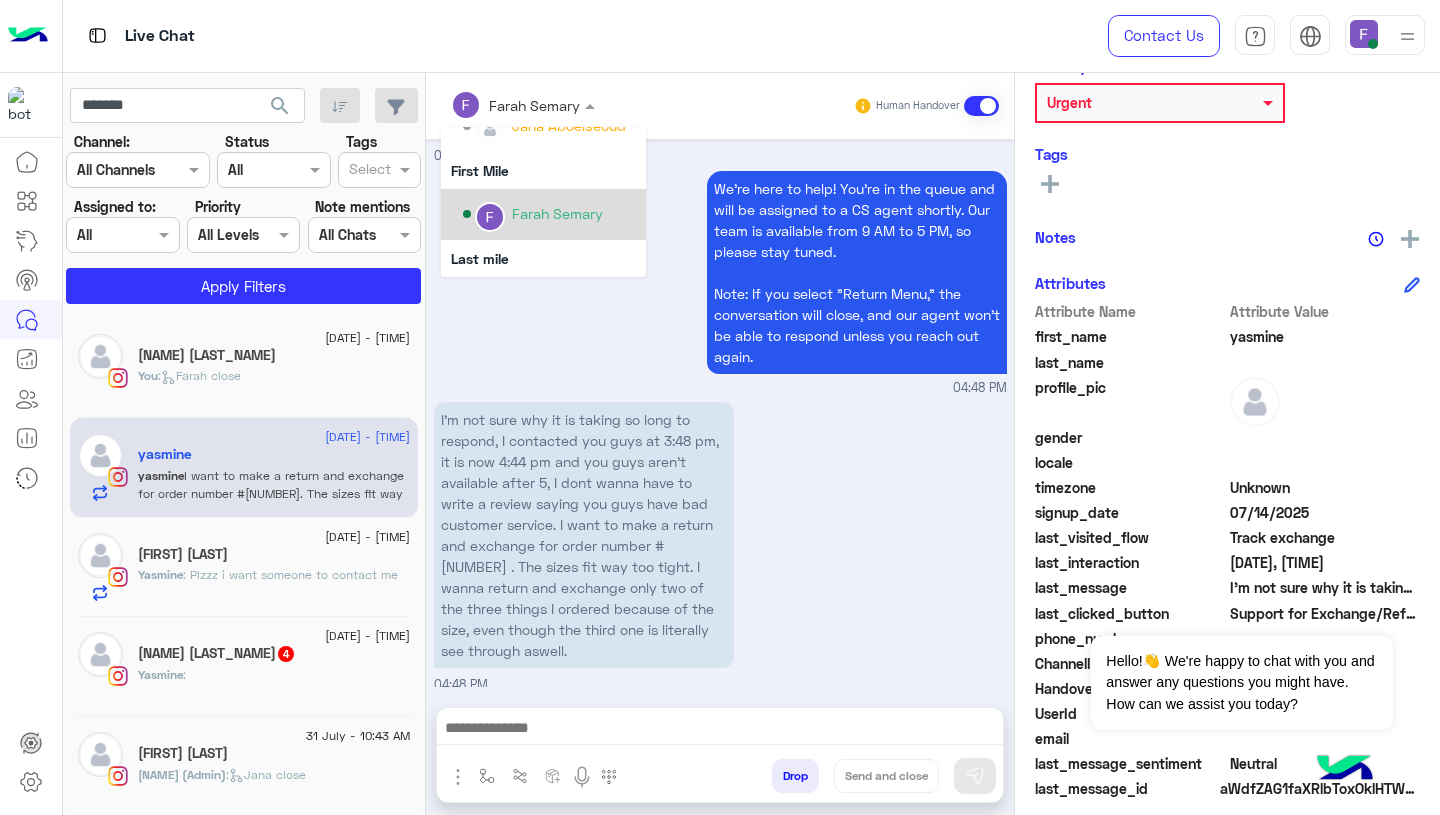 scroll, scrollTop: 300, scrollLeft: 0, axis: vertical 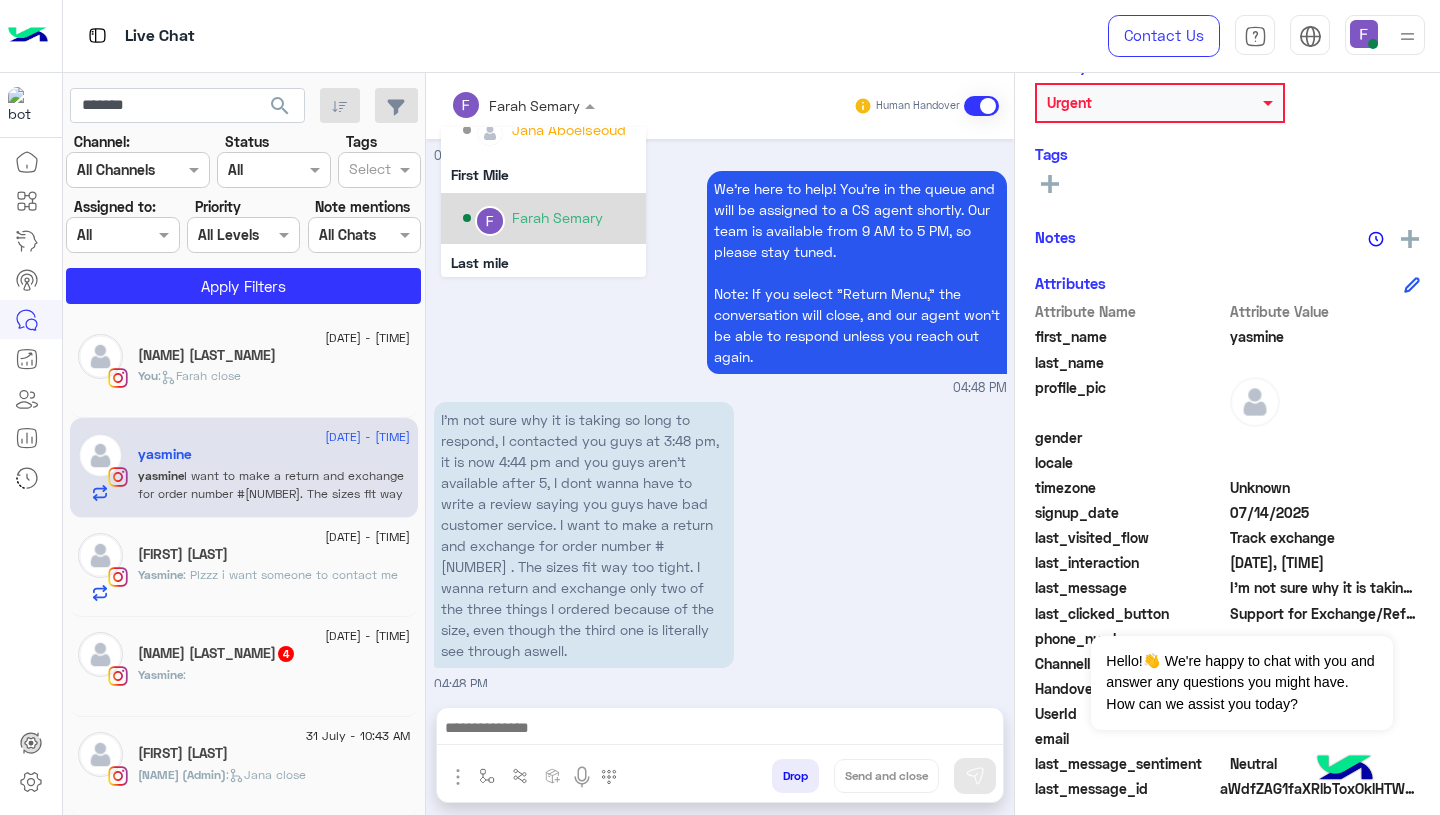 click on "Farah Semary" at bounding box center (557, 217) 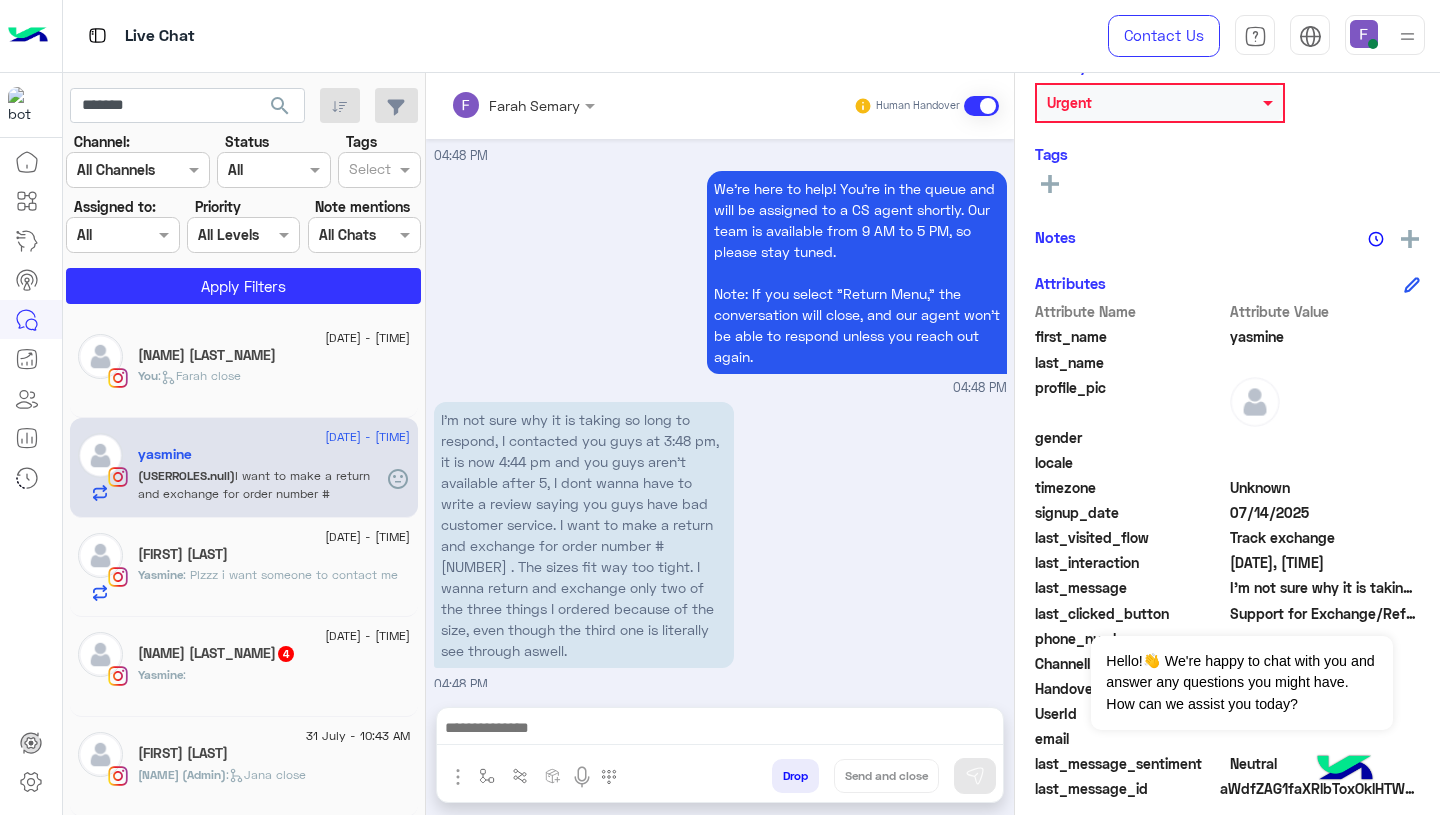 scroll, scrollTop: 2209, scrollLeft: 0, axis: vertical 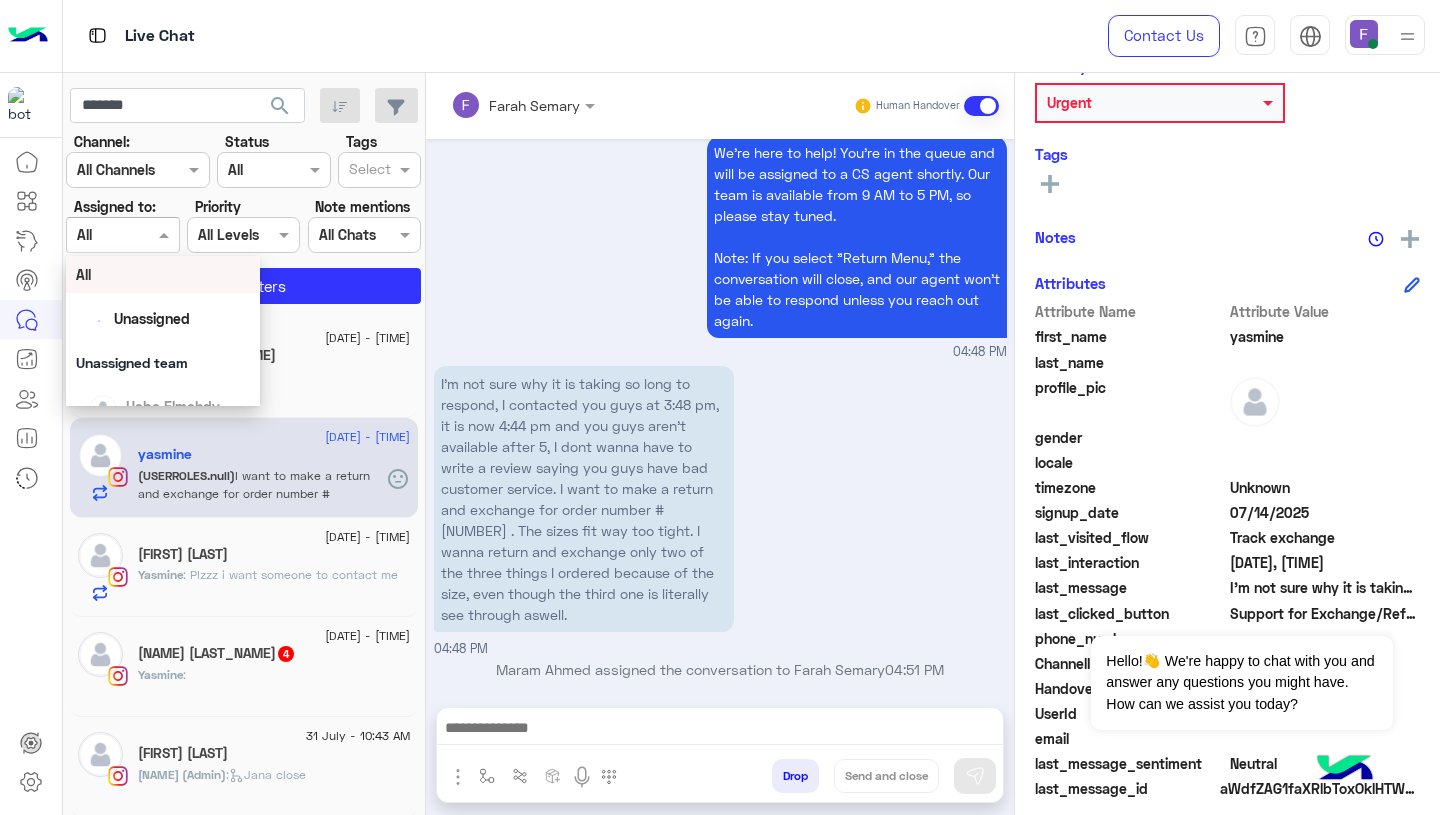 click at bounding box center [122, 234] 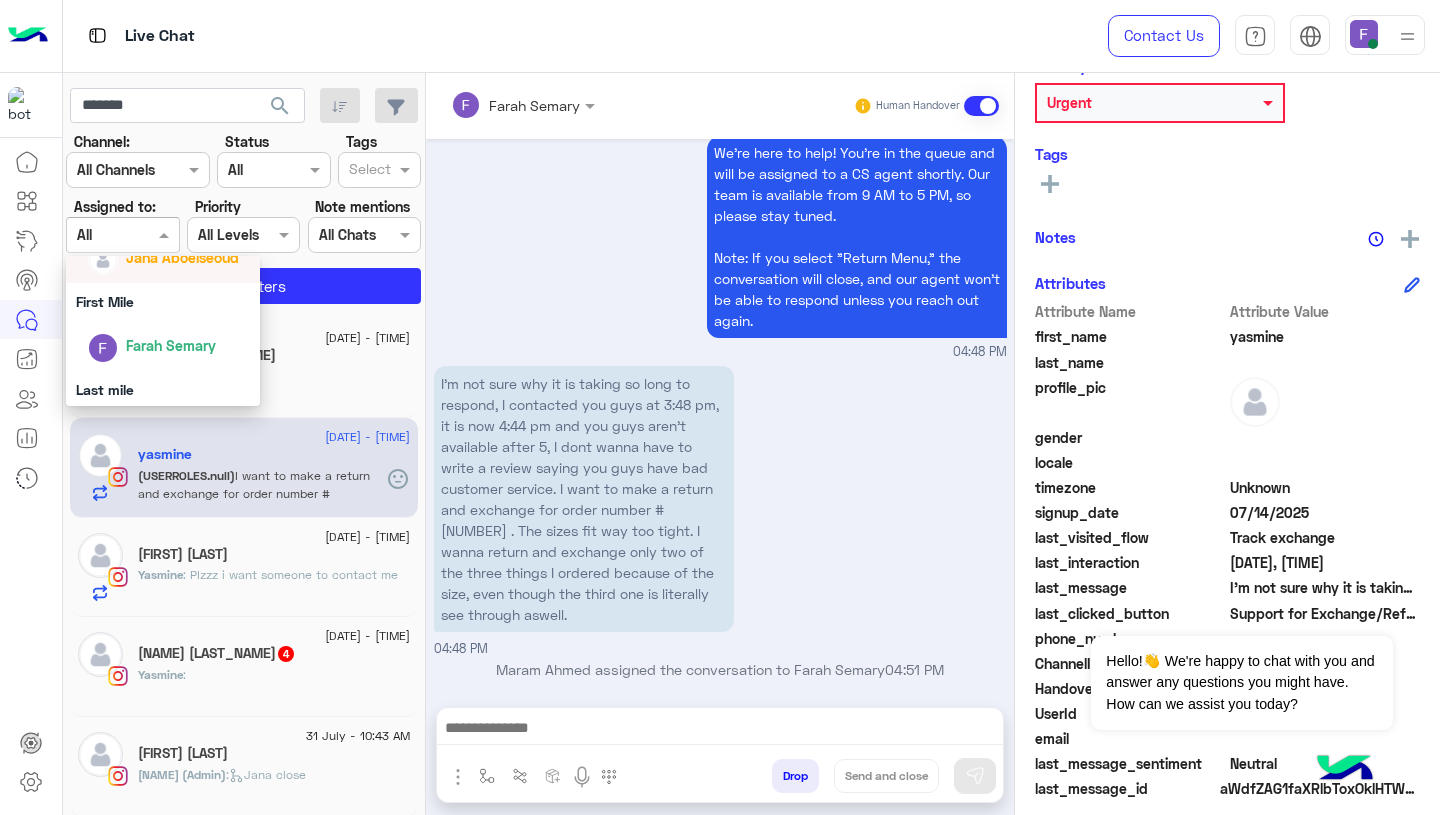 scroll, scrollTop: 392, scrollLeft: 0, axis: vertical 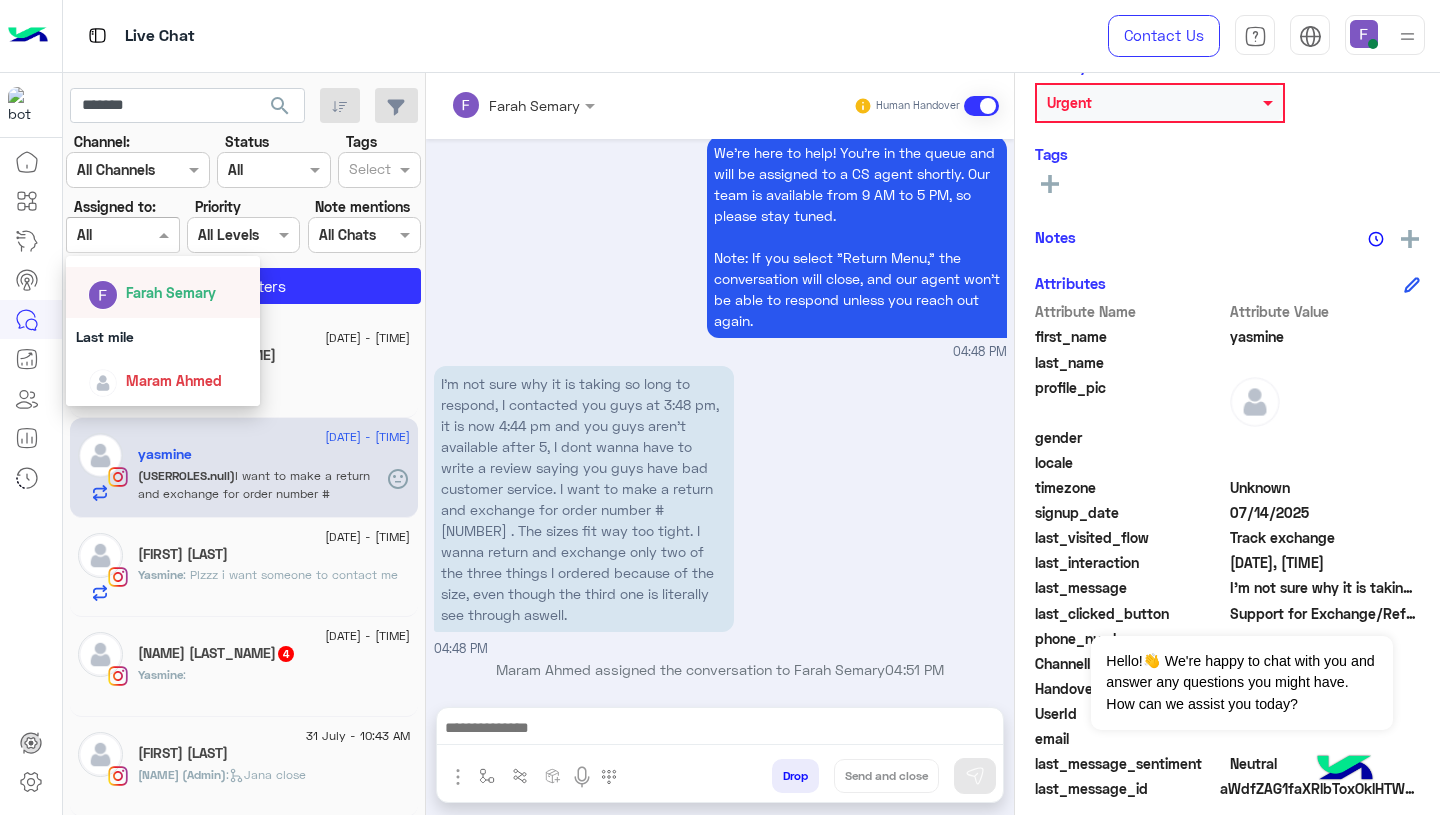 click on "Farah Semary" at bounding box center (171, 292) 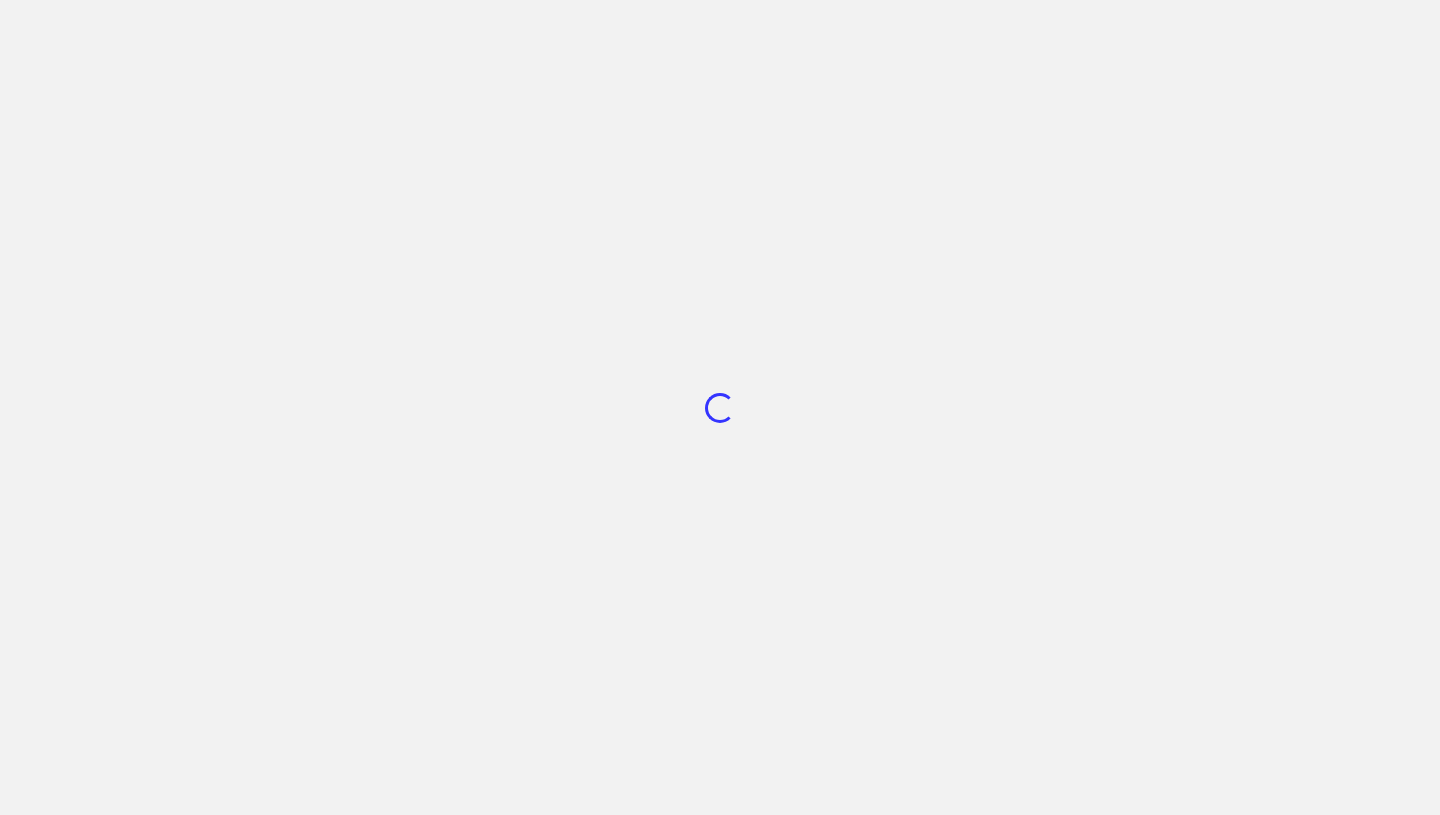 scroll, scrollTop: 0, scrollLeft: 0, axis: both 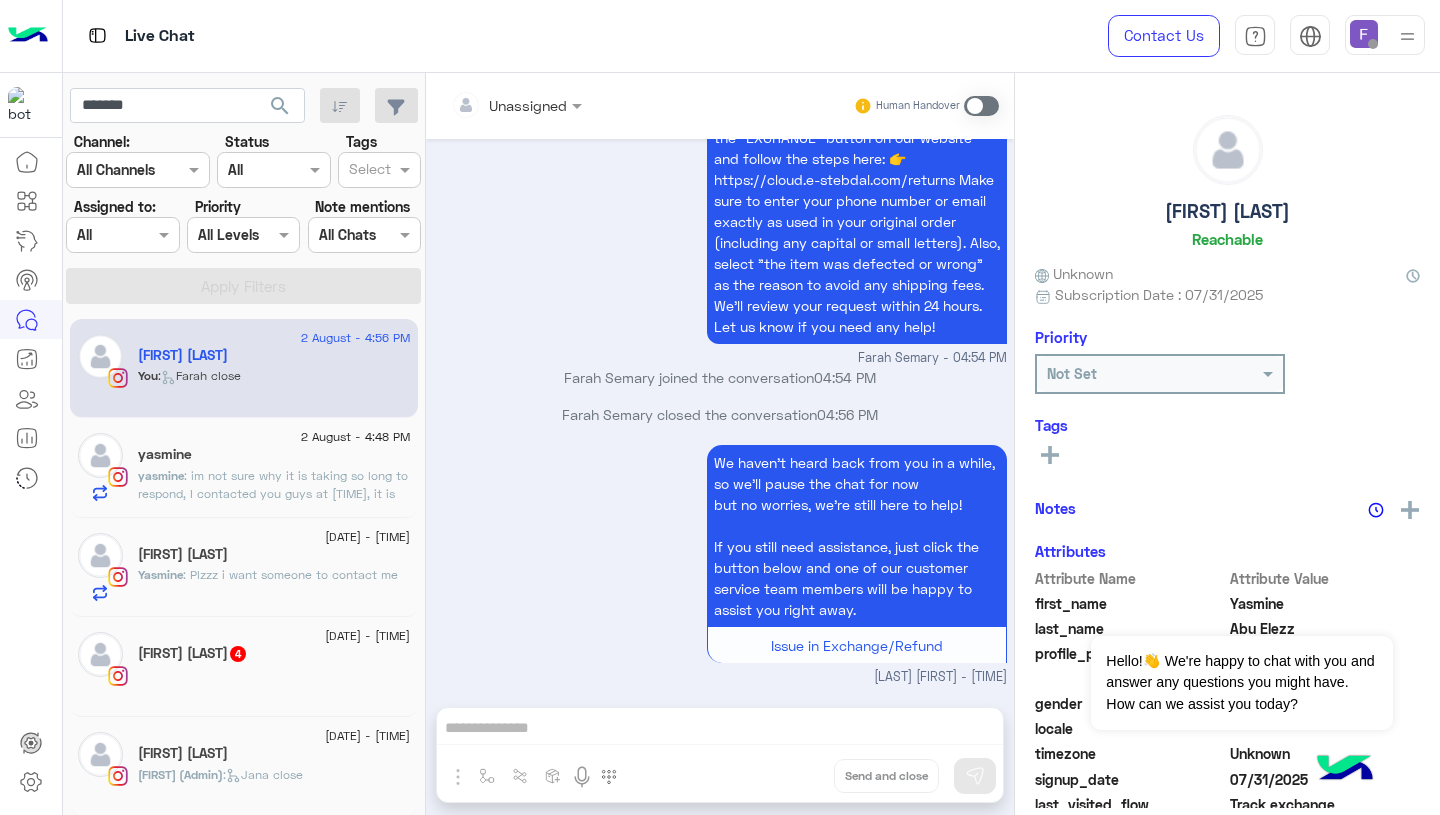 click on "I want to make a return and exchange for order number #[NUMBER]. The sizes fit way too tight. I wanna return and exchange only two of the three things I ordered because of the size, even though the third one is literally see through aswell." 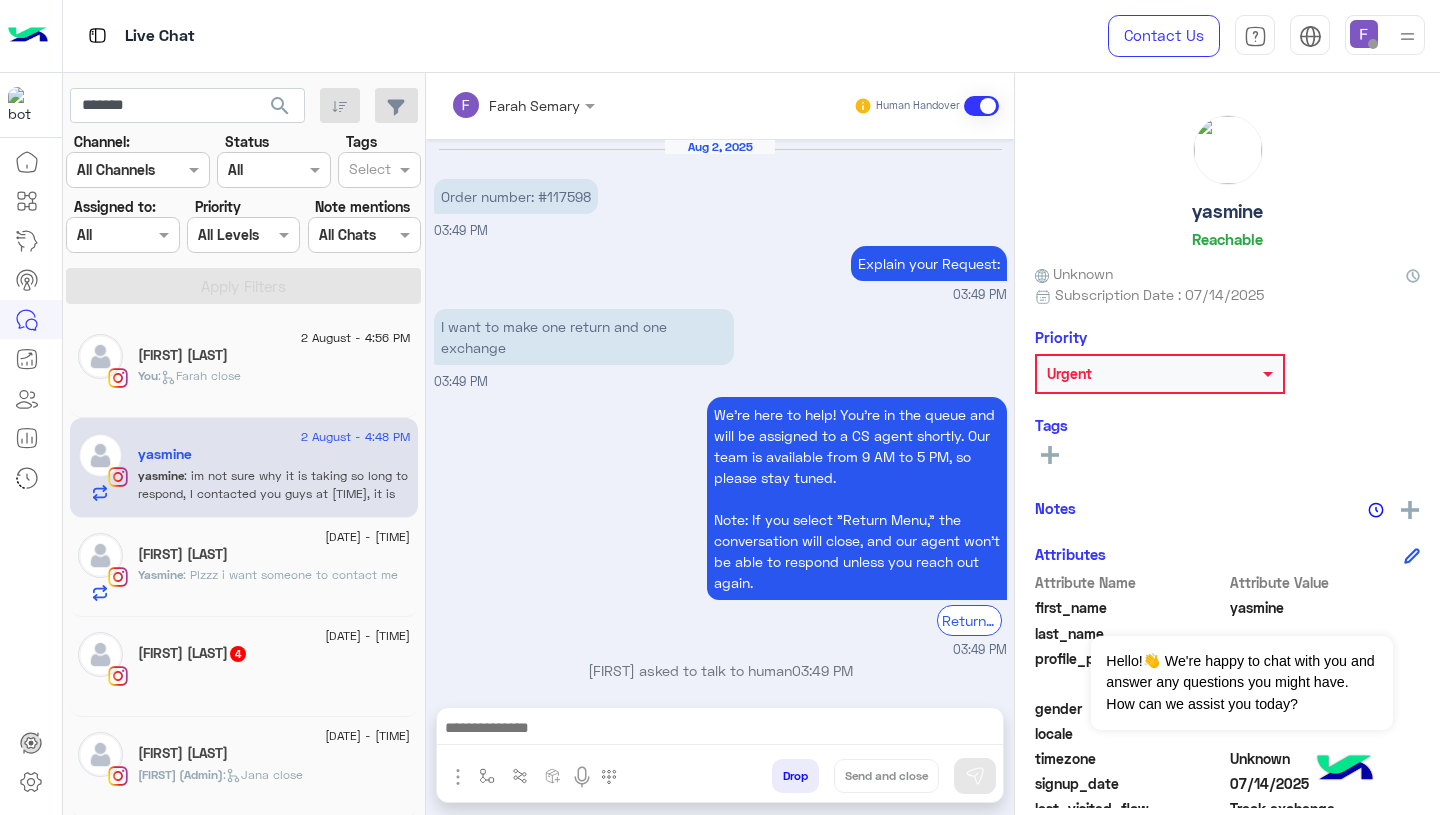scroll, scrollTop: 2042, scrollLeft: 0, axis: vertical 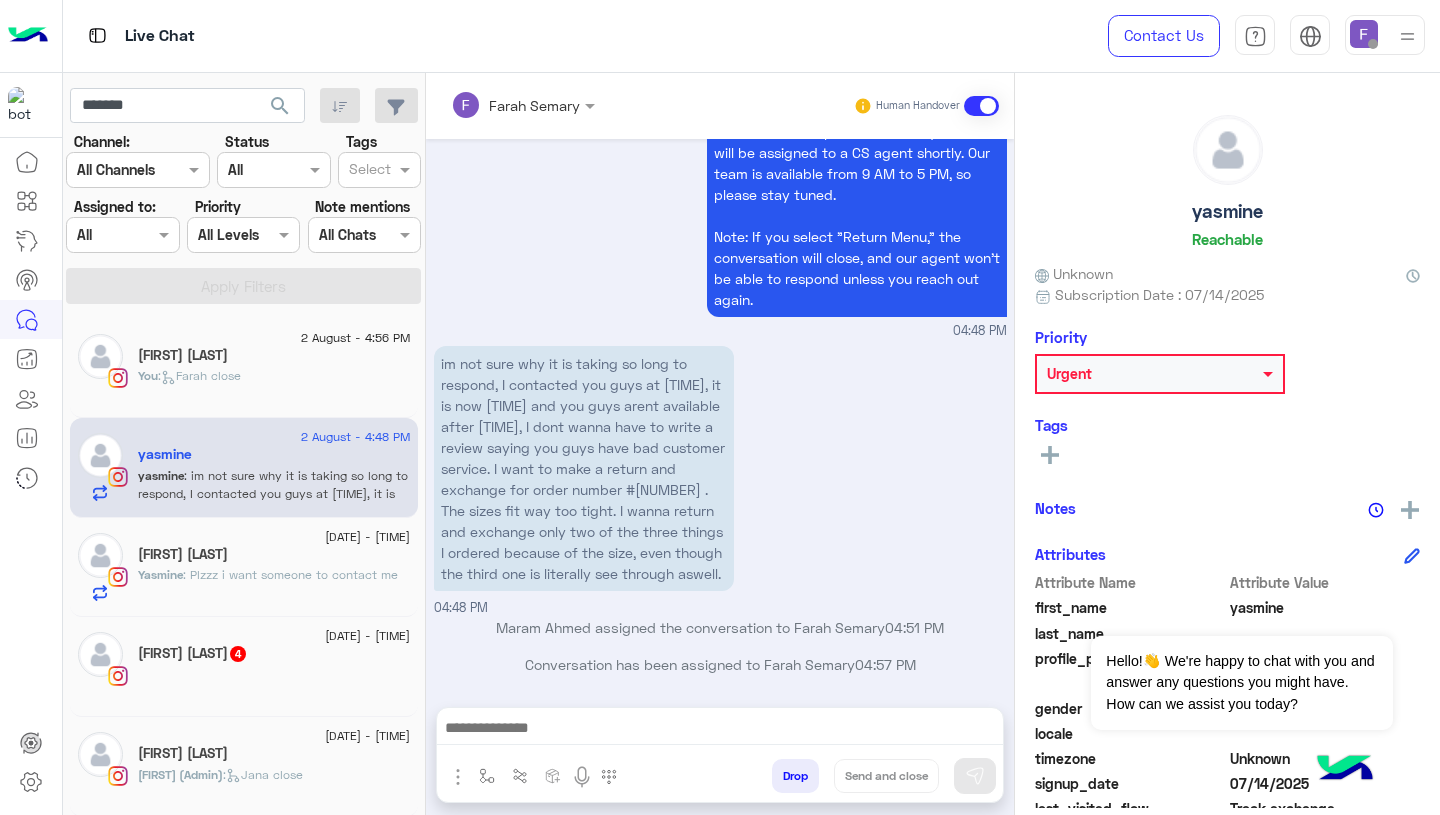 click on "I'm not sure why it is taking so long to respond, I contacted you guys at 3:48 pm, it is now 4:44 pm and you guys aren't available after 5, I dont wanna have to write a review saying you guys have bad customer service. I want to make a return and exchange for order number #[NUMBER] . The sizes fit way too tight. I wanna return and exchange only two of the three things I ordered because of the size, even though the third one is literally see through aswell." at bounding box center (584, 468) 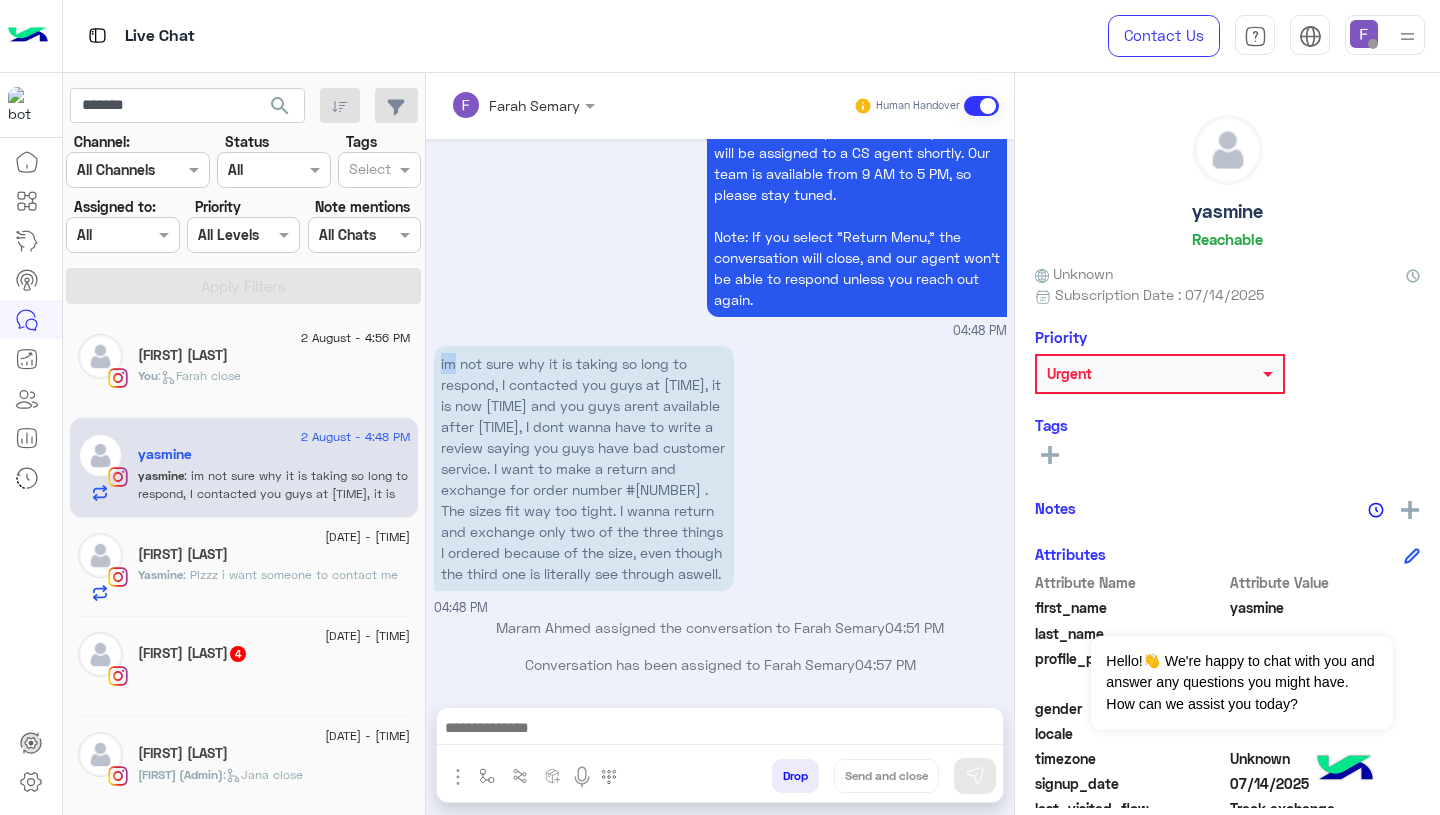 click on "I'm not sure why it is taking so long to respond, I contacted you guys at 3:48 pm, it is now 4:44 pm and you guys aren't available after 5, I dont wanna have to write a review saying you guys have bad customer service. I want to make a return and exchange for order number #[NUMBER] . The sizes fit way too tight. I wanna return and exchange only two of the three things I ordered because of the size, even though the third one is literally see through aswell." at bounding box center [584, 468] 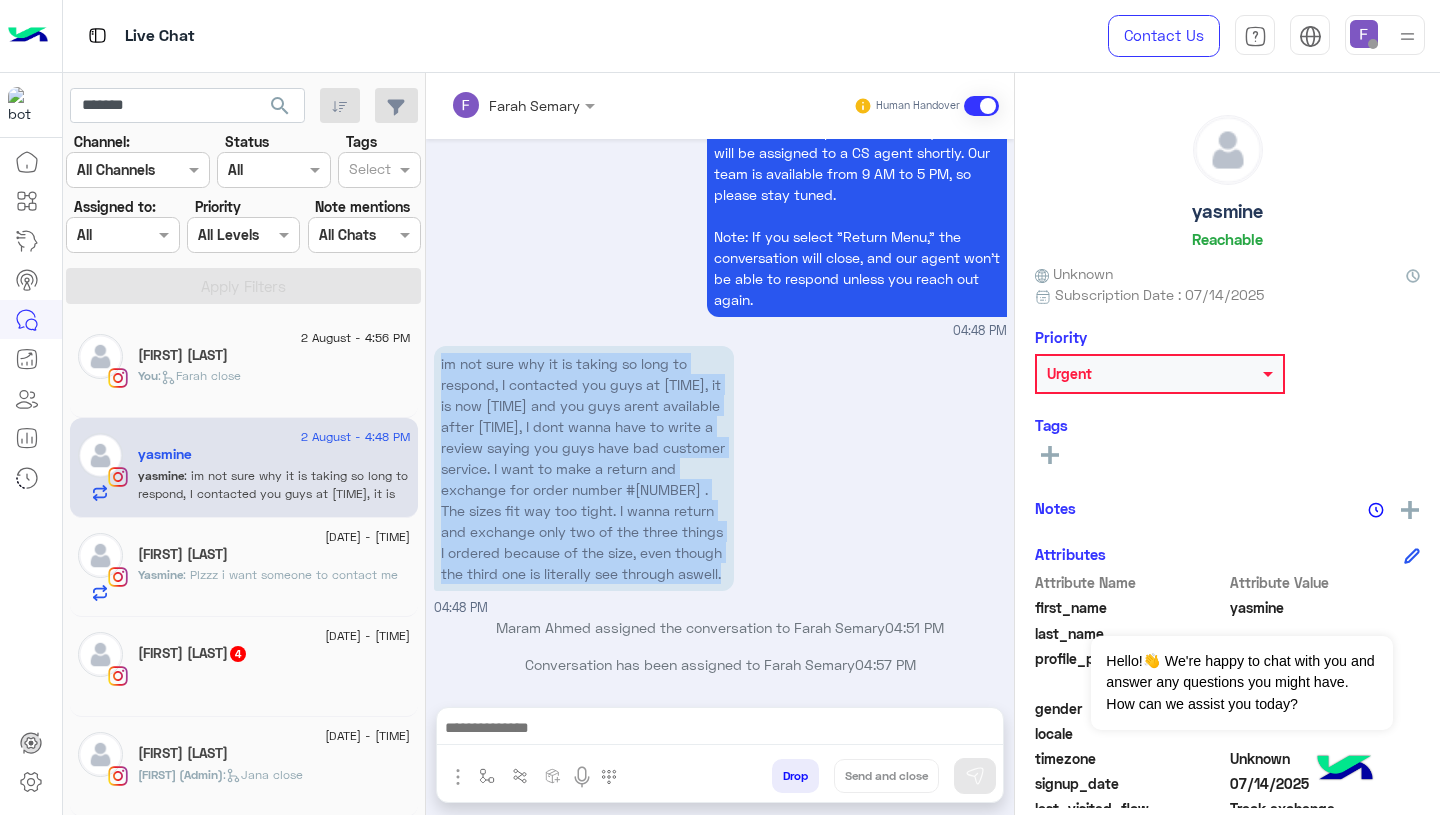 drag, startPoint x: 433, startPoint y: 357, endPoint x: 436, endPoint y: 367, distance: 10.440307 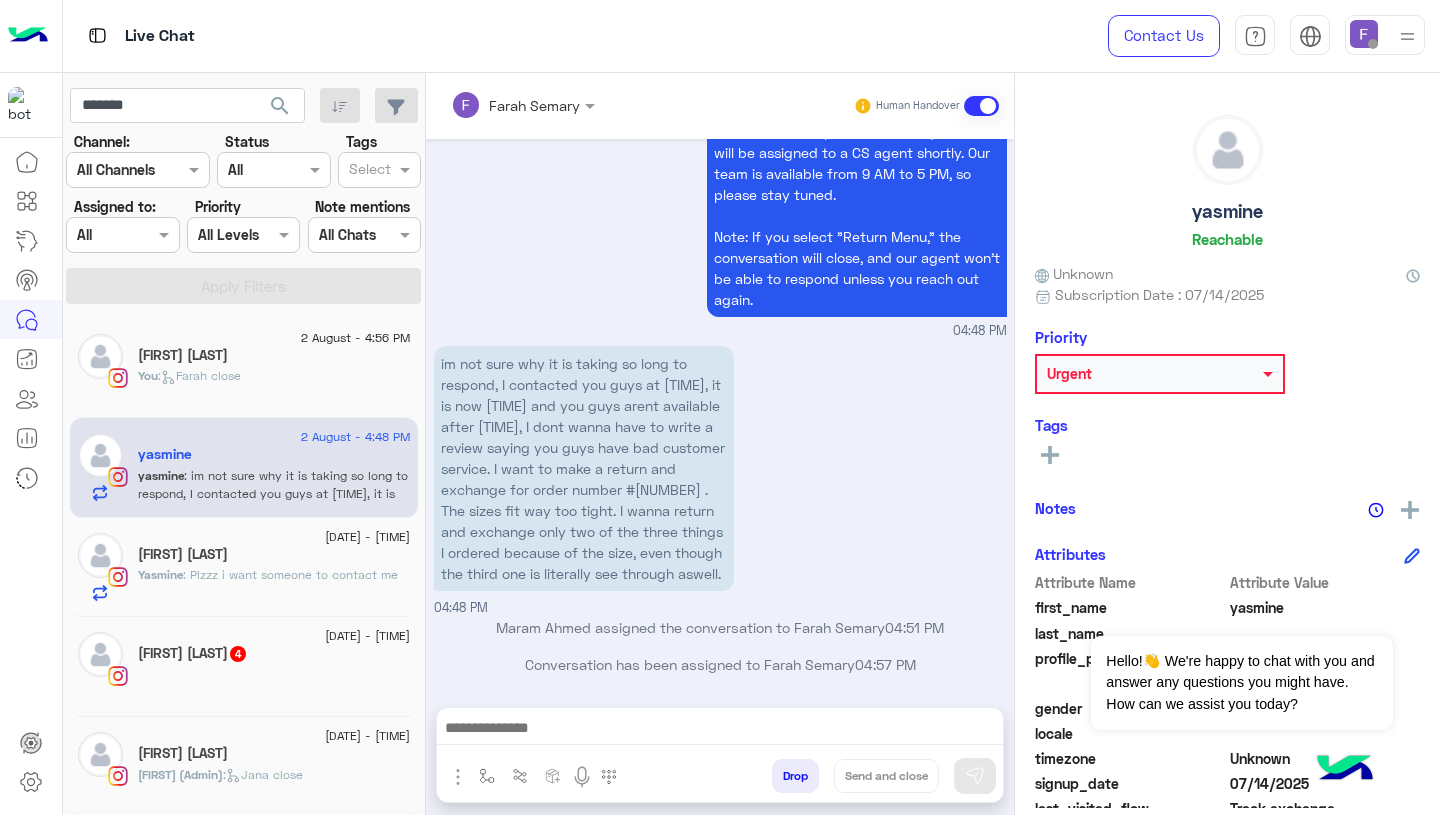 click at bounding box center [720, 733] 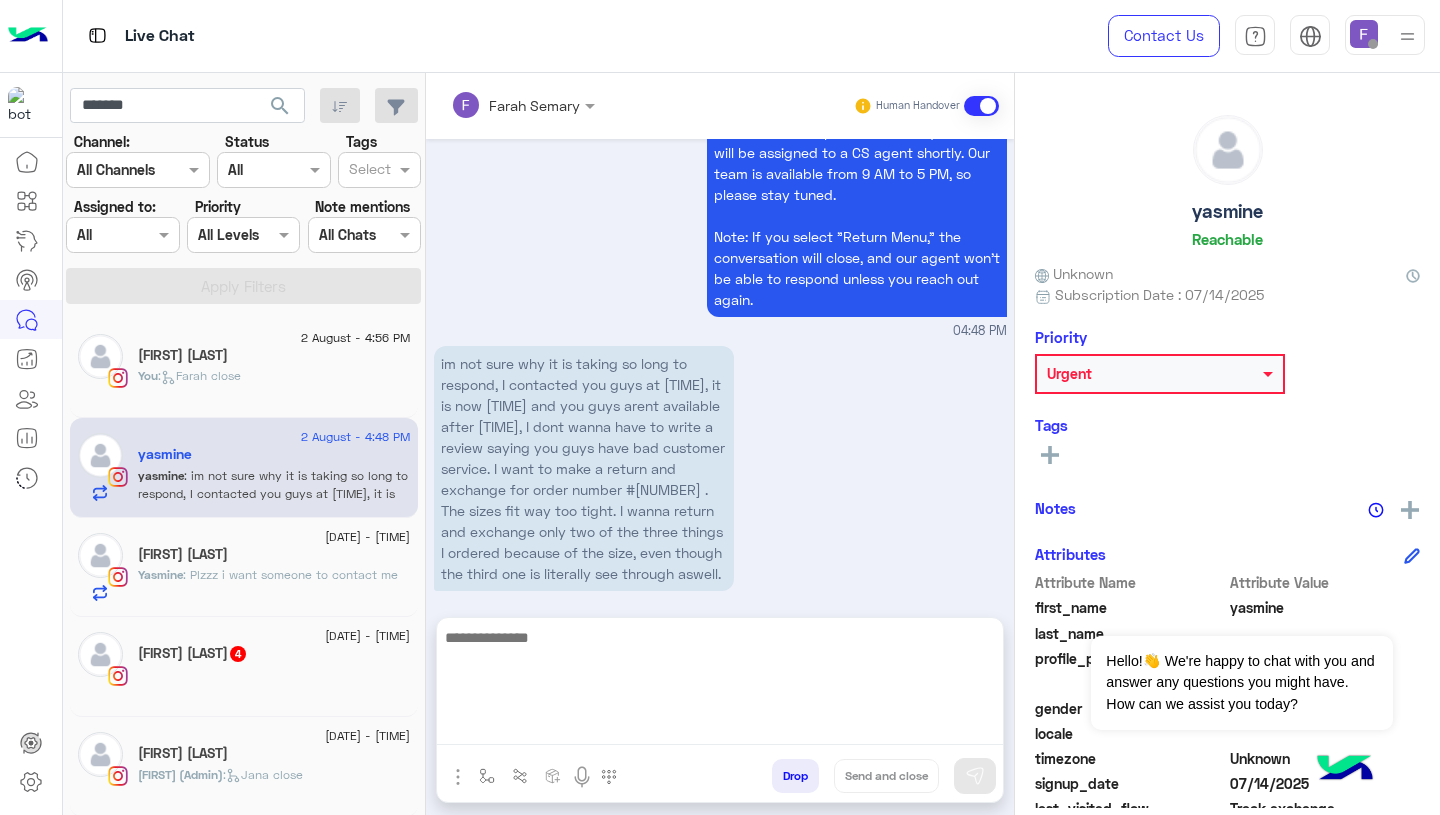 click at bounding box center [720, 685] 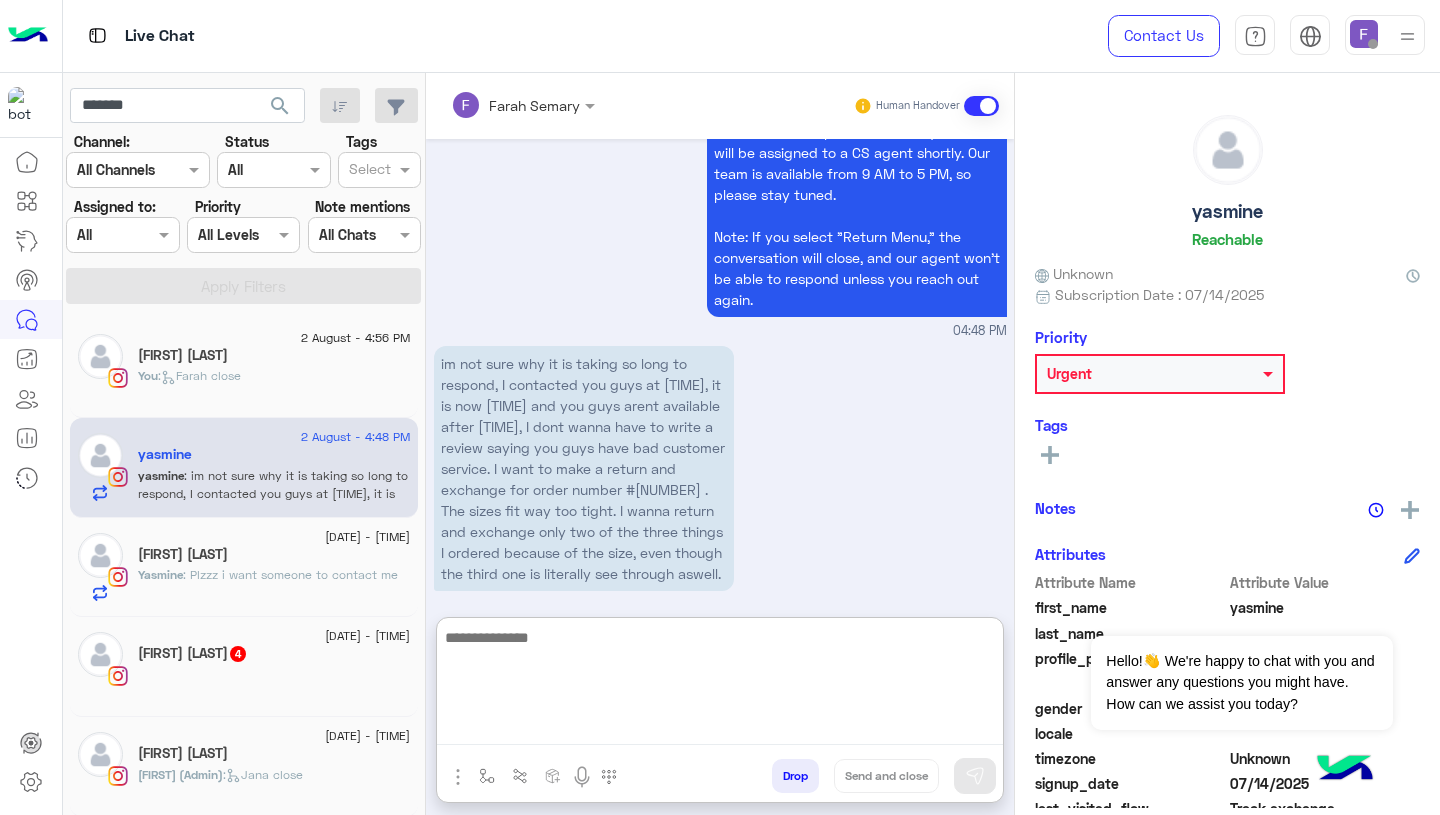 paste on "**********" 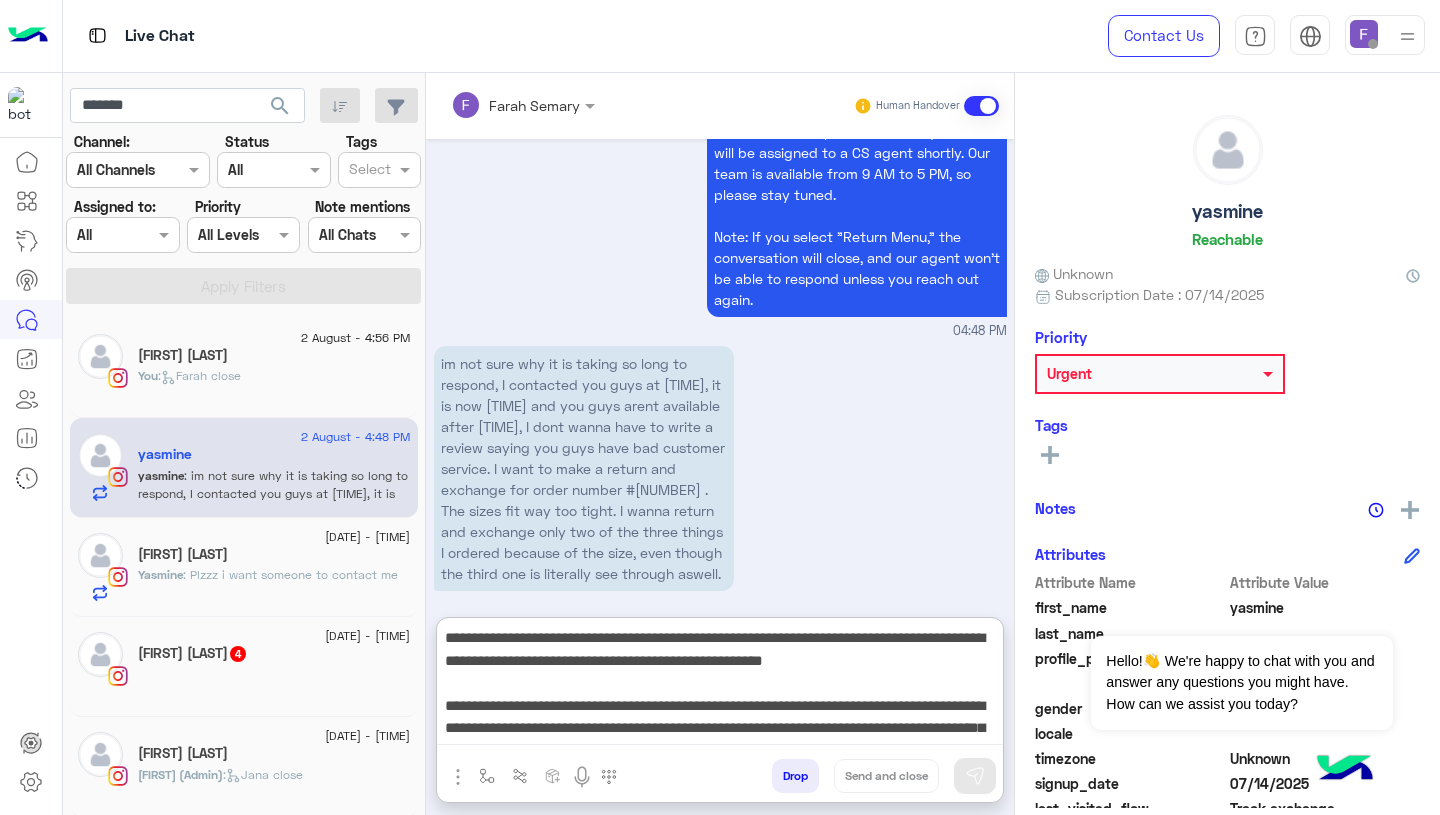 scroll, scrollTop: 353, scrollLeft: 0, axis: vertical 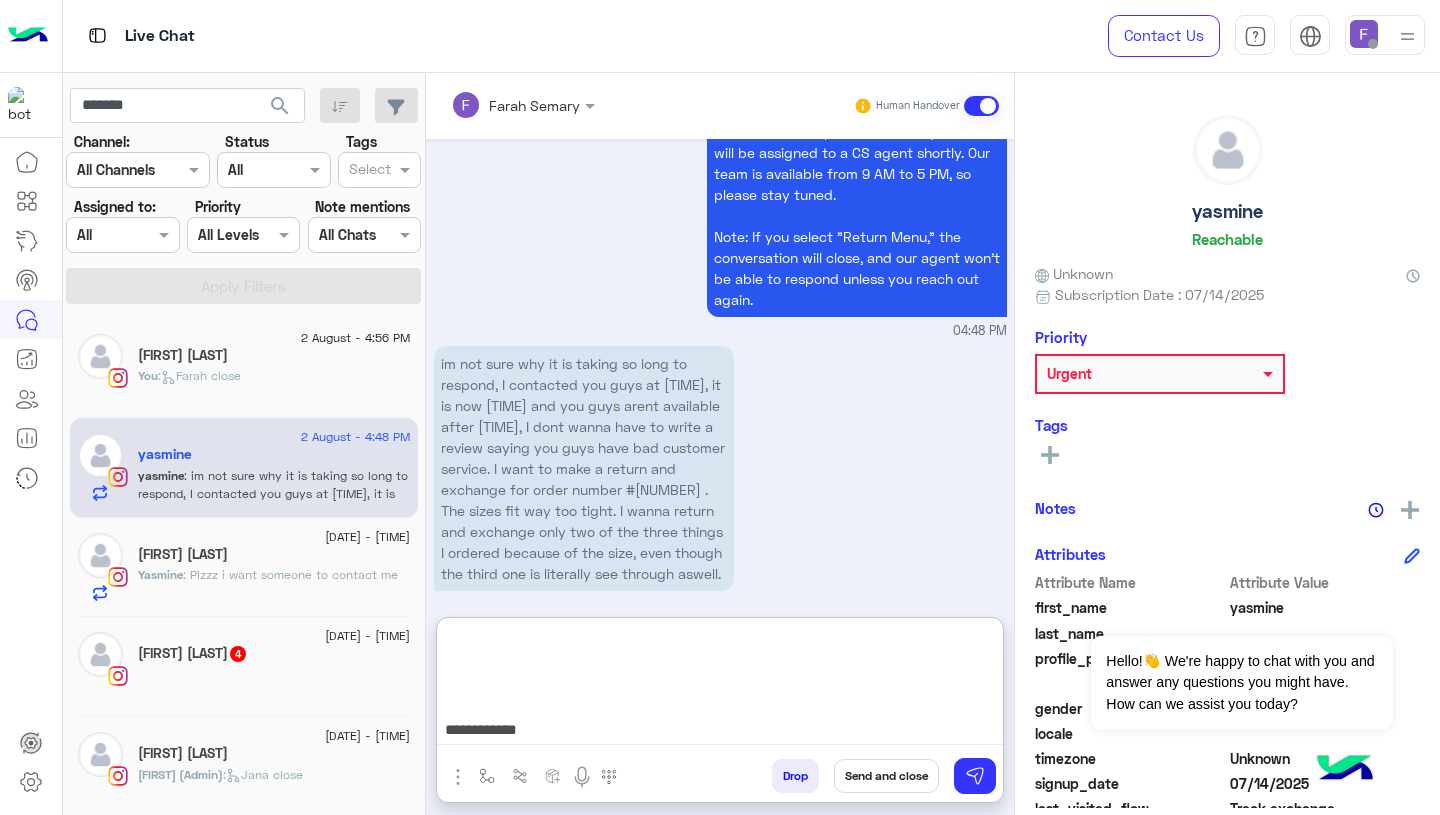 click on "**********" at bounding box center [720, 685] 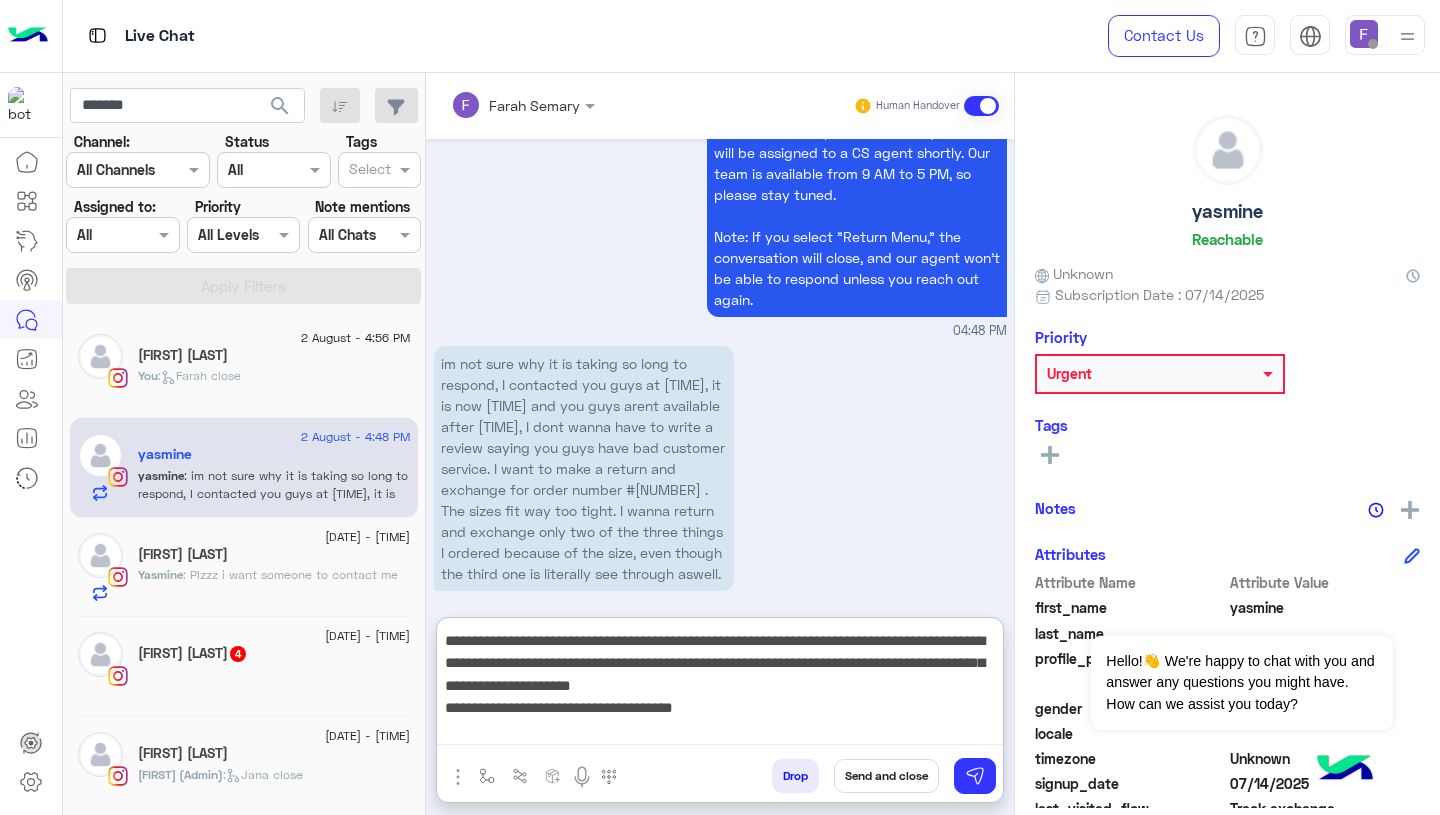 scroll, scrollTop: 73, scrollLeft: 0, axis: vertical 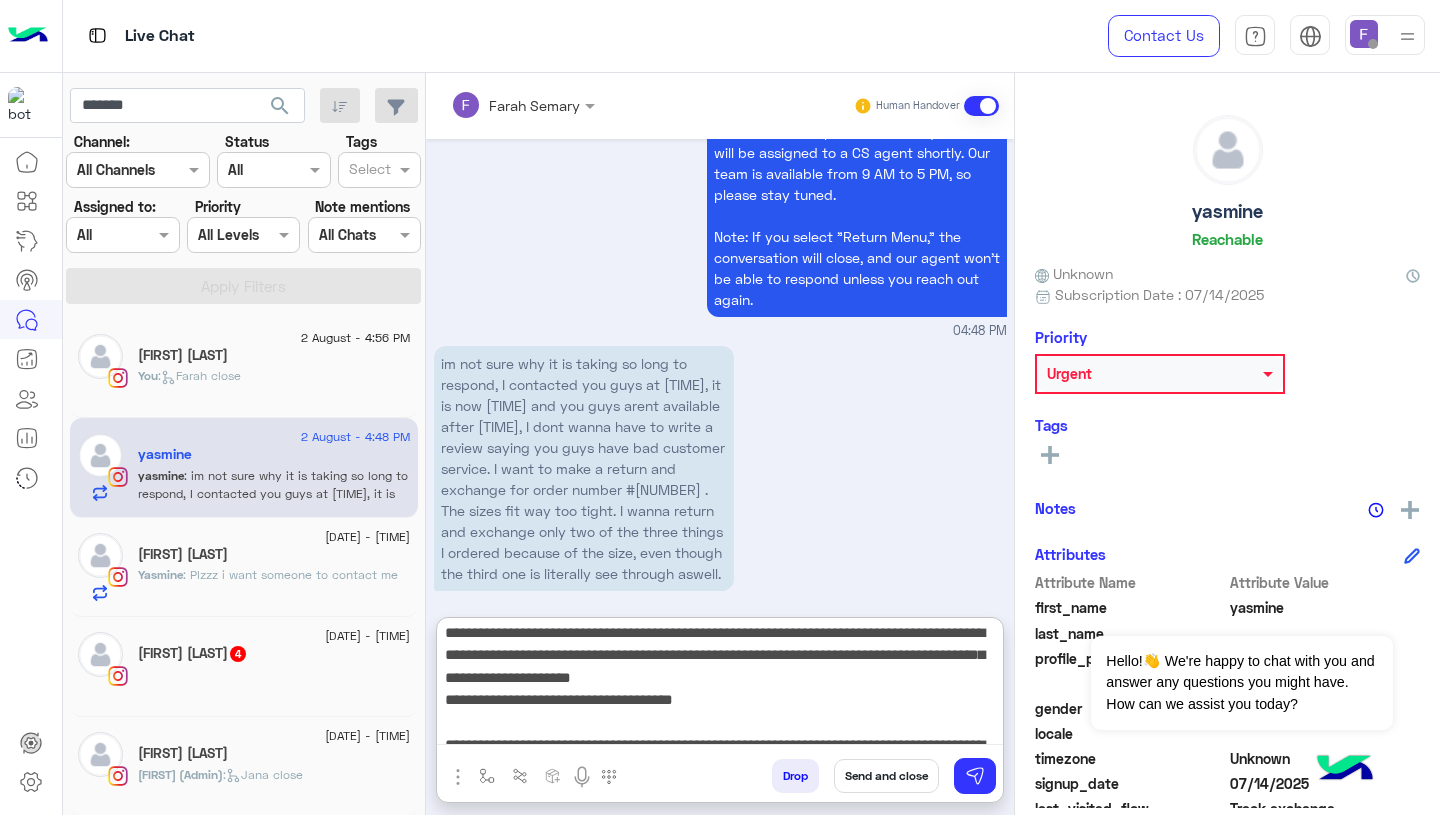 click on "**********" at bounding box center [720, 685] 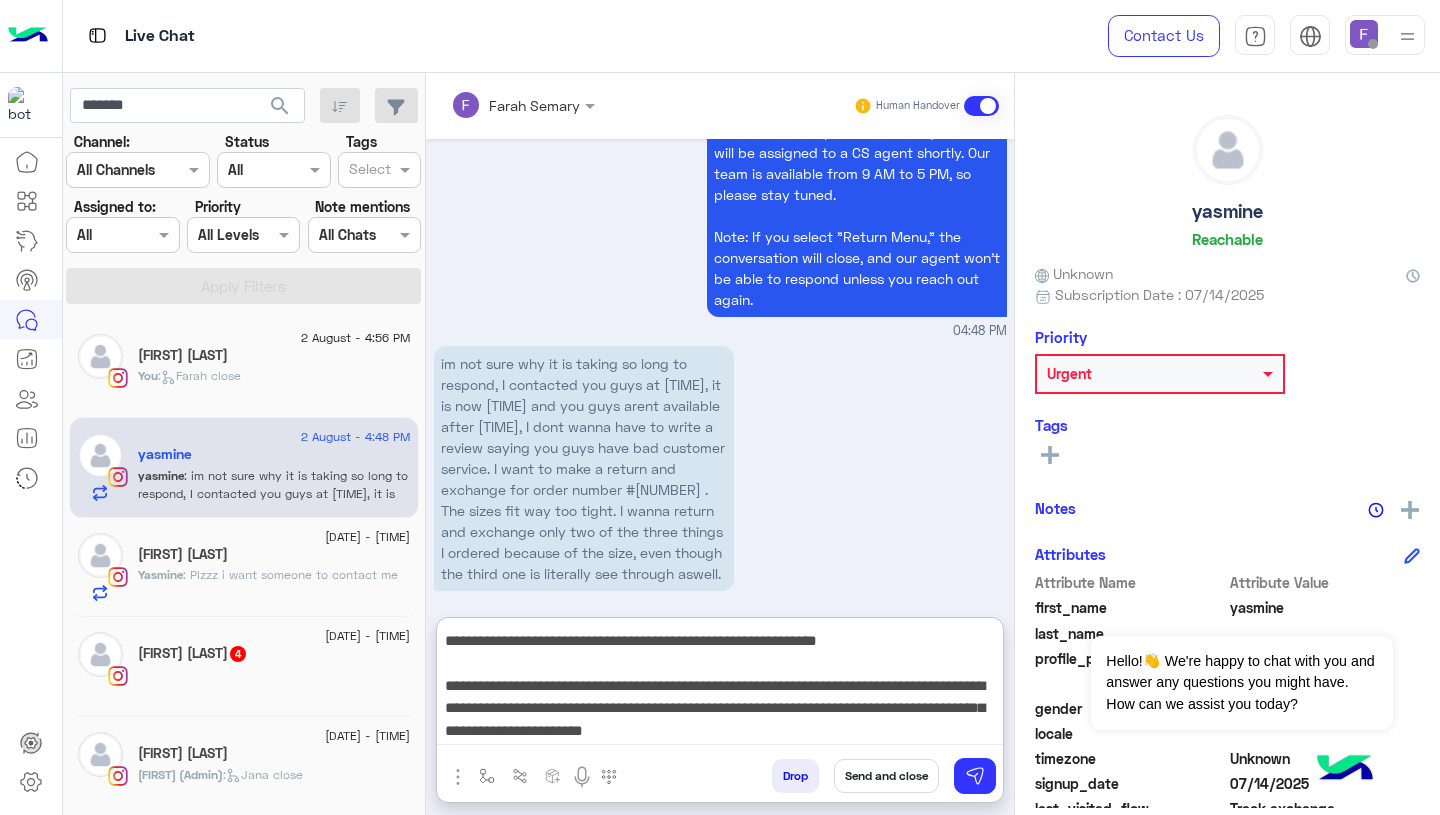 scroll, scrollTop: 310, scrollLeft: 0, axis: vertical 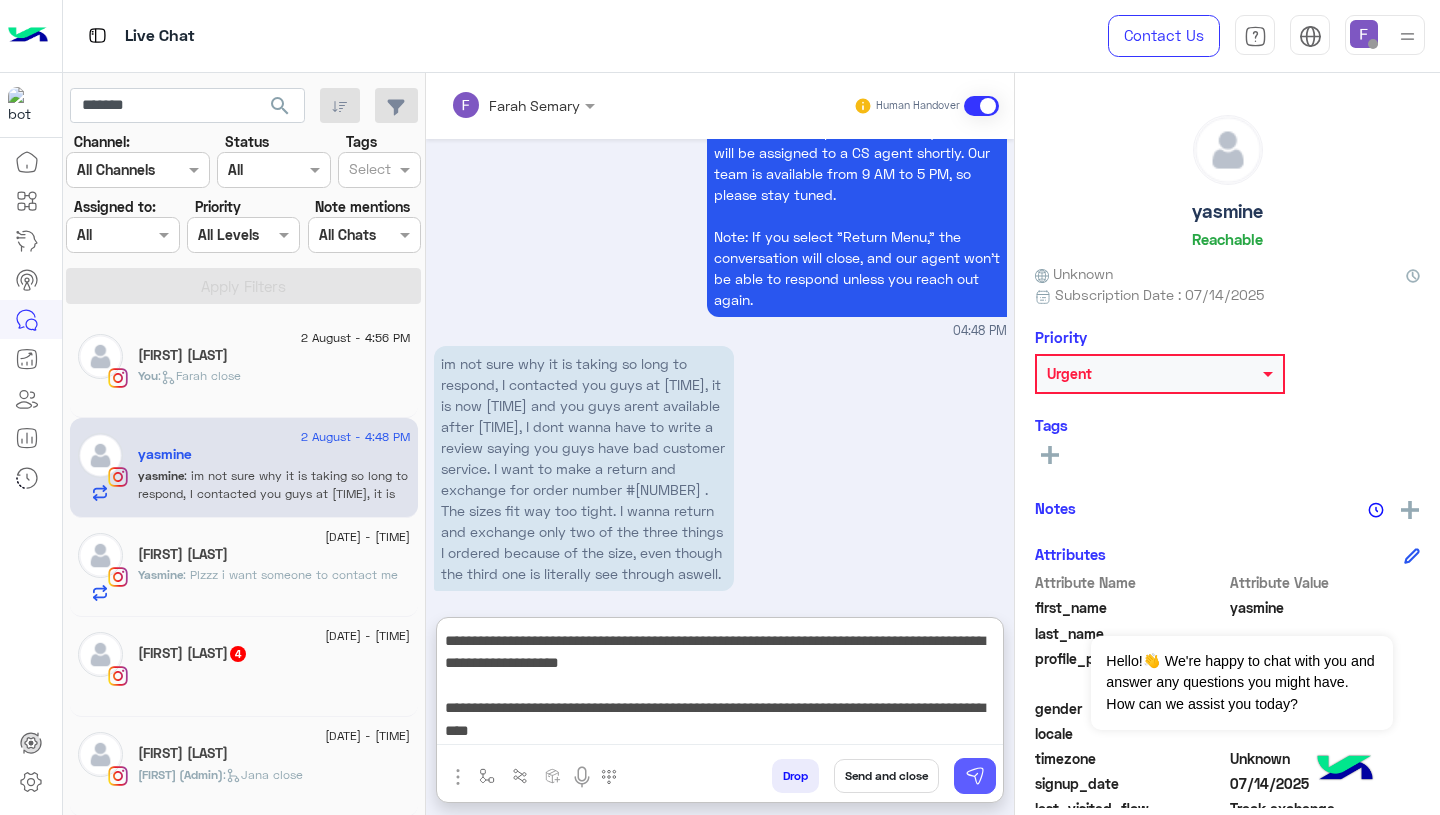 type on "**********" 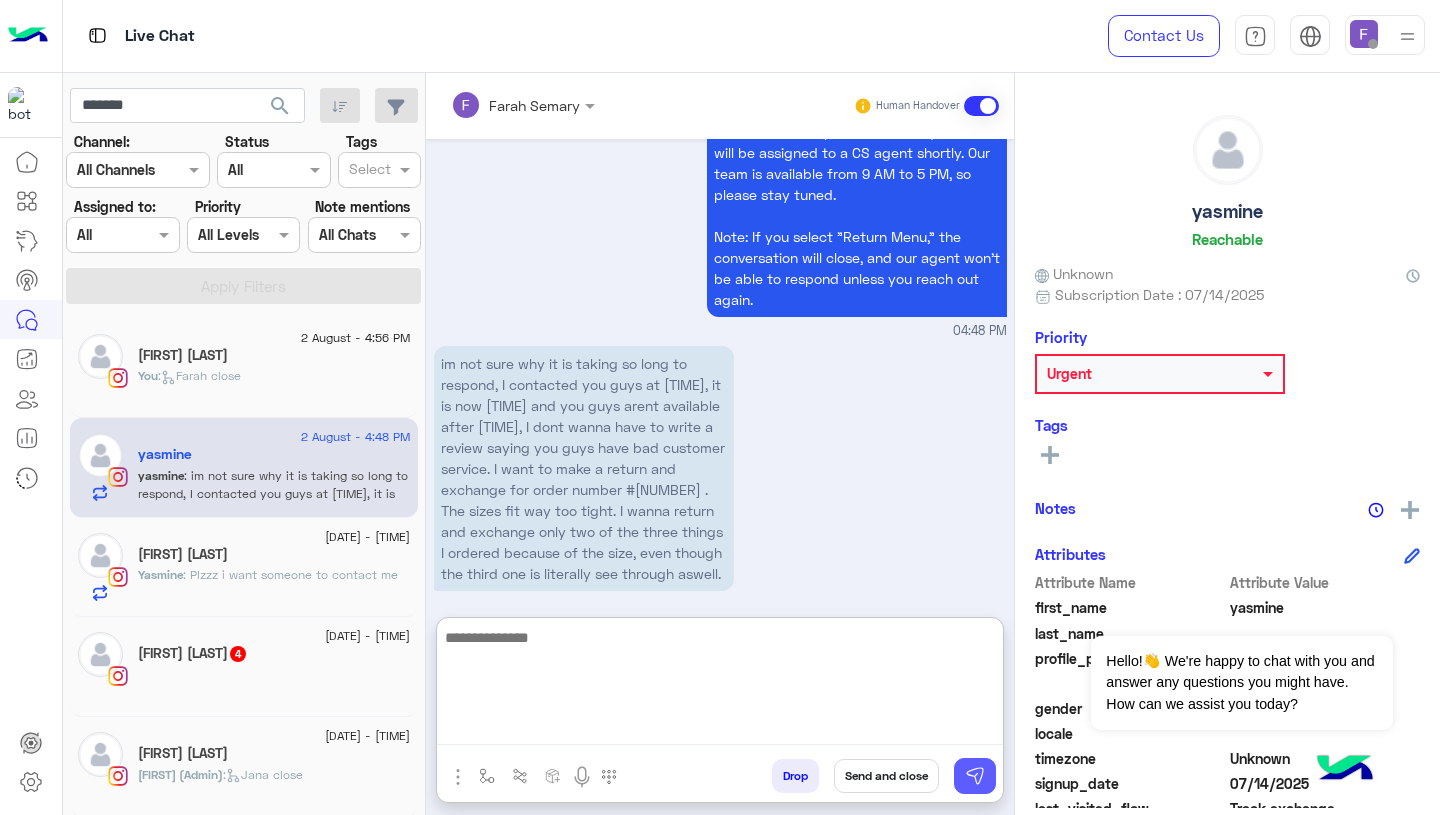 scroll, scrollTop: 0, scrollLeft: 0, axis: both 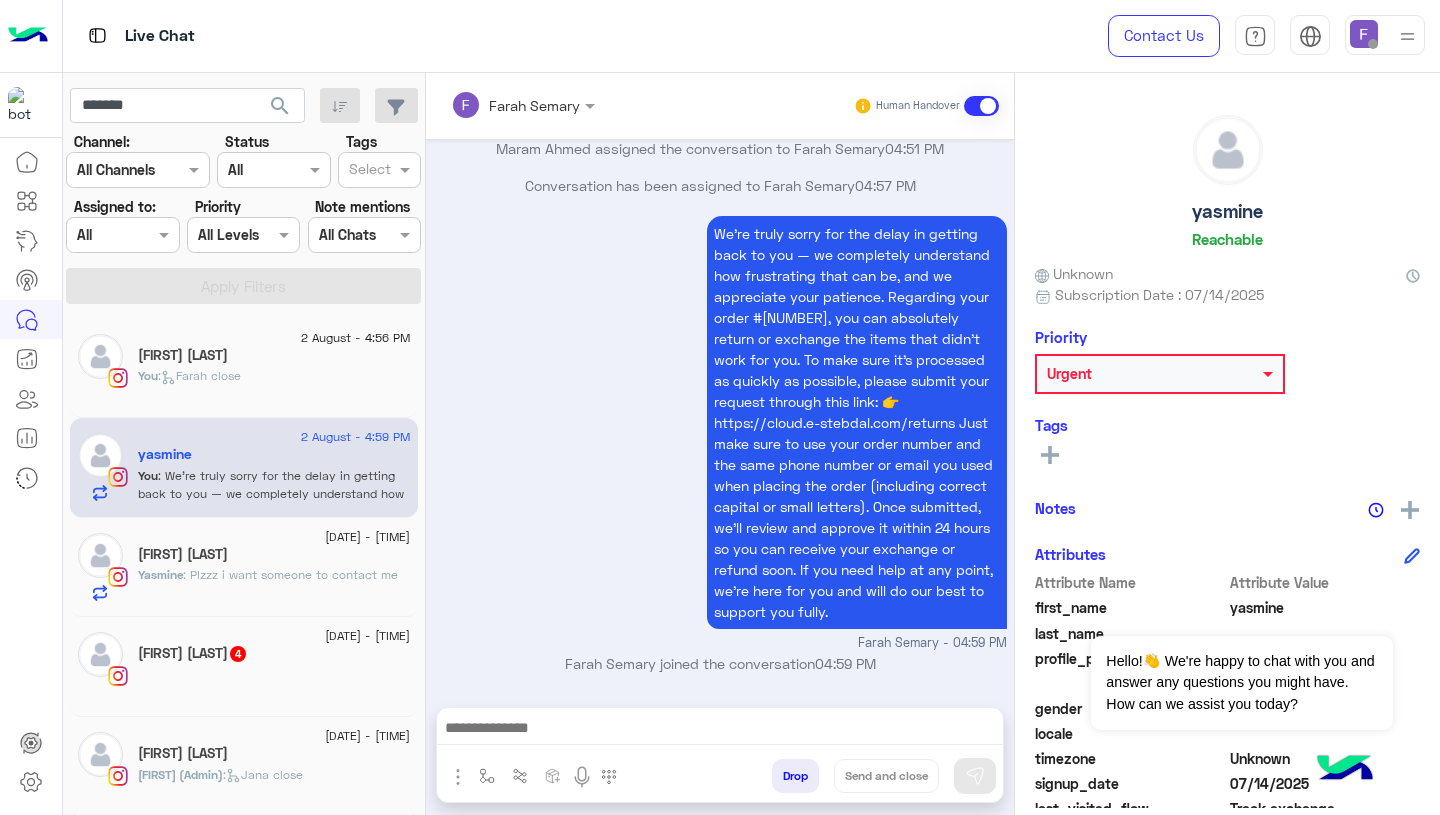 click on "We’re truly sorry for the delay in getting back to you — we completely understand how frustrating that can be, and we appreciate your patience.
Regarding your order #117598, you can absolutely return or exchange the items that didn’t work for you.
To make sure it’s processed as quickly as possible, please submit your request through this link:
👉 https://cloud.e-stebdal.com/returns
Just make sure to use your order number and the same phone number or email you used when placing the order (including correct capital or small letters).
Once submitted, we’ll review and approve it within 24 hours so you can receive your exchange or refund soon.
If you need help at any point, we’re here for you and will do our best to support you fully.     Farah Semary -  04:59 PM" at bounding box center (720, 432) 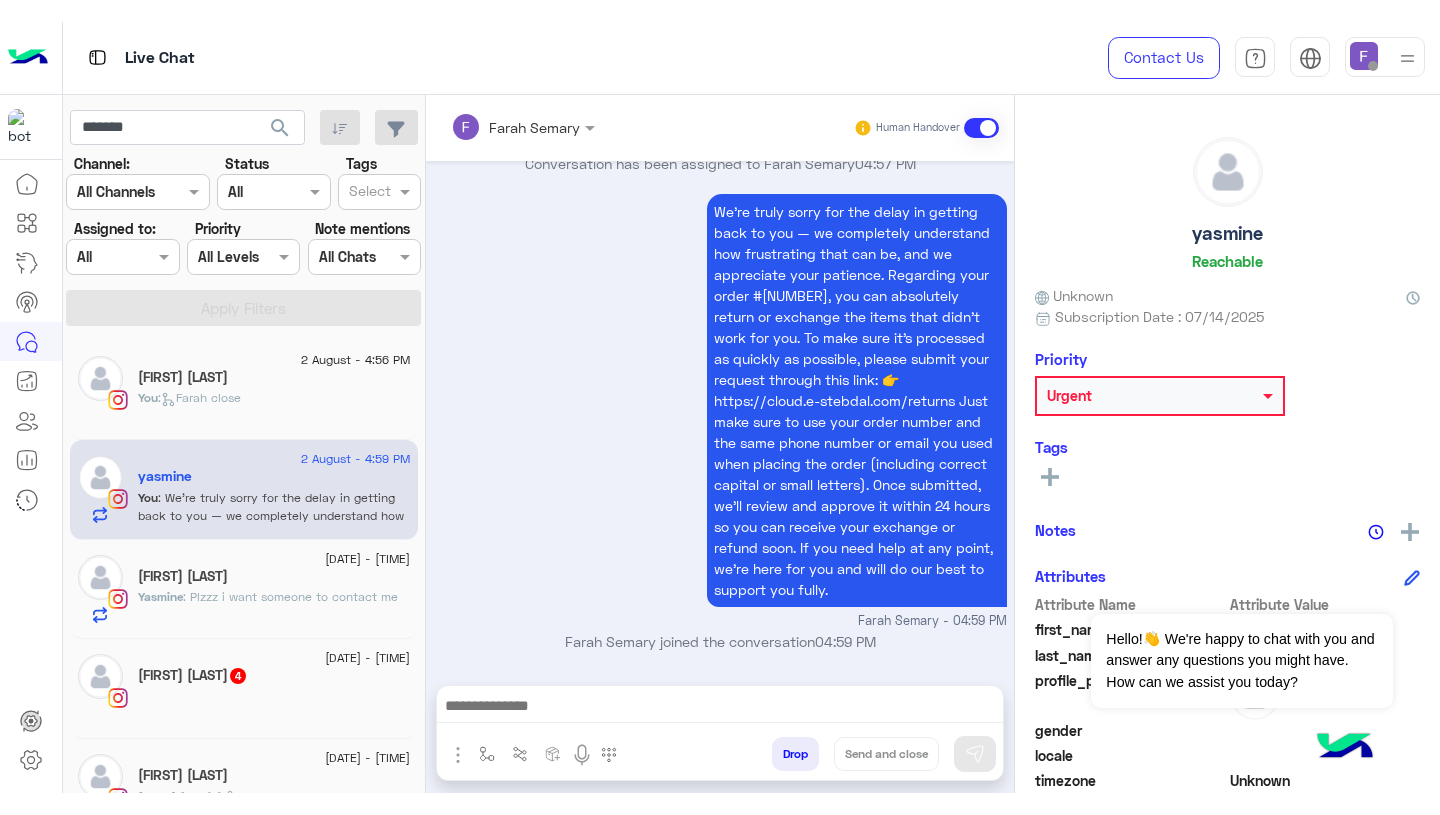 scroll, scrollTop: 2521, scrollLeft: 0, axis: vertical 